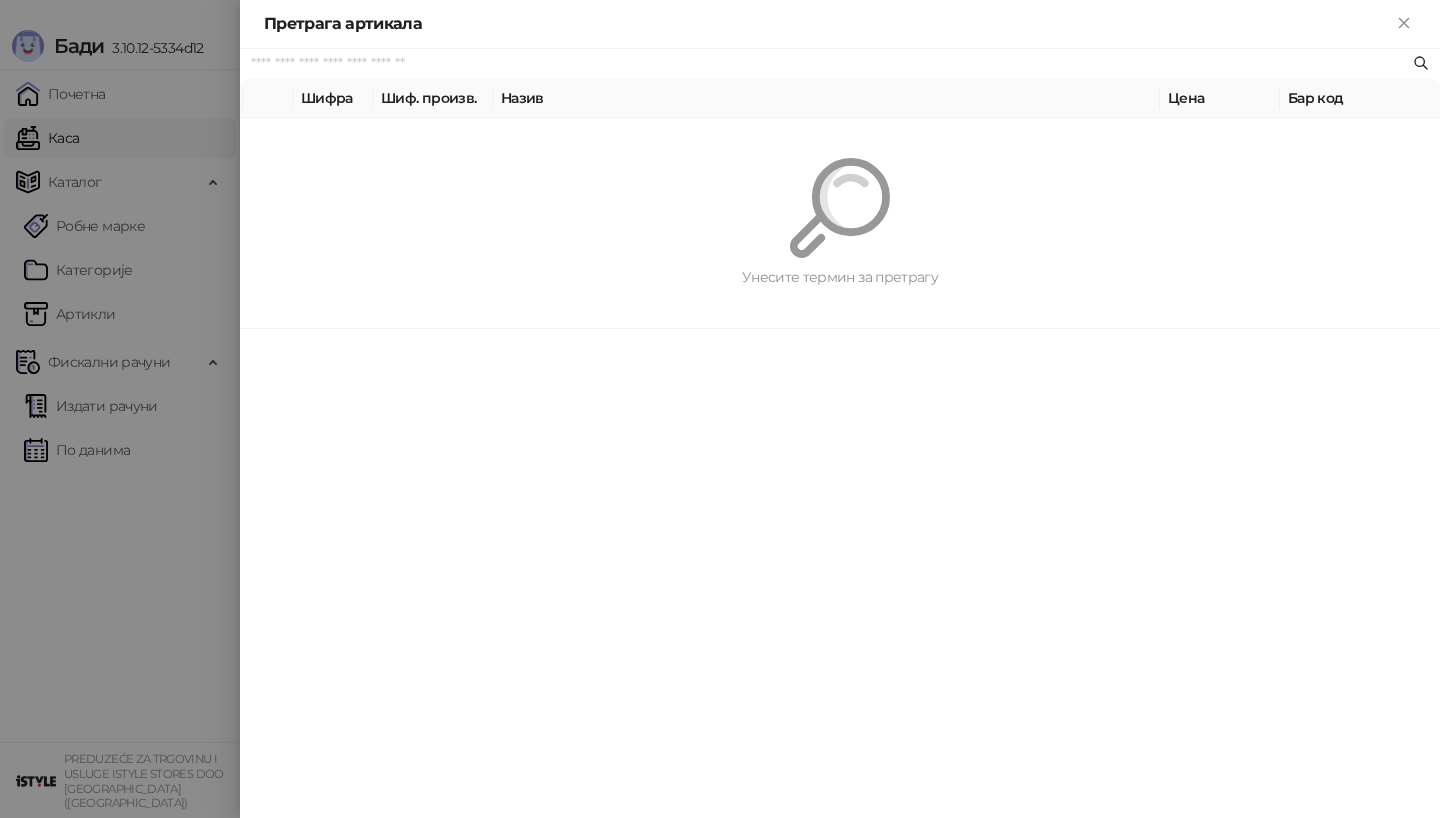 scroll, scrollTop: 0, scrollLeft: 0, axis: both 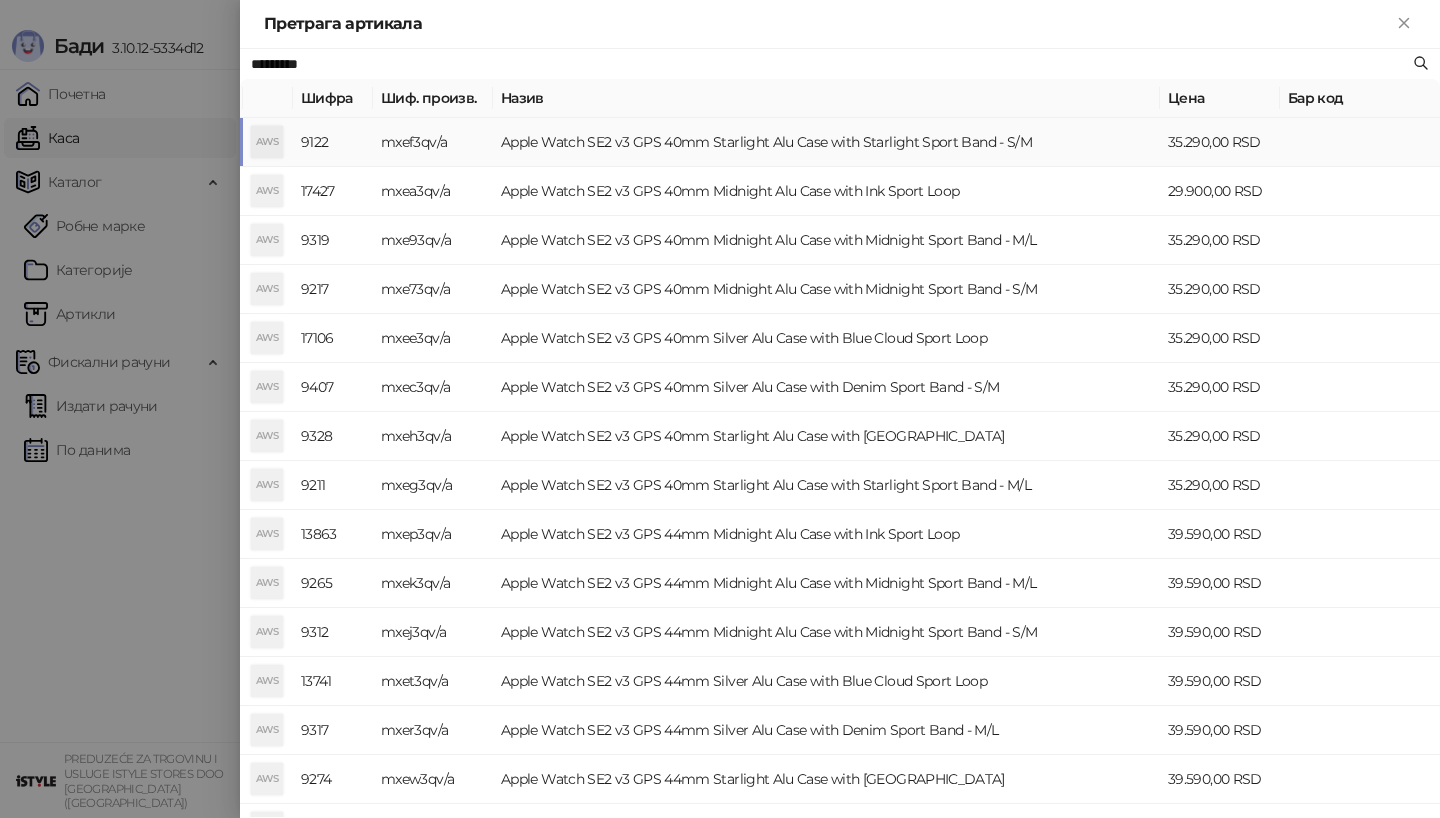 type on "*********" 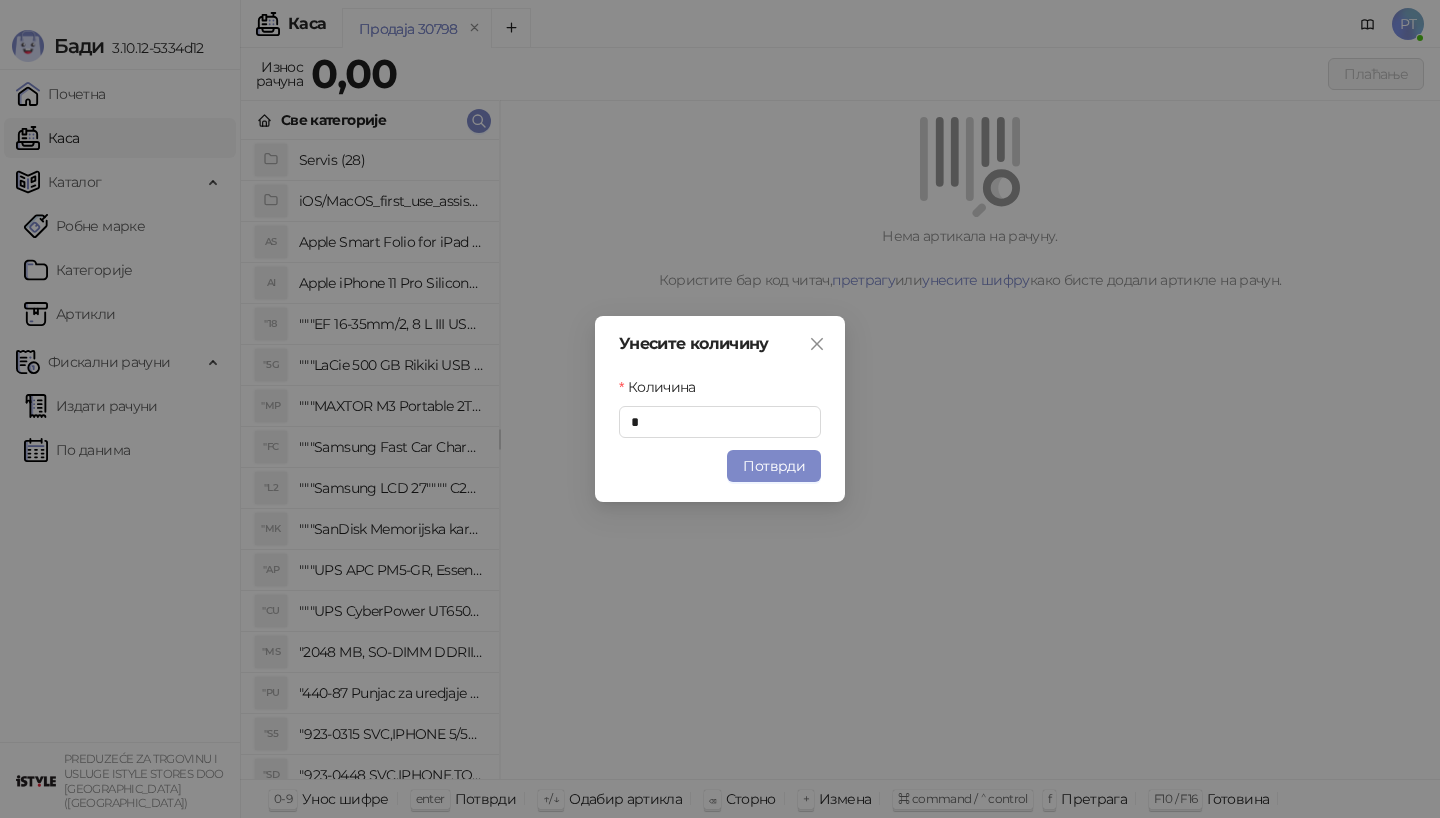 click on "Потврди" at bounding box center [774, 466] 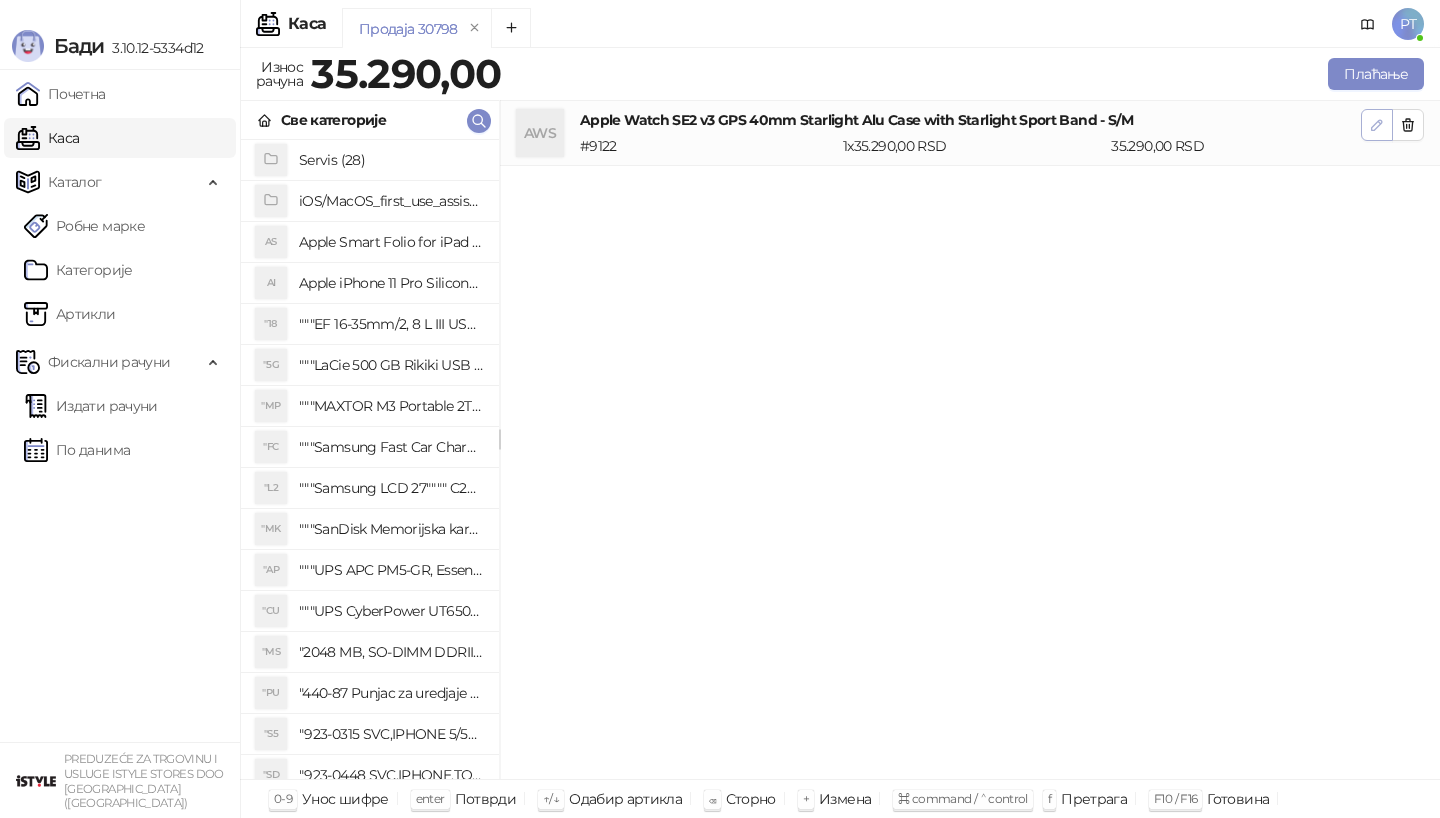 click 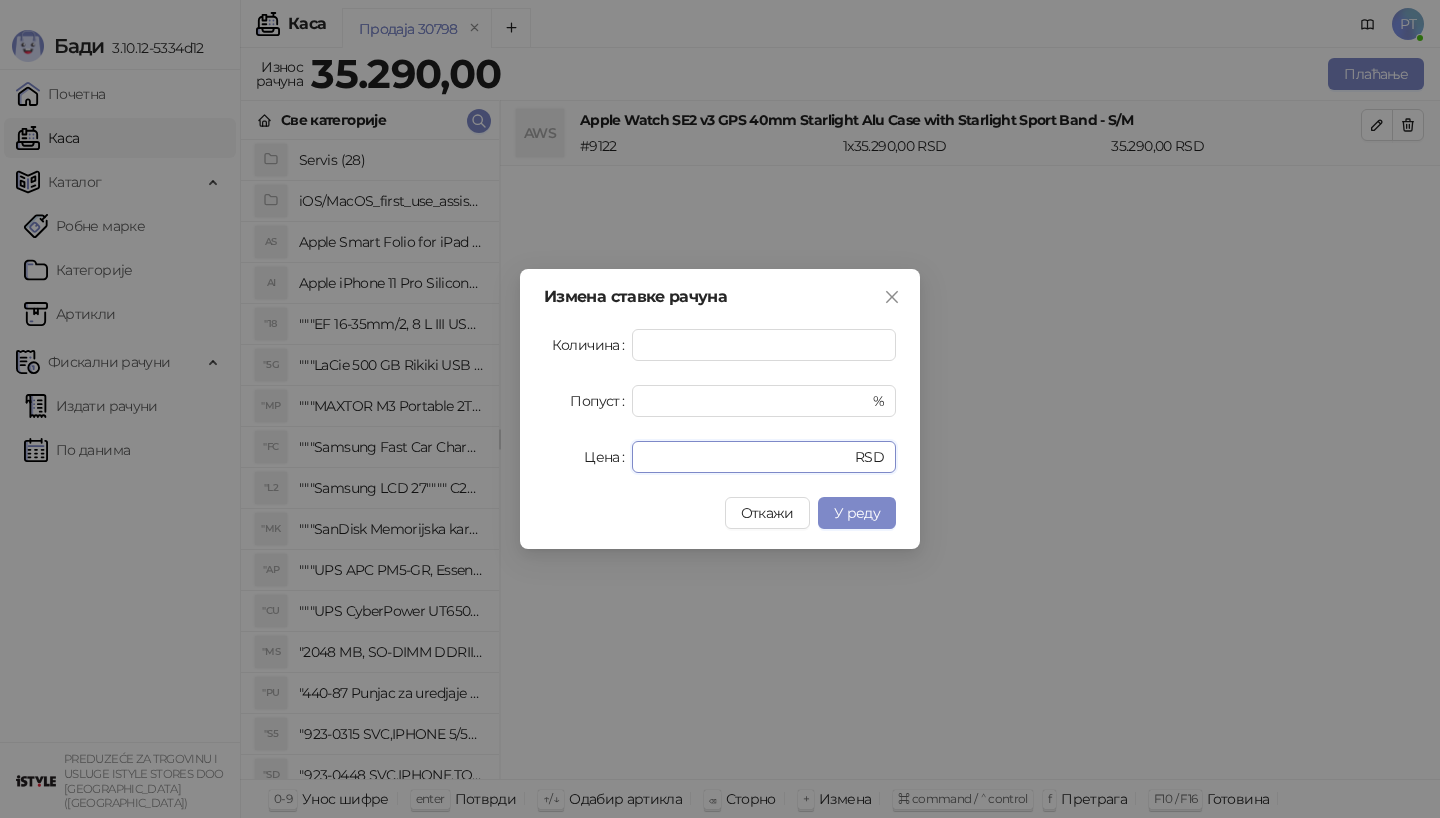 drag, startPoint x: 711, startPoint y: 451, endPoint x: 602, endPoint y: 452, distance: 109.004585 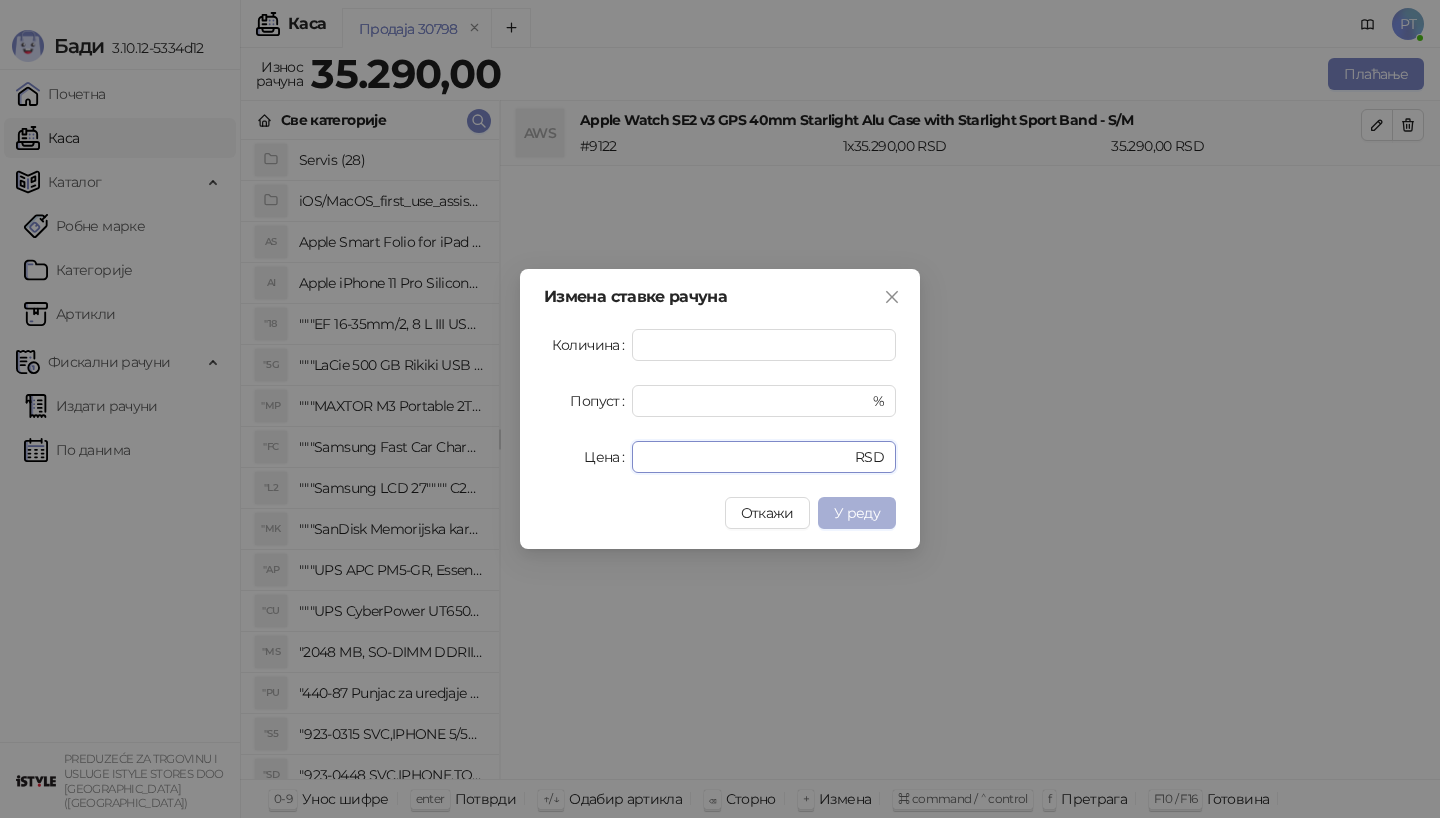type on "*****" 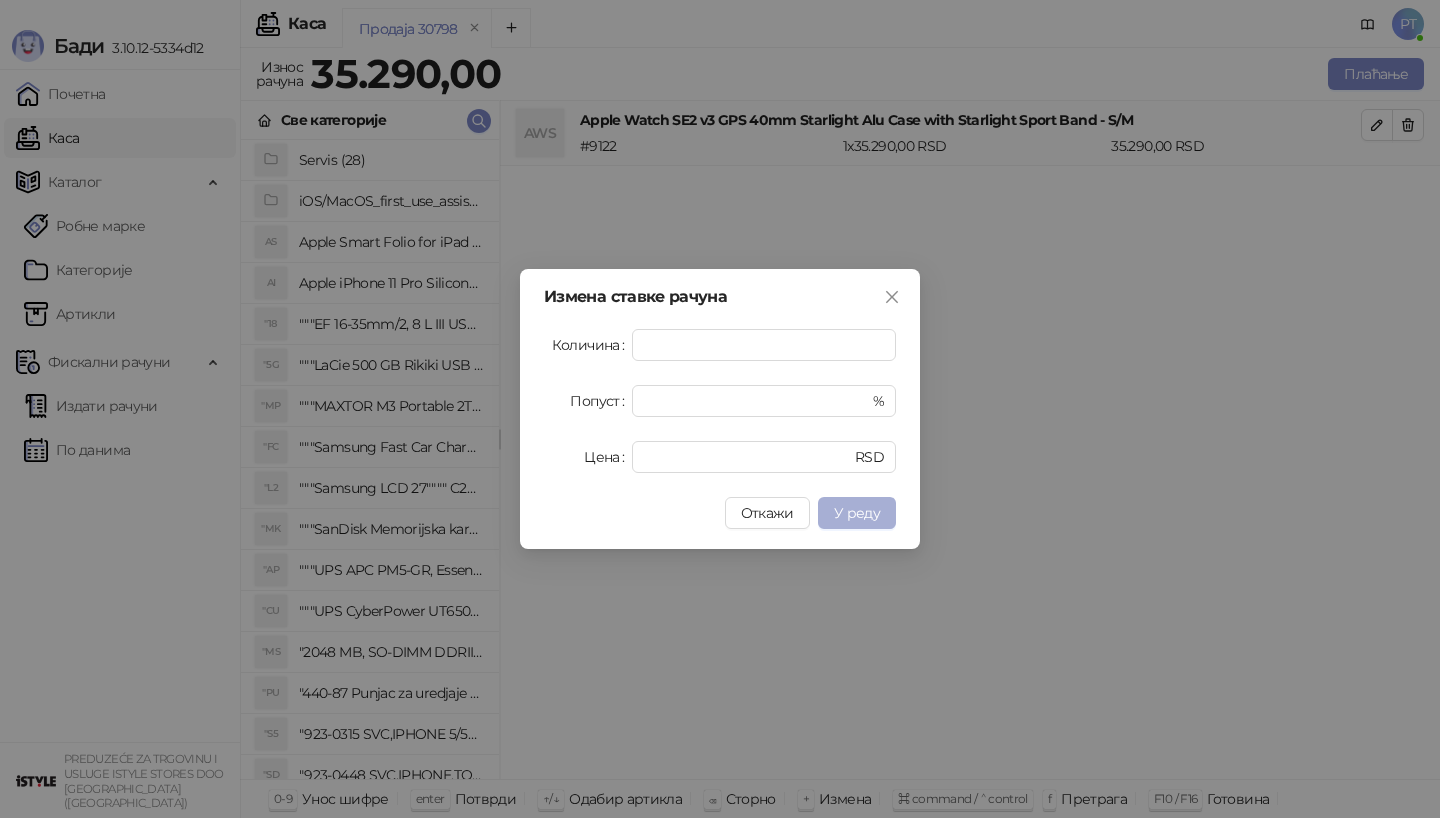 click on "У реду" at bounding box center [857, 513] 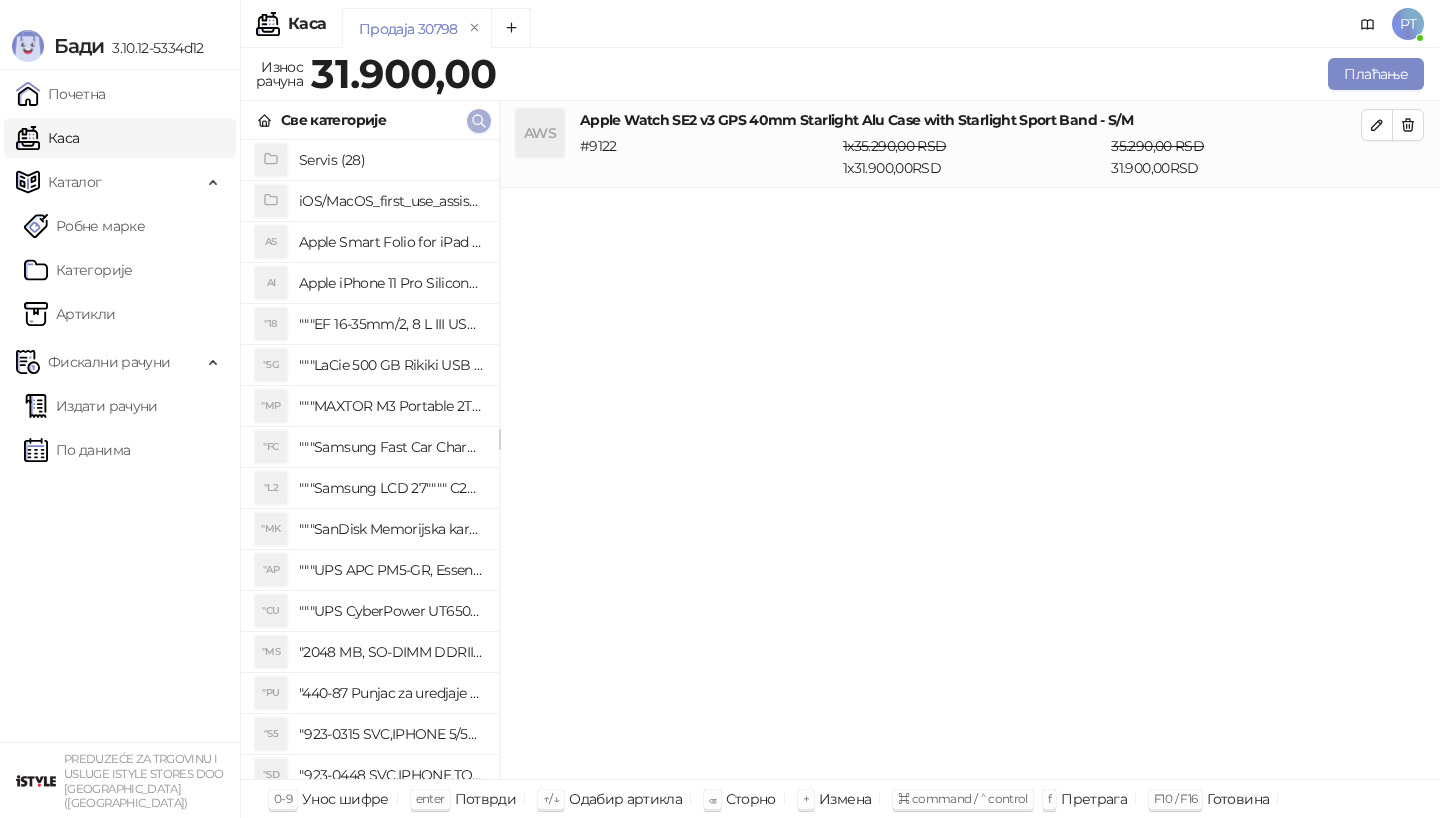 click 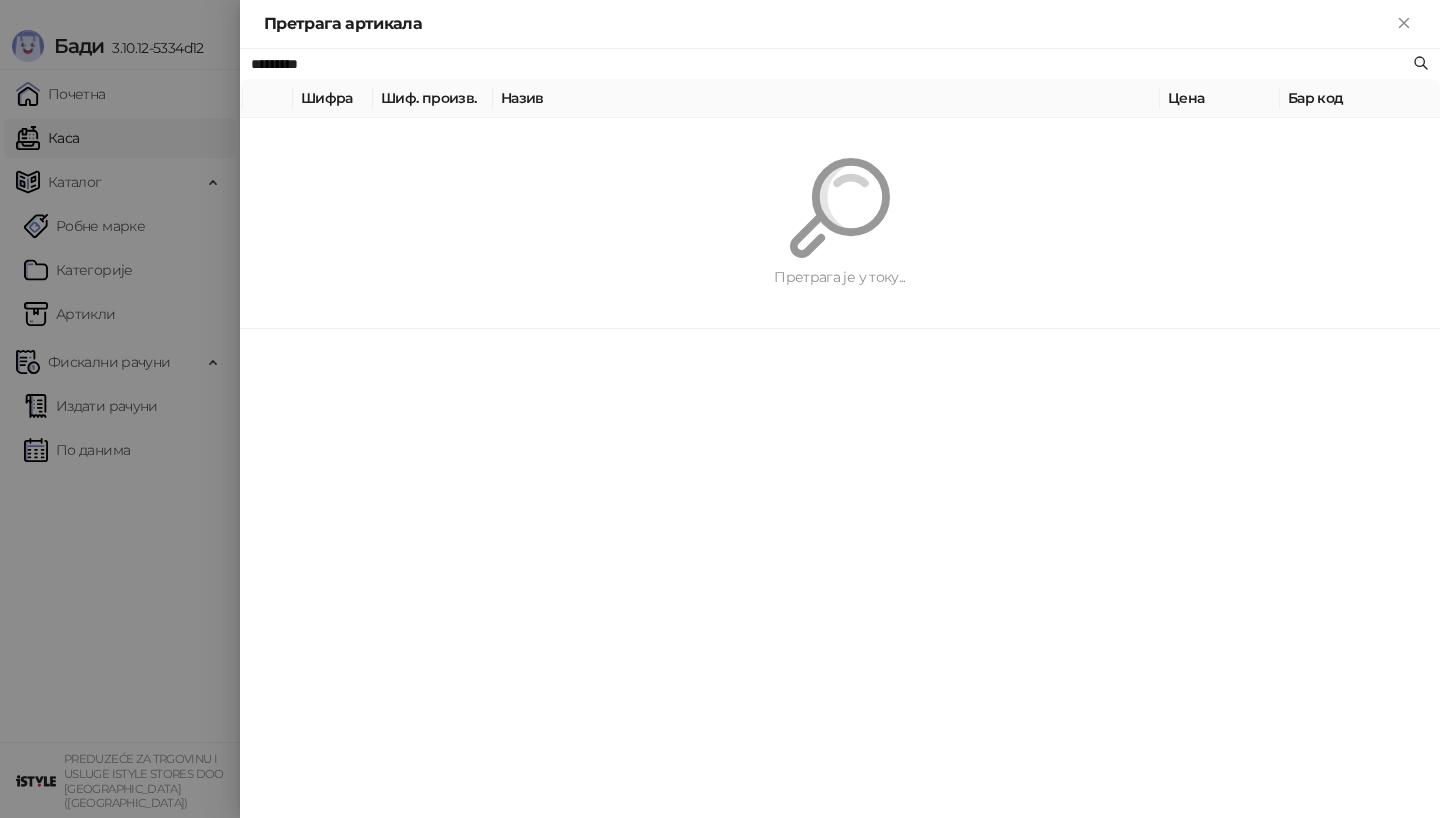 paste on "******" 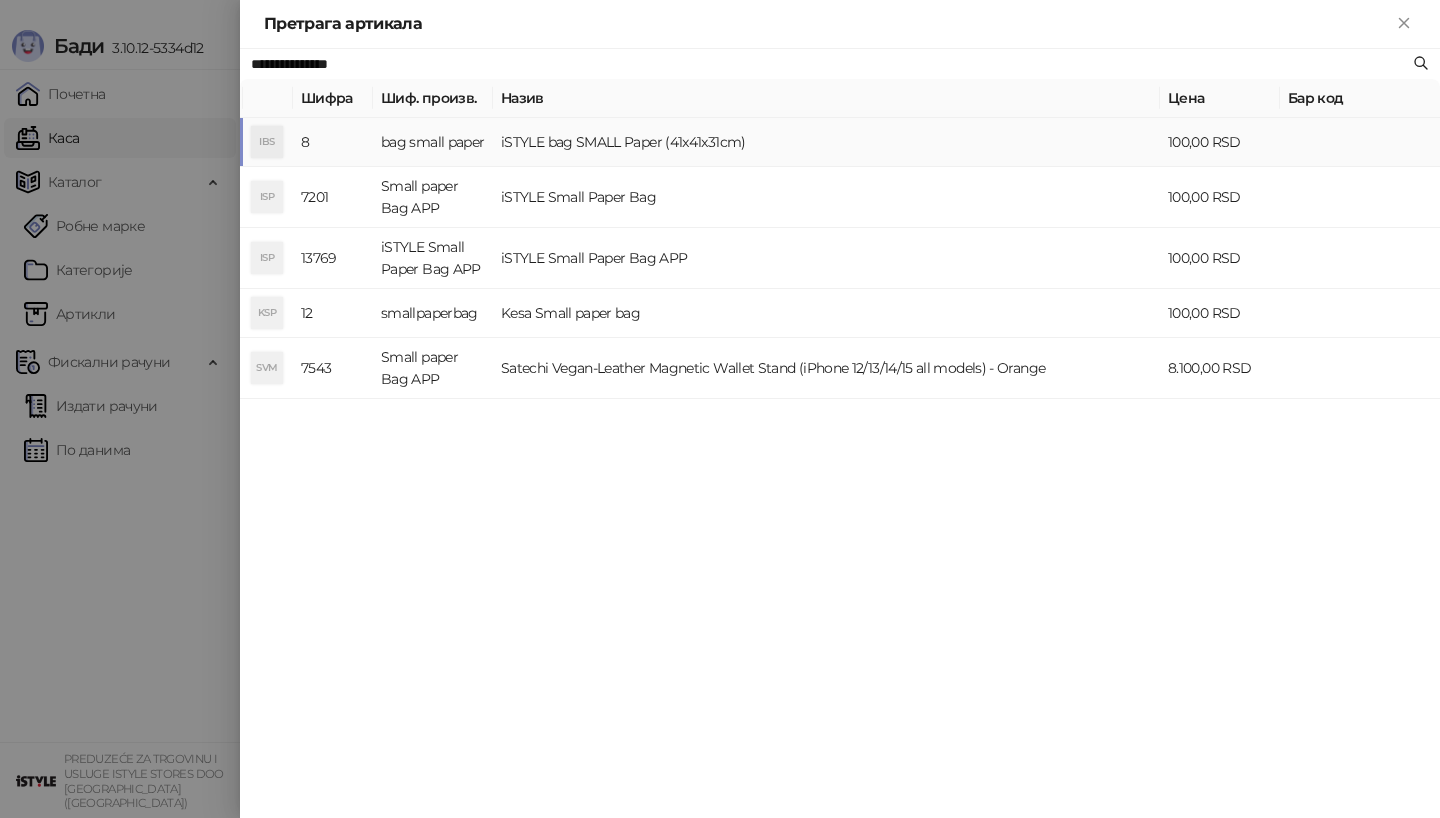 type on "**********" 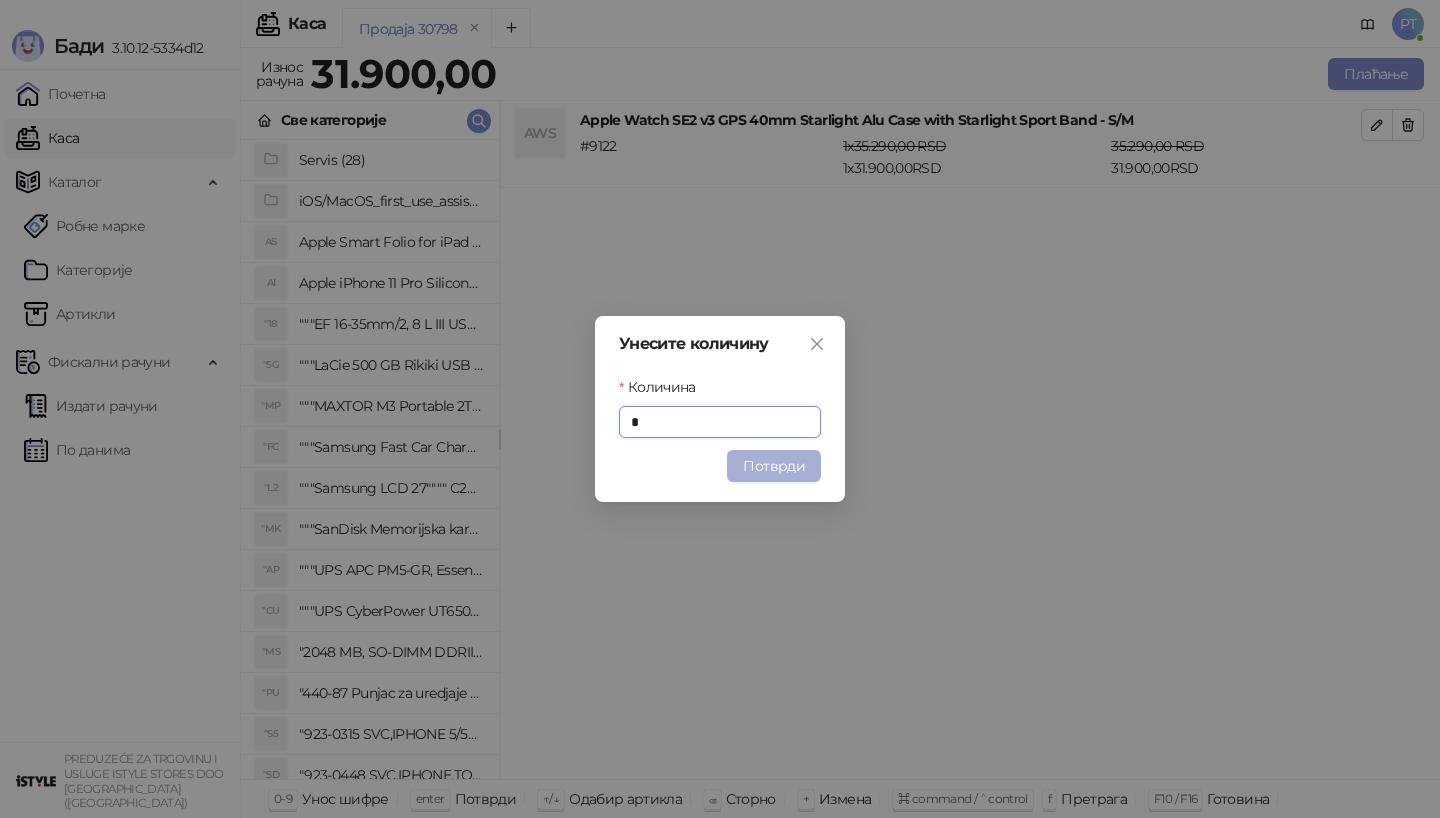 click on "Потврди" at bounding box center (774, 466) 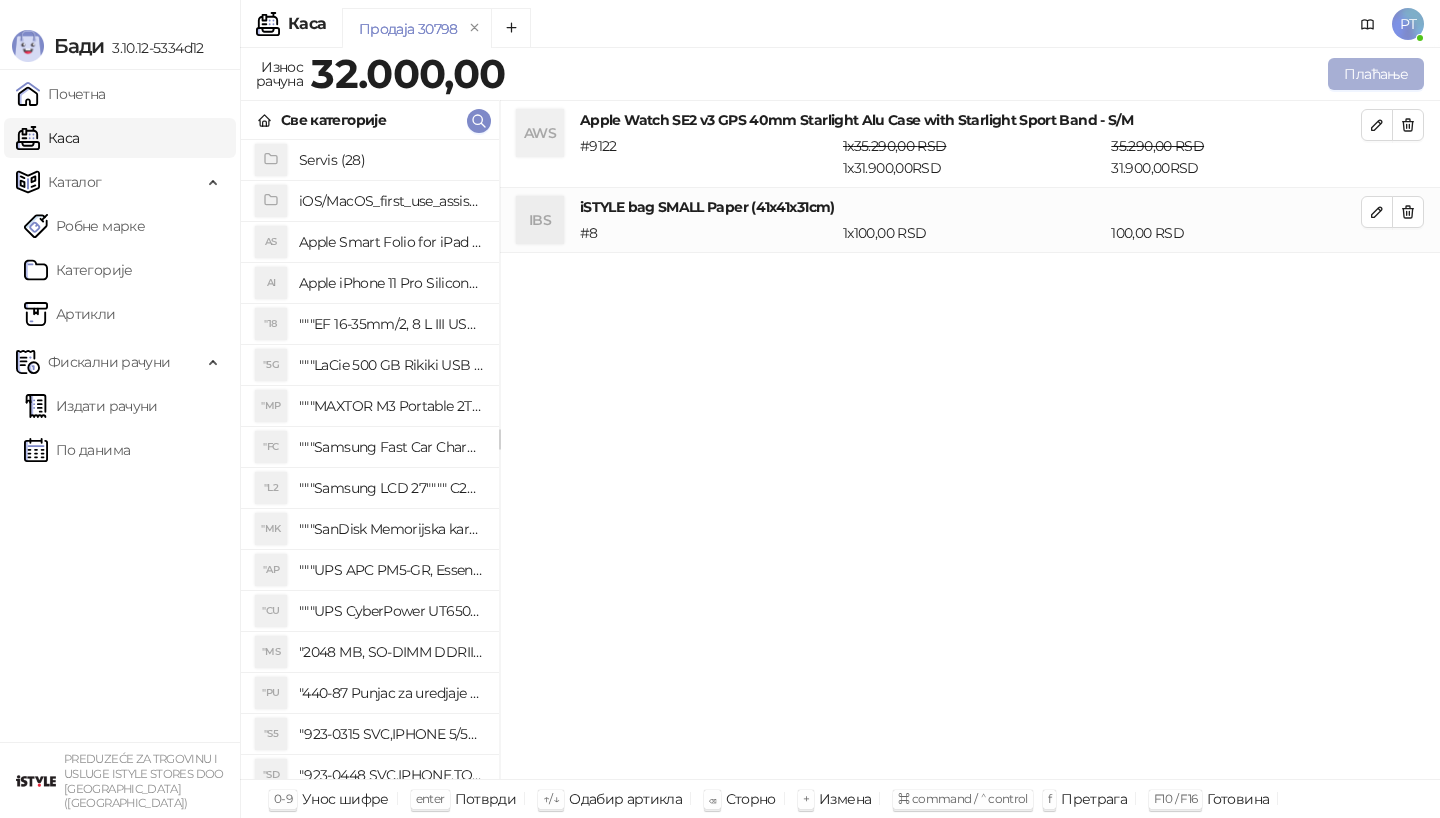 click on "Плаћање" at bounding box center [1376, 74] 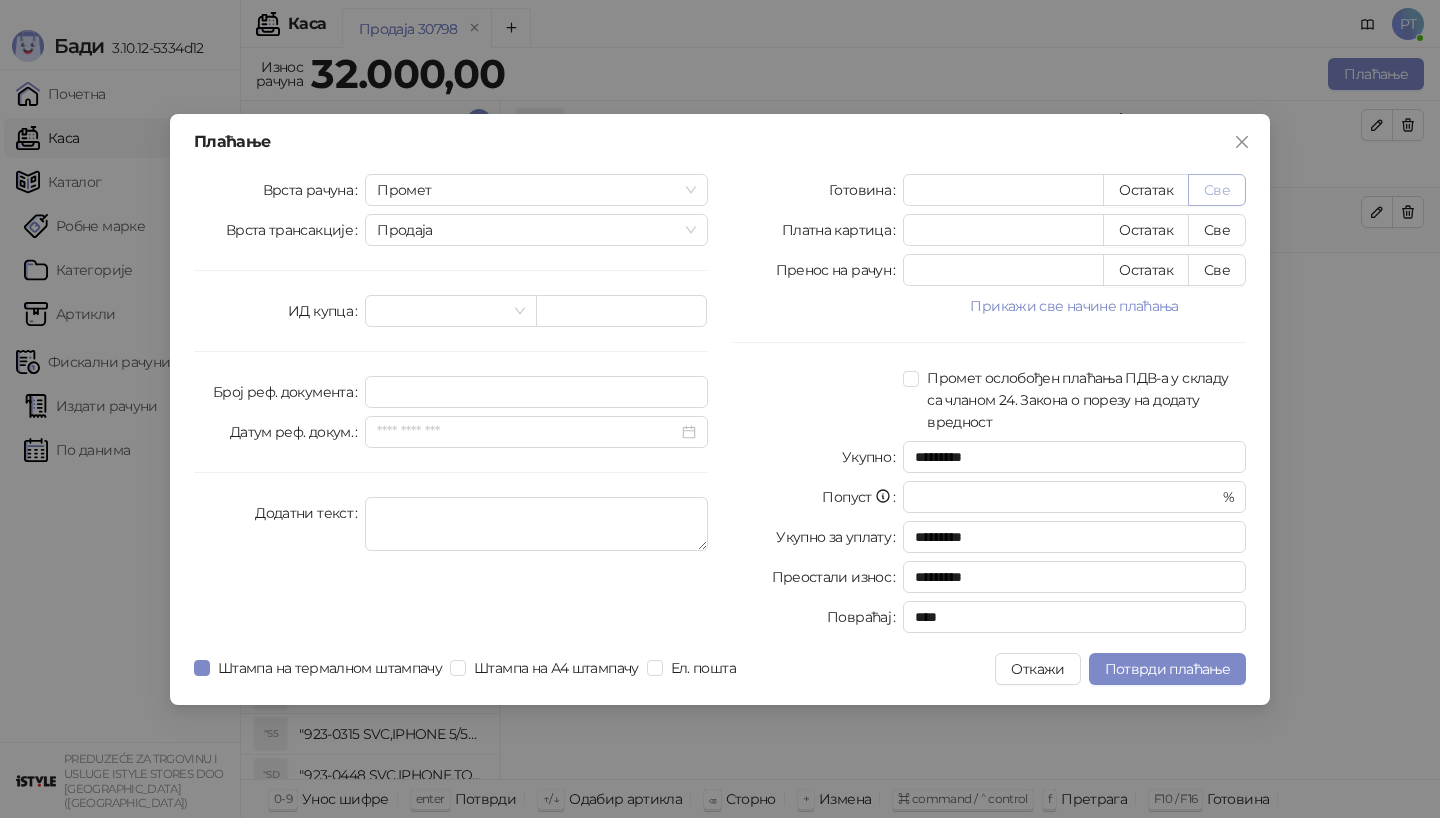 click on "Све" at bounding box center (1217, 190) 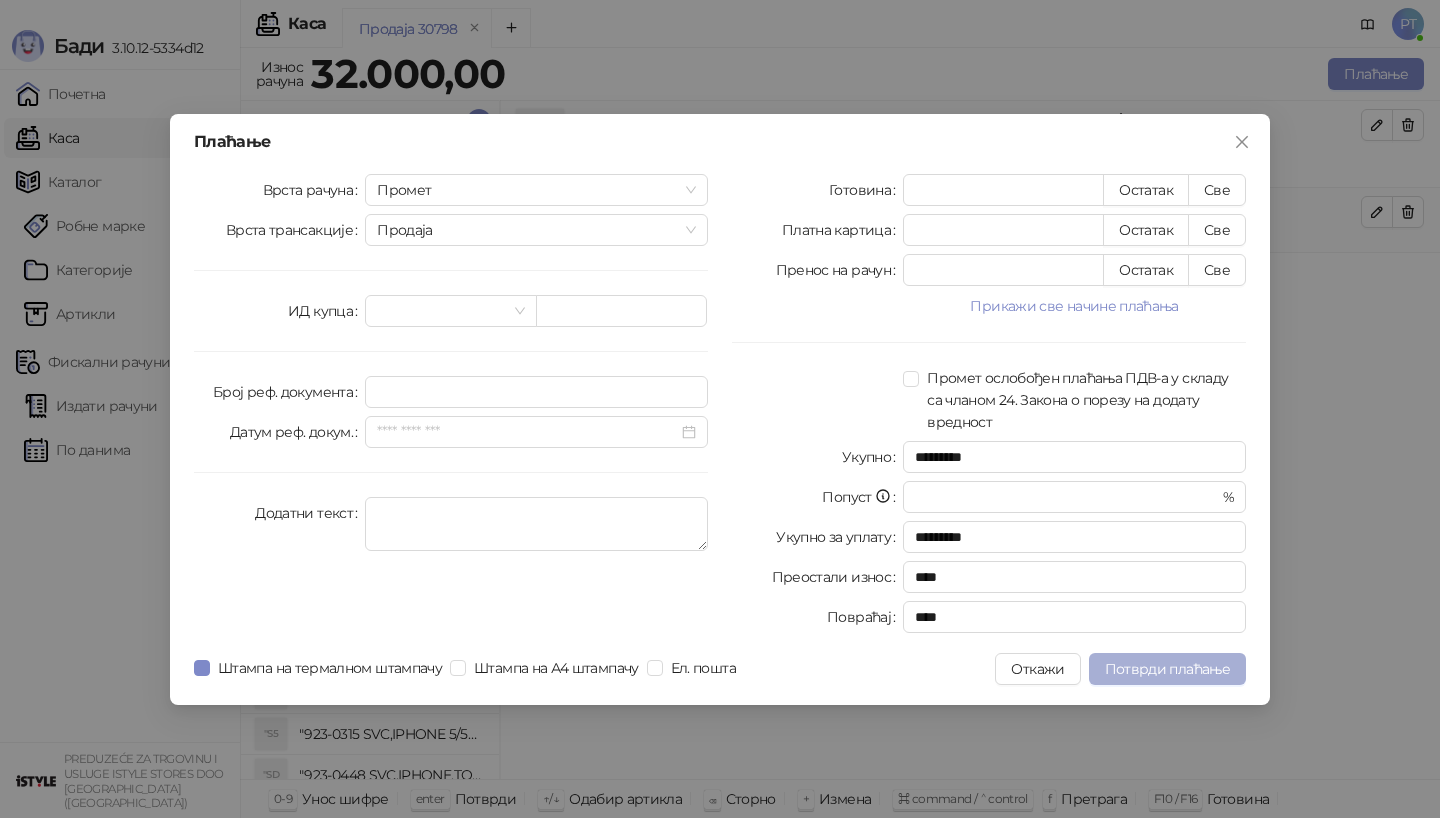 click on "Потврди плаћање" at bounding box center (1167, 669) 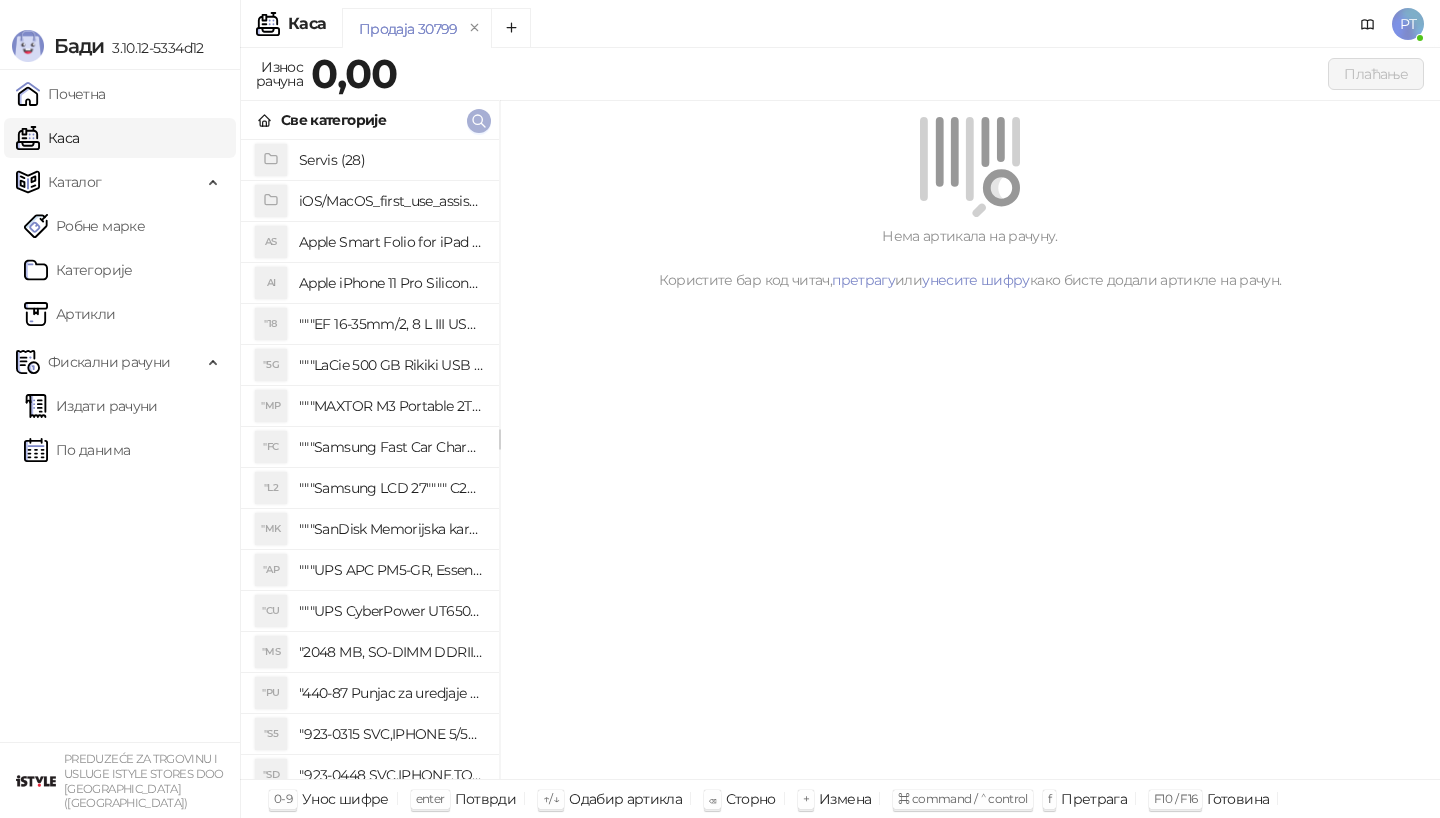 click at bounding box center [479, 121] 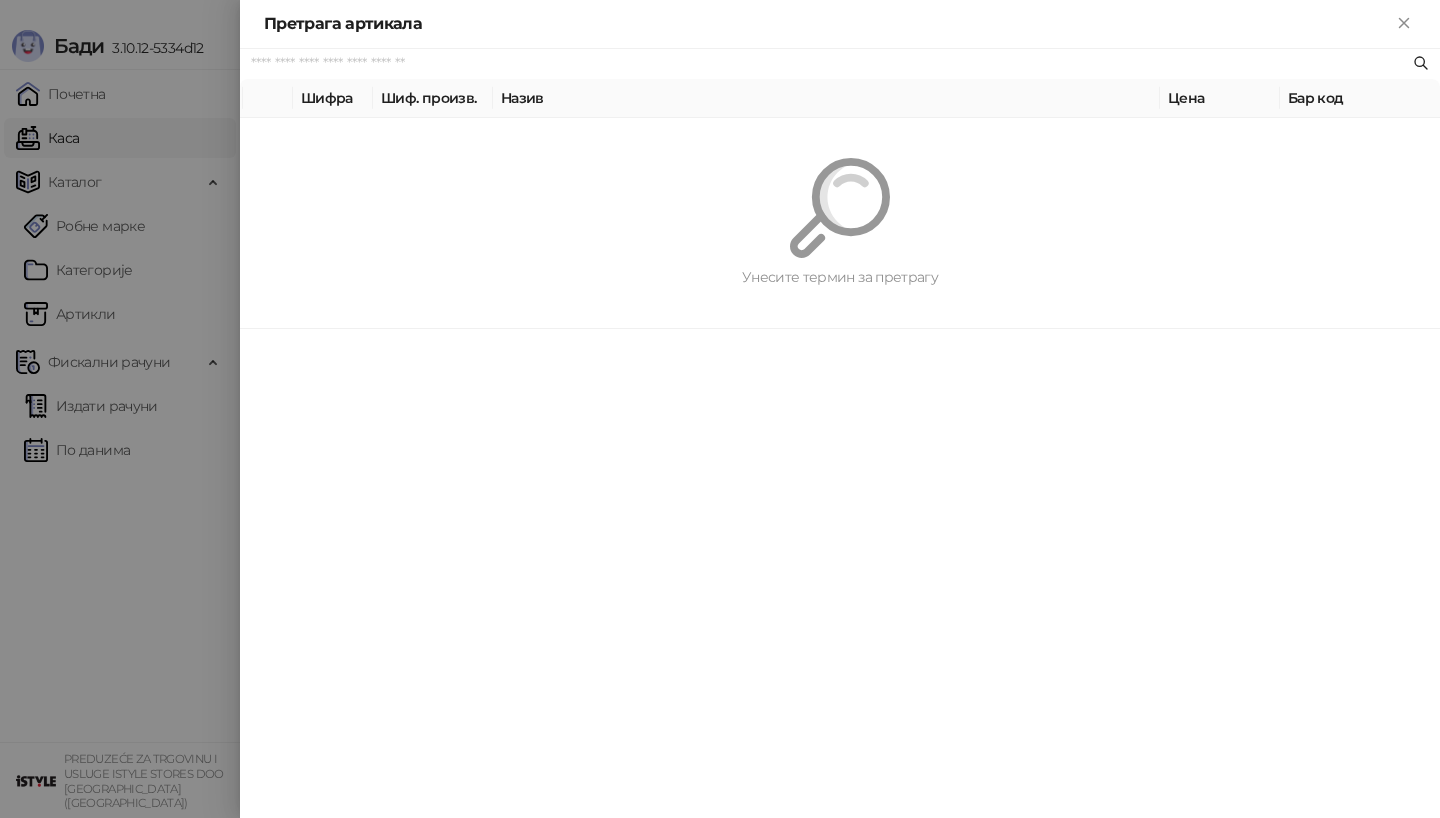 click at bounding box center [830, 64] 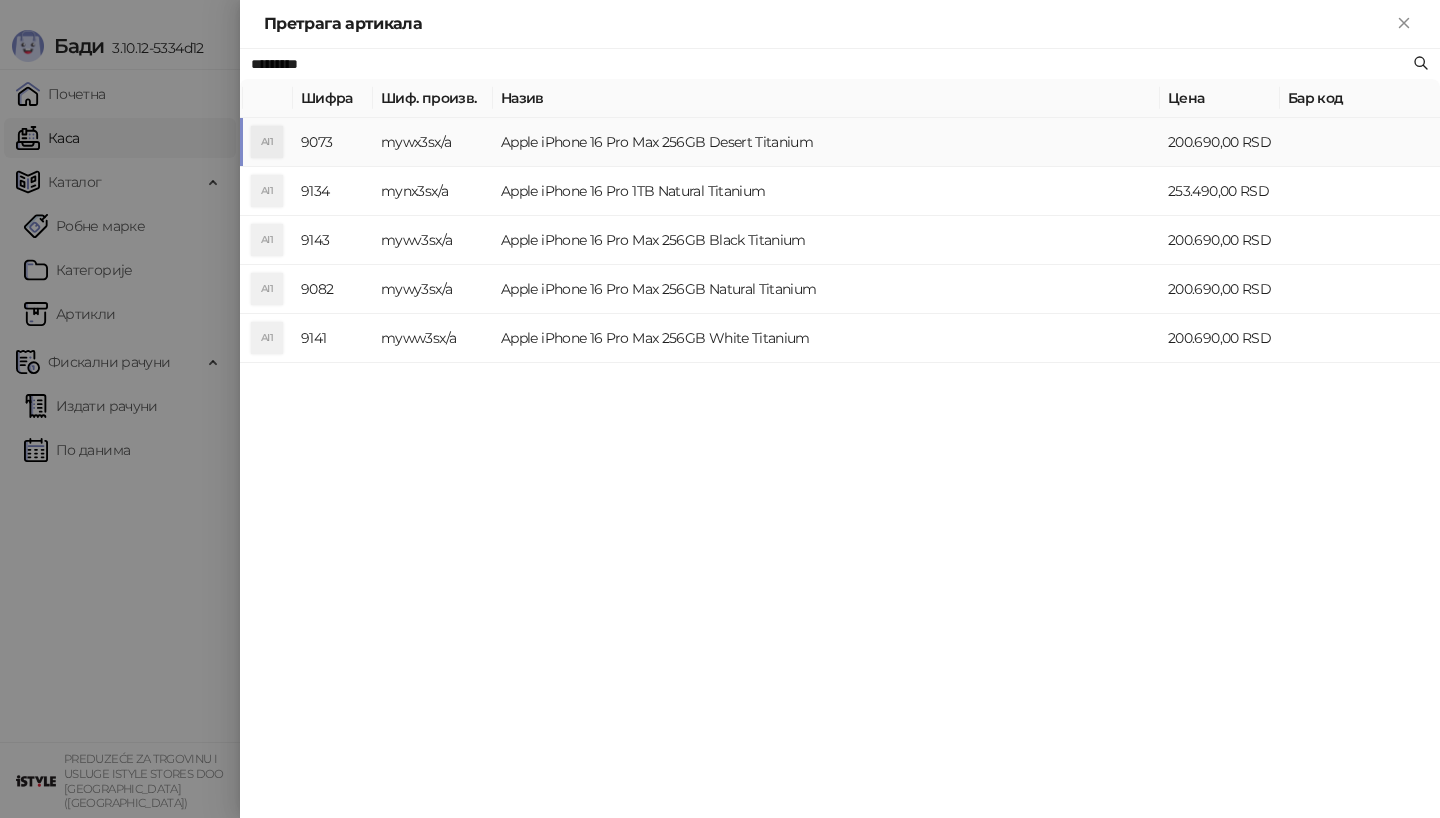 type on "*********" 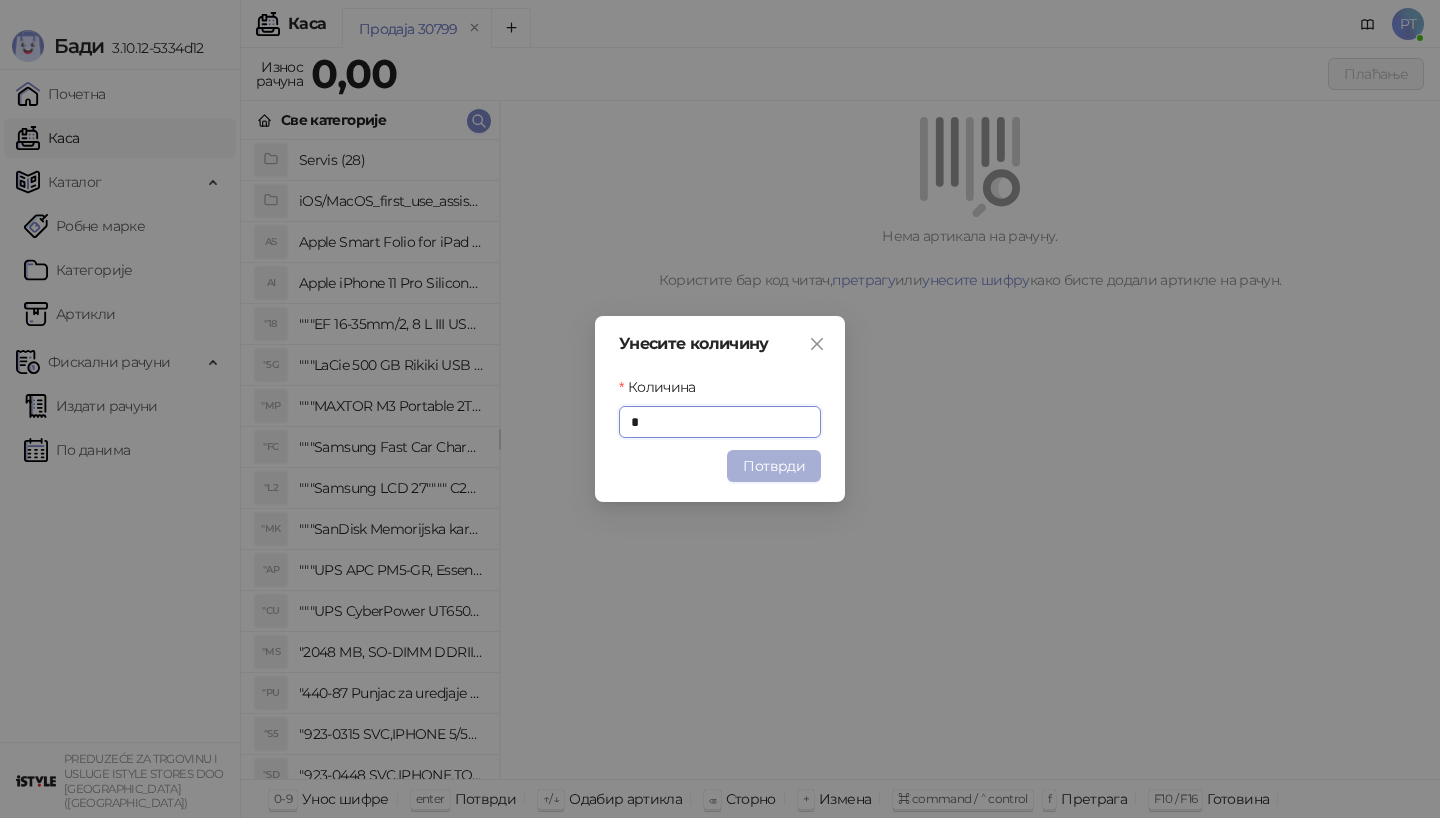 click on "Потврди" at bounding box center (774, 466) 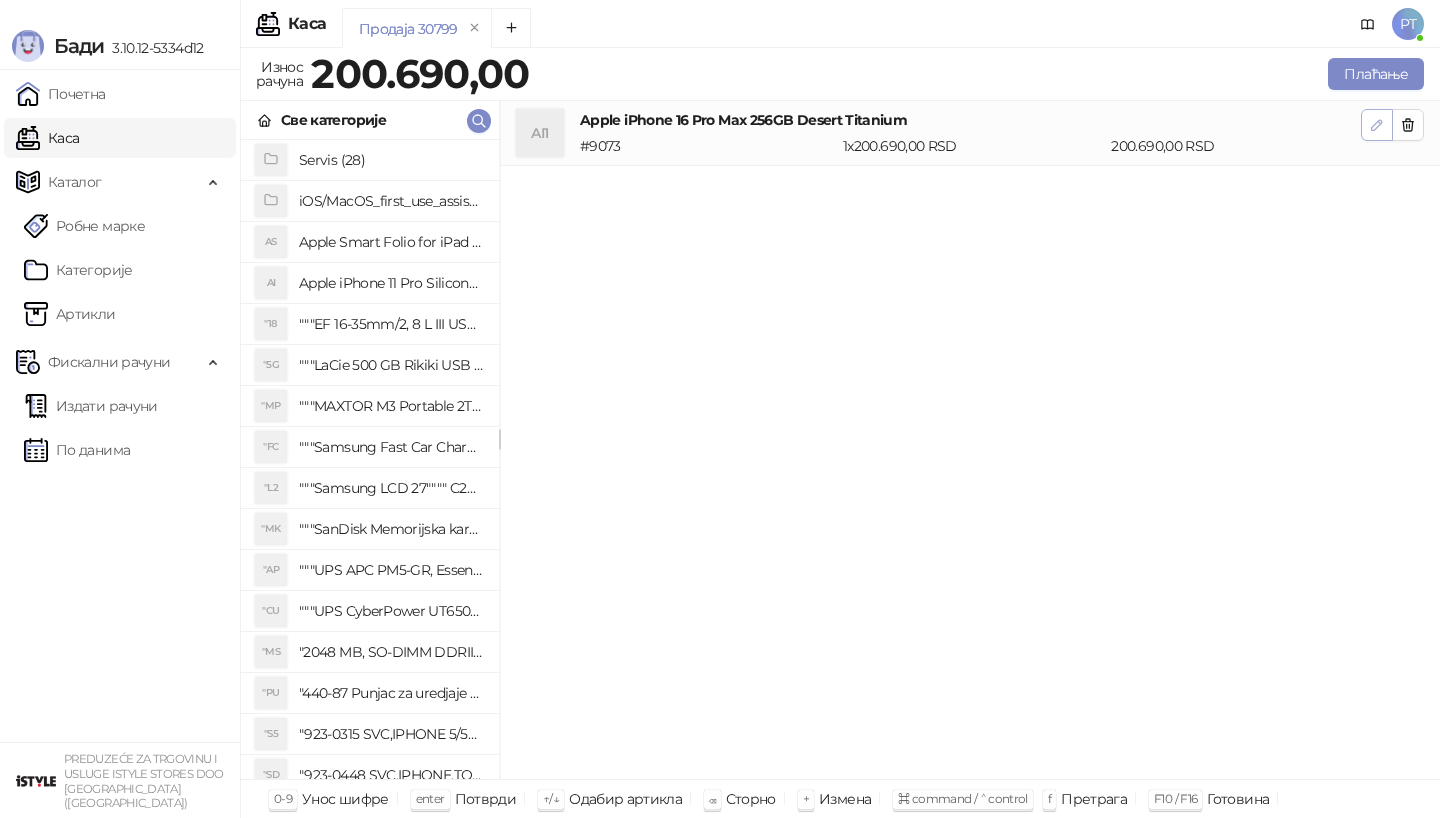 click at bounding box center (1377, 125) 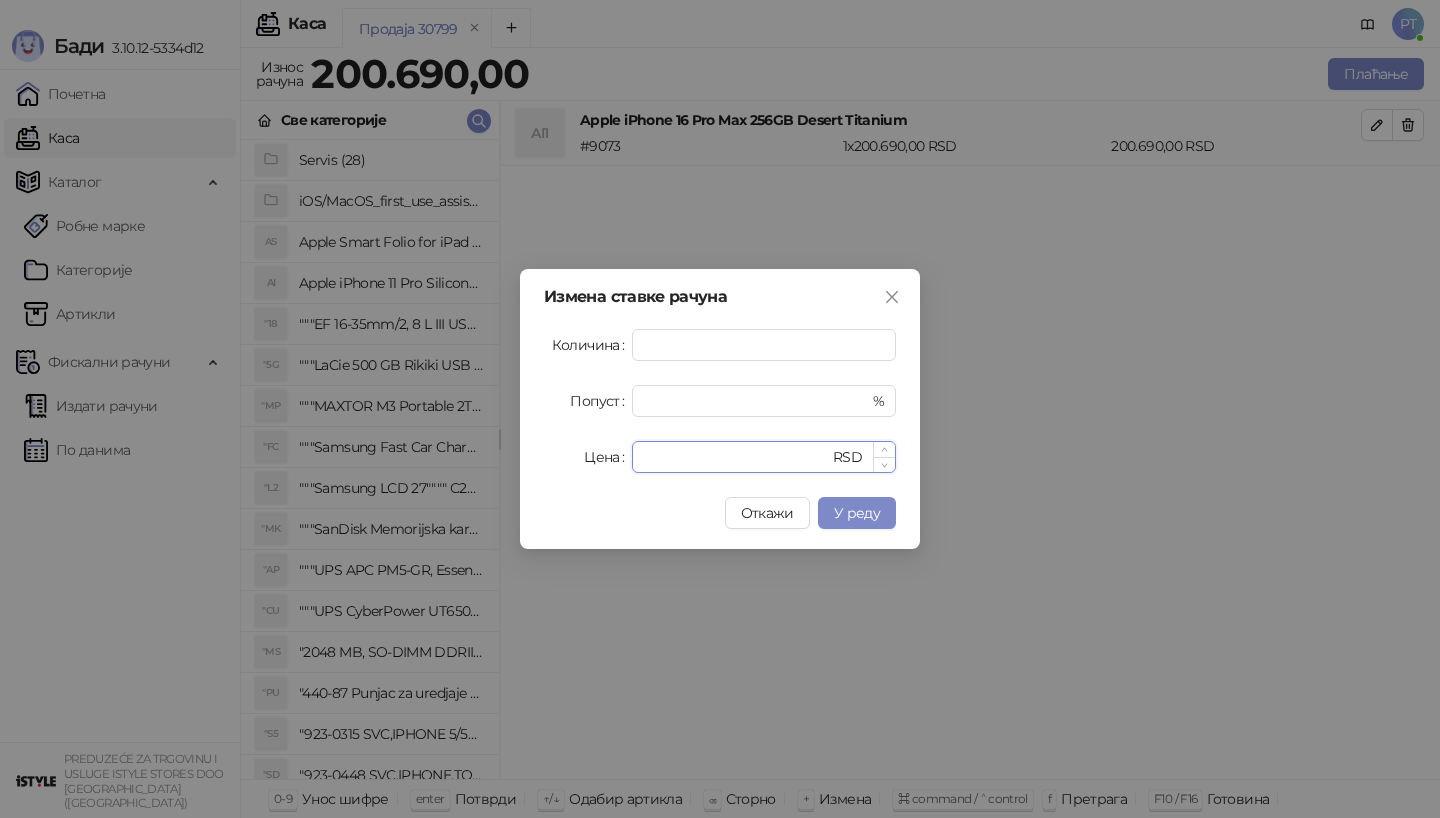 click on "******" at bounding box center (736, 457) 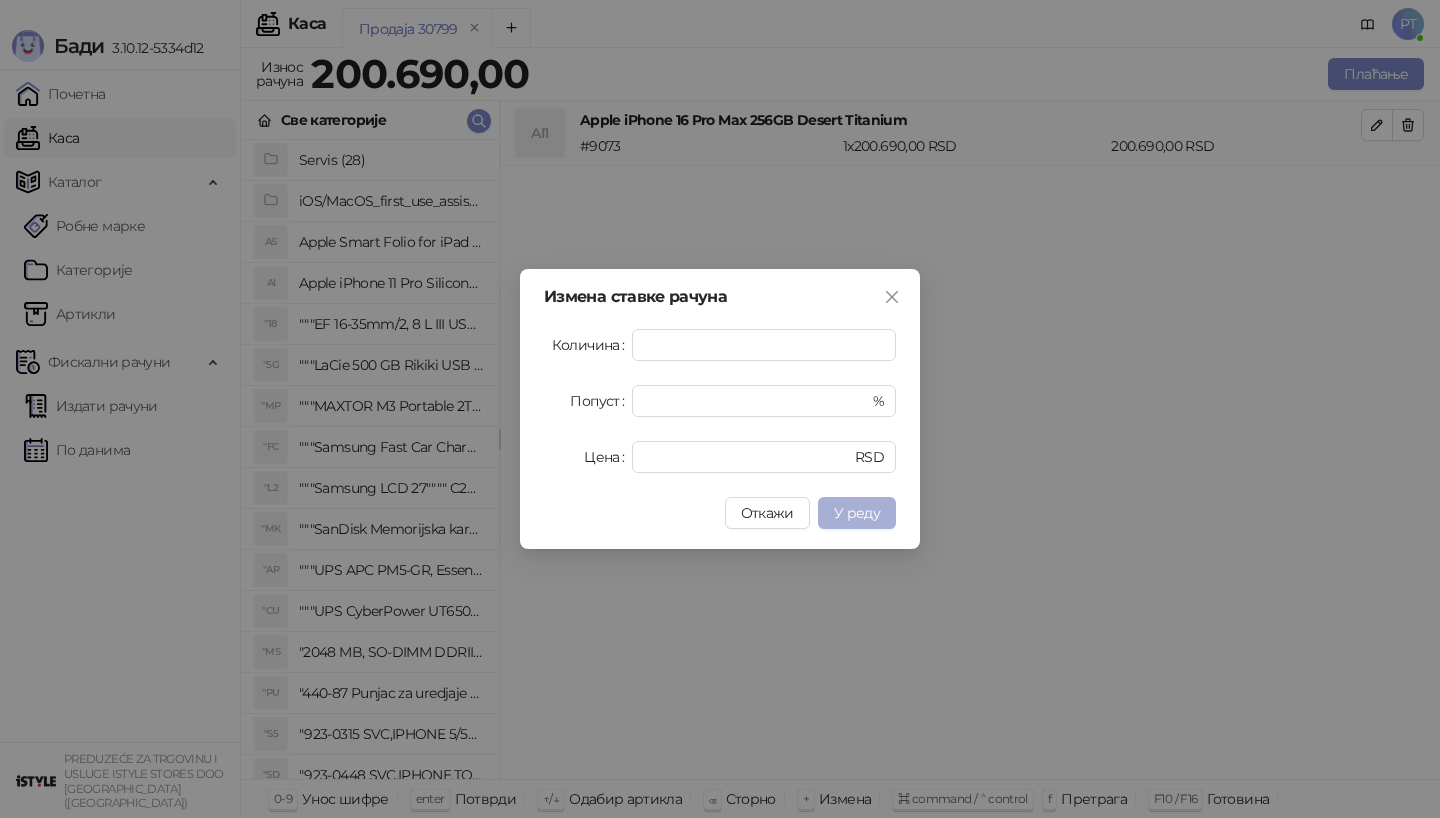 type on "******" 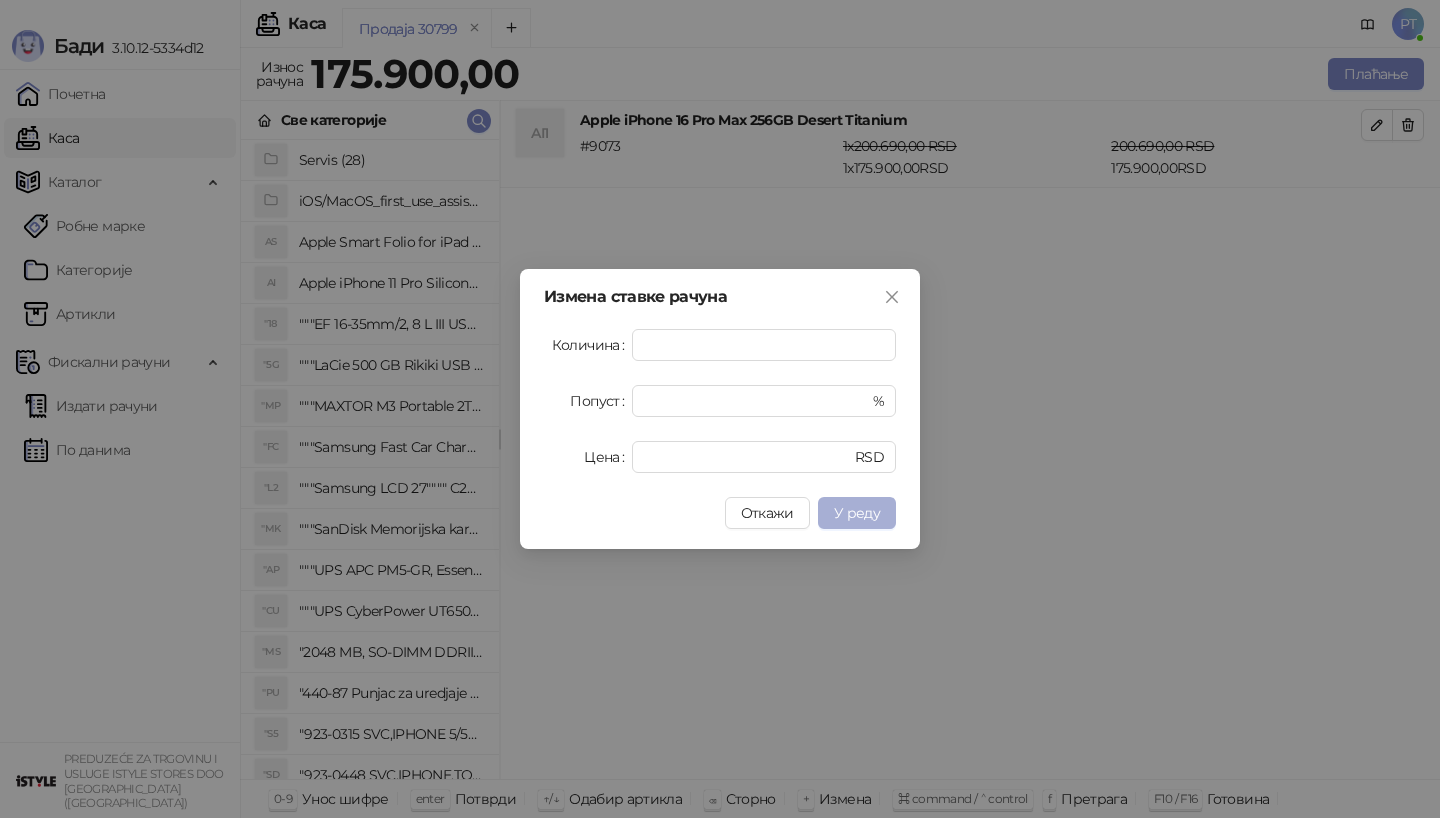 type 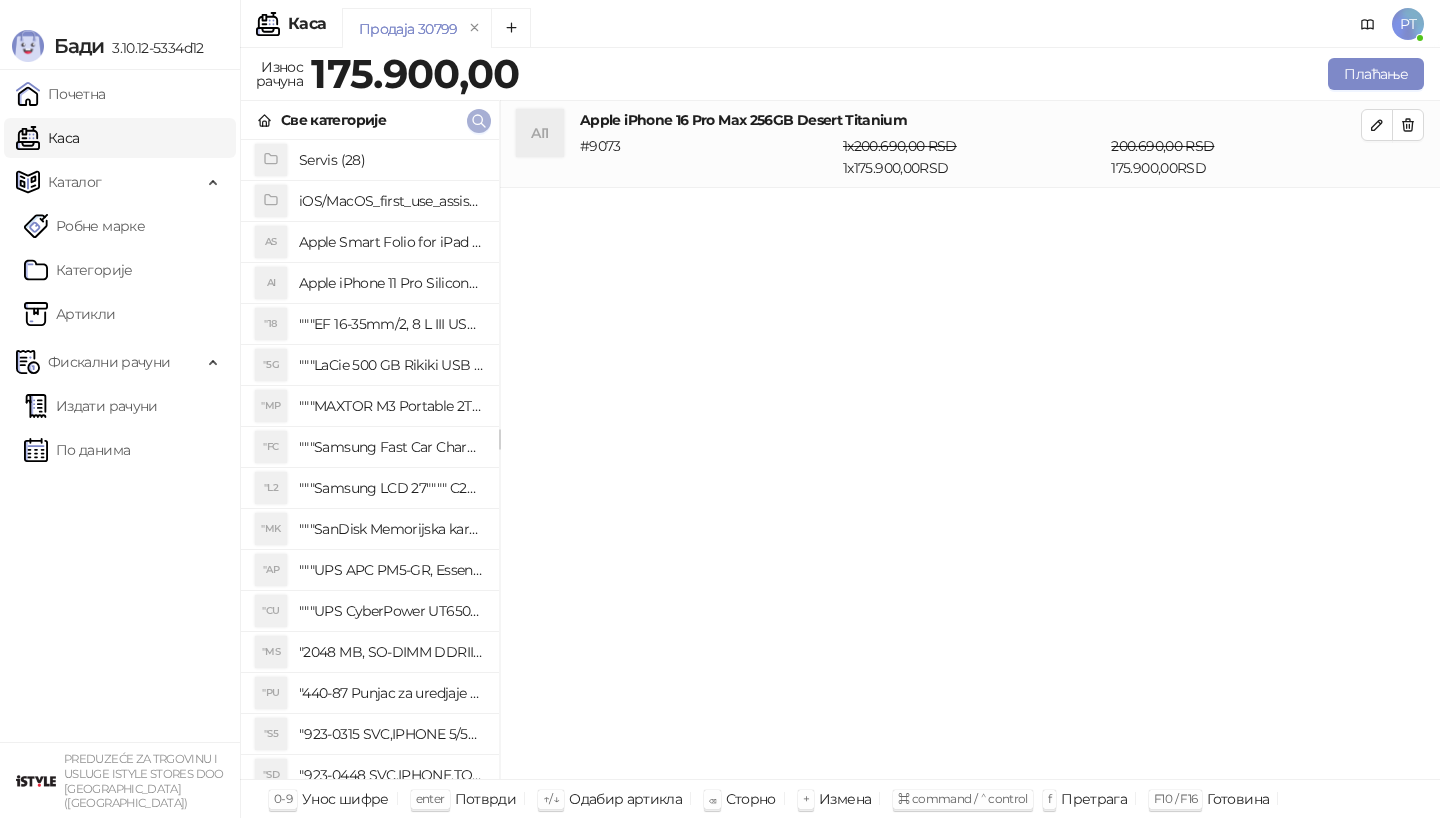 click at bounding box center [479, 121] 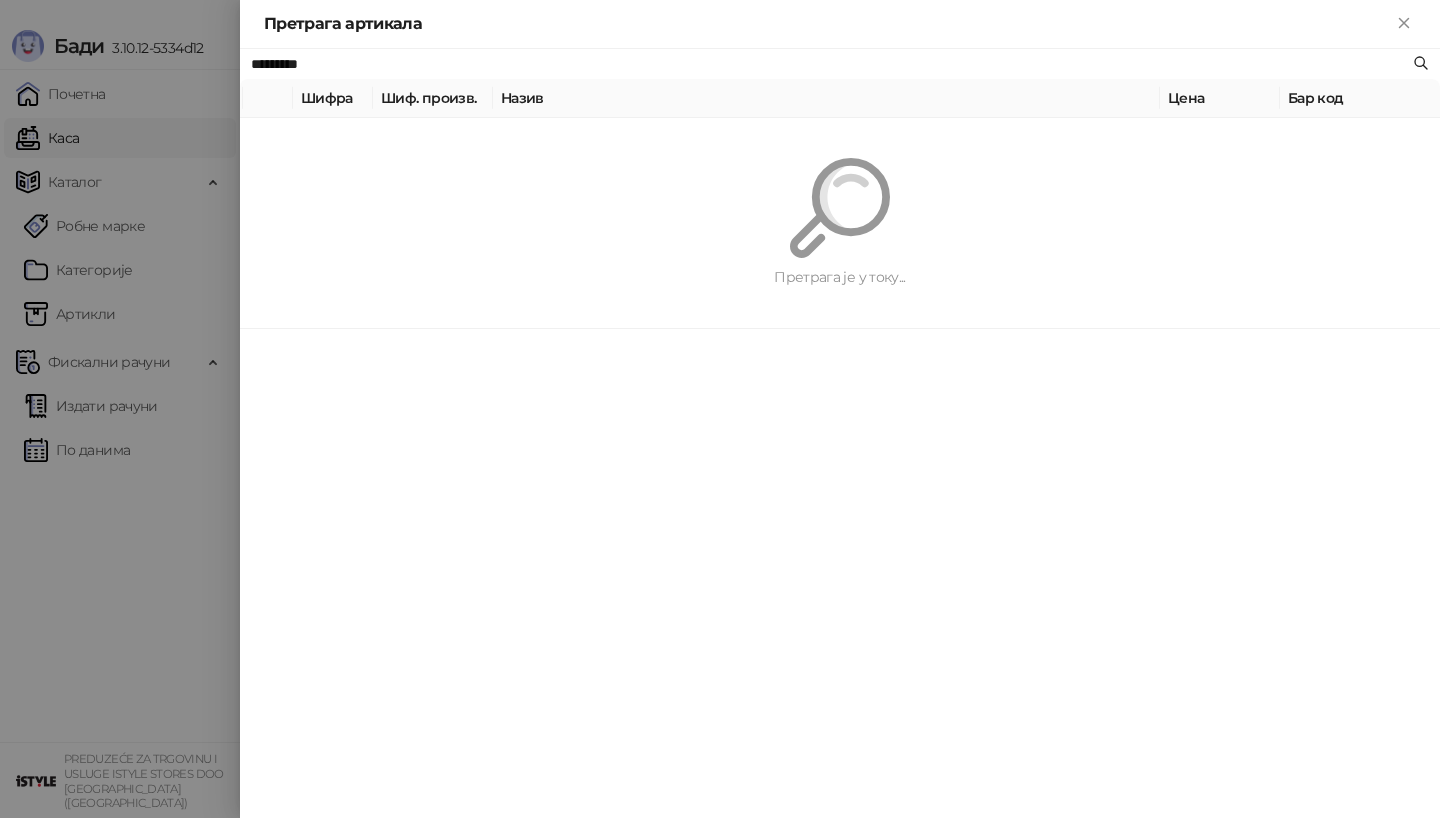 paste on "**********" 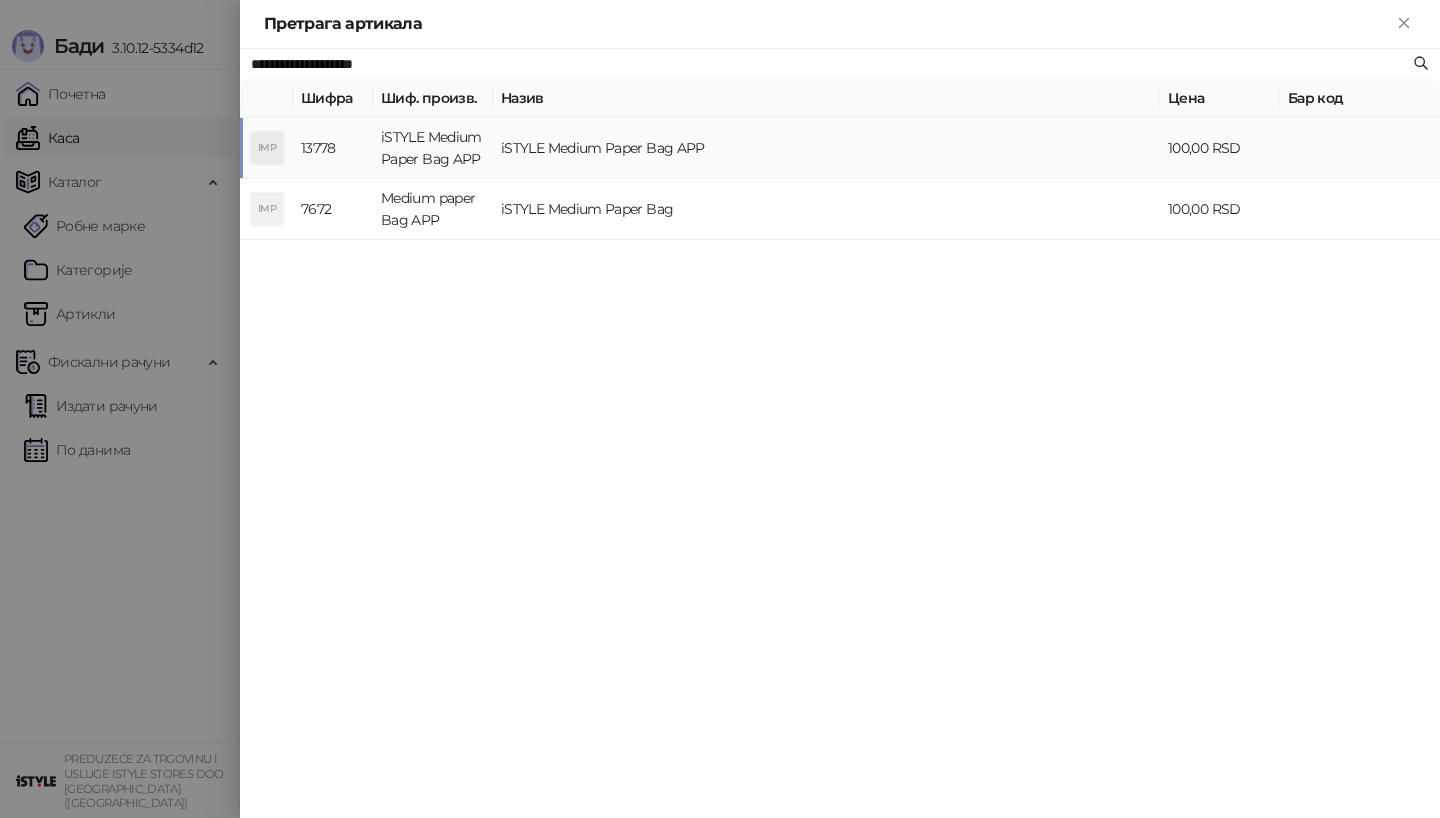 type on "**********" 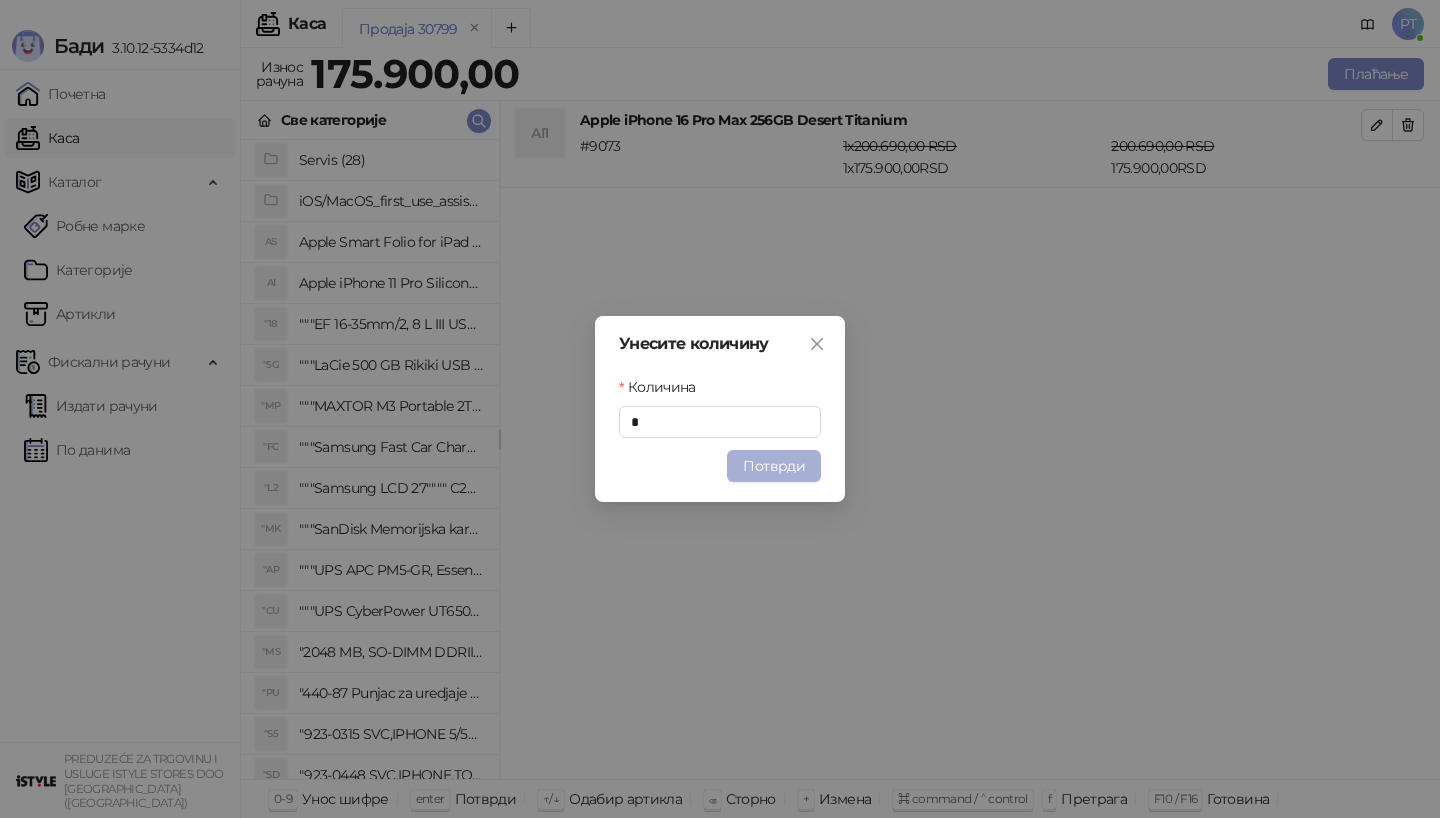 click on "Потврди" at bounding box center [774, 466] 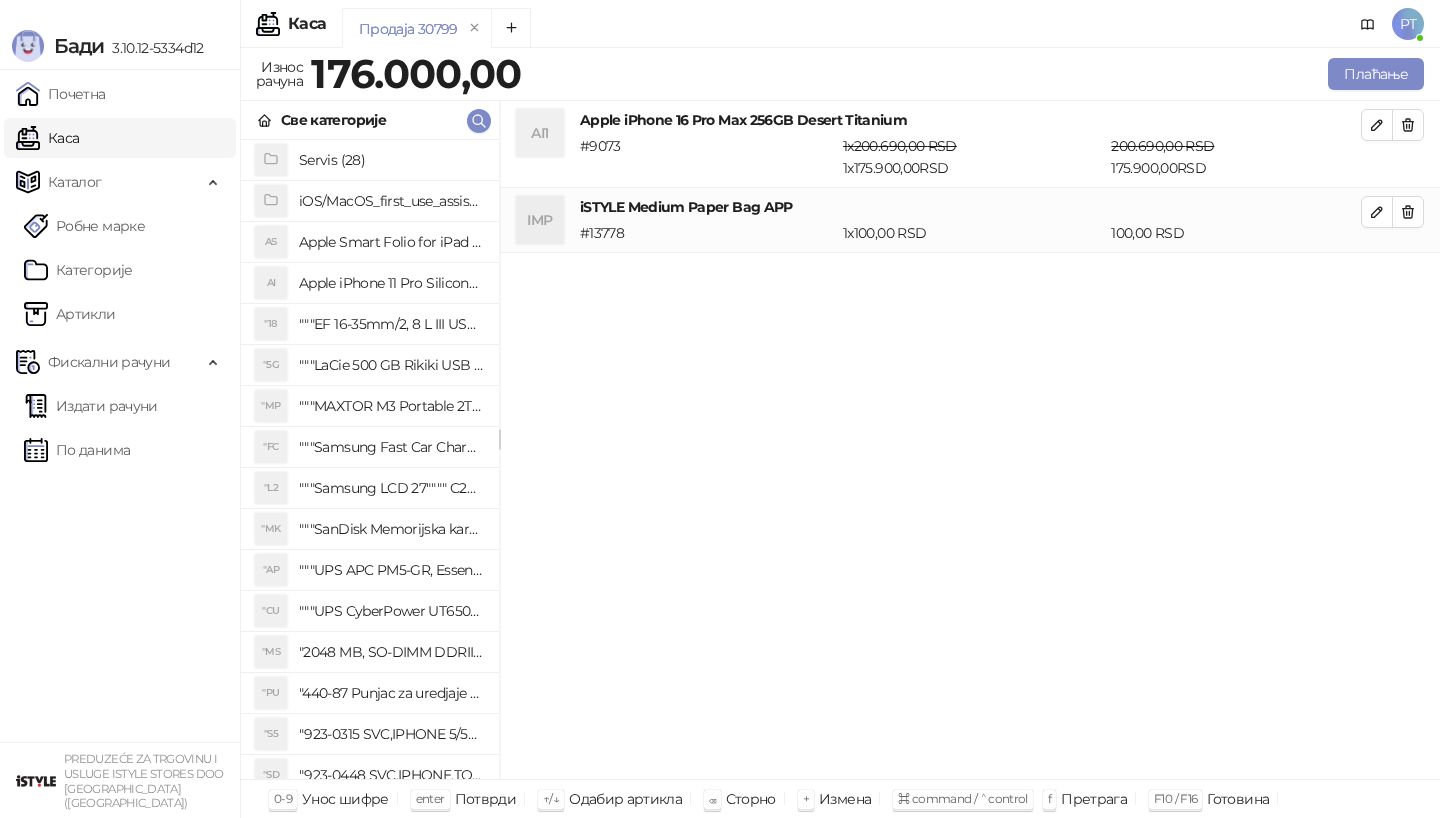 type 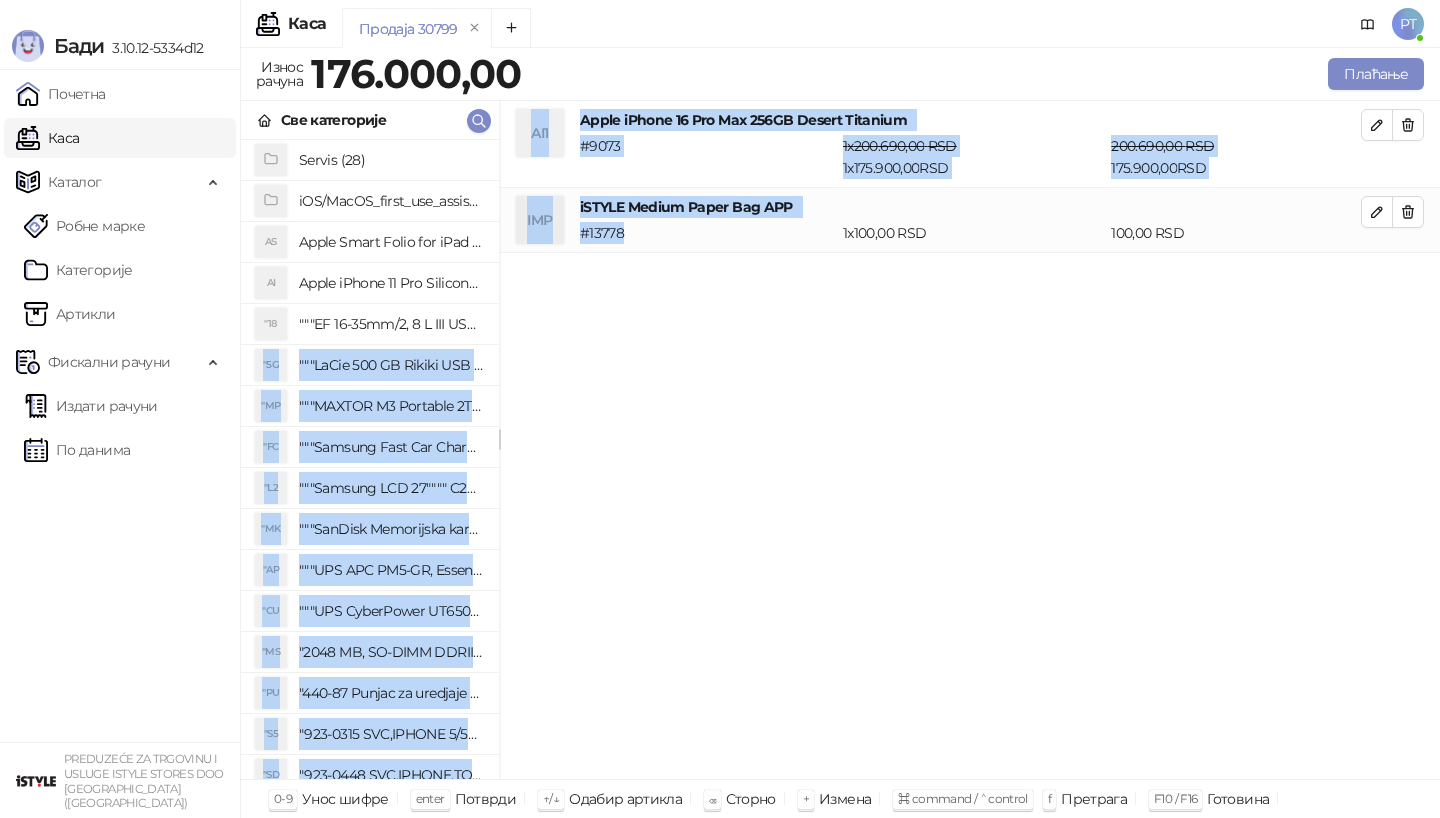 click on "AI1 Apple iPhone 16 Pro Max 256GB Desert Titanium    # 9073 1  x  200.690,00   RSD 1  x  175.900,00  RSD  200.690,00   RSD 175.900,00  RSD  IMP iSTYLE Medium Paper Bag APP    # 13778 1  x  100,00 RSD 100,00 RSD" at bounding box center [970, 440] 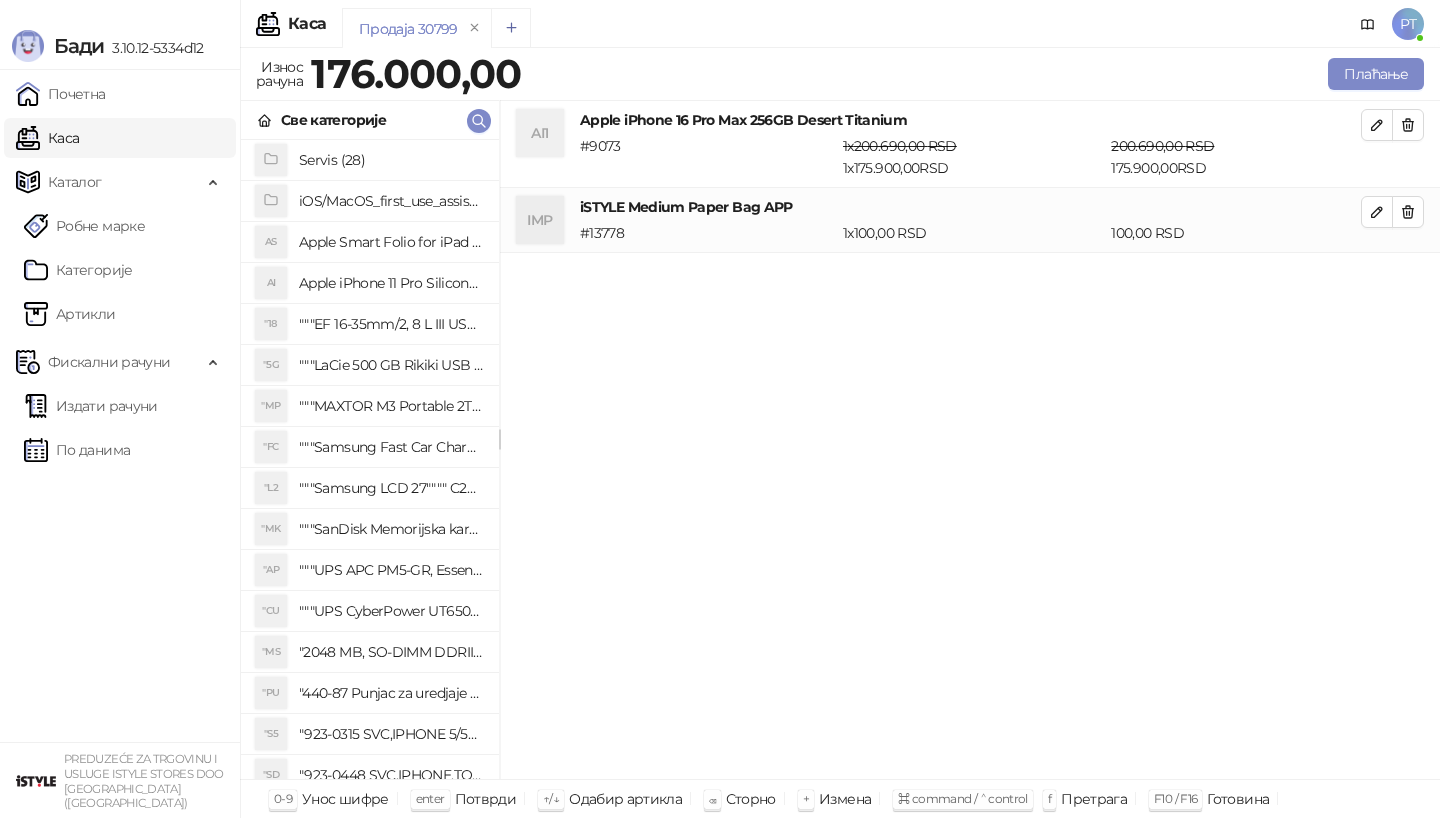 click 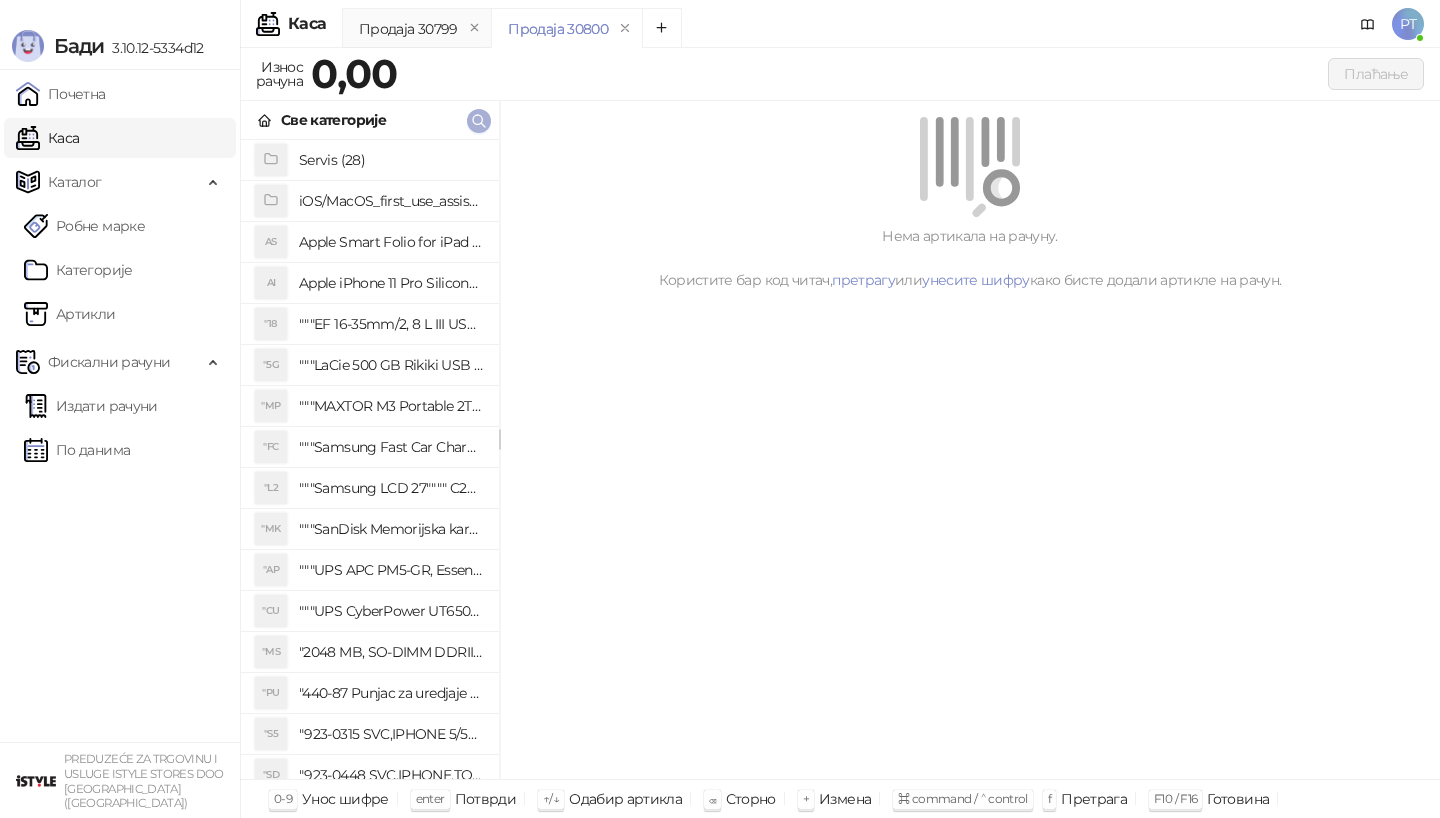 click 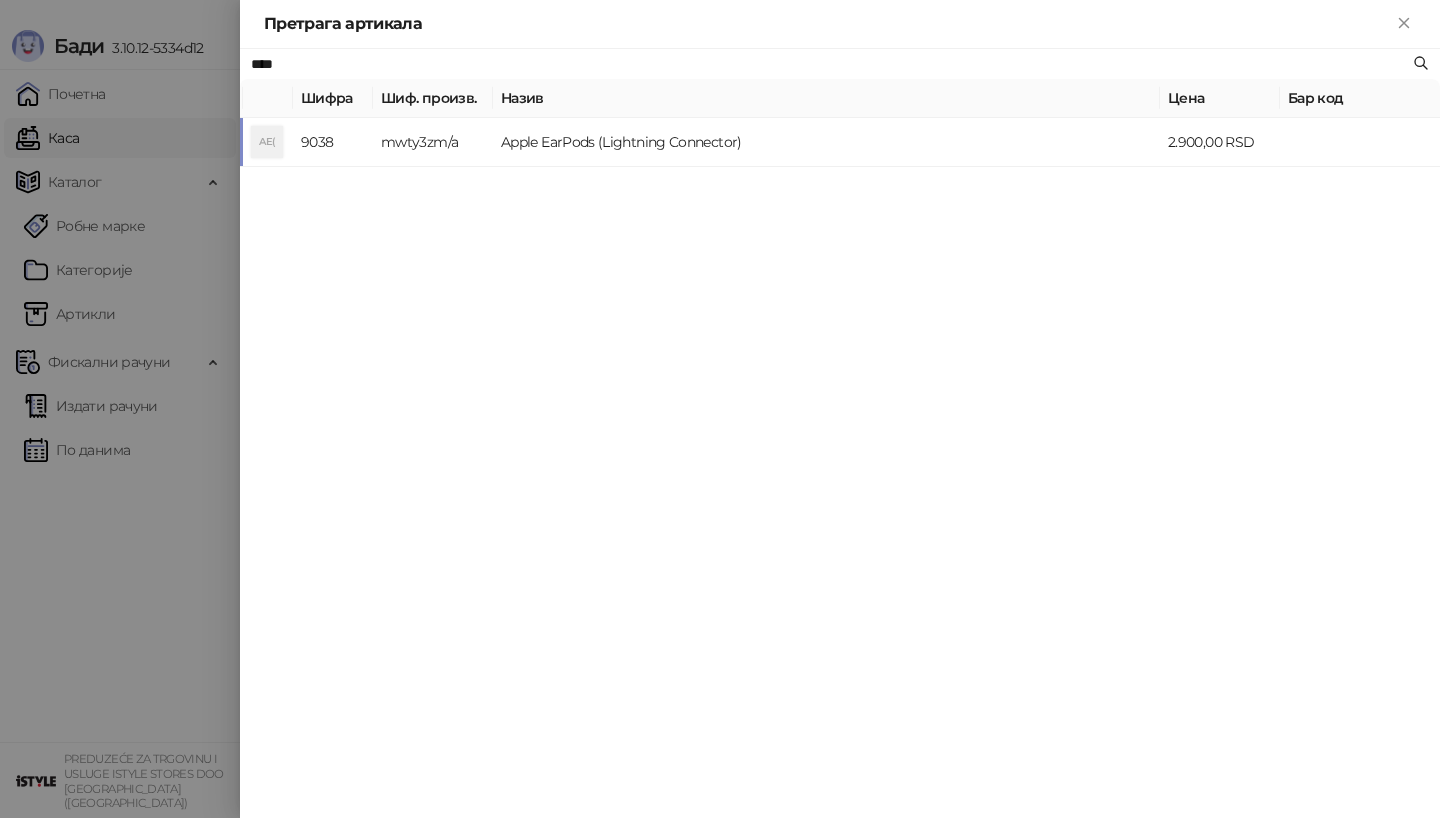 type on "****" 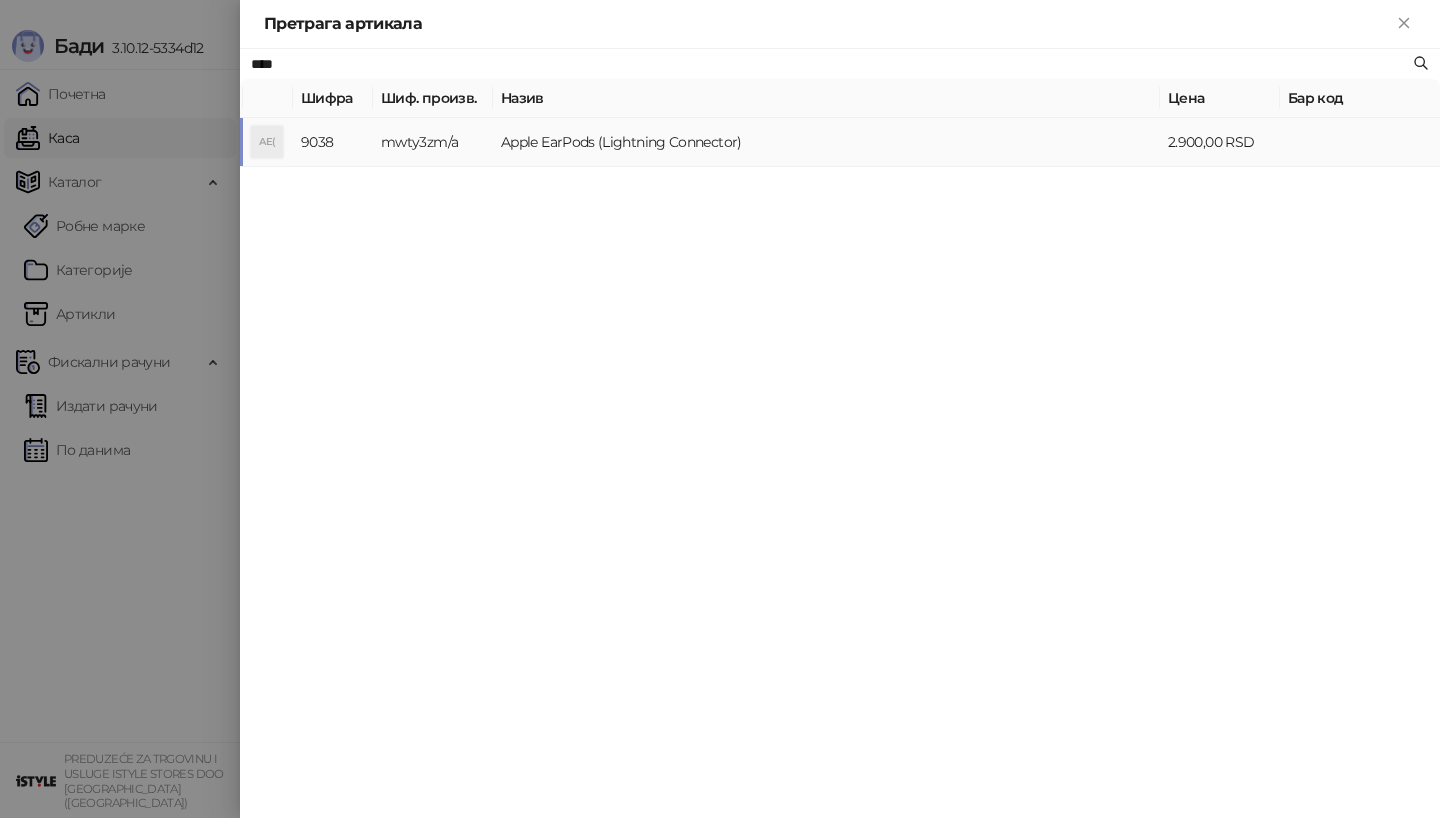 click on "Apple EarPods (Lightning Connector)" at bounding box center [826, 142] 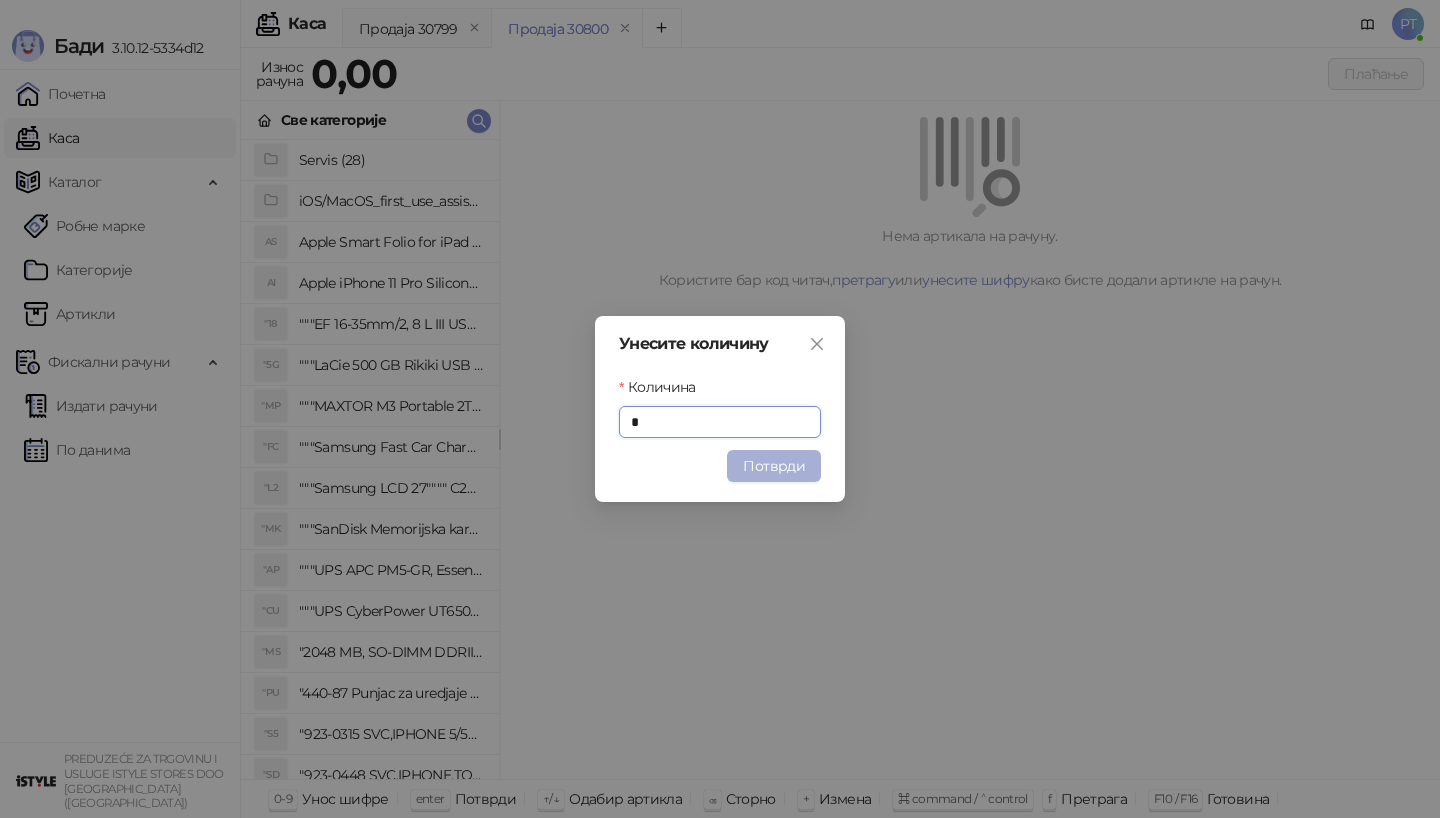 click on "Потврди" at bounding box center (774, 466) 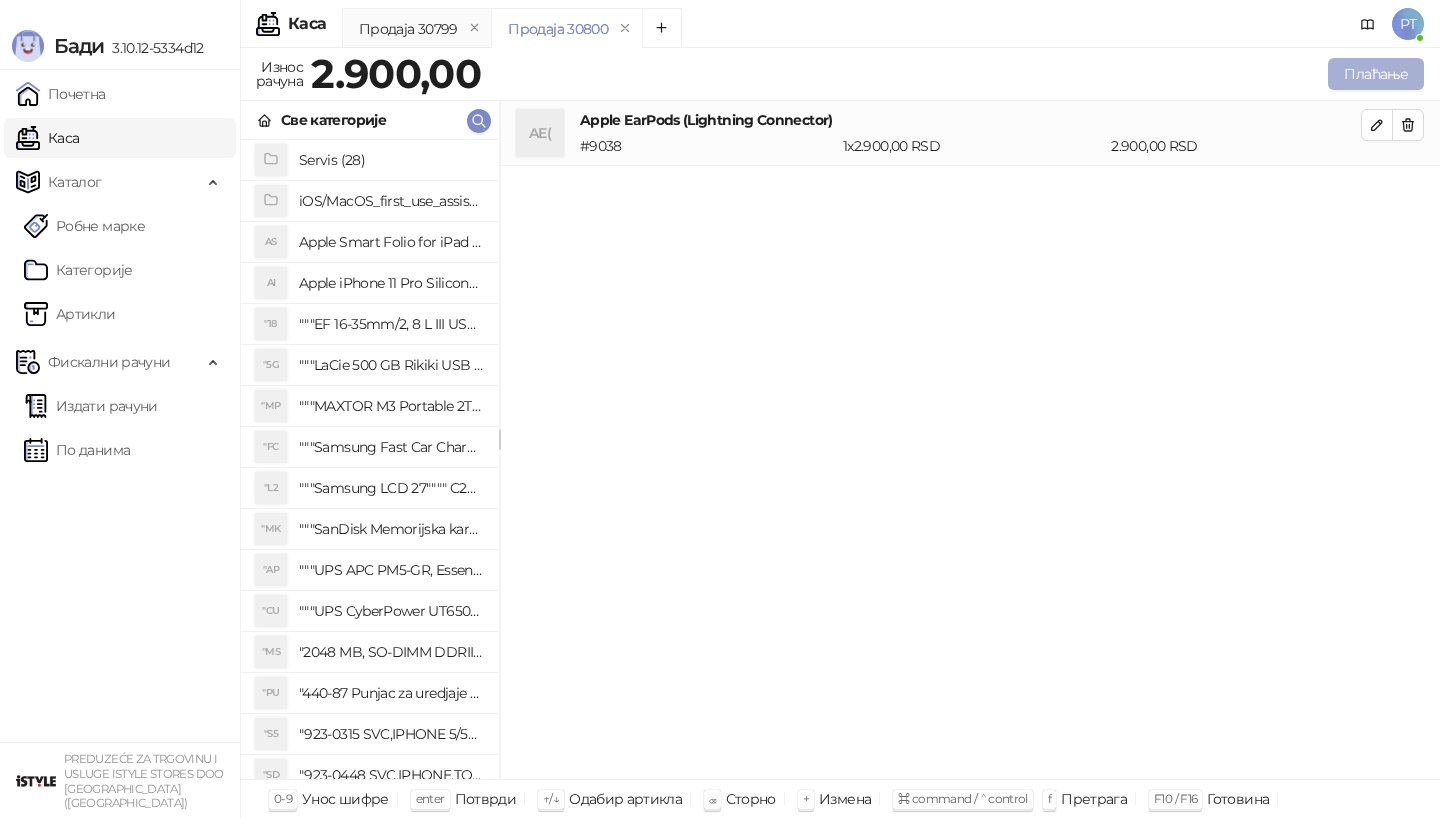 click on "Плаћање" at bounding box center [1376, 74] 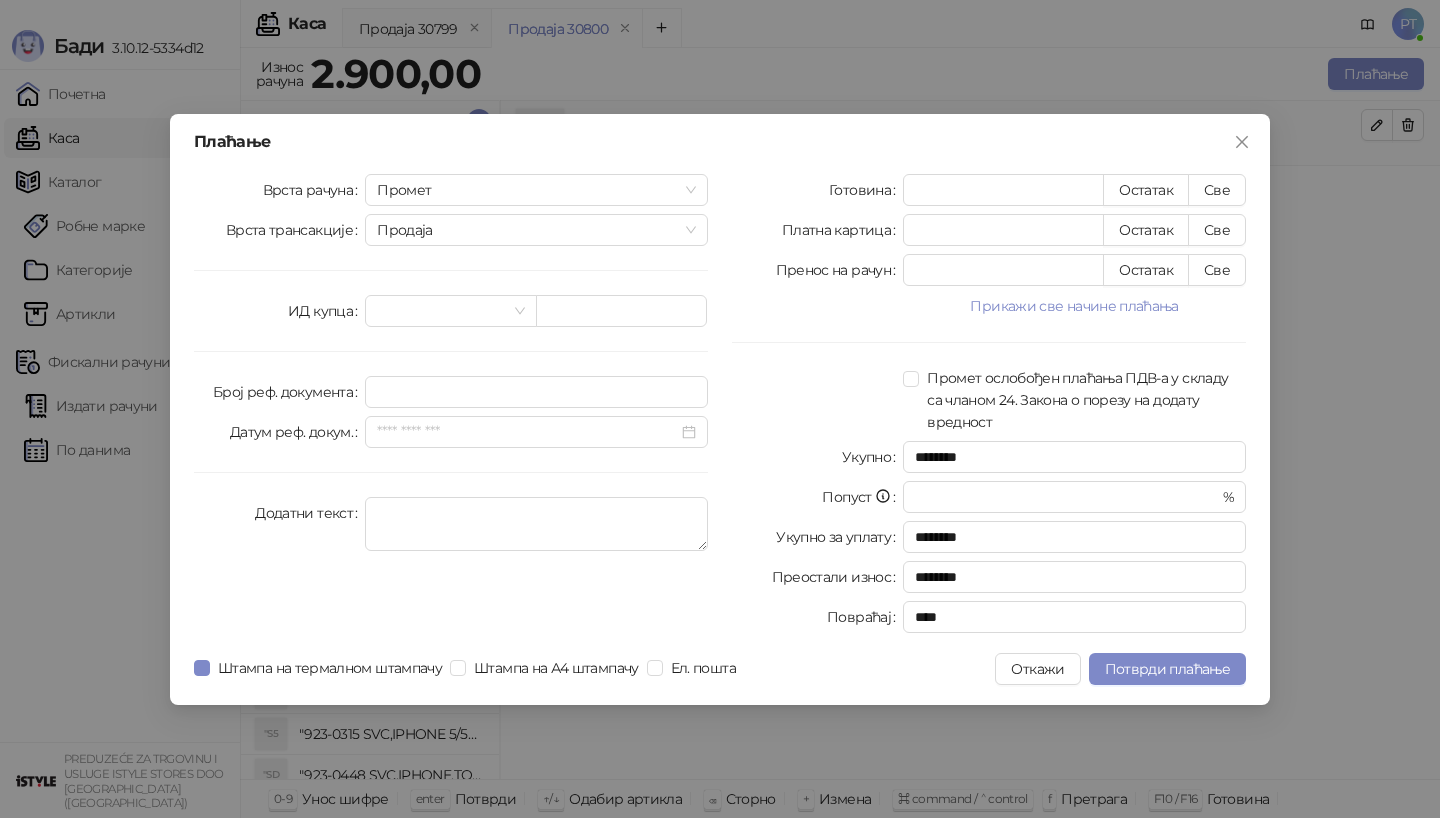 click on "Плаћање Врста рачуна Промет Врста трансакције Продаја ИД купца Број реф. документа Датум реф. докум. Додатни текст Готовина * Остатак Све Платна картица * Остатак Све Пренос на рачун * Остатак Све Прикажи све начине плаћања Ваучер * Остатак Све Чек * Остатак Све Инстант плаћање * Остатак Све Друго безготовинско * Остатак Све   Промет ослобођен плаћања ПДВ-а у складу са чланом 24. Закона о порезу на додату вредност Укупно ******** Попуст   * % Укупно за уплату ******** Преостали износ ******** Повраћај **** Штампа на термалном штампачу Штампа на А4 штампачу Ел. пошта Откажи" at bounding box center (720, 409) 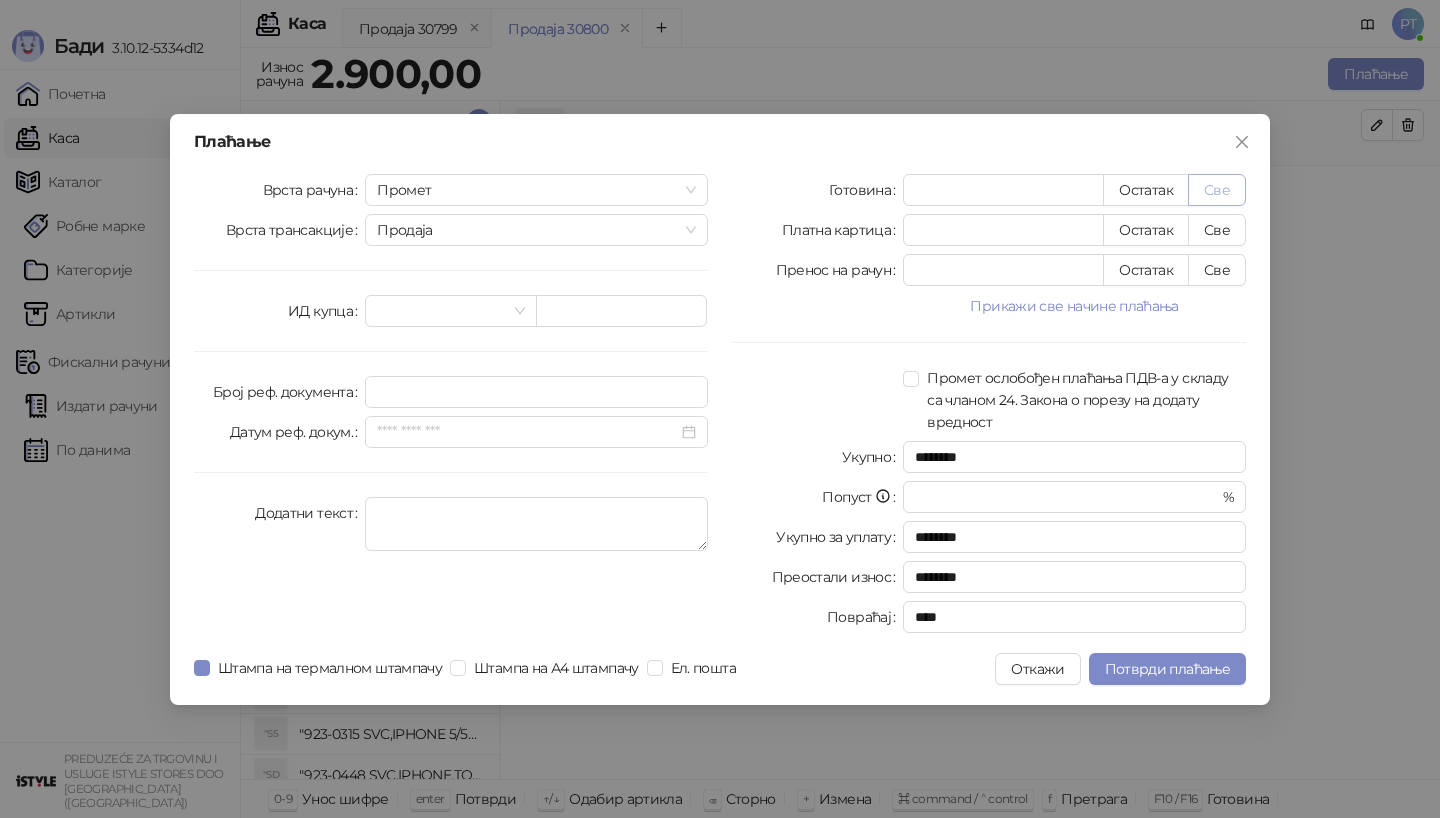 click on "Све" at bounding box center (1217, 190) 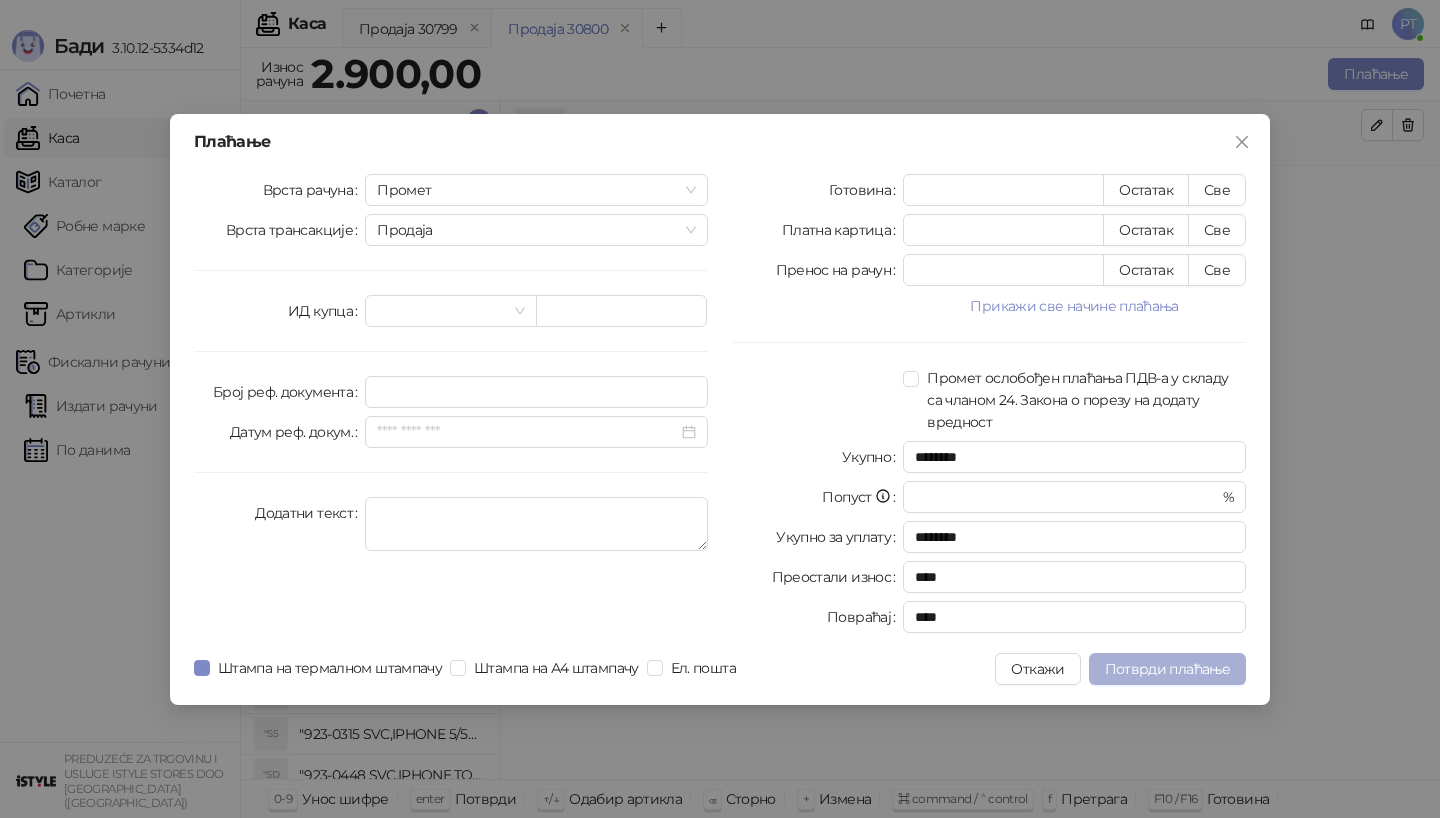 click on "Потврди плаћање" at bounding box center (1167, 669) 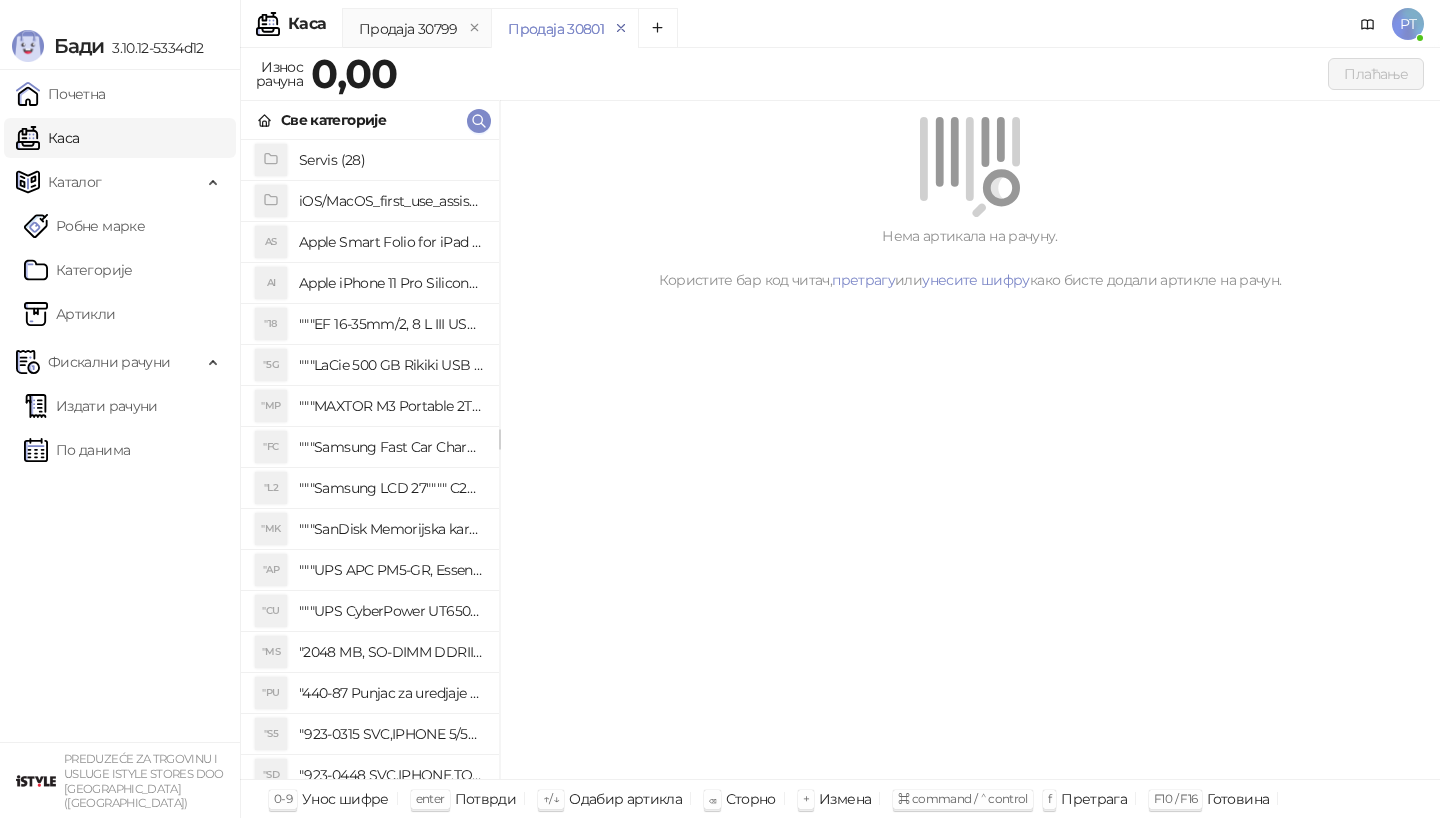 click 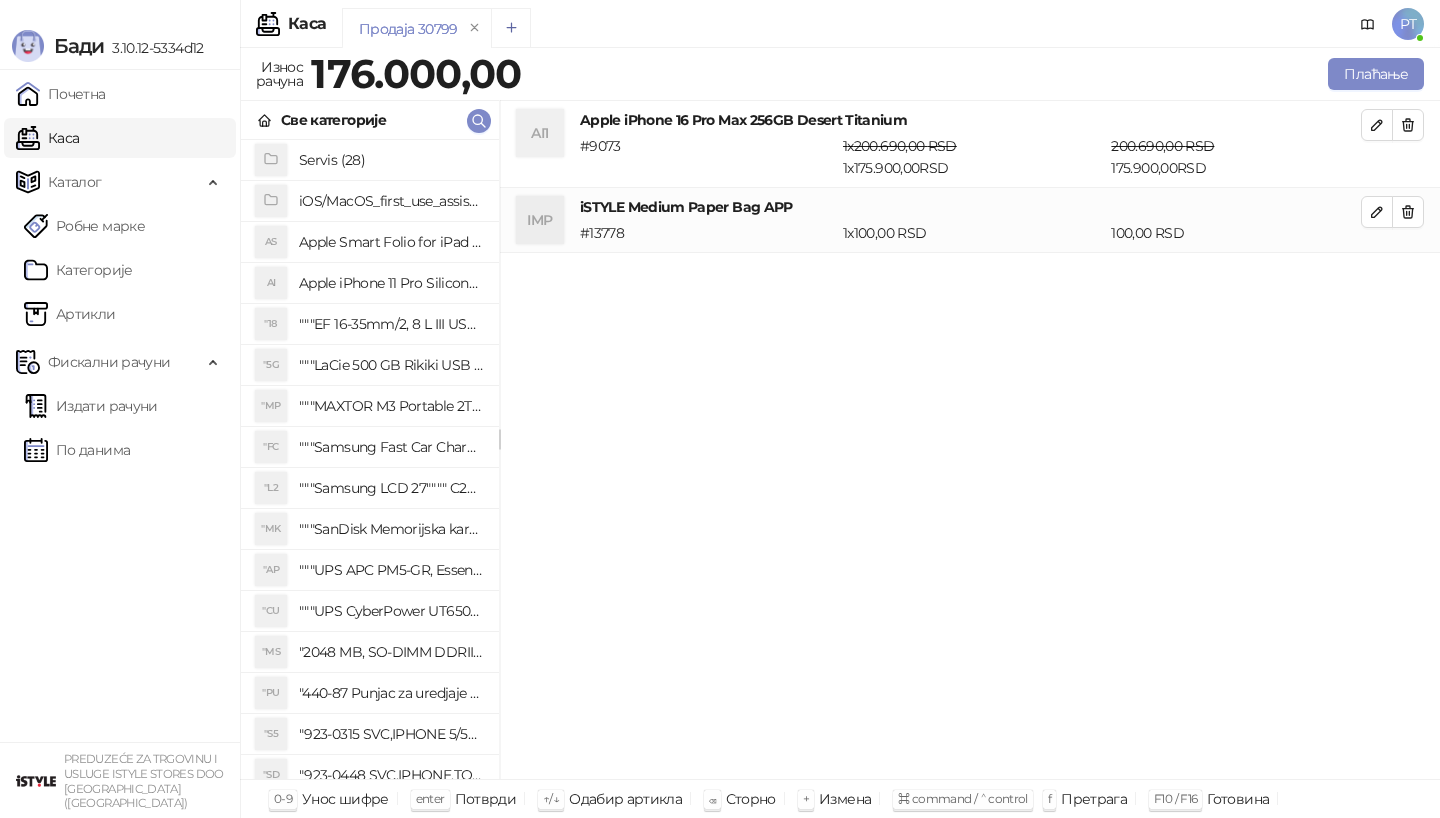 click at bounding box center [511, 28] 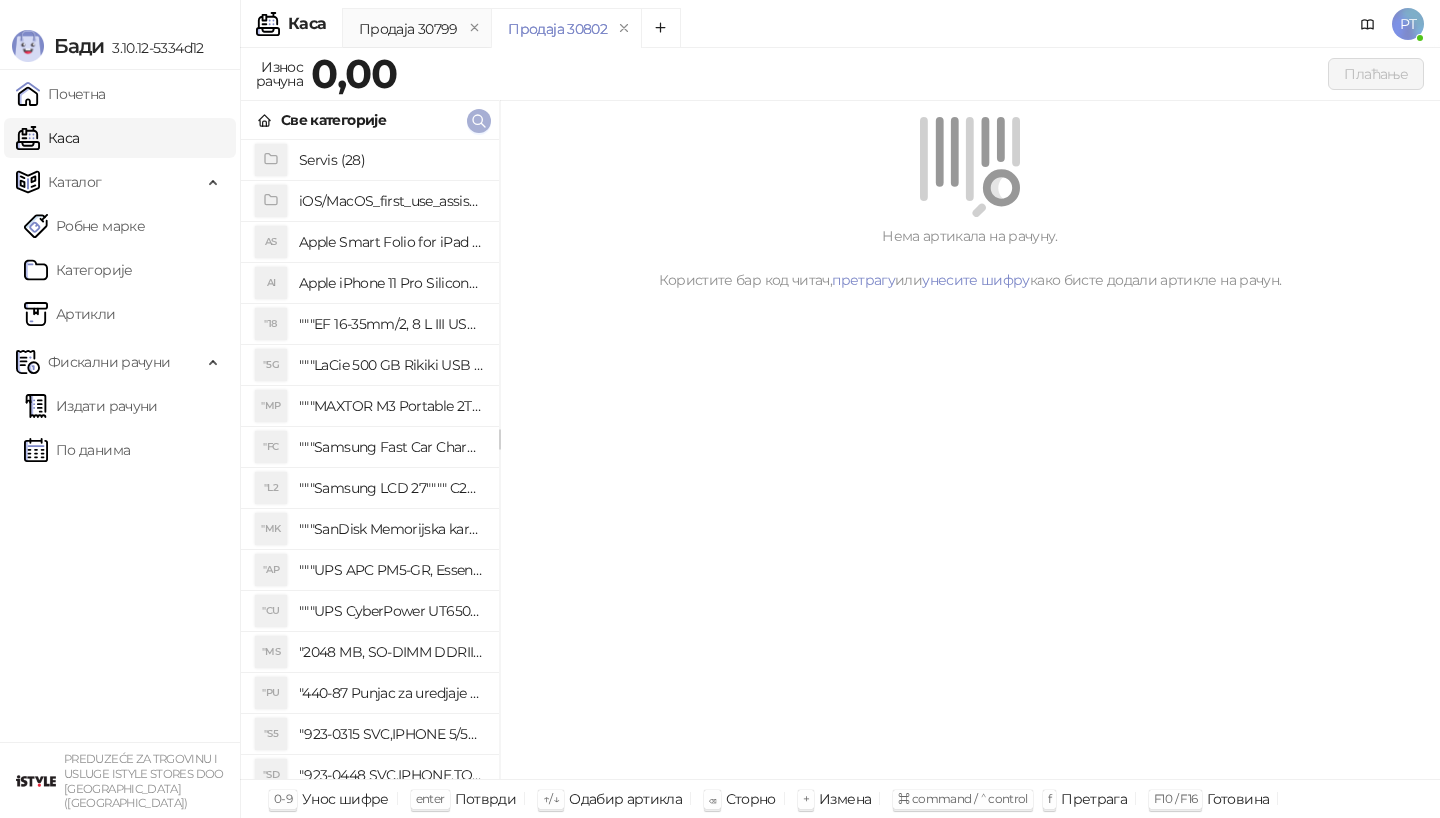click 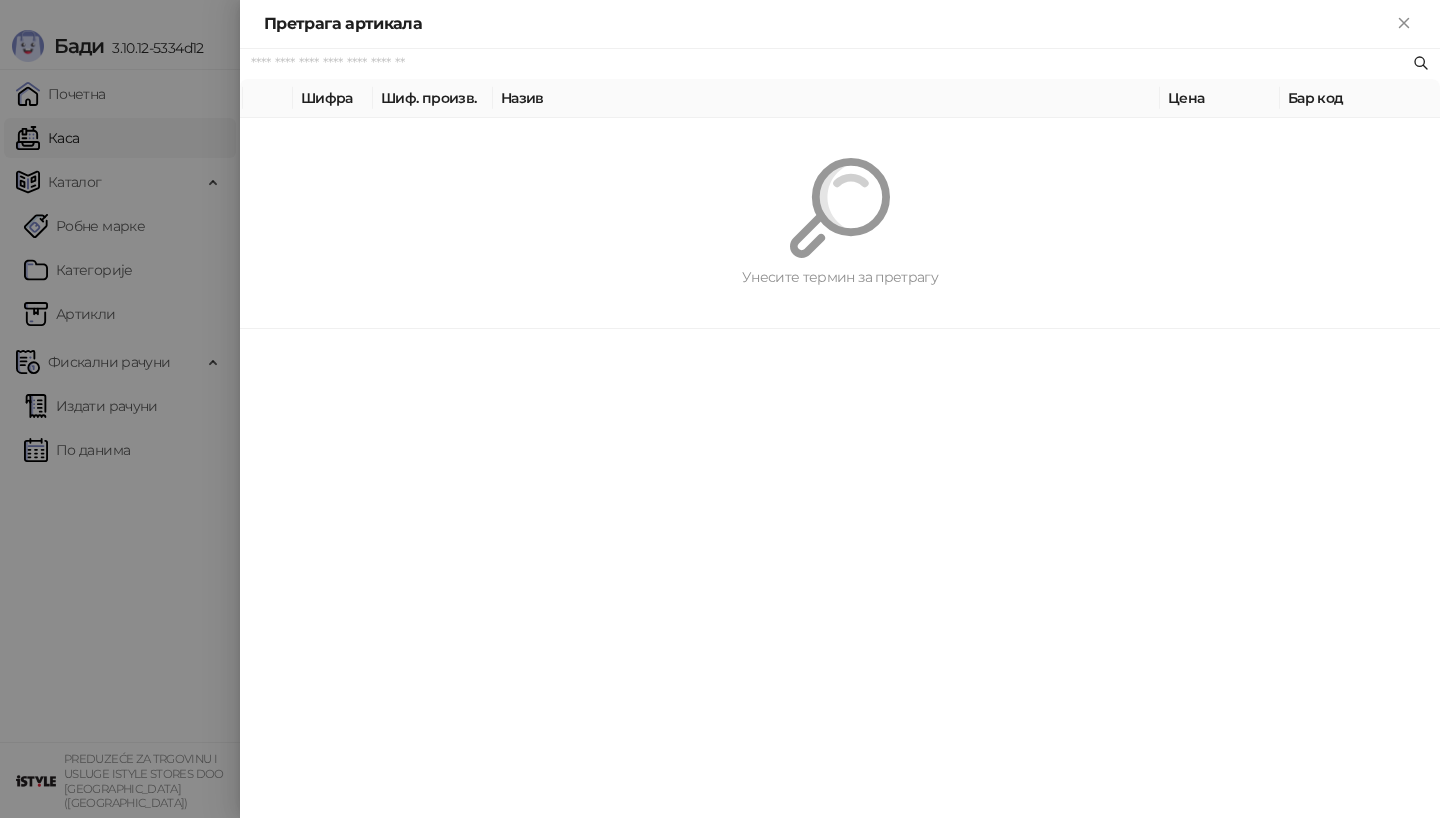paste on "*********" 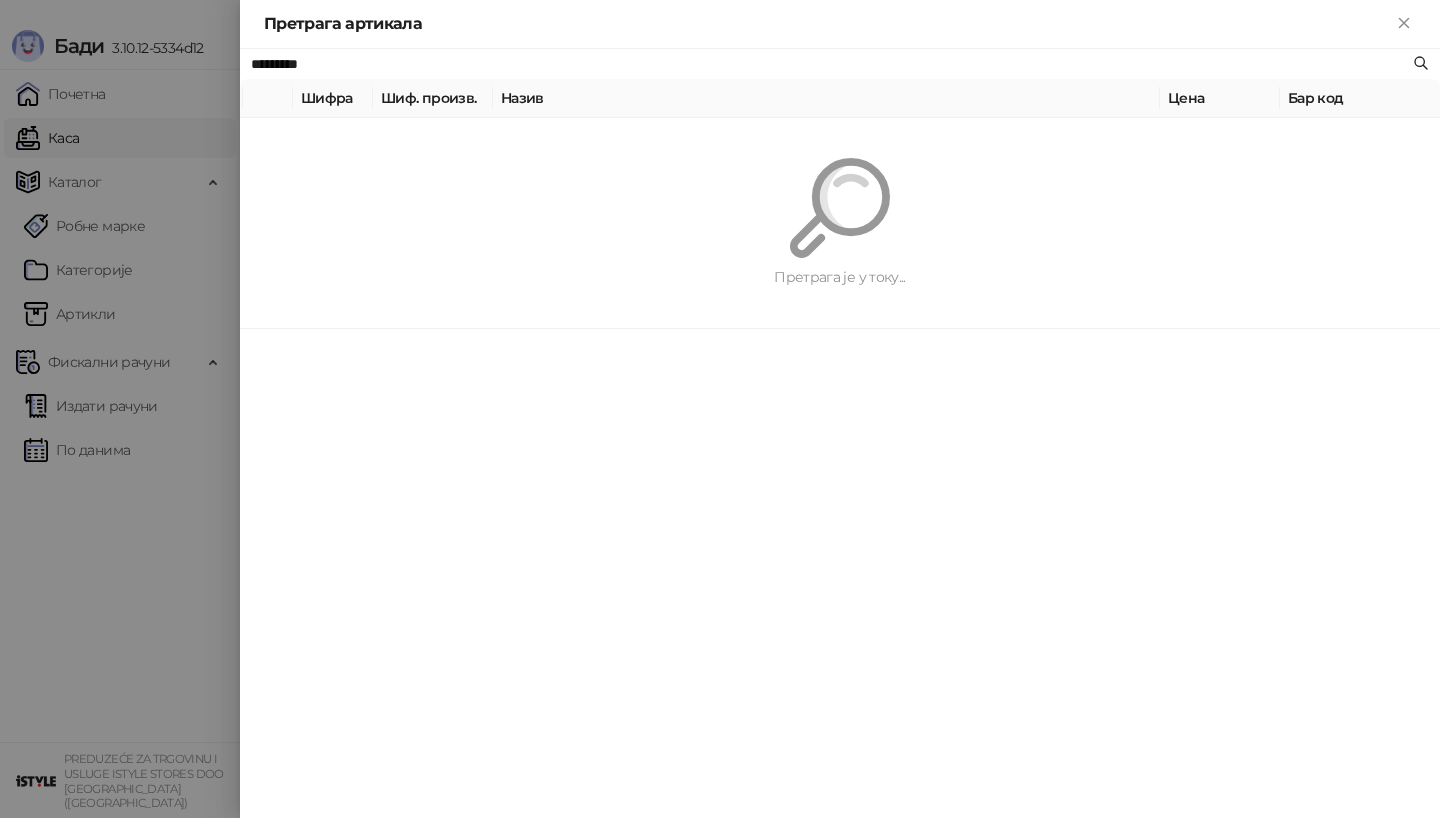 type on "*********" 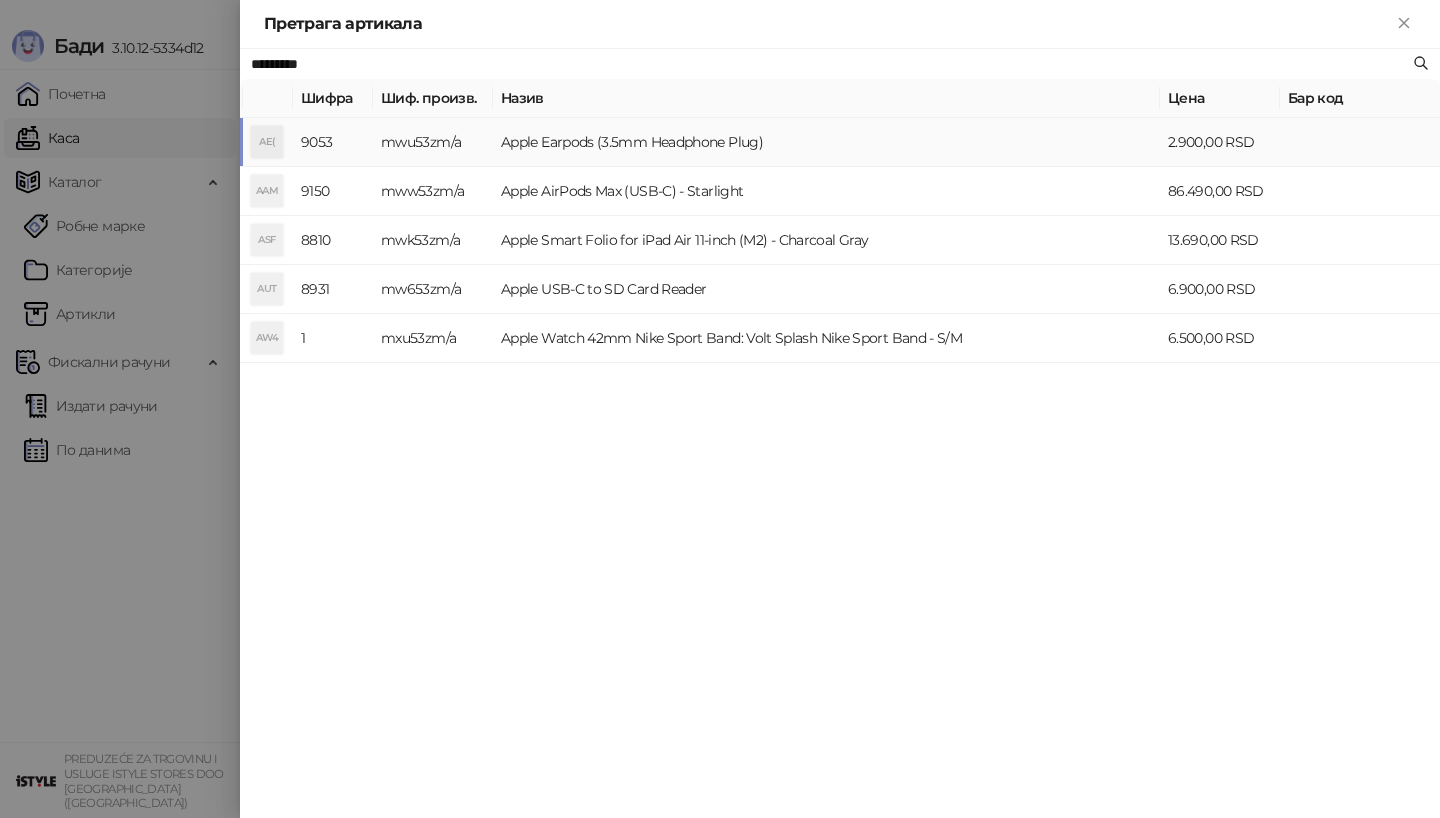 click on "mwu53zm/a" at bounding box center (433, 142) 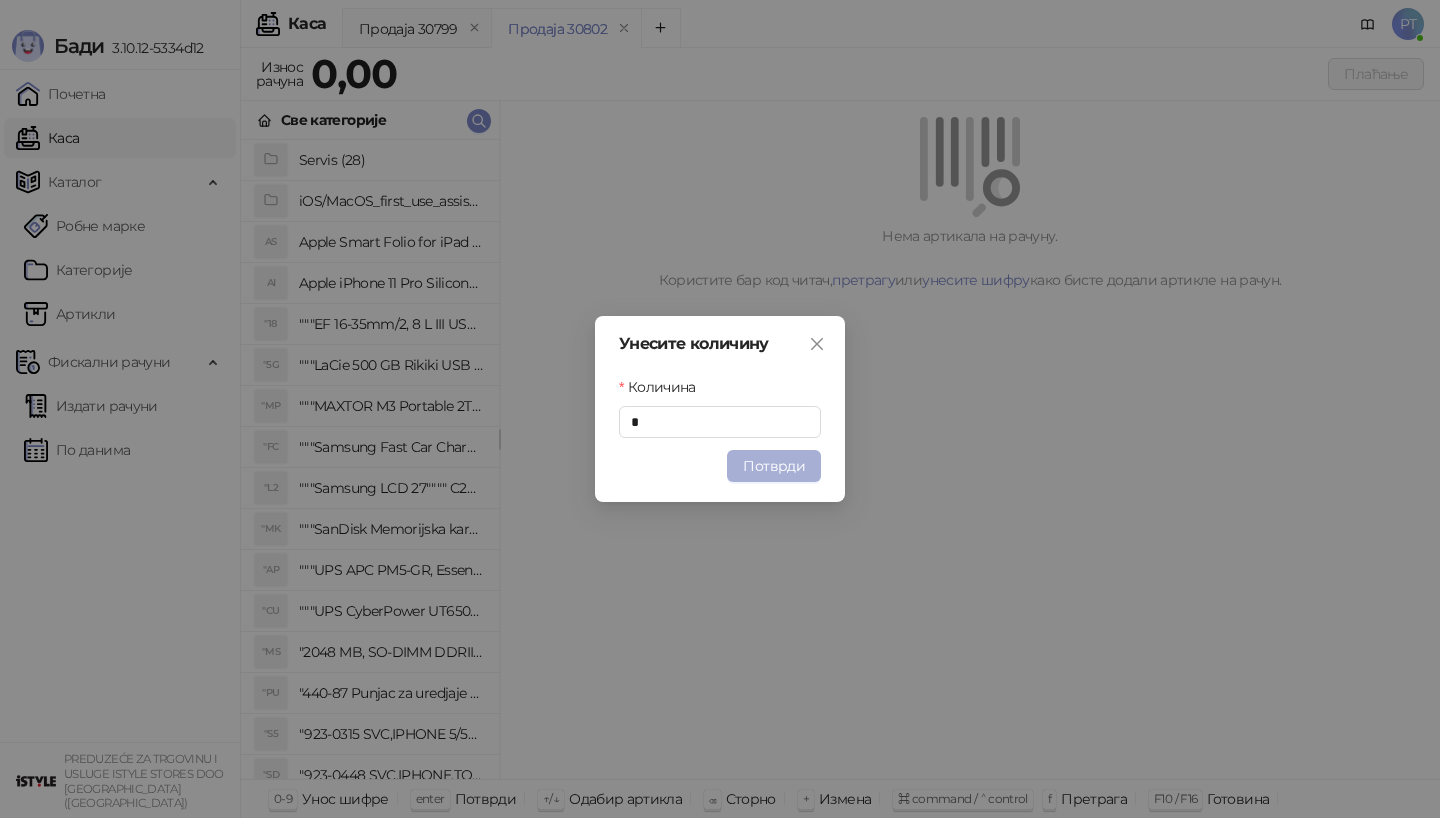 type 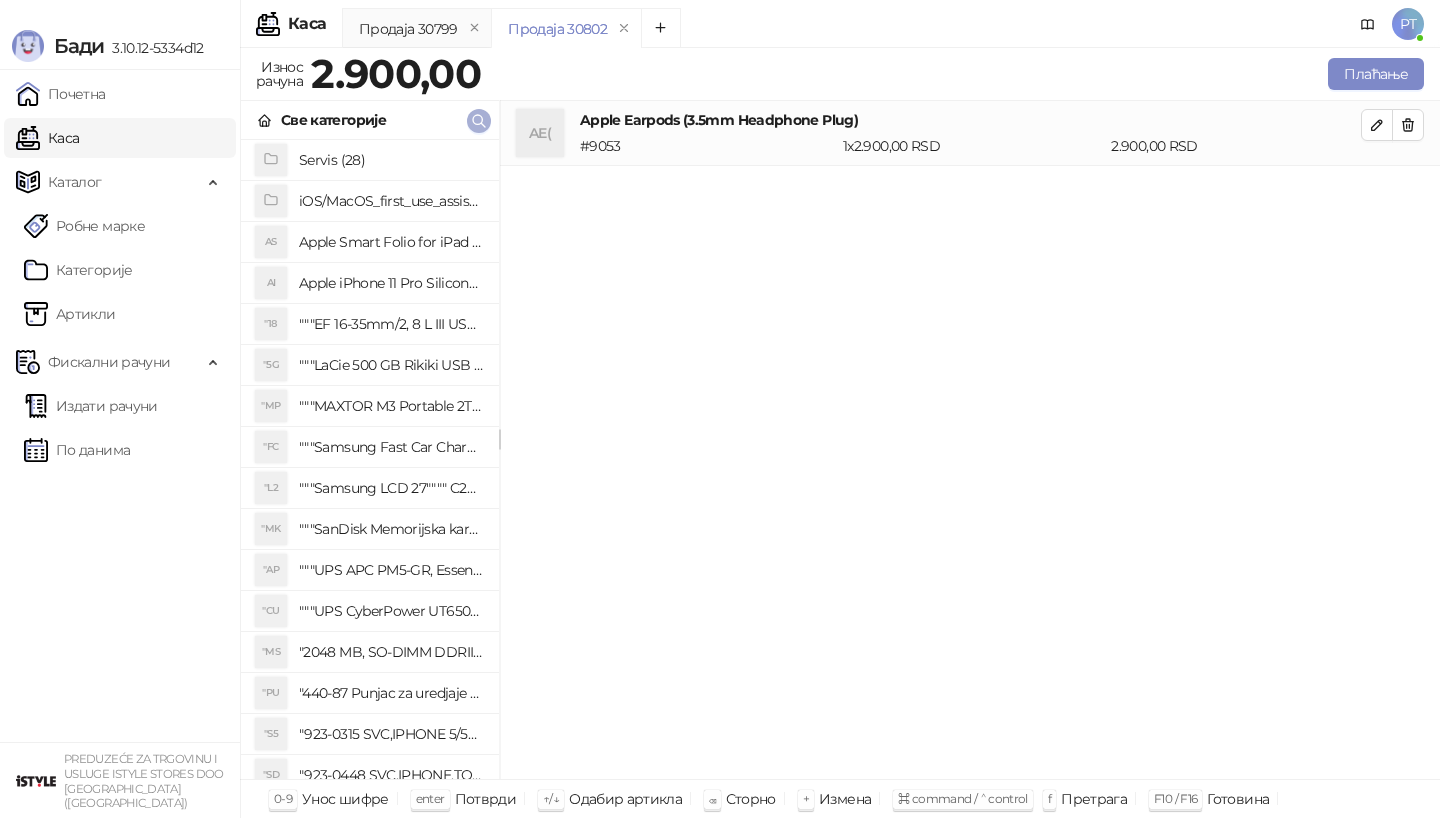 type 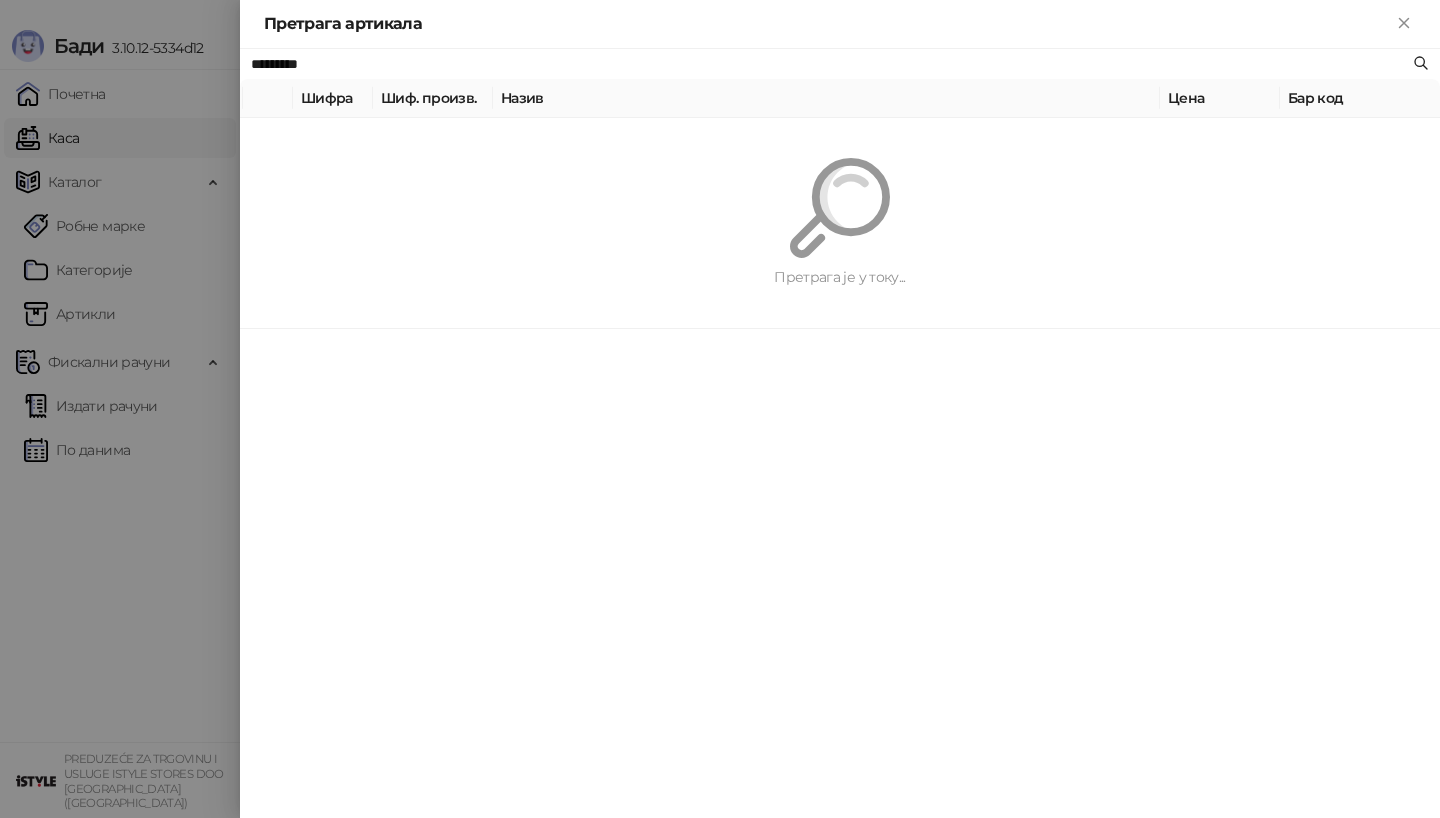 paste on "**********" 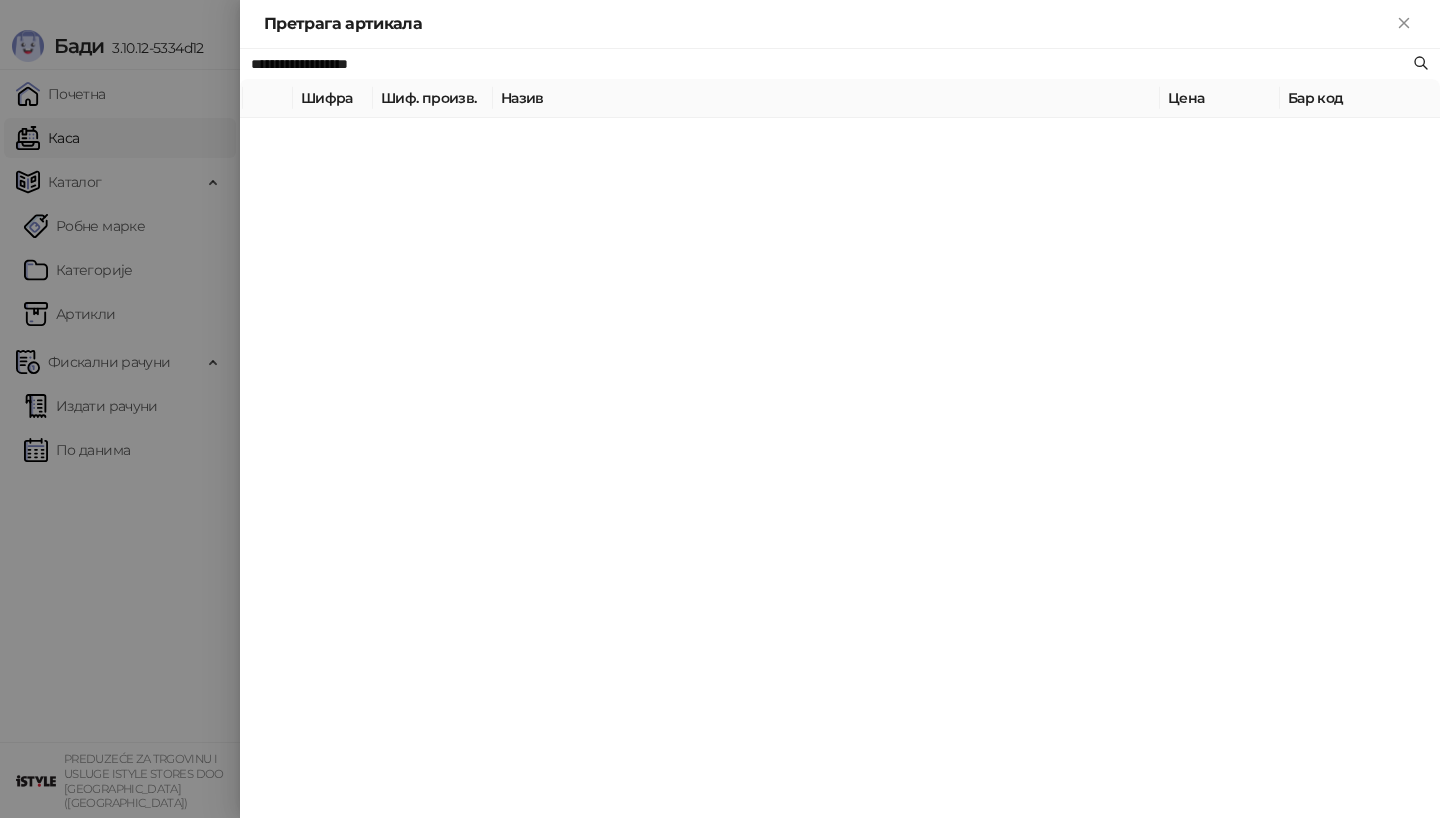 type on "**********" 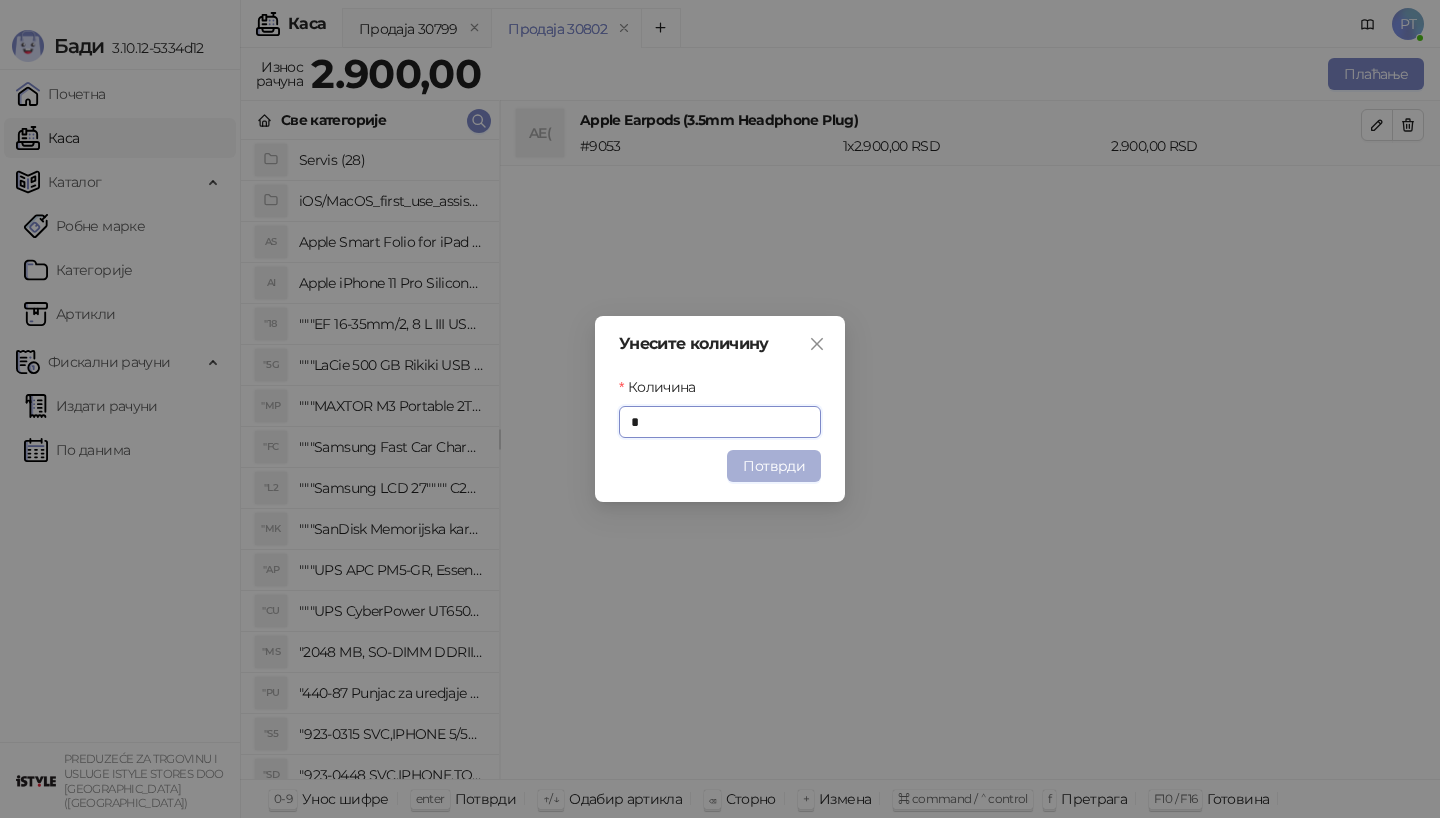 click on "Потврди" at bounding box center (774, 466) 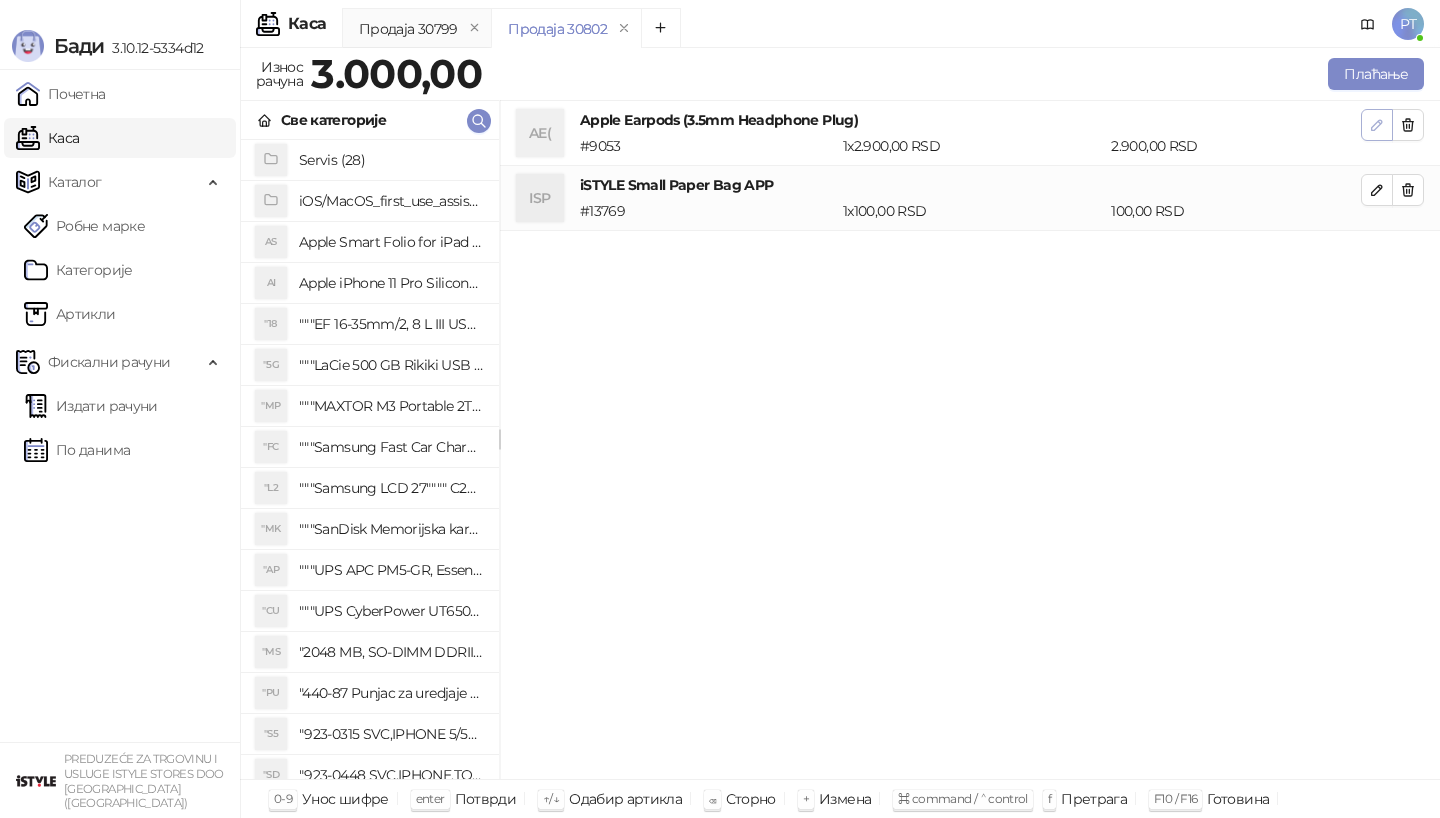 click 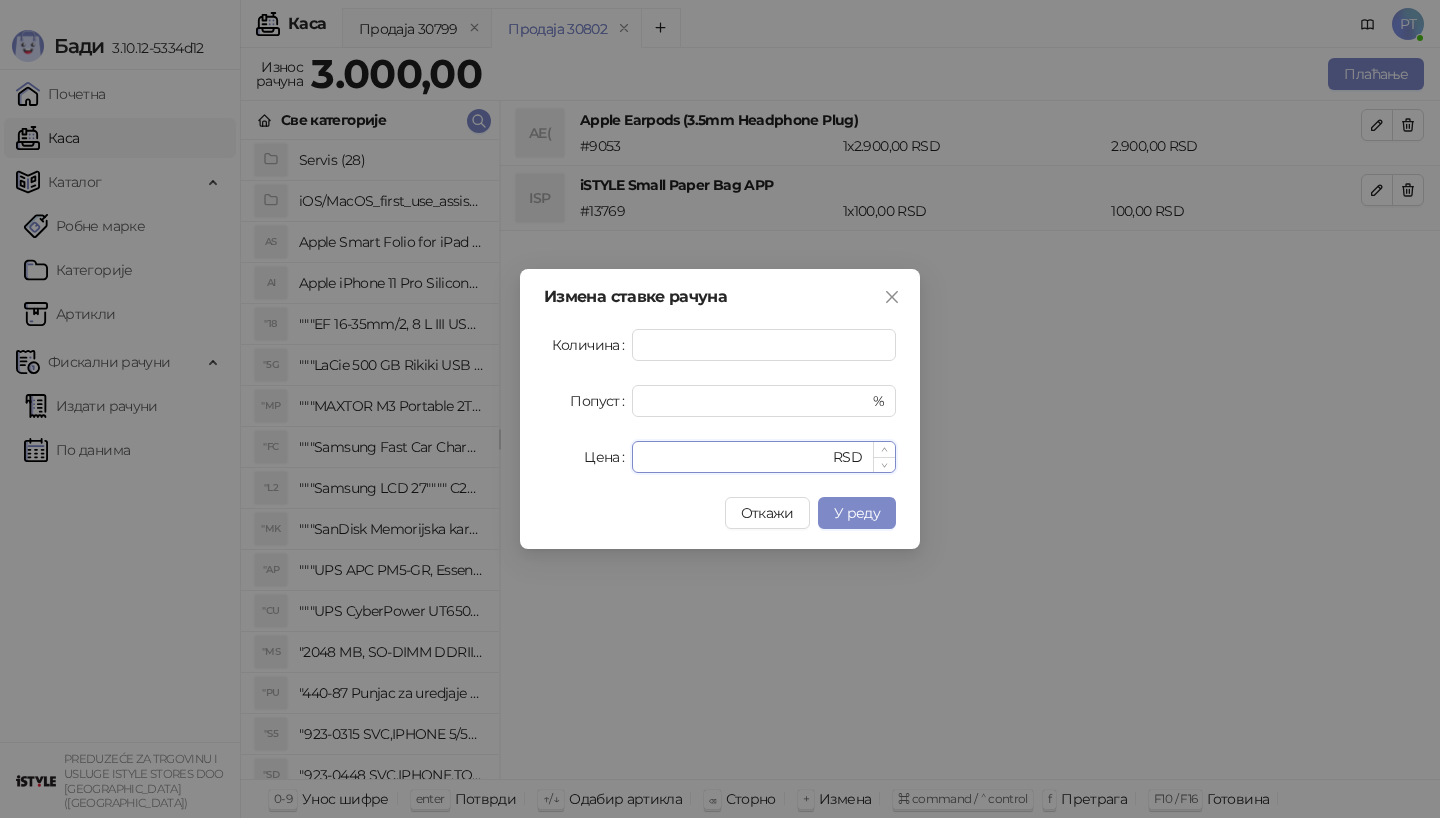 click on "****" at bounding box center (736, 457) 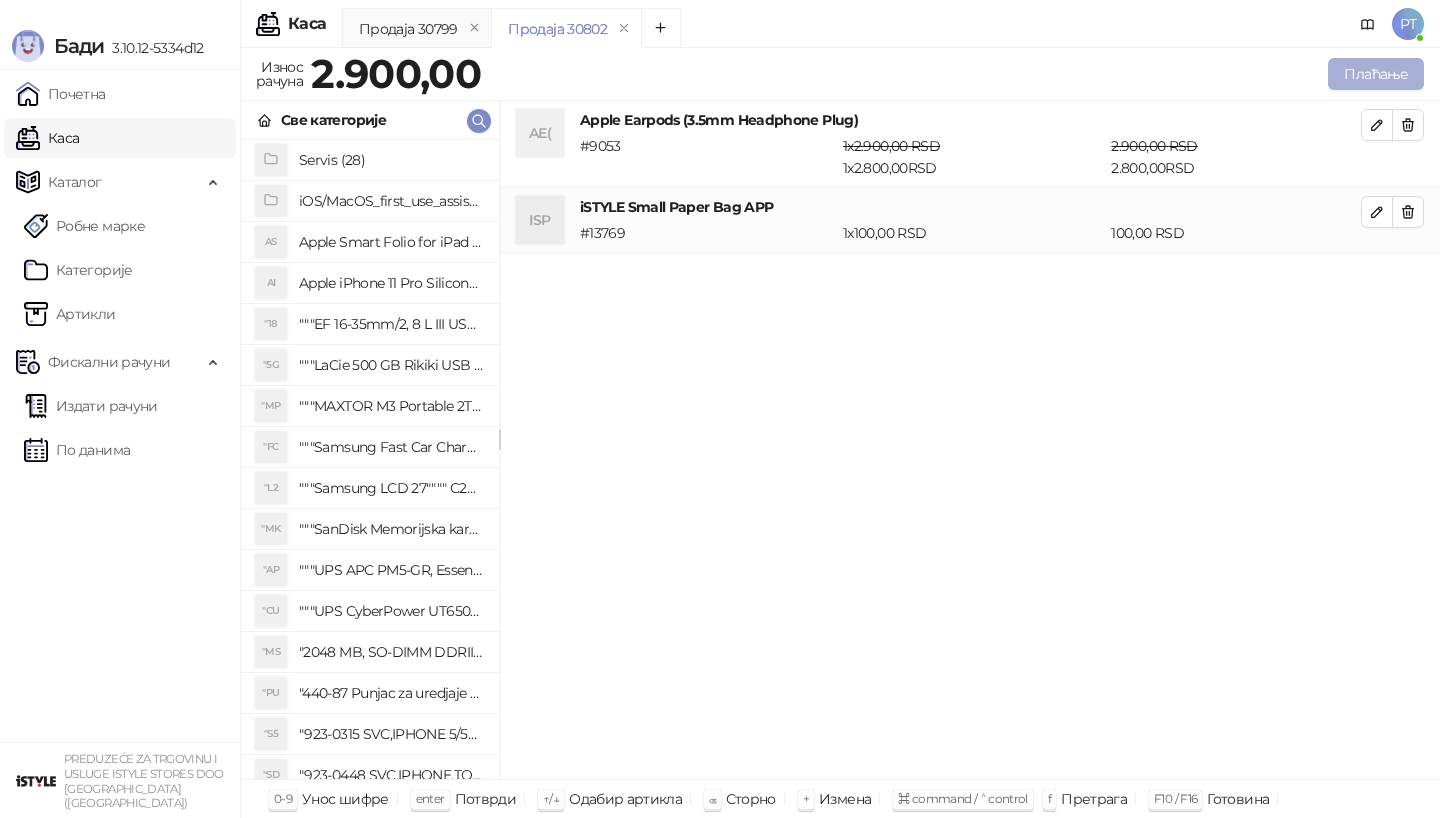 click on "Плаћање" at bounding box center [1376, 74] 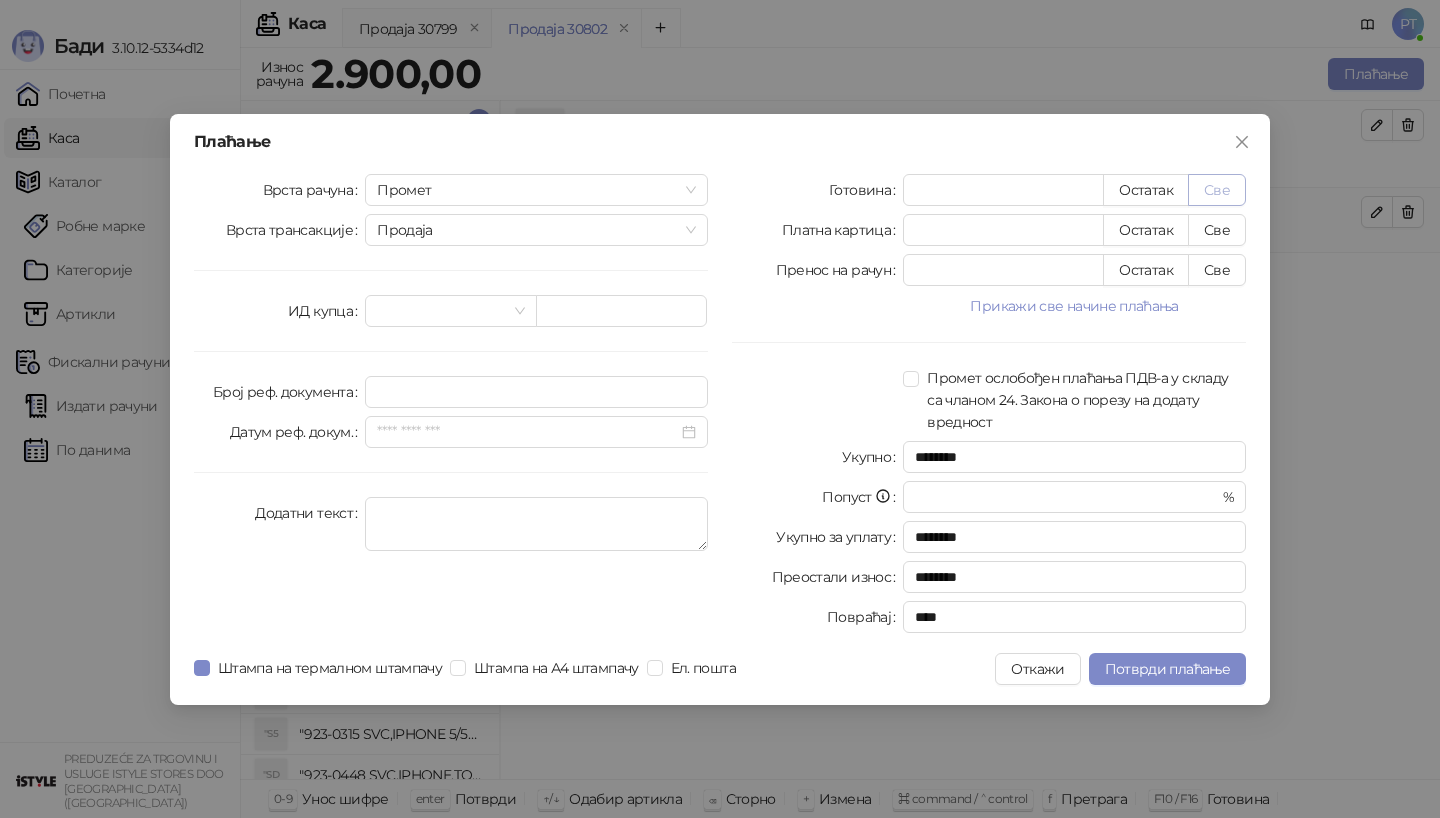 click on "Све" at bounding box center [1217, 190] 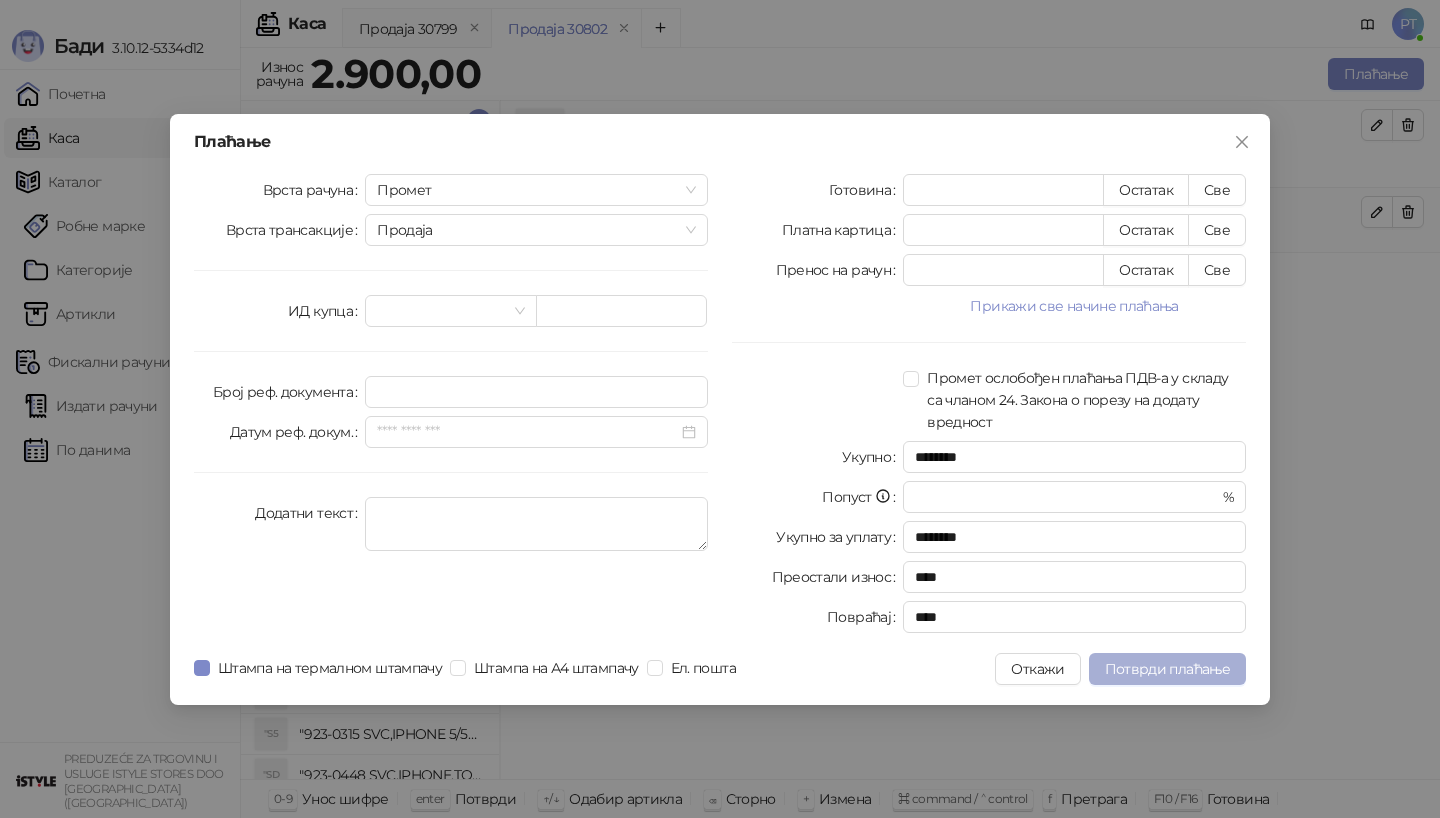 click on "Потврди плаћање" at bounding box center [1167, 669] 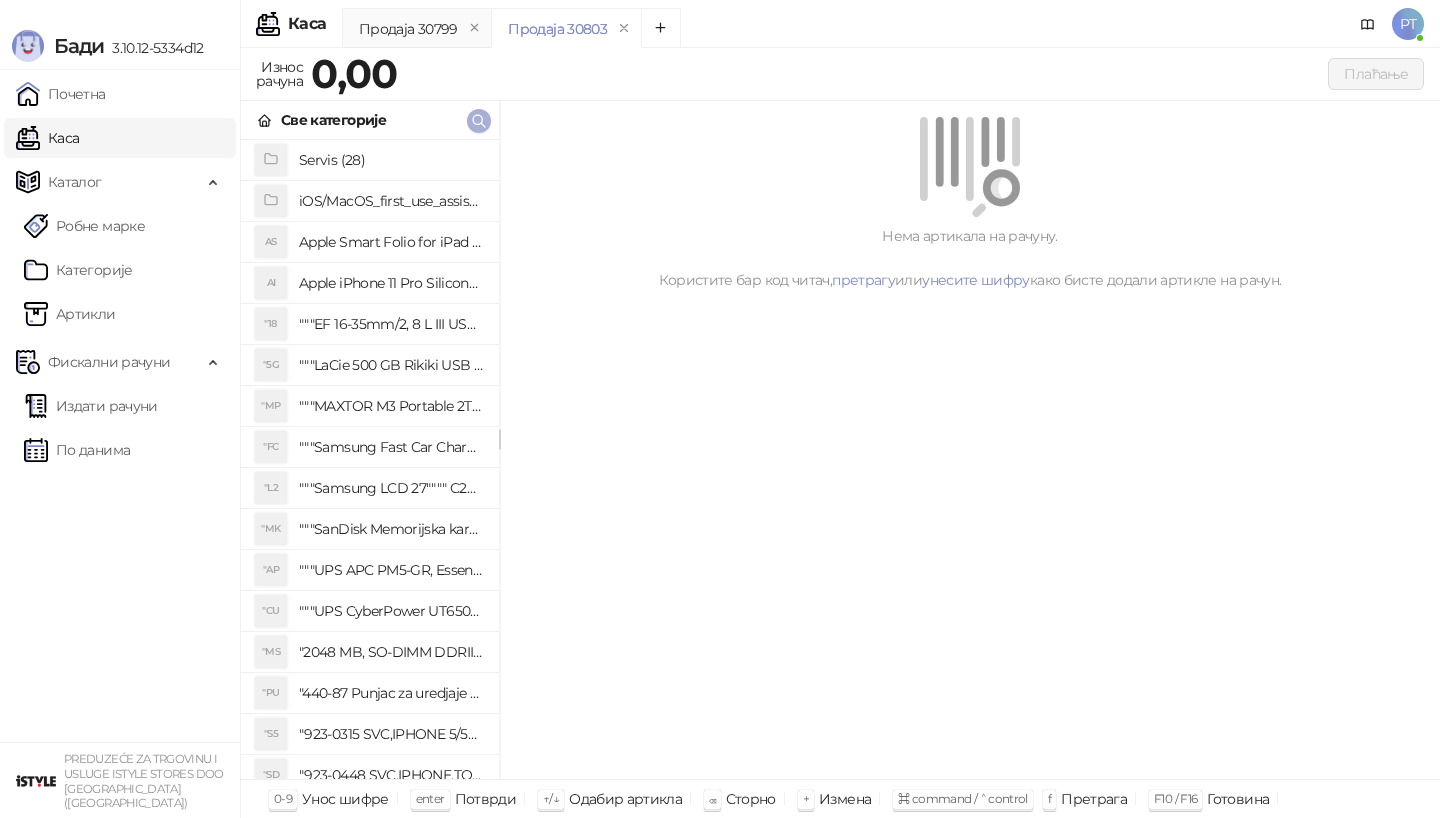click 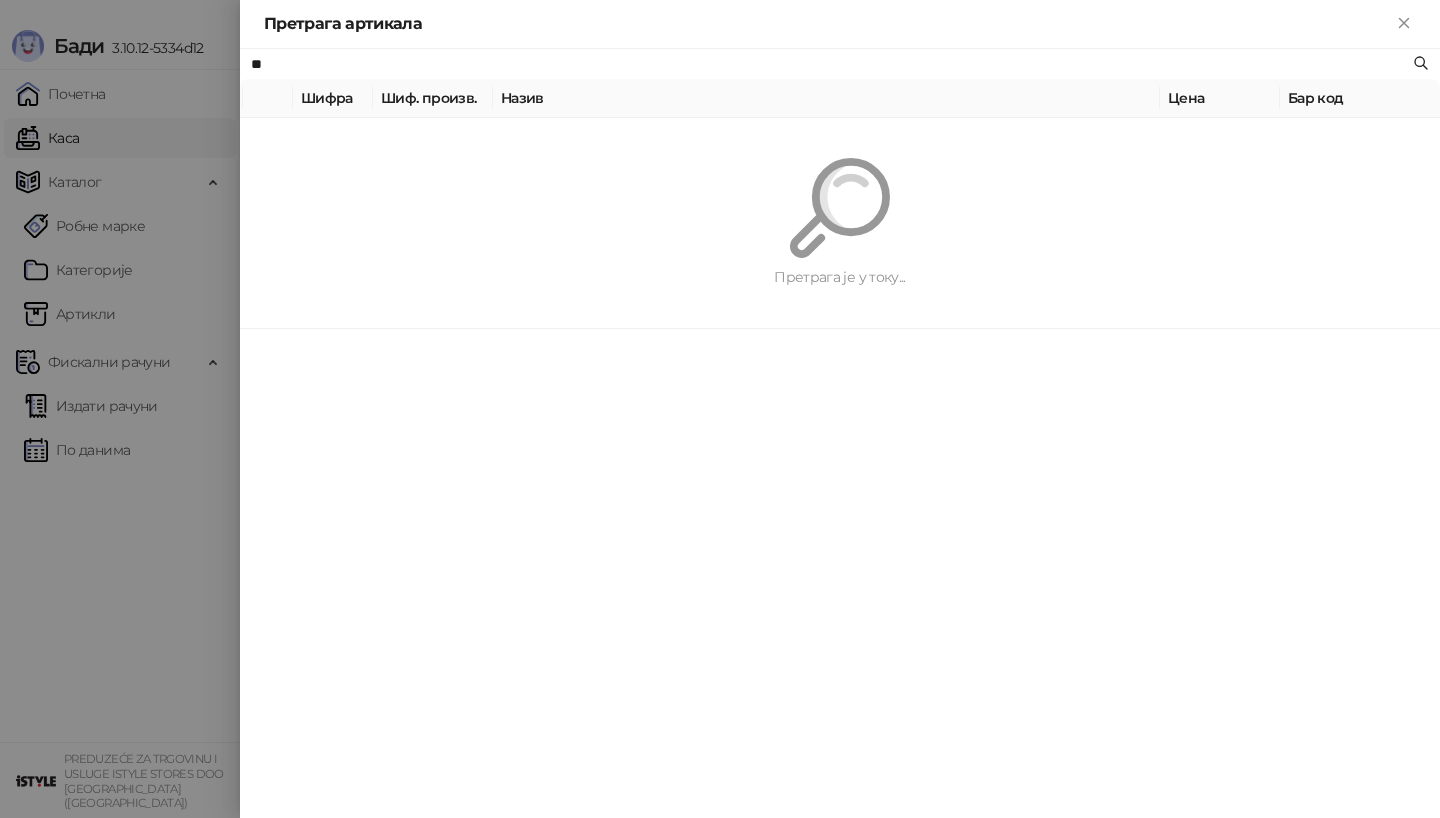 type on "*" 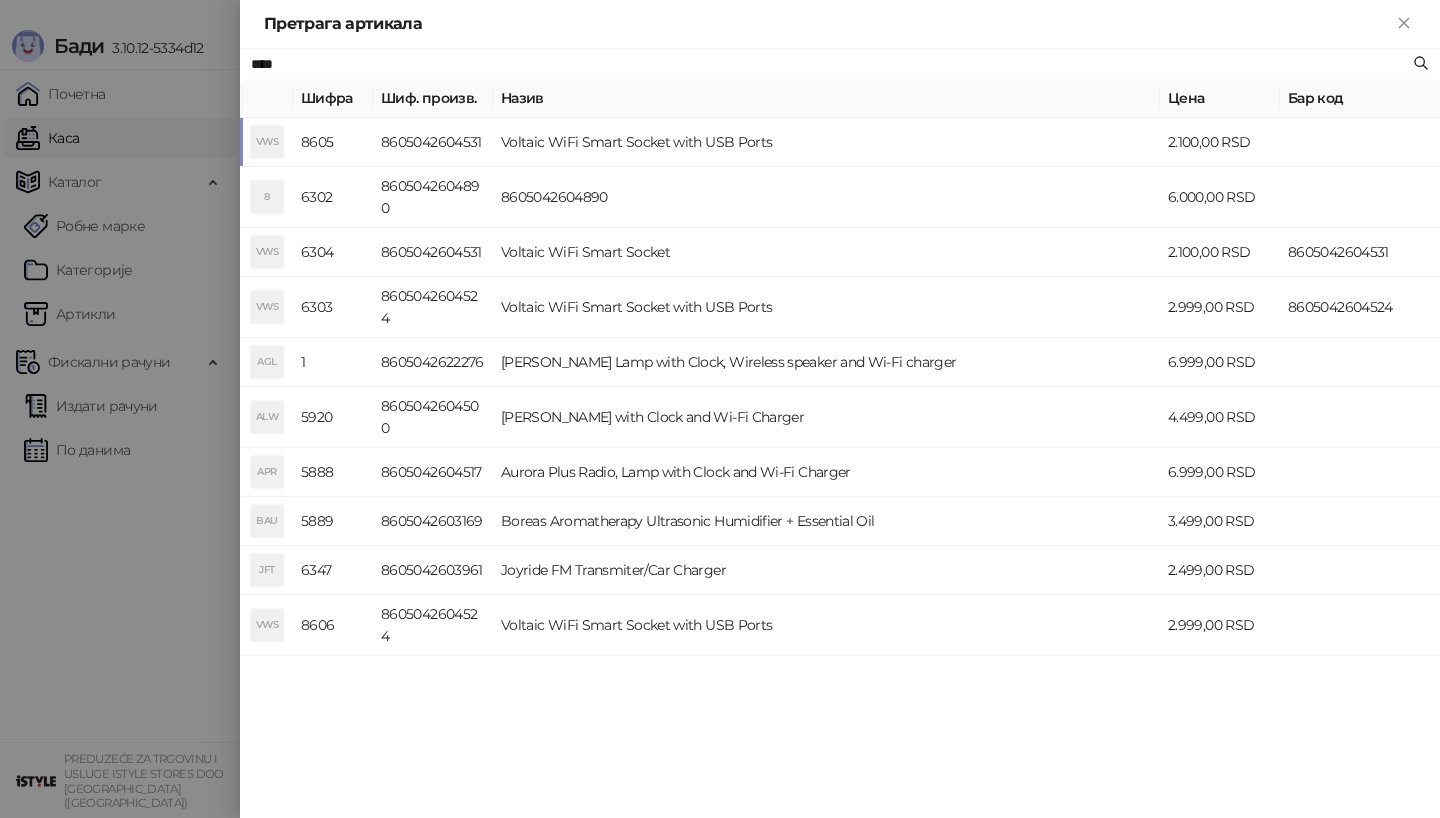 type on "****" 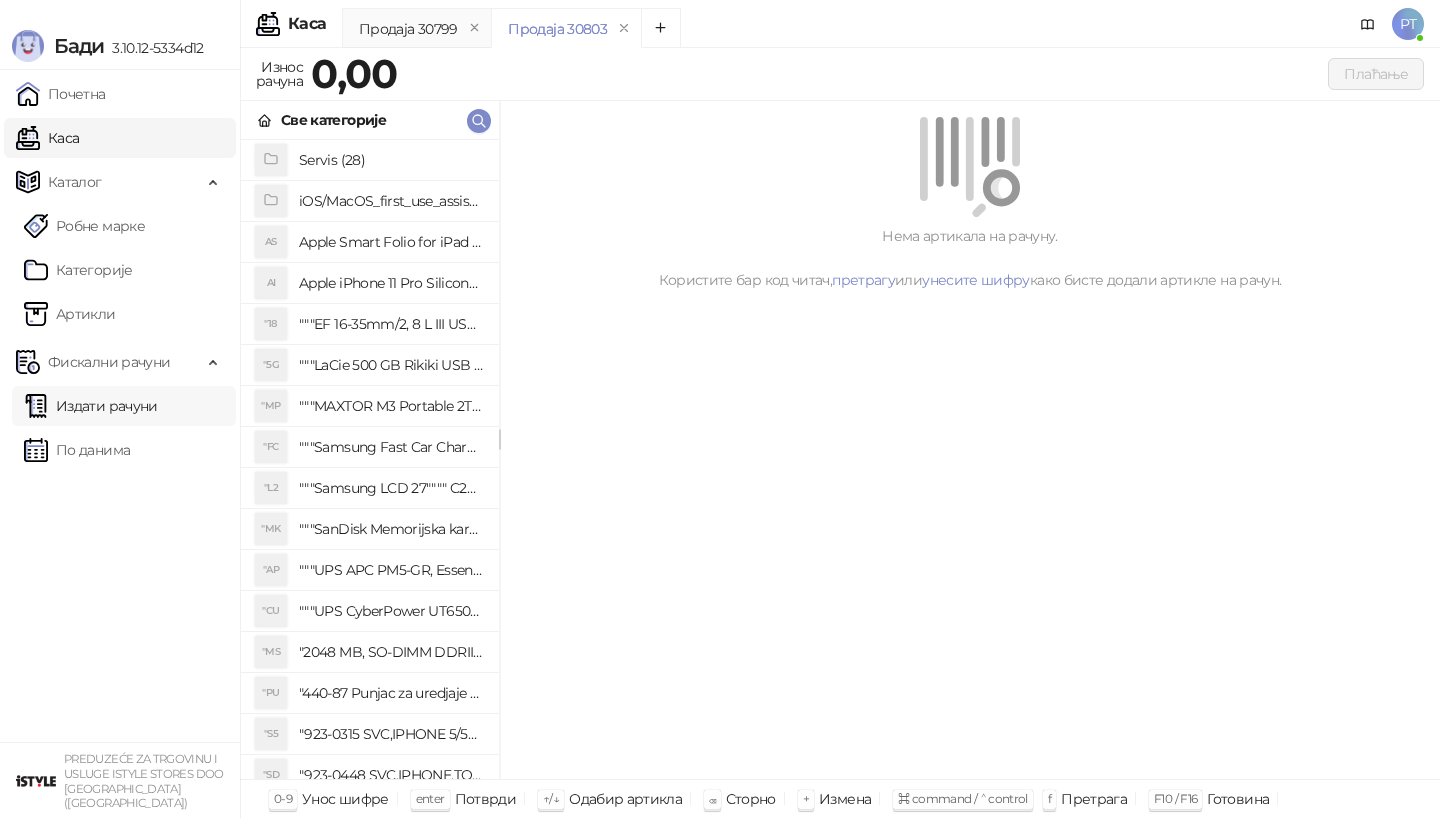 click on "Издати рачуни" at bounding box center (91, 406) 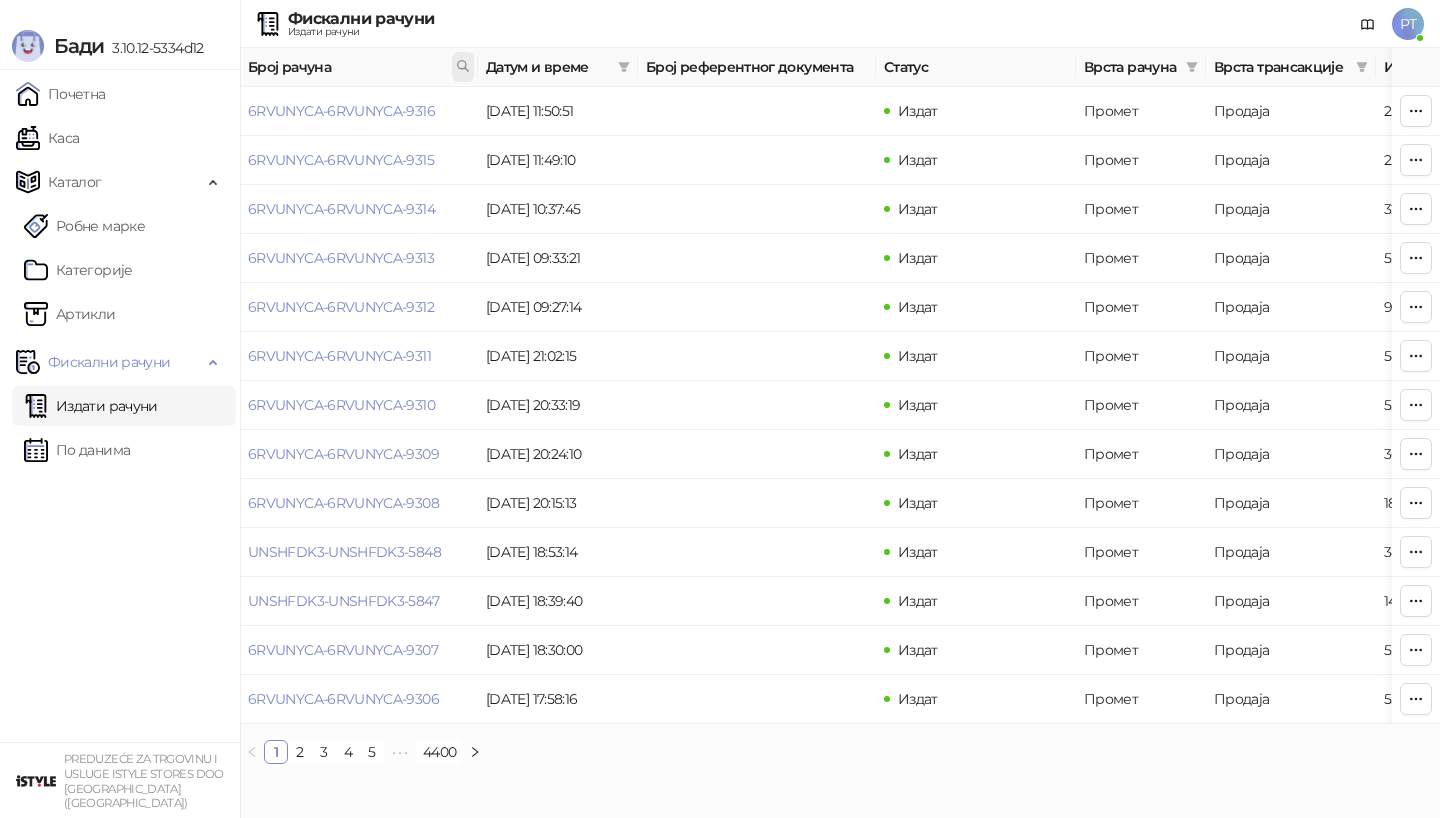 click 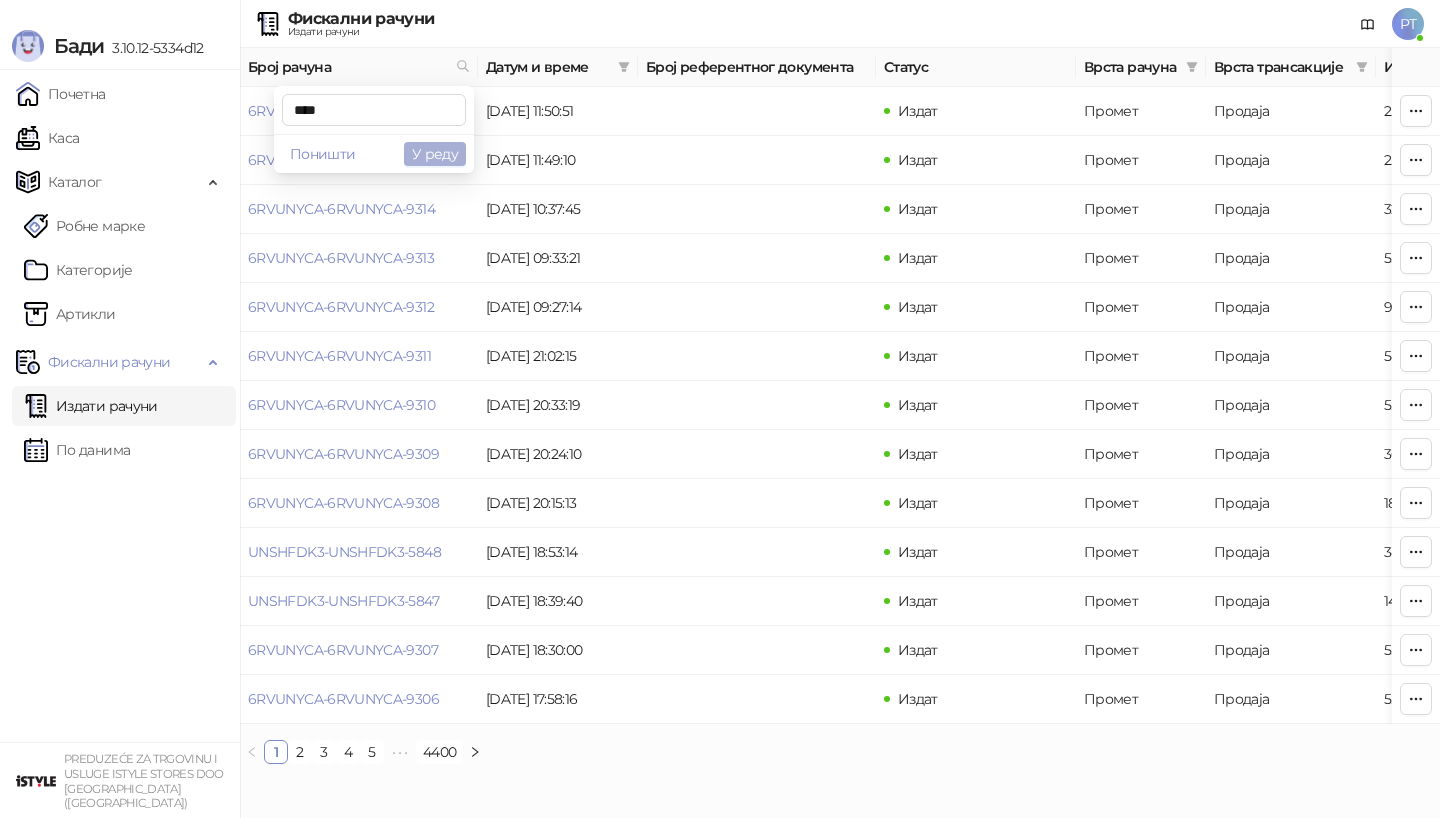 type on "****" 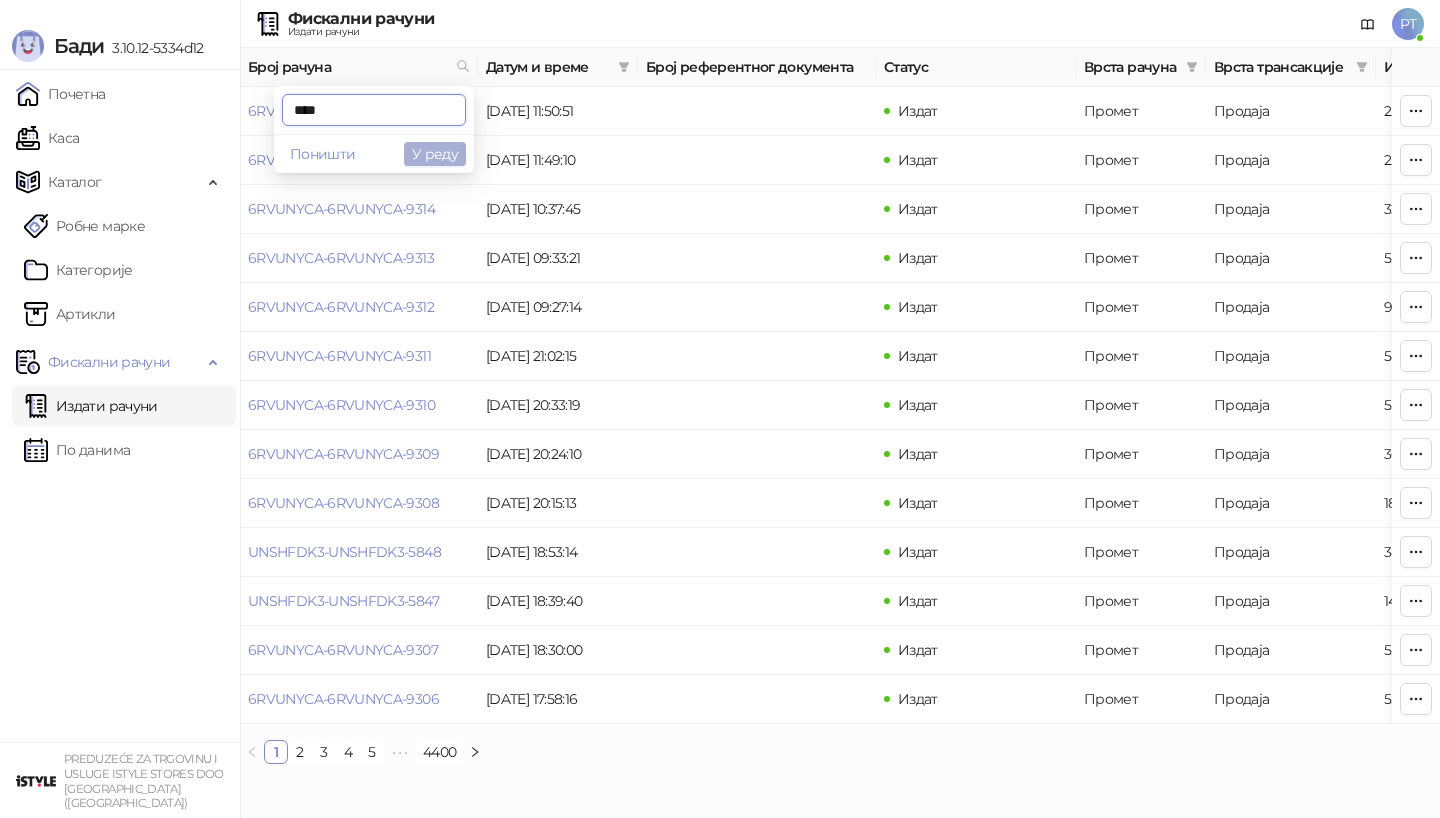click on "У реду" at bounding box center [435, 154] 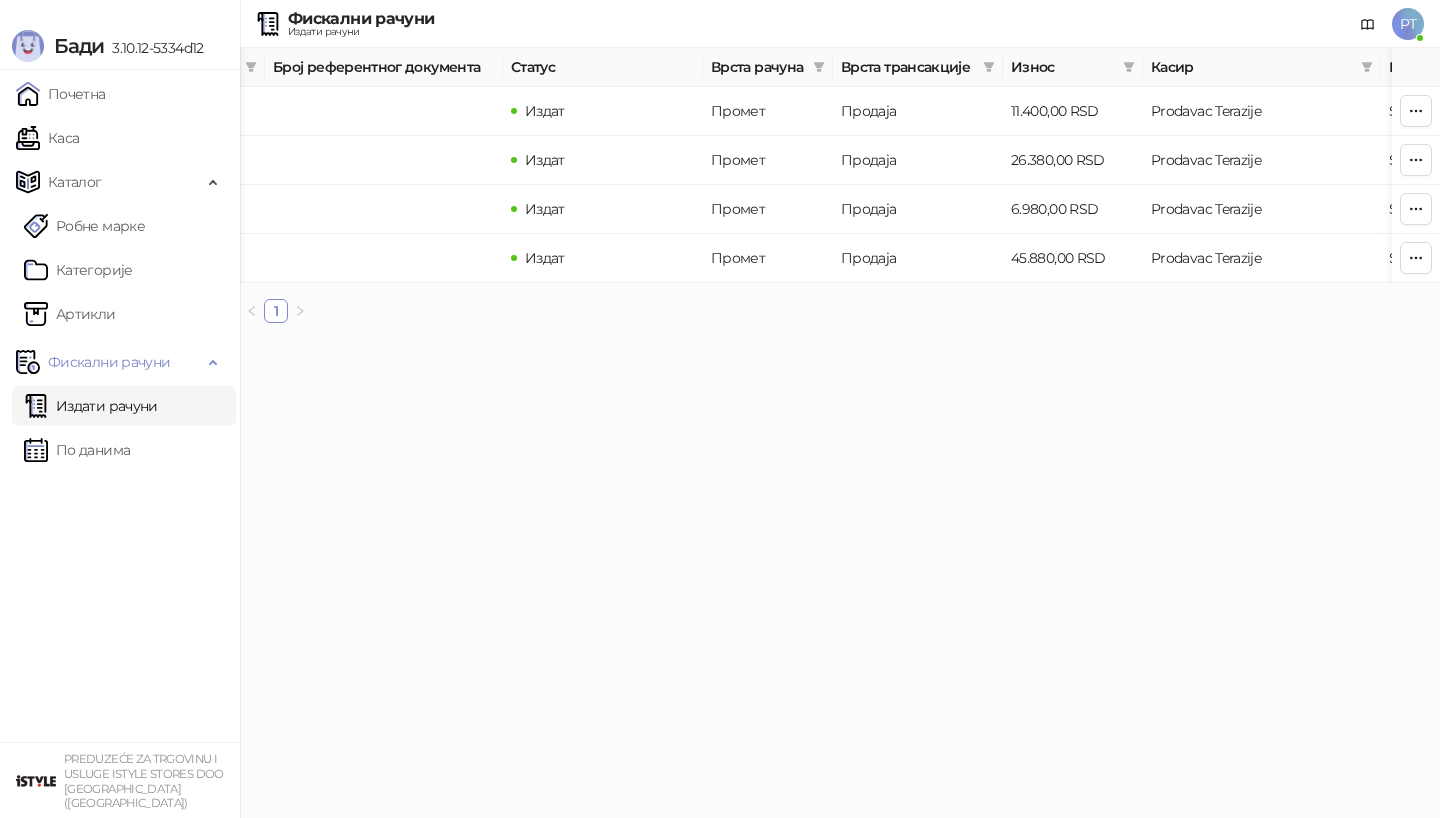 scroll, scrollTop: 0, scrollLeft: 0, axis: both 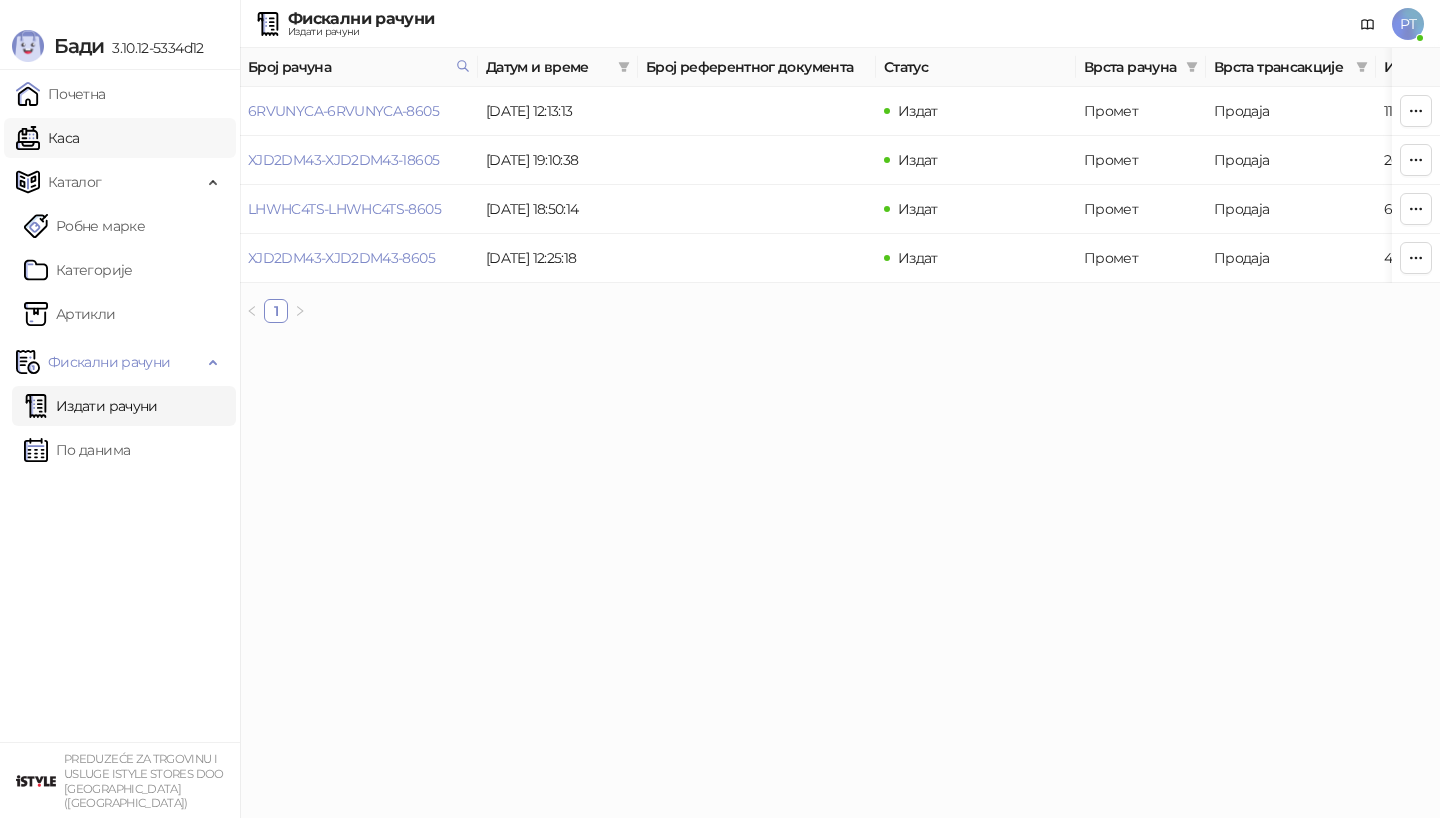 click on "Каса" at bounding box center [47, 138] 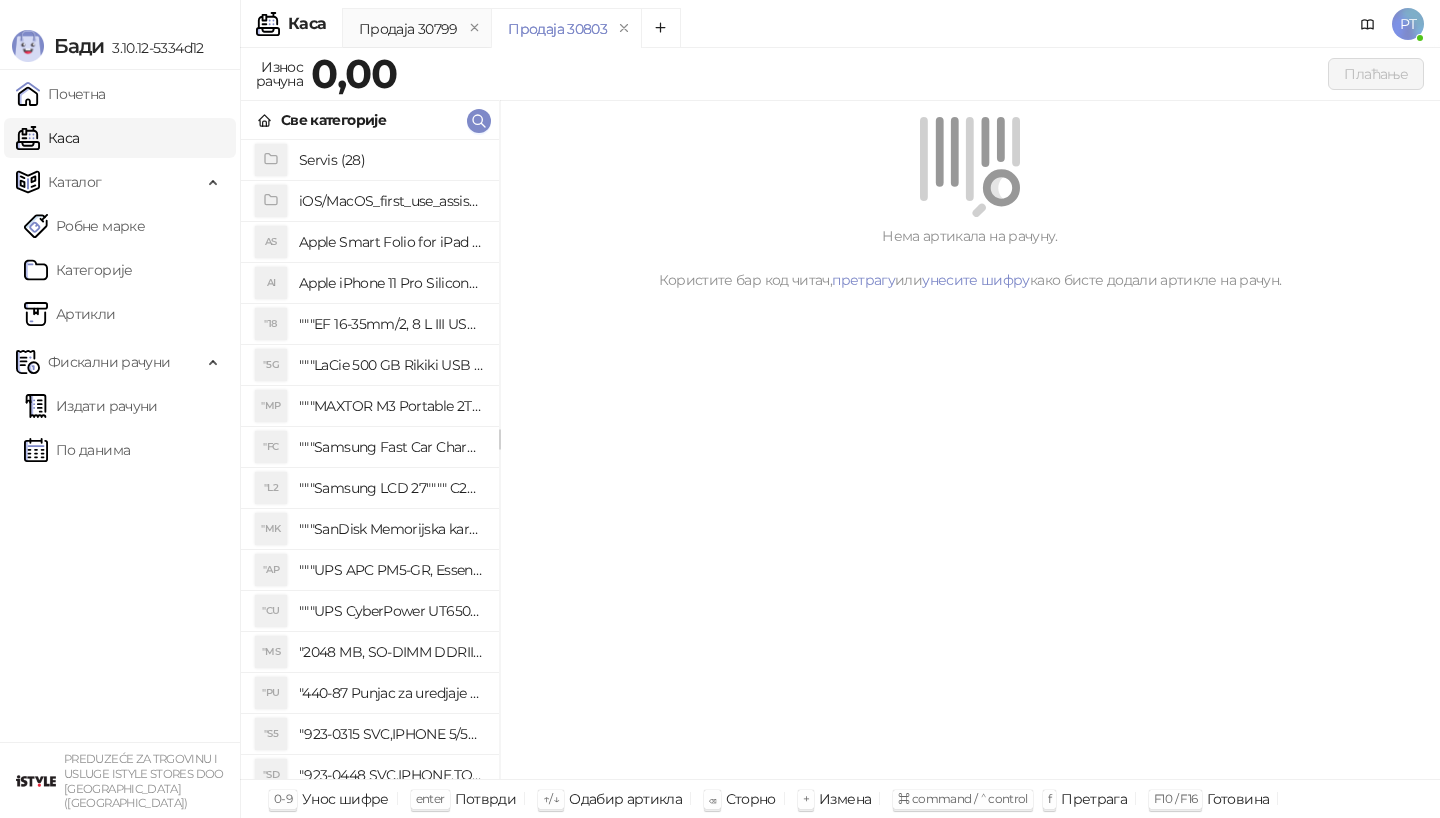 click on "0,00" at bounding box center [354, 73] 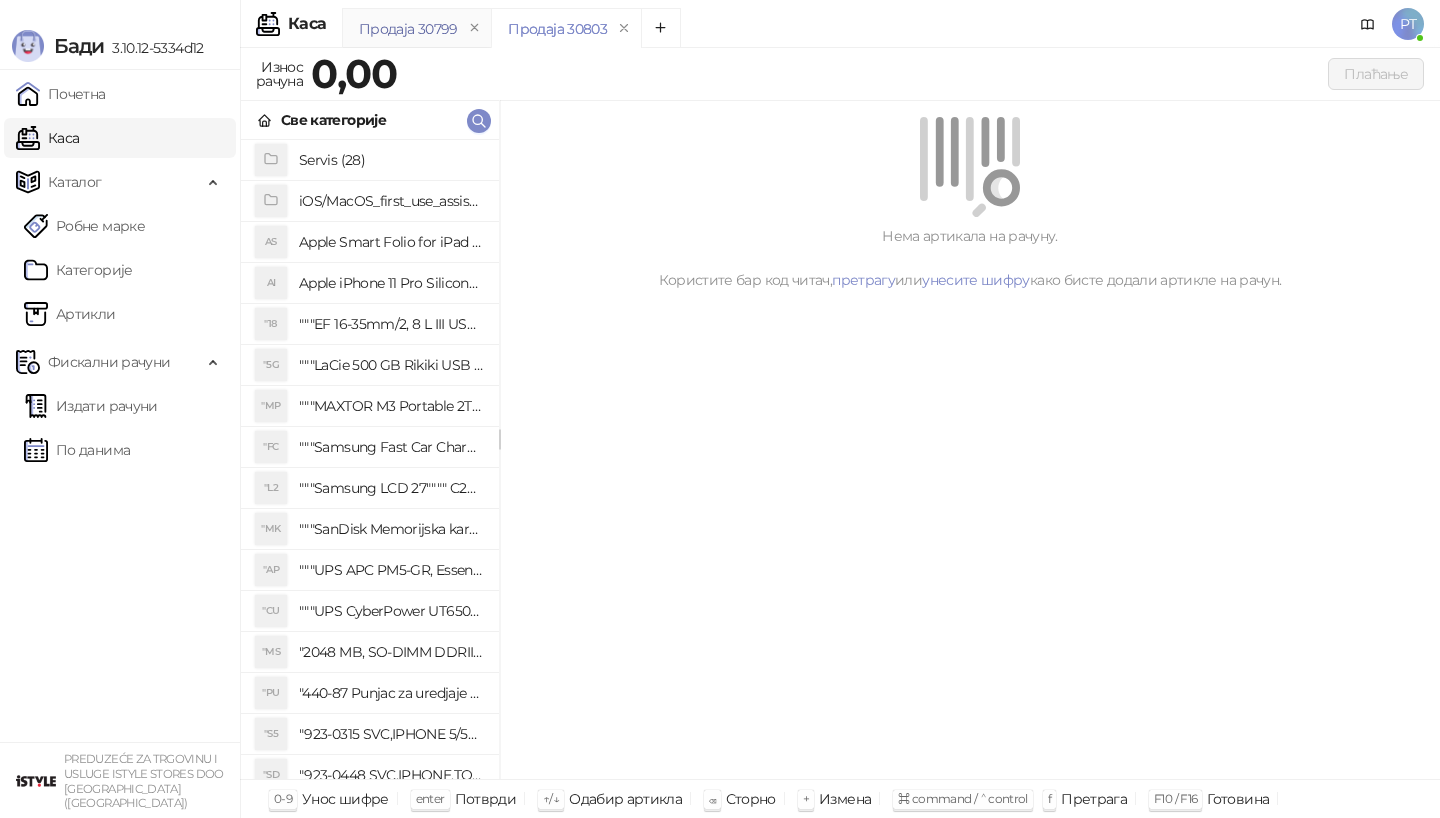click on "Продаја 30799" at bounding box center [408, 29] 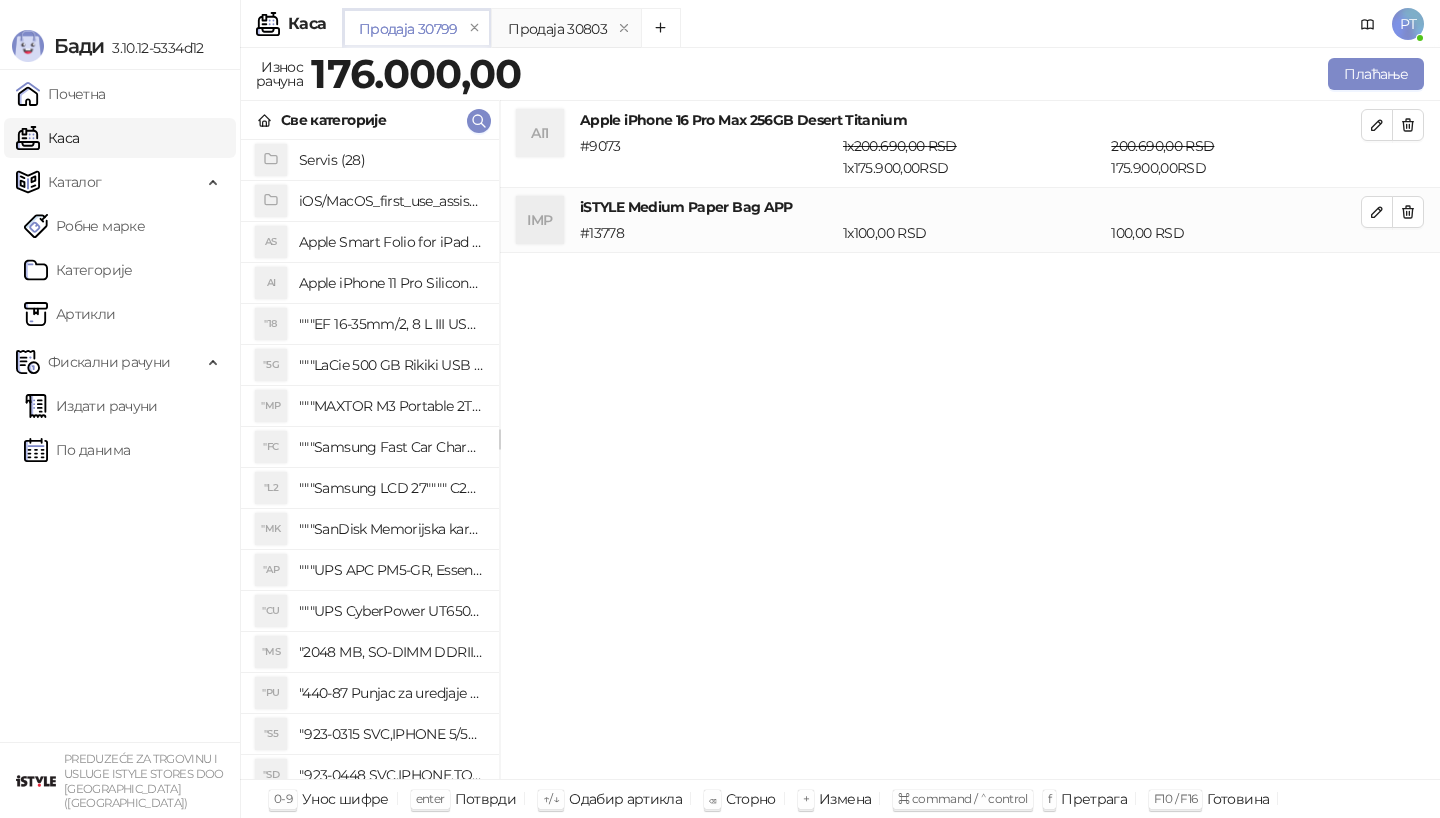 click on "Све категорије" at bounding box center [370, 120] 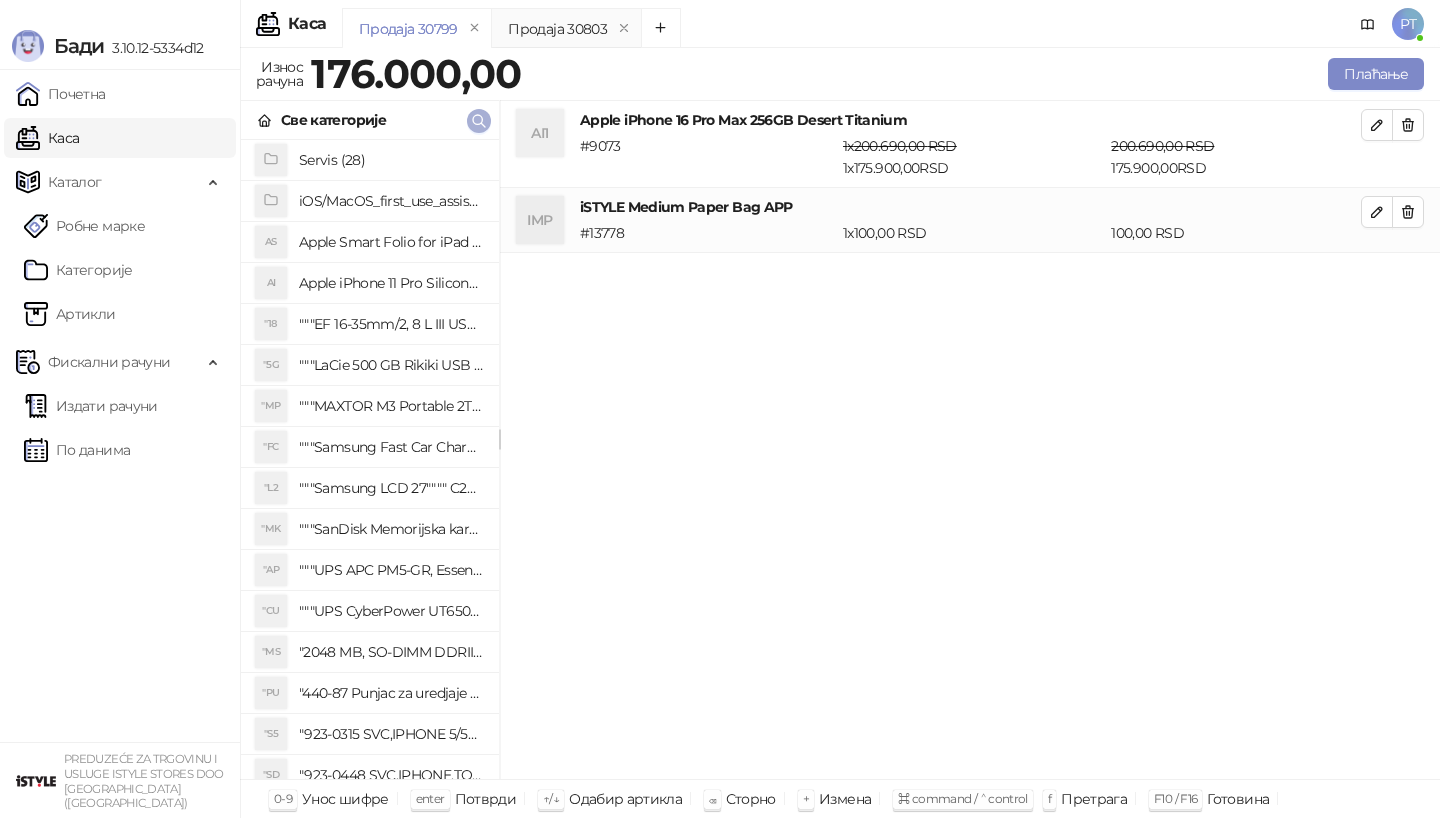 type 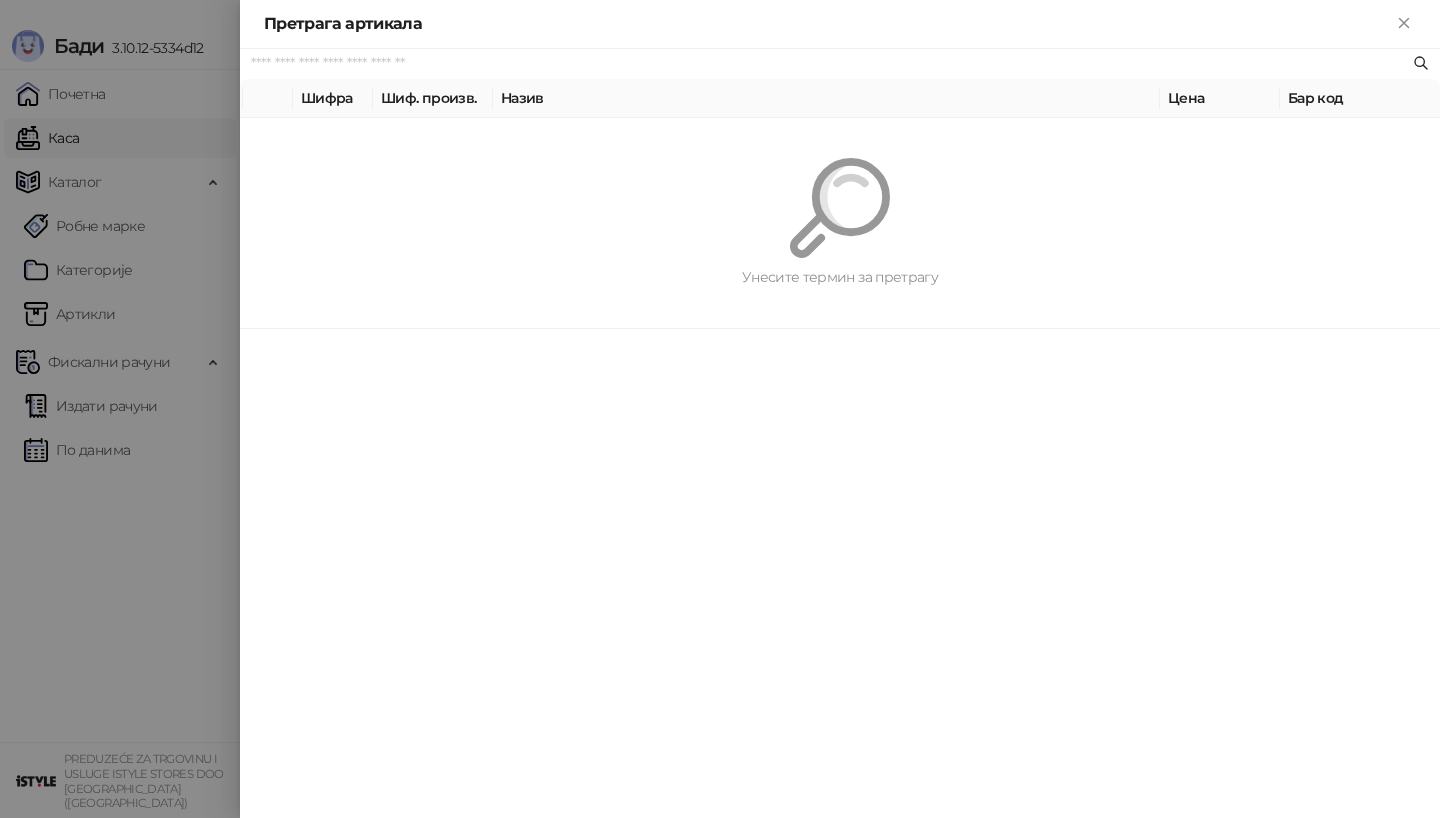 paste on "**********" 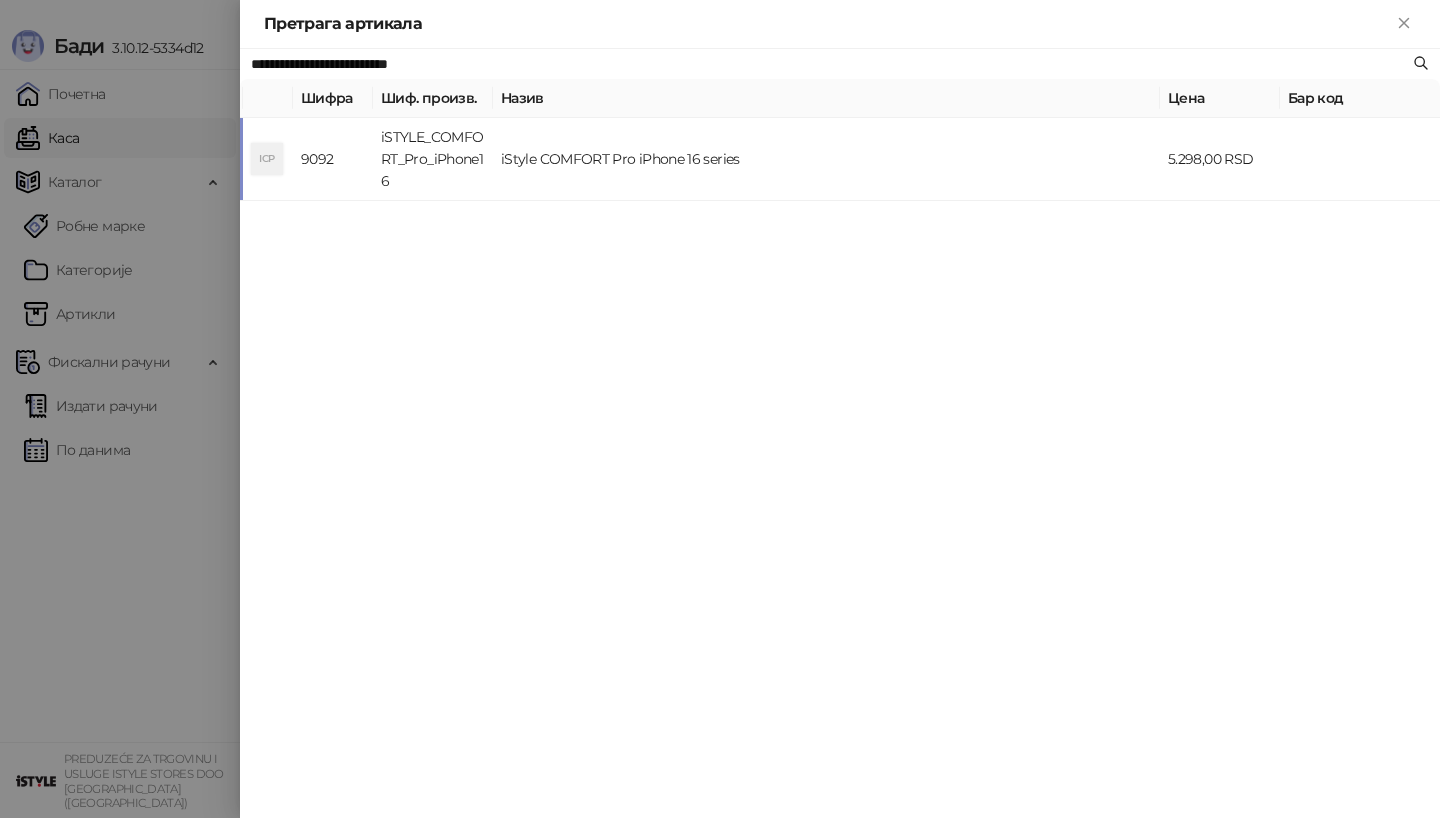 click on "iSTYLE_COMFORT_Pro_iPhone16" at bounding box center [433, 159] 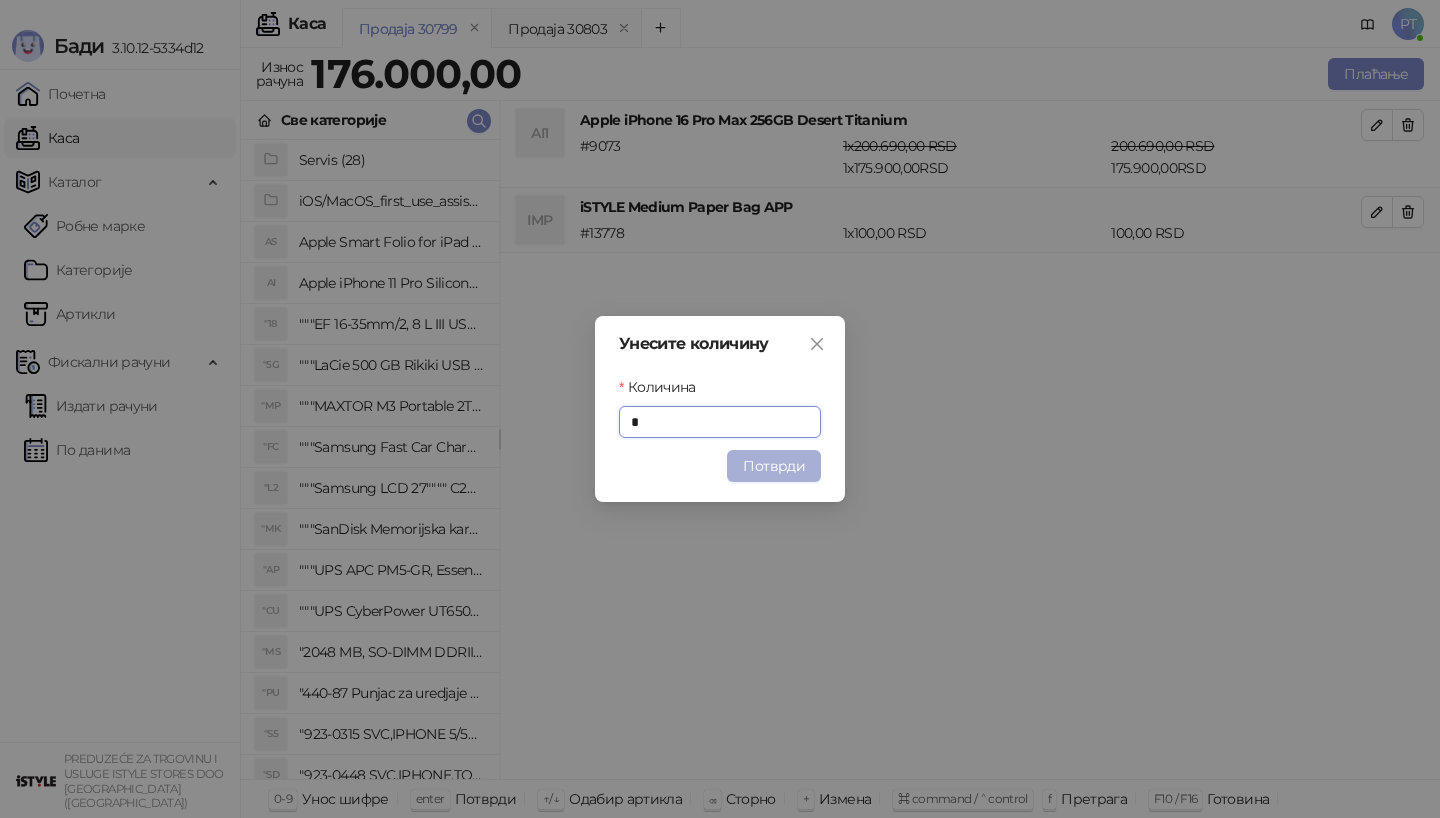 click on "Потврди" at bounding box center [774, 466] 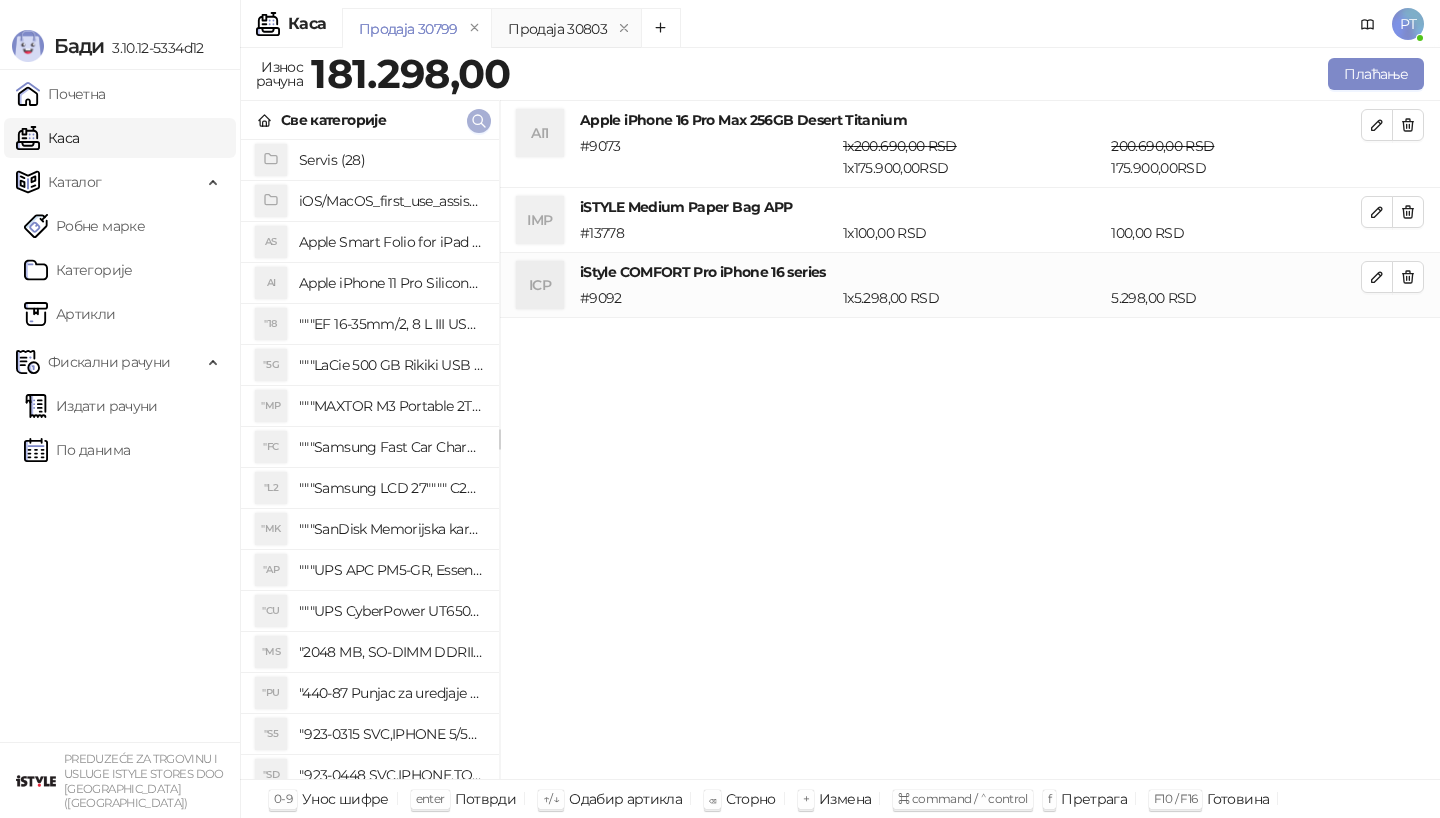 click at bounding box center (479, 120) 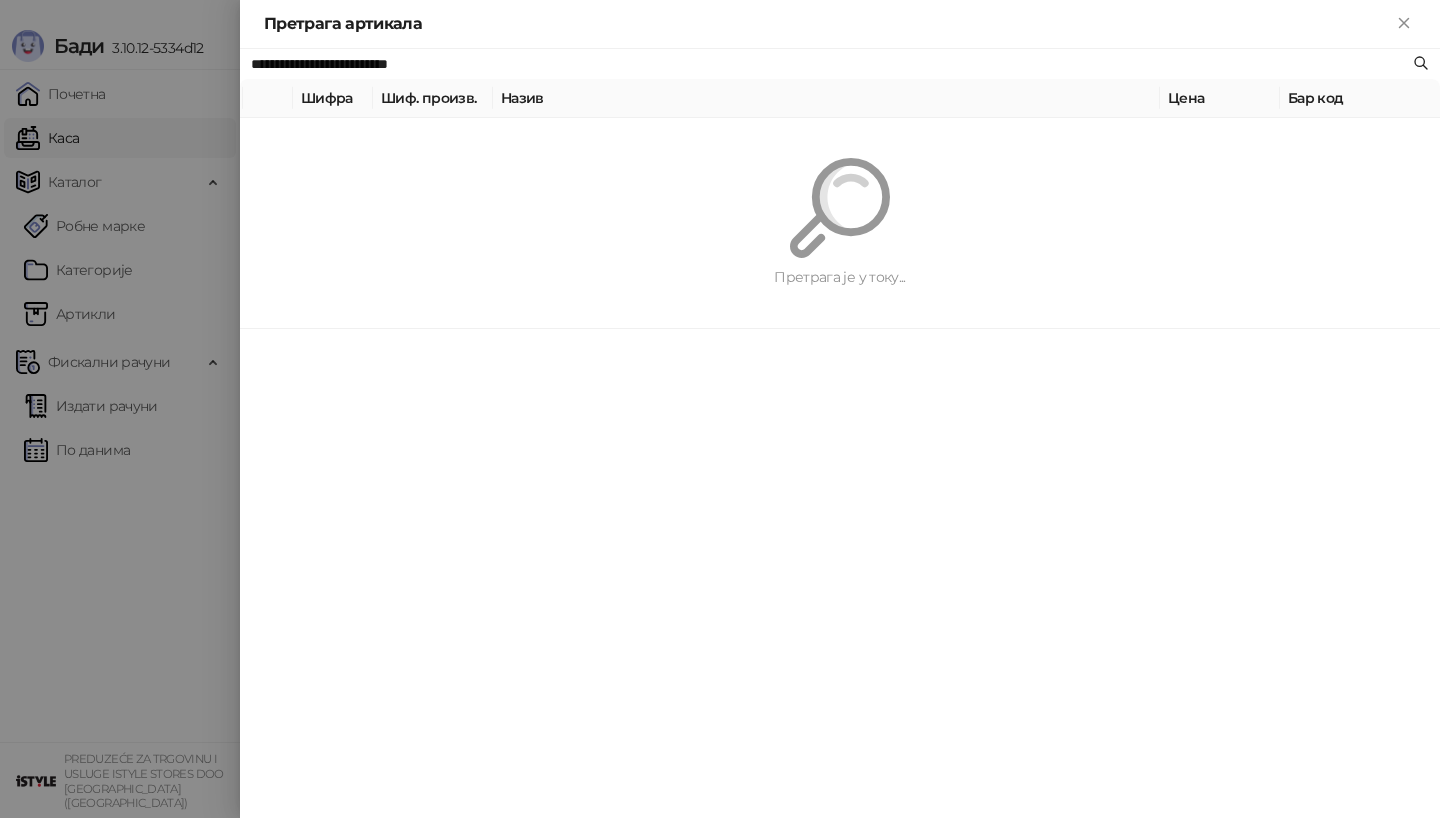paste 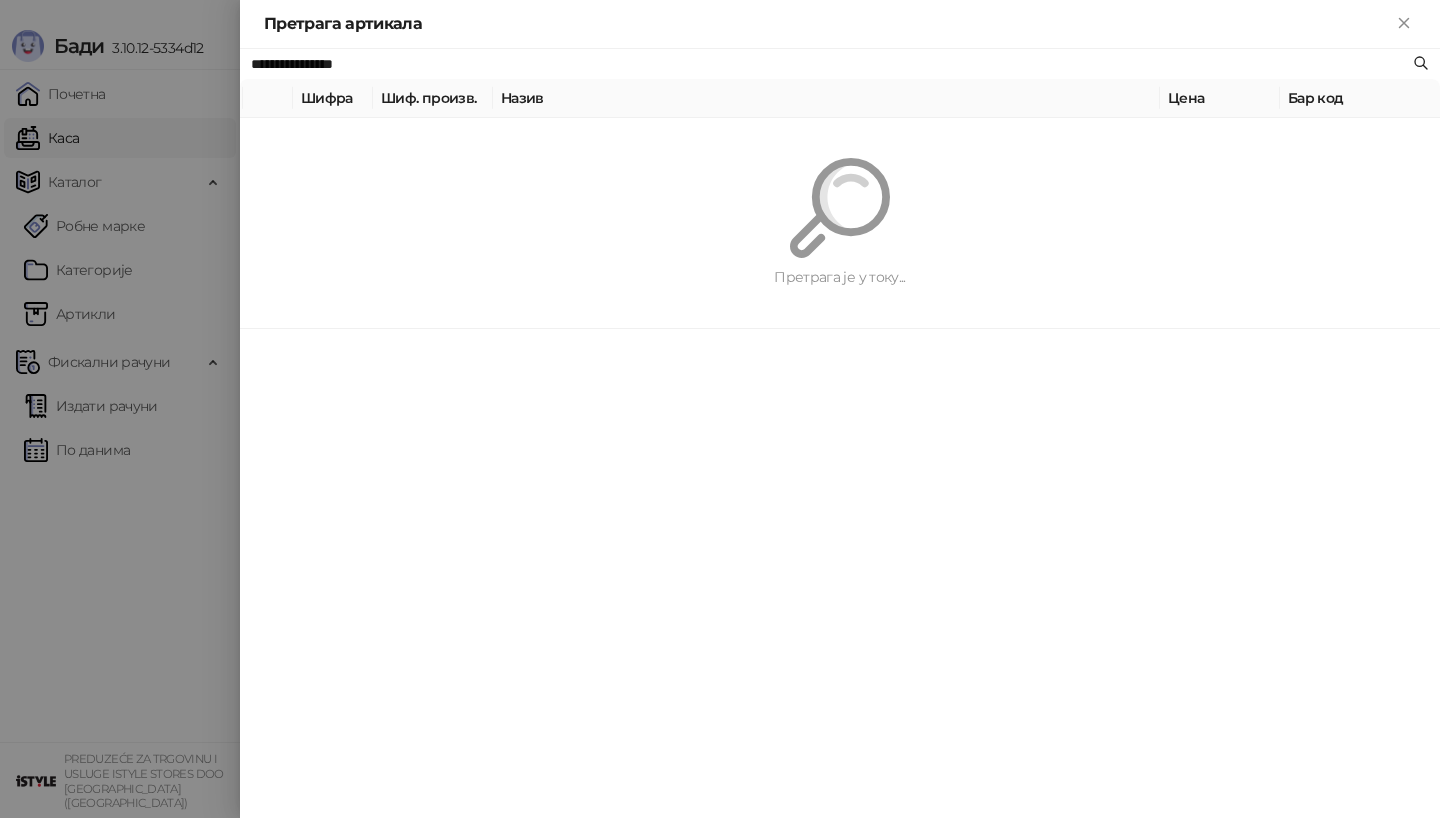 type on "**********" 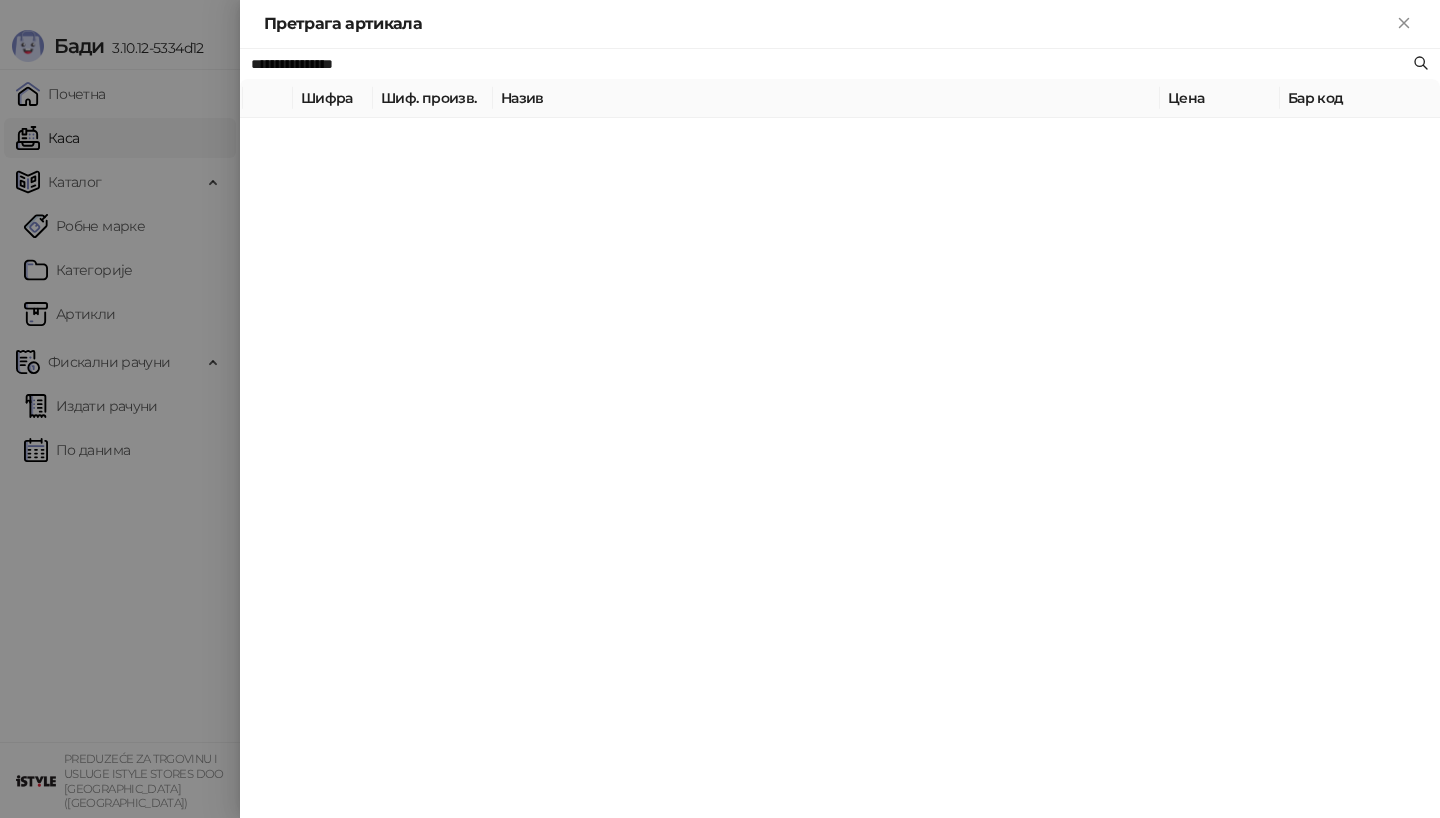 click on "**********" at bounding box center (840, 433) 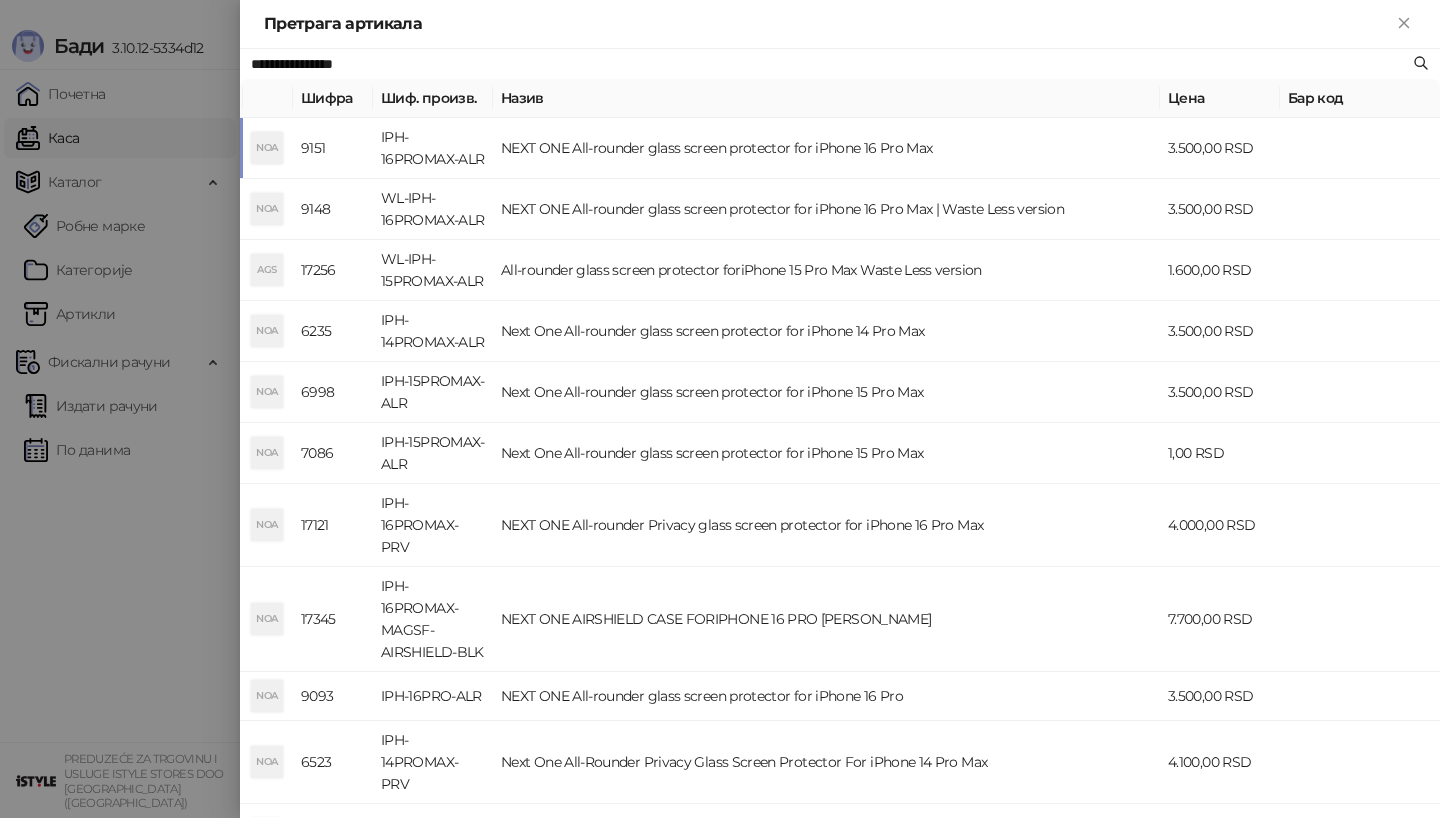 click on "Назив" at bounding box center (826, 98) 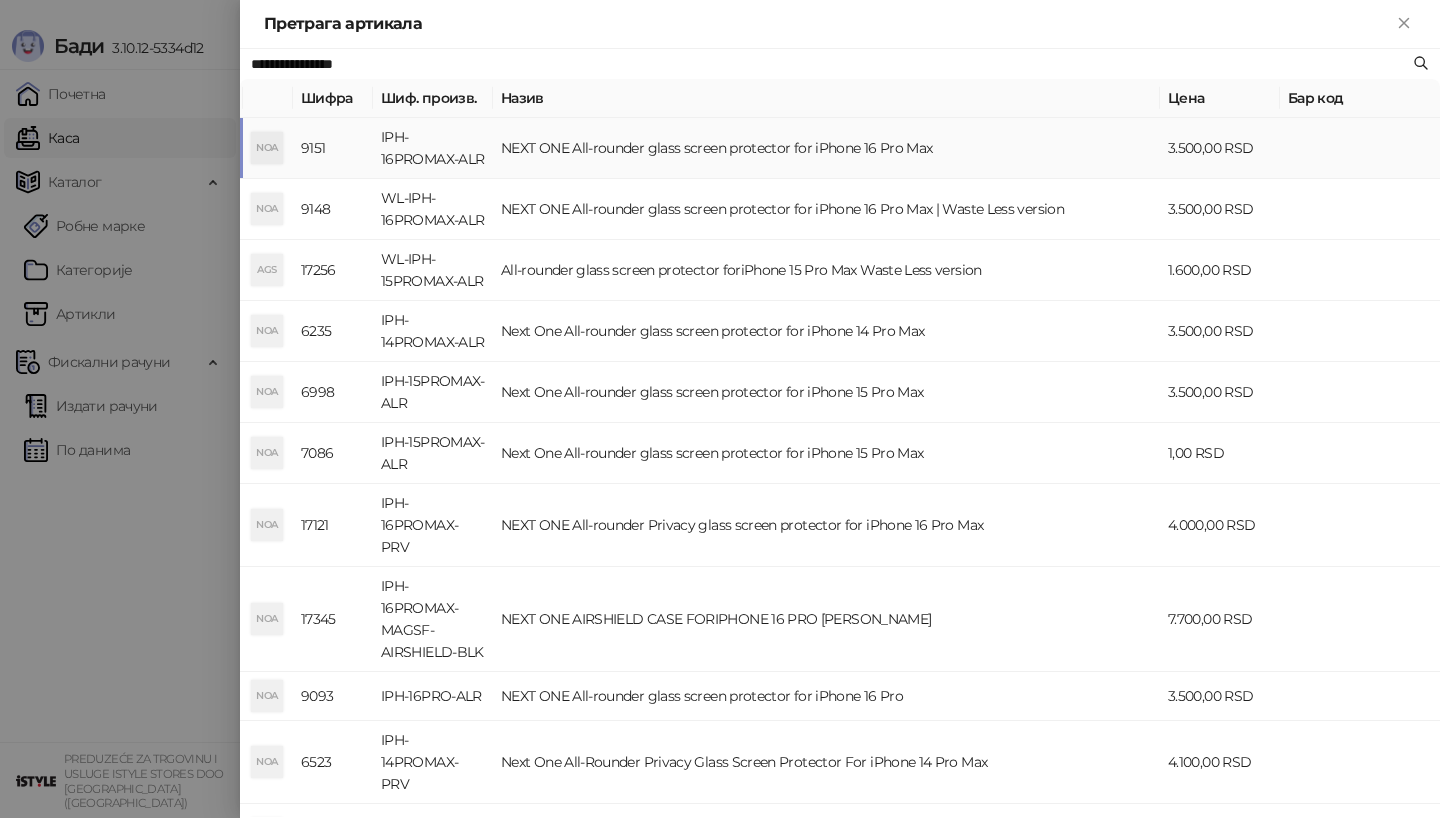 click on "NEXT ONE All-rounder glass screen protector for iPhone 16 Pro Max" at bounding box center [826, 148] 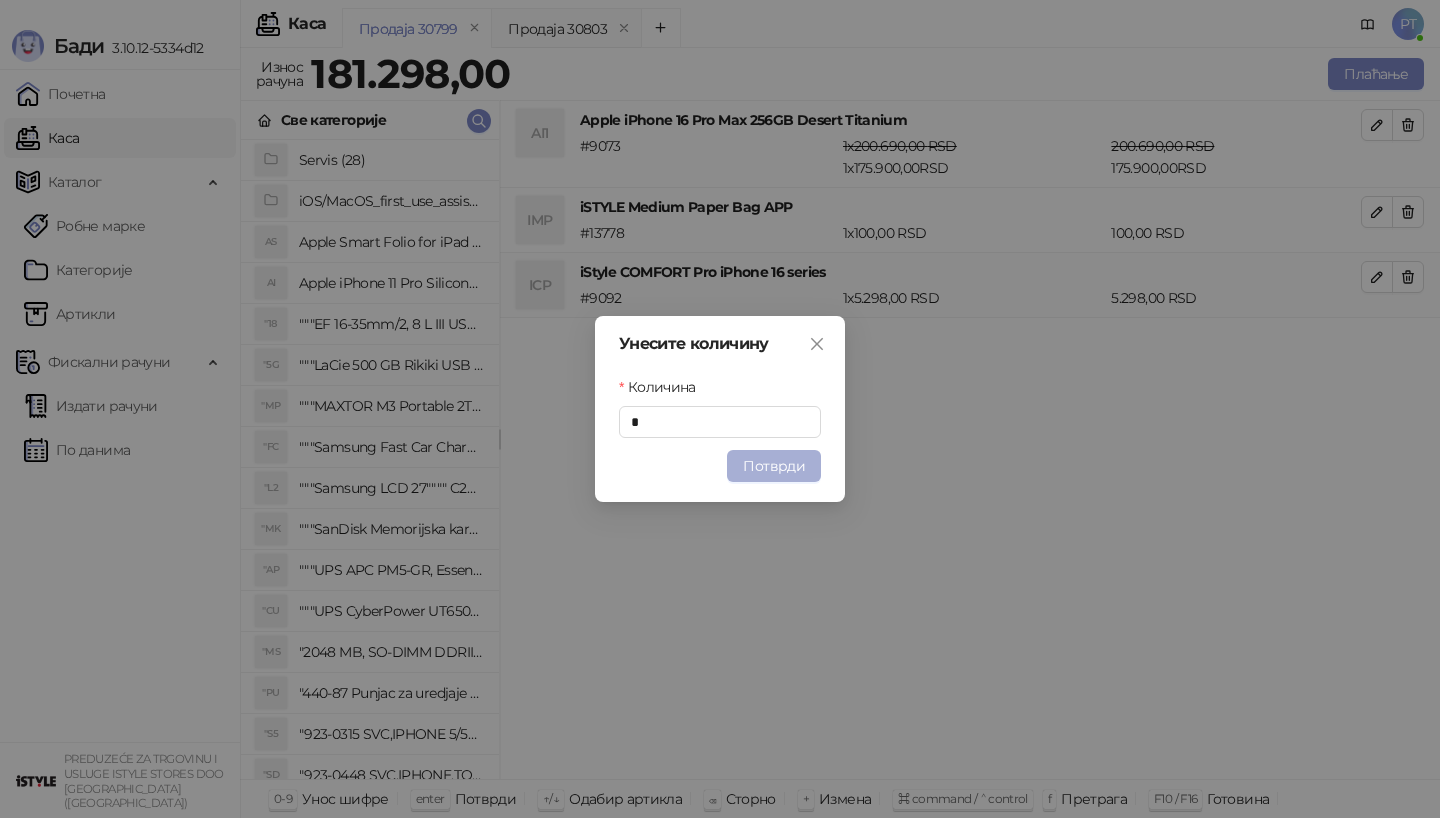 click on "Потврди" at bounding box center [774, 466] 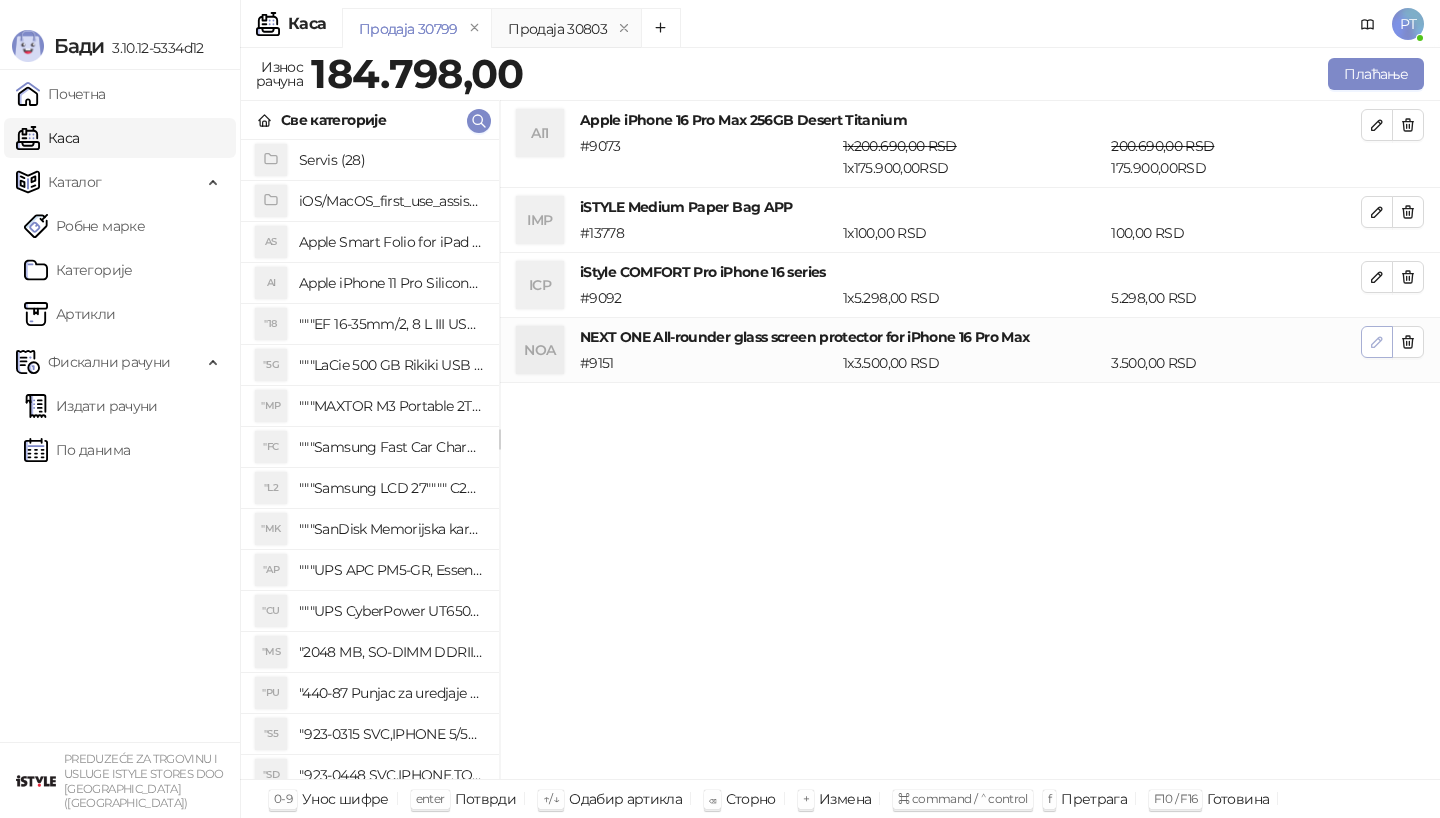 click 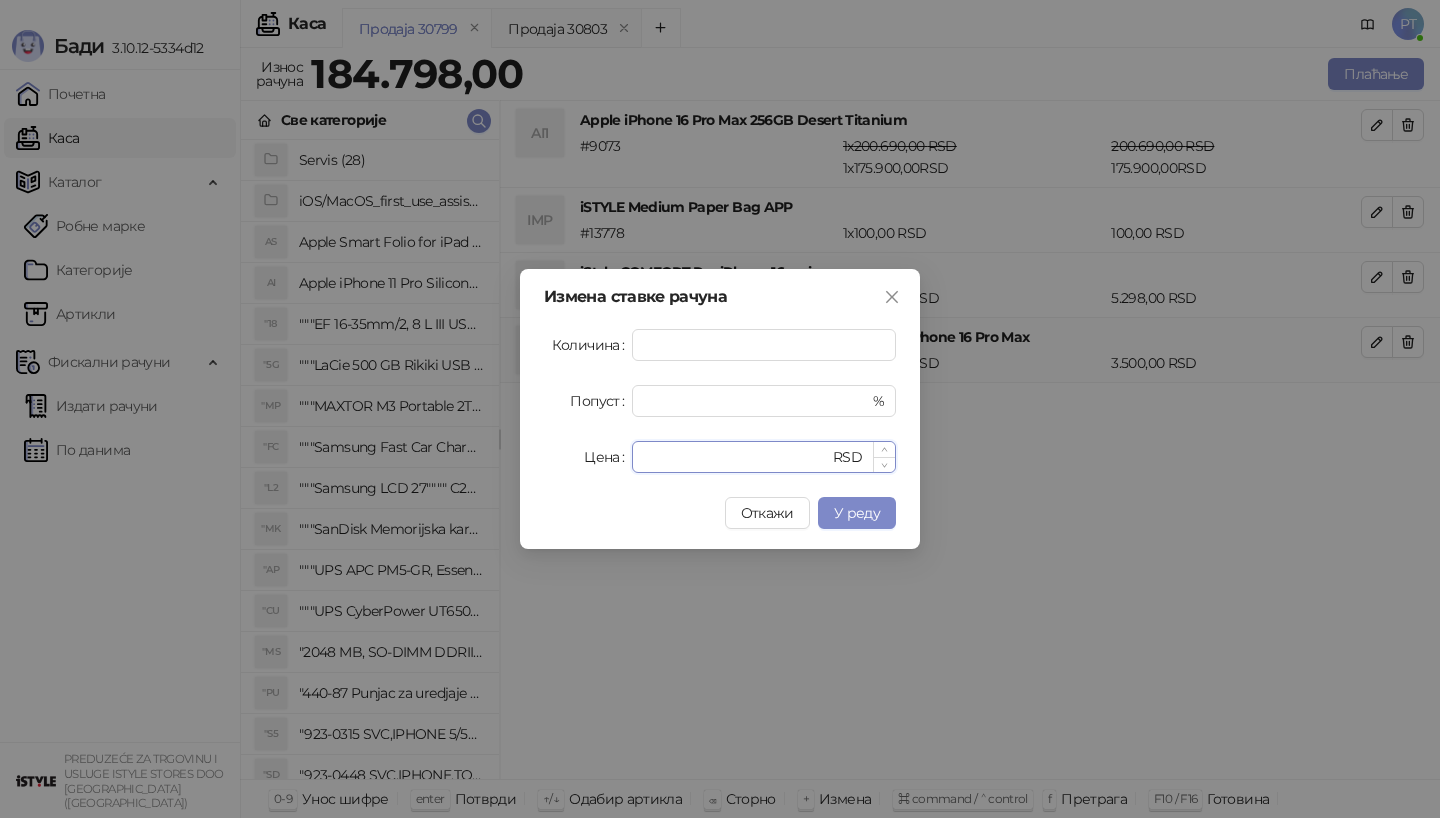 click on "****" at bounding box center (736, 457) 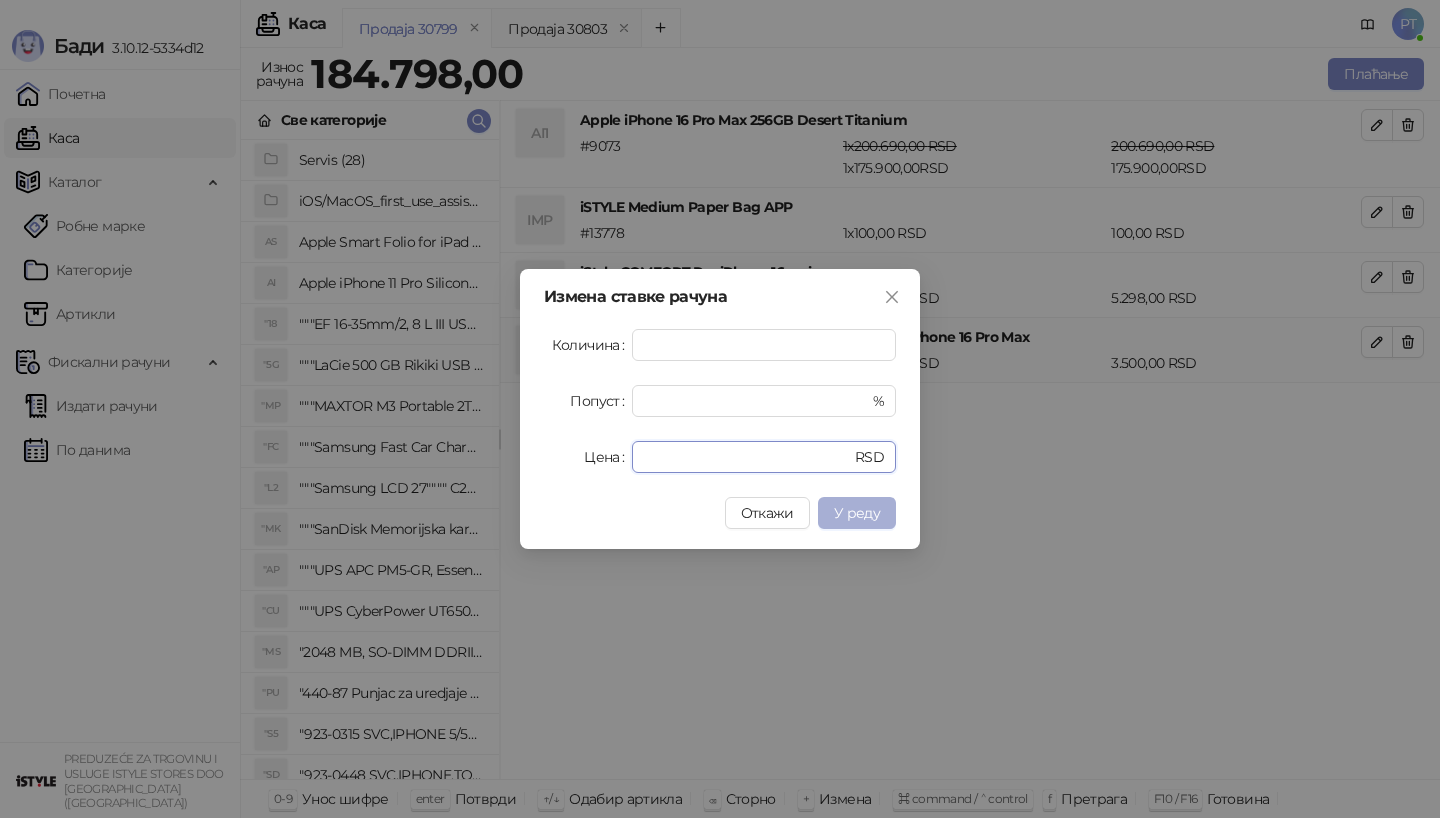 type on "*" 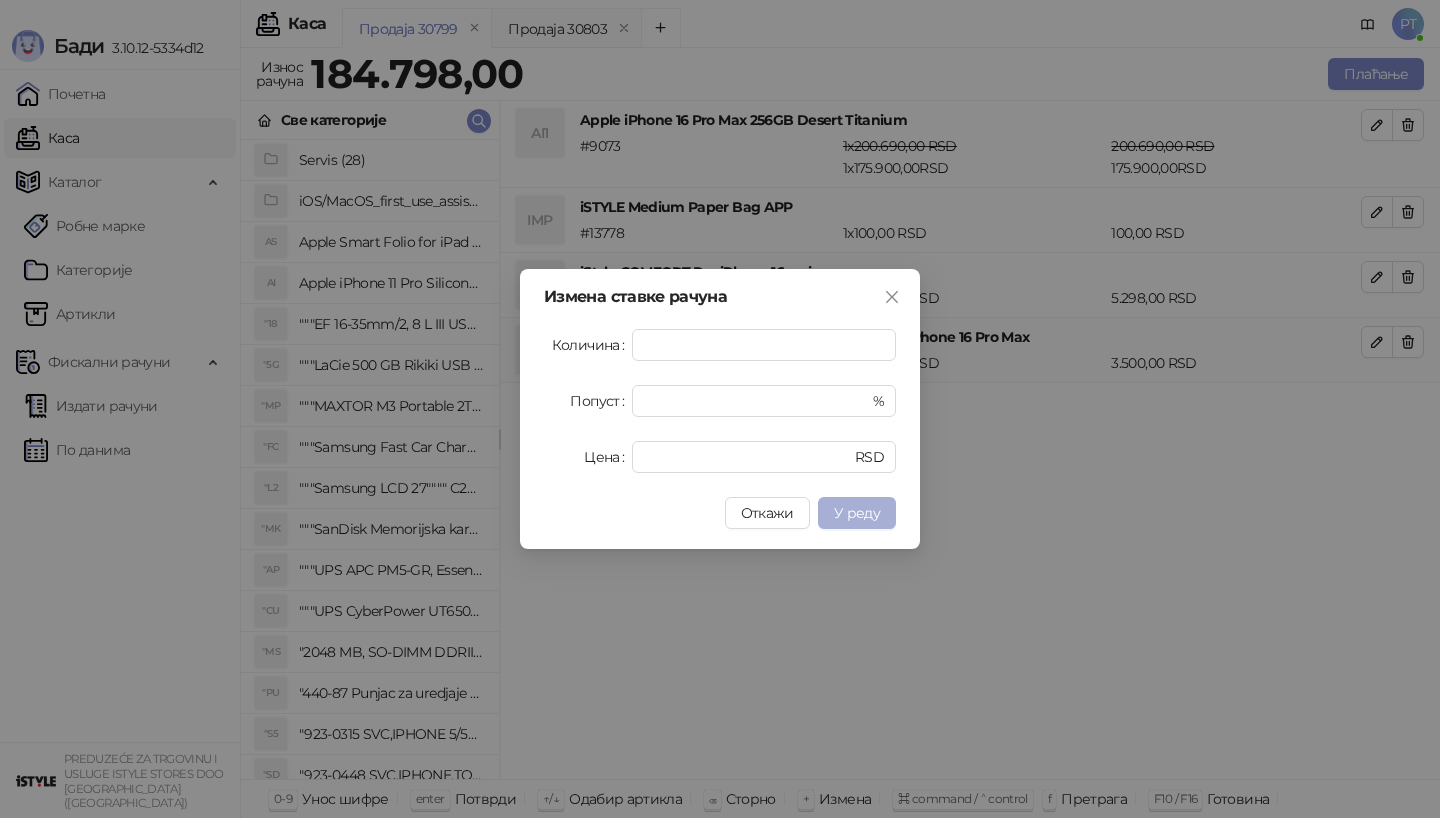 click on "У реду" at bounding box center (857, 513) 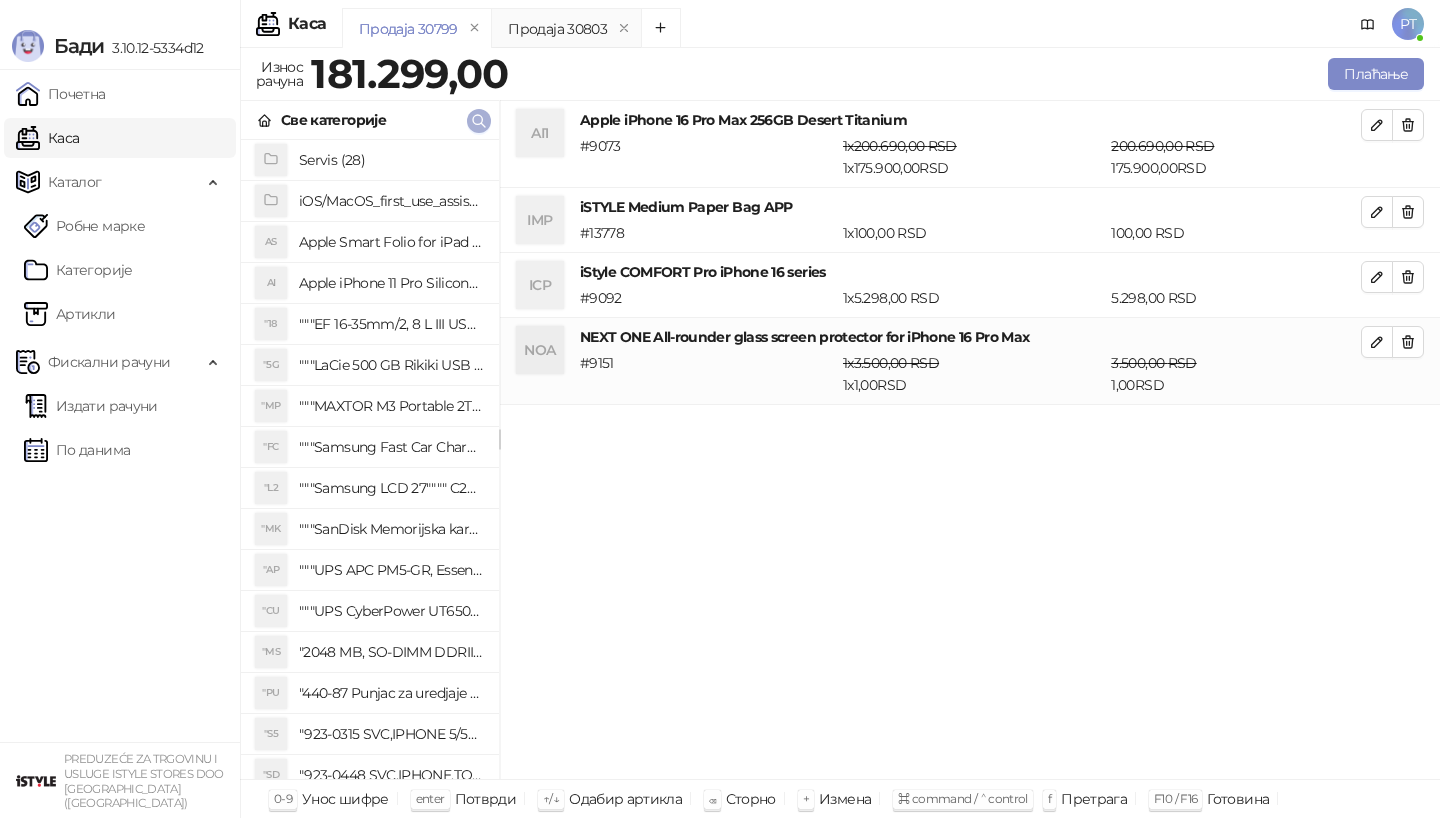 click at bounding box center [479, 121] 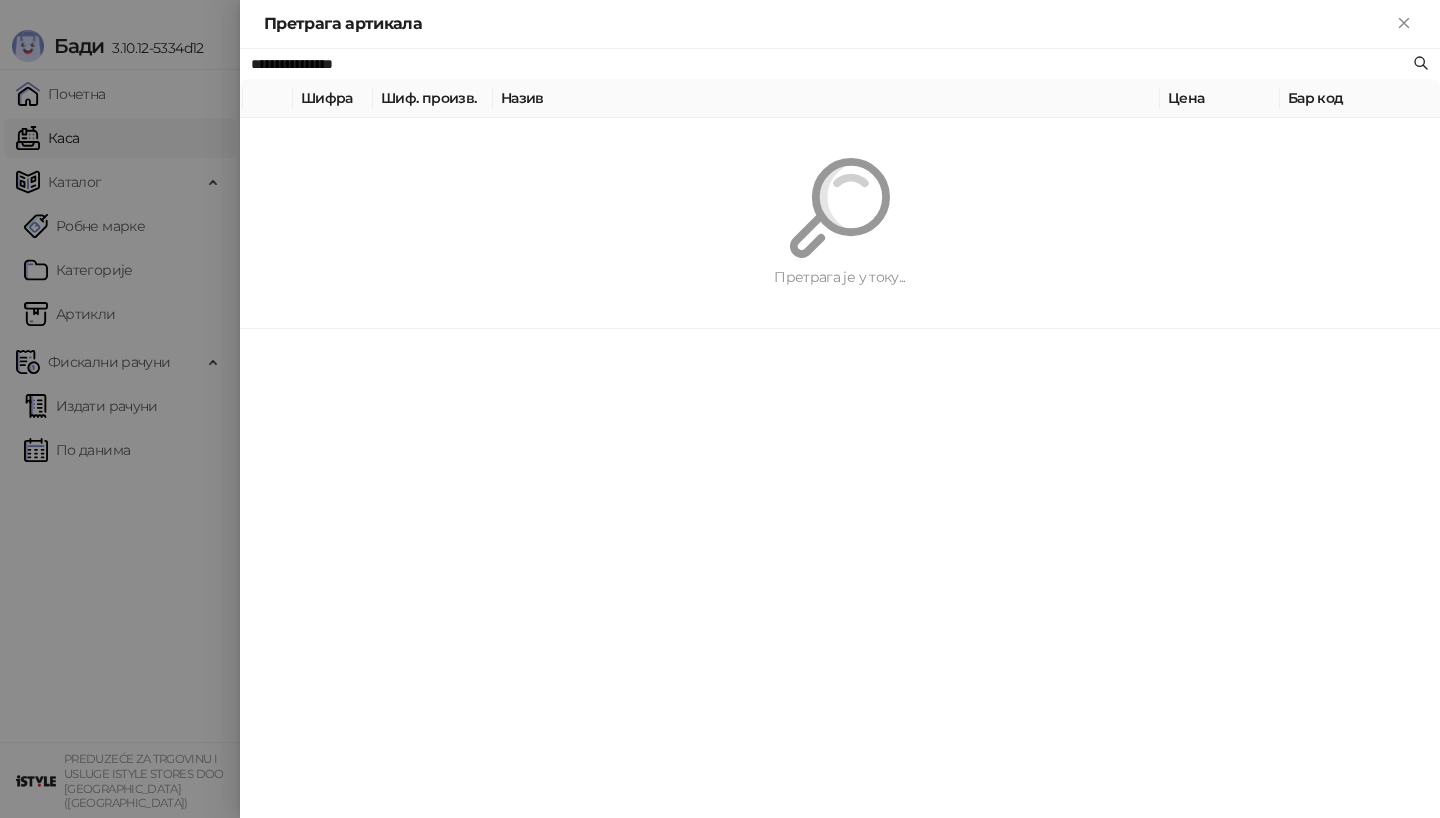 paste 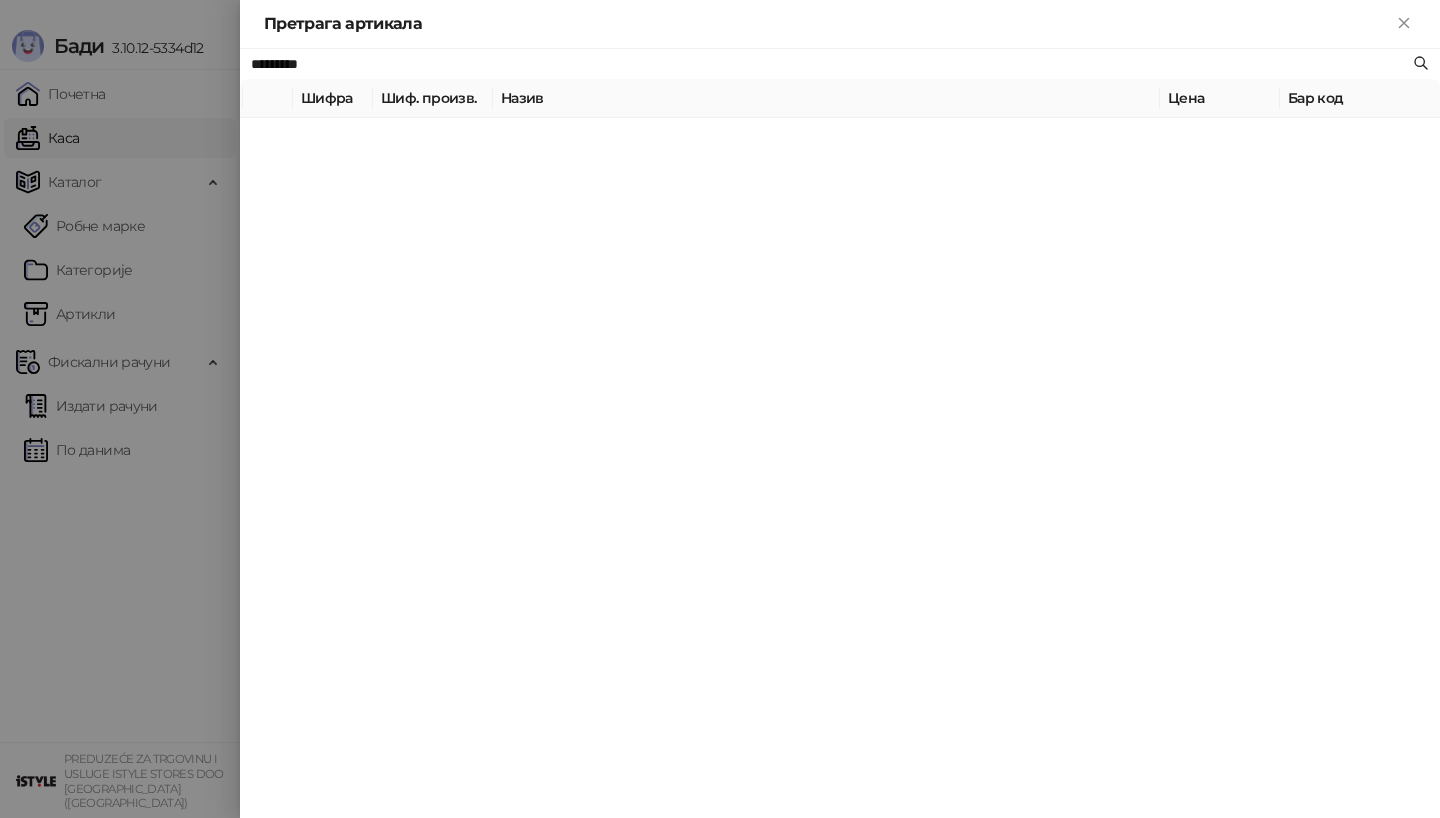type on "*********" 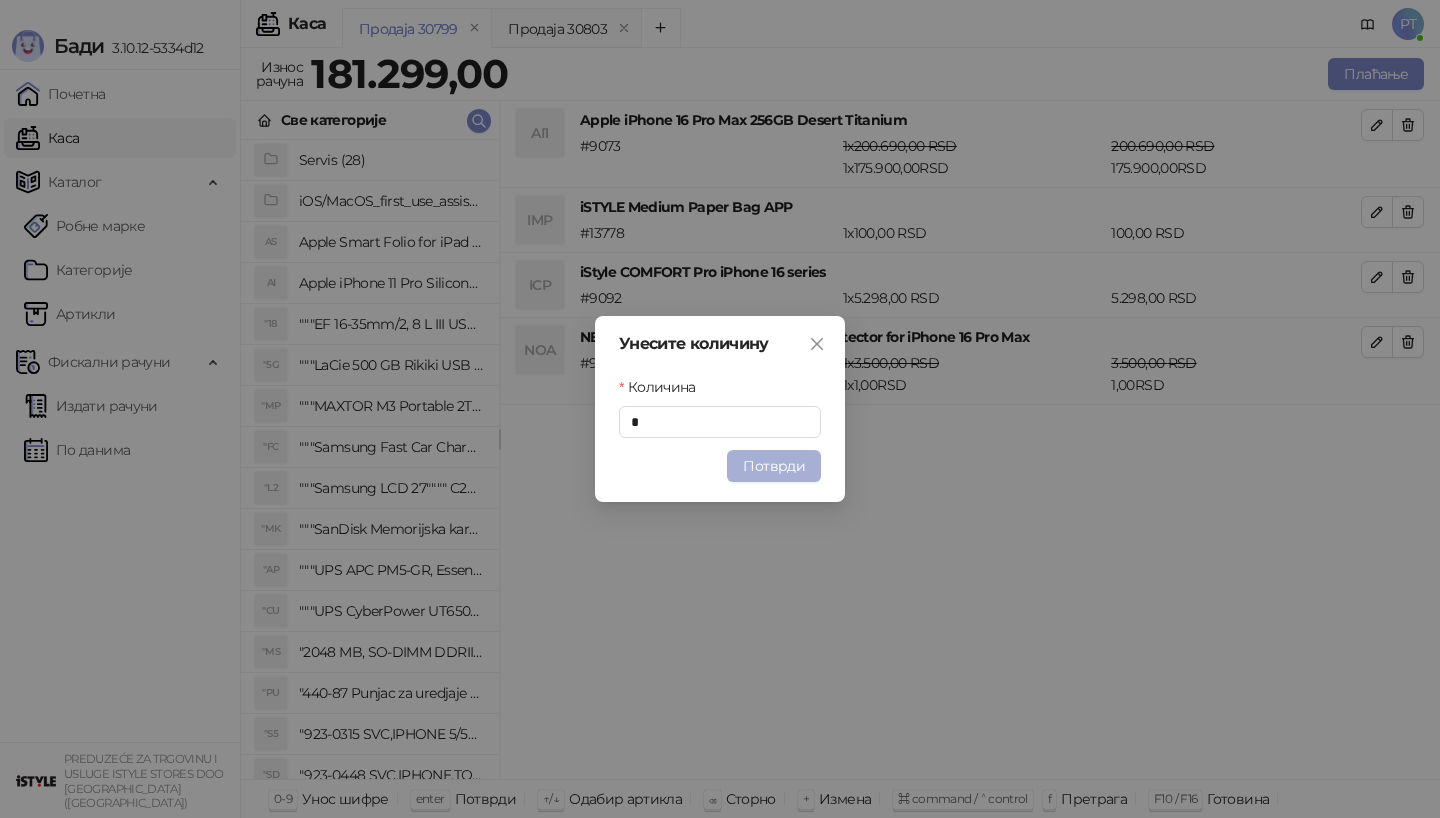type 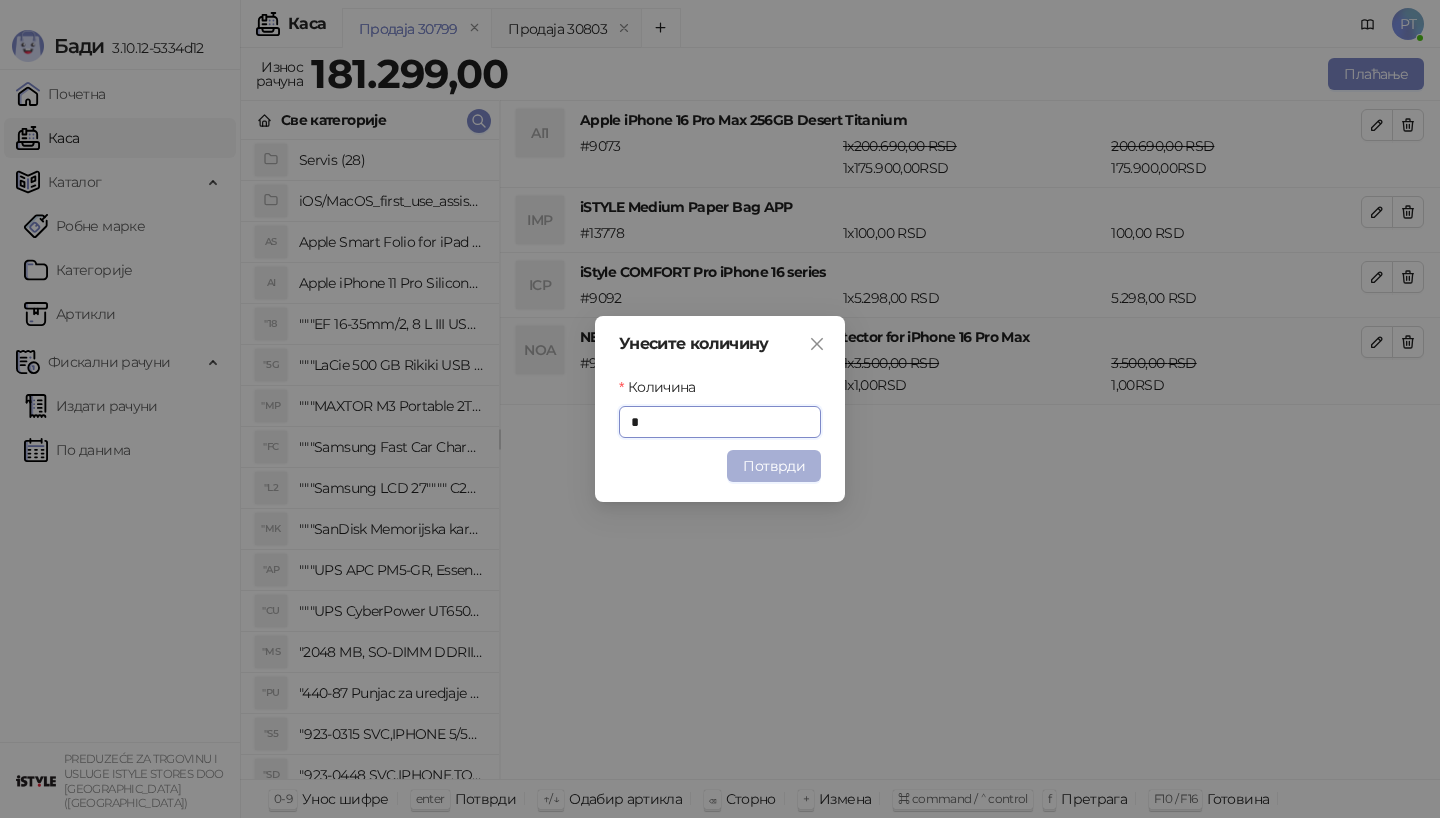 click on "Потврди" at bounding box center (774, 466) 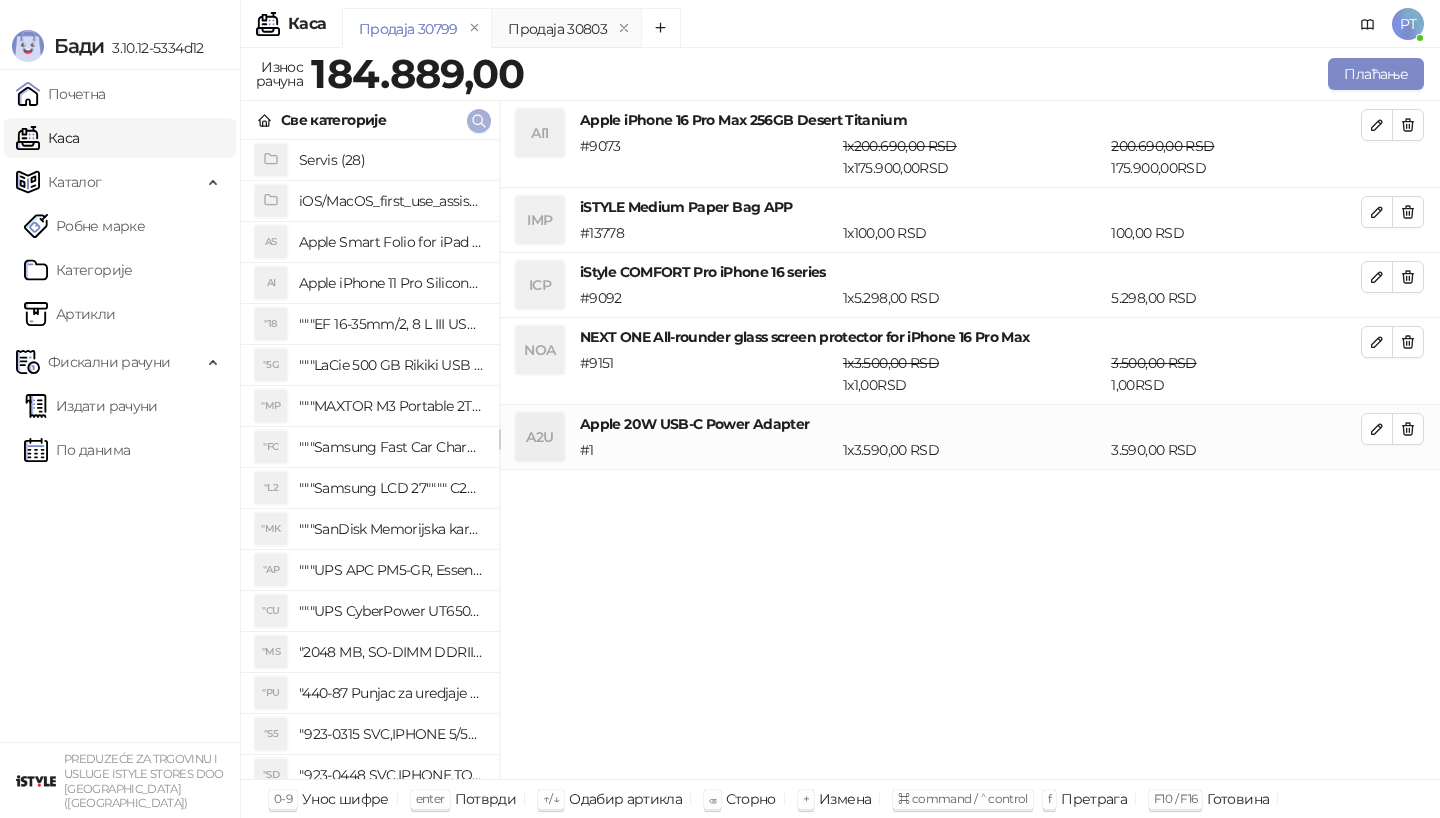 click 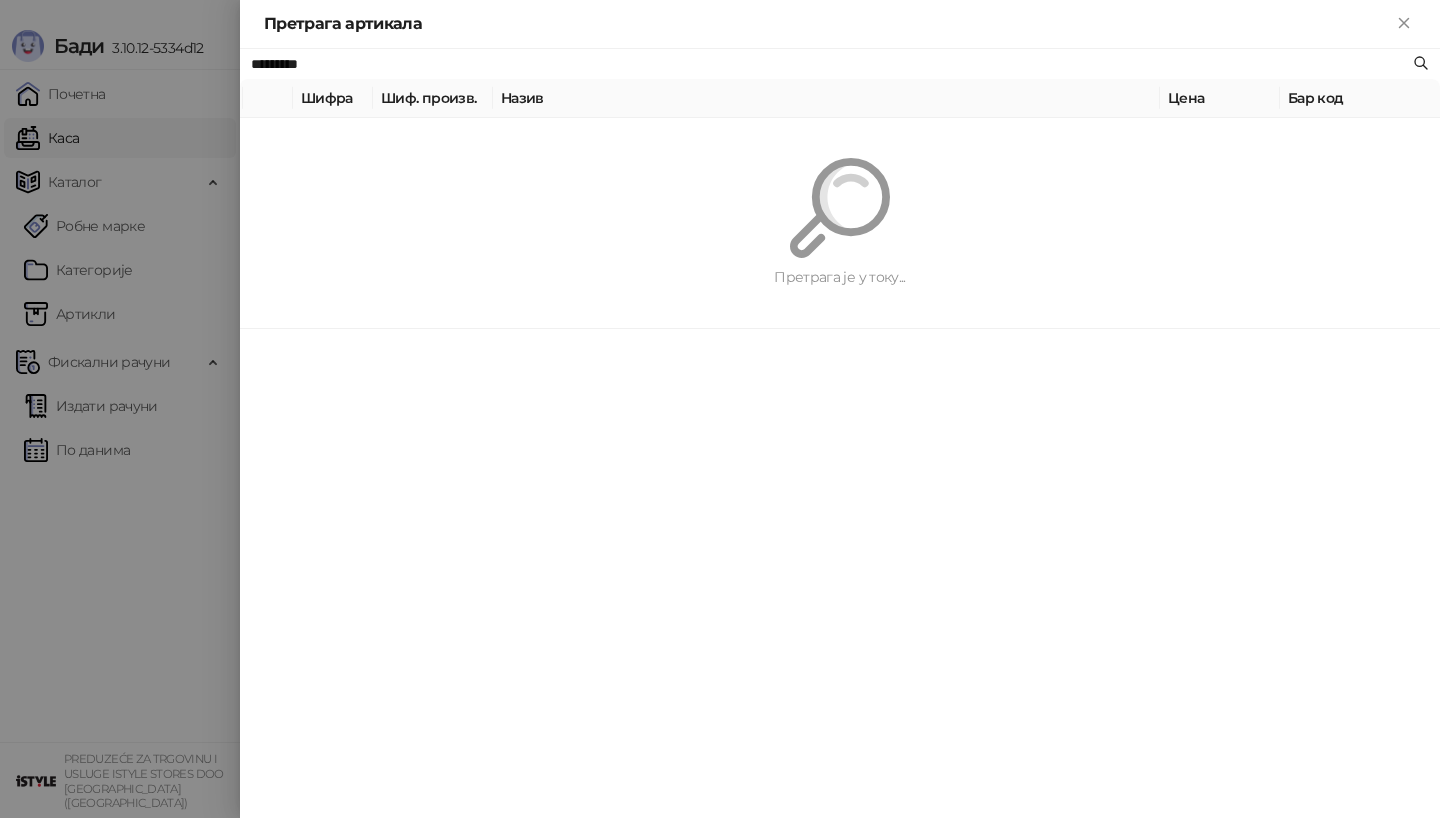 paste 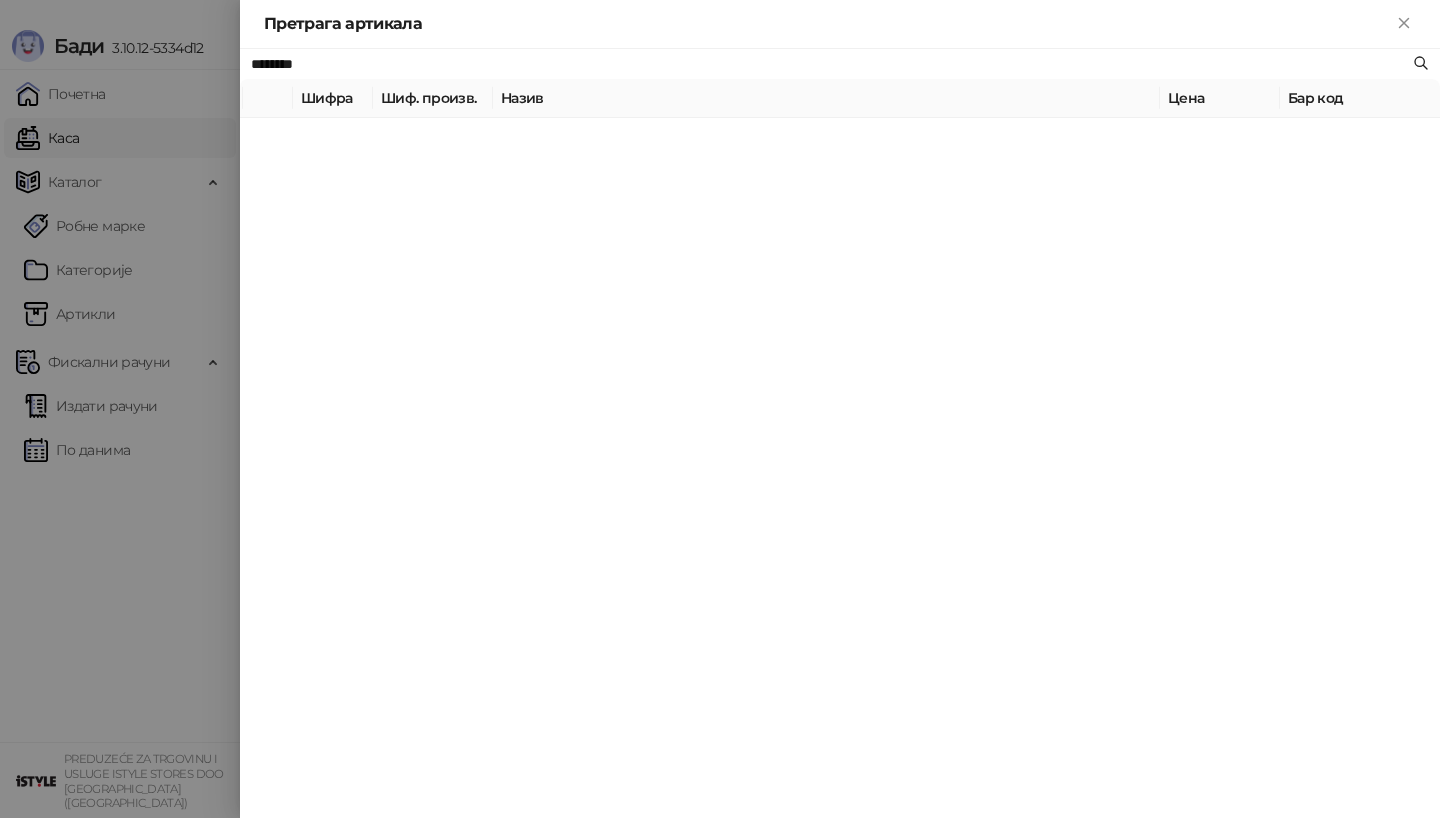 type on "********" 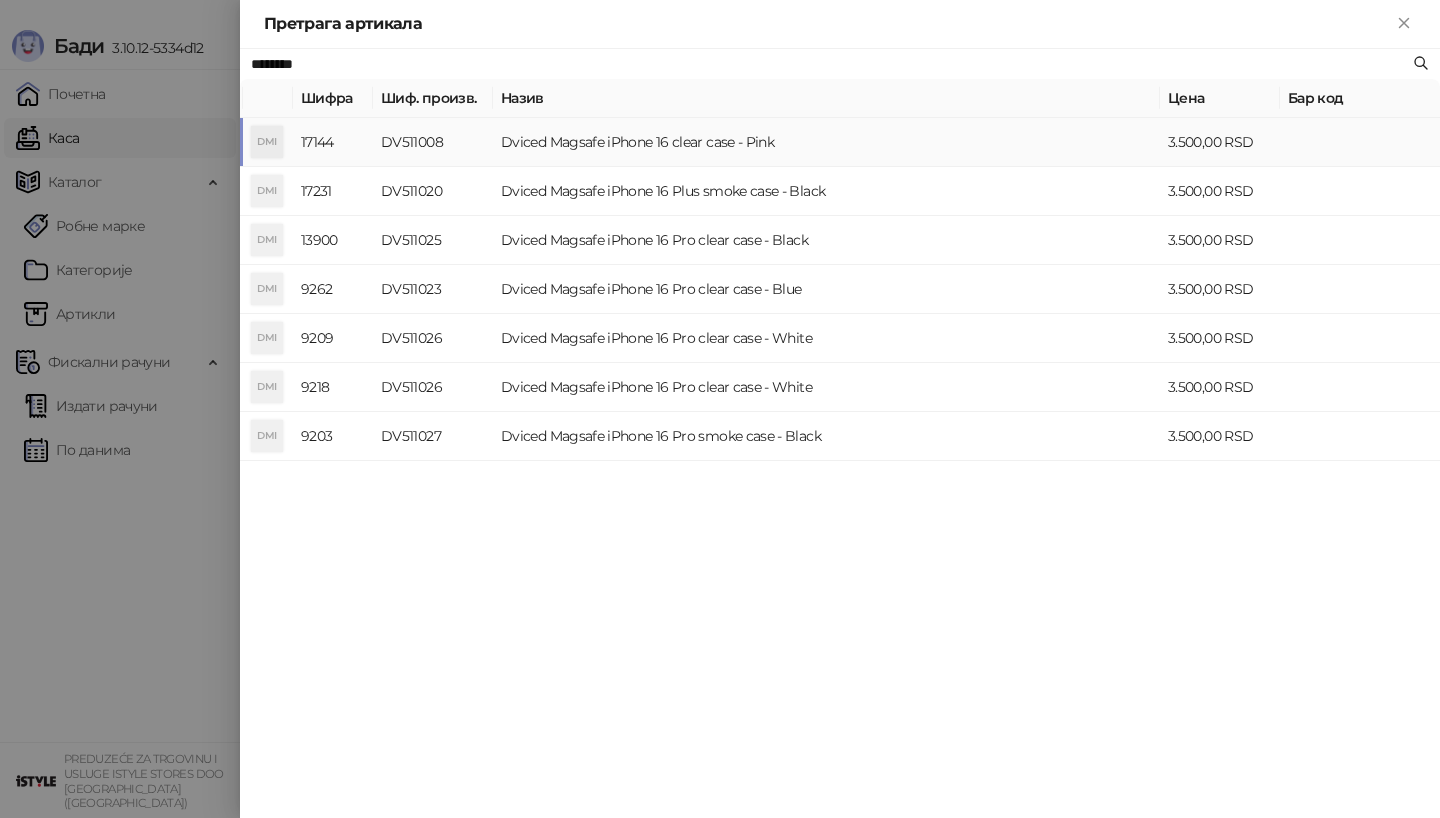 click on "DV511008" at bounding box center (433, 142) 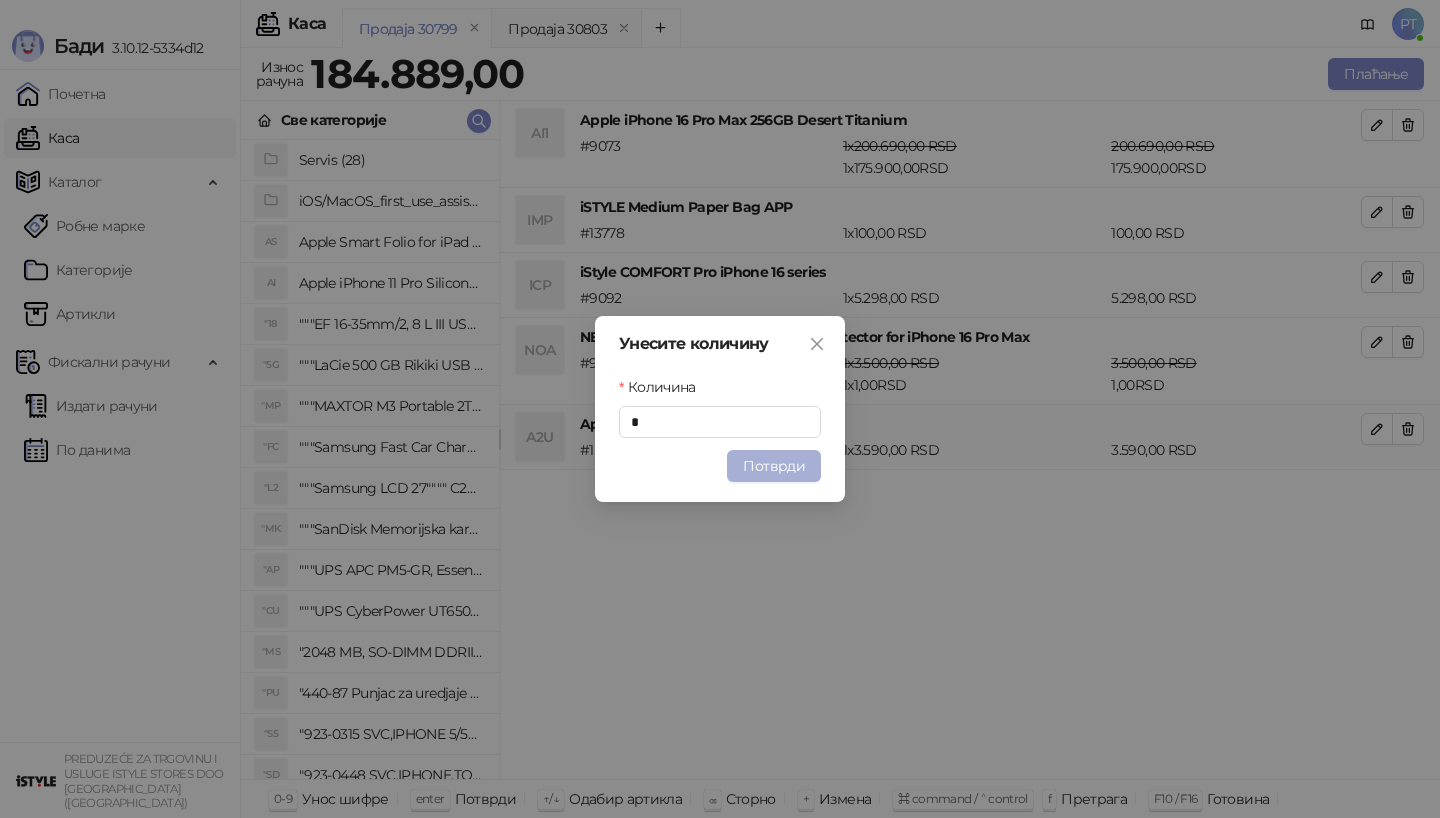 click on "Потврди" at bounding box center (774, 466) 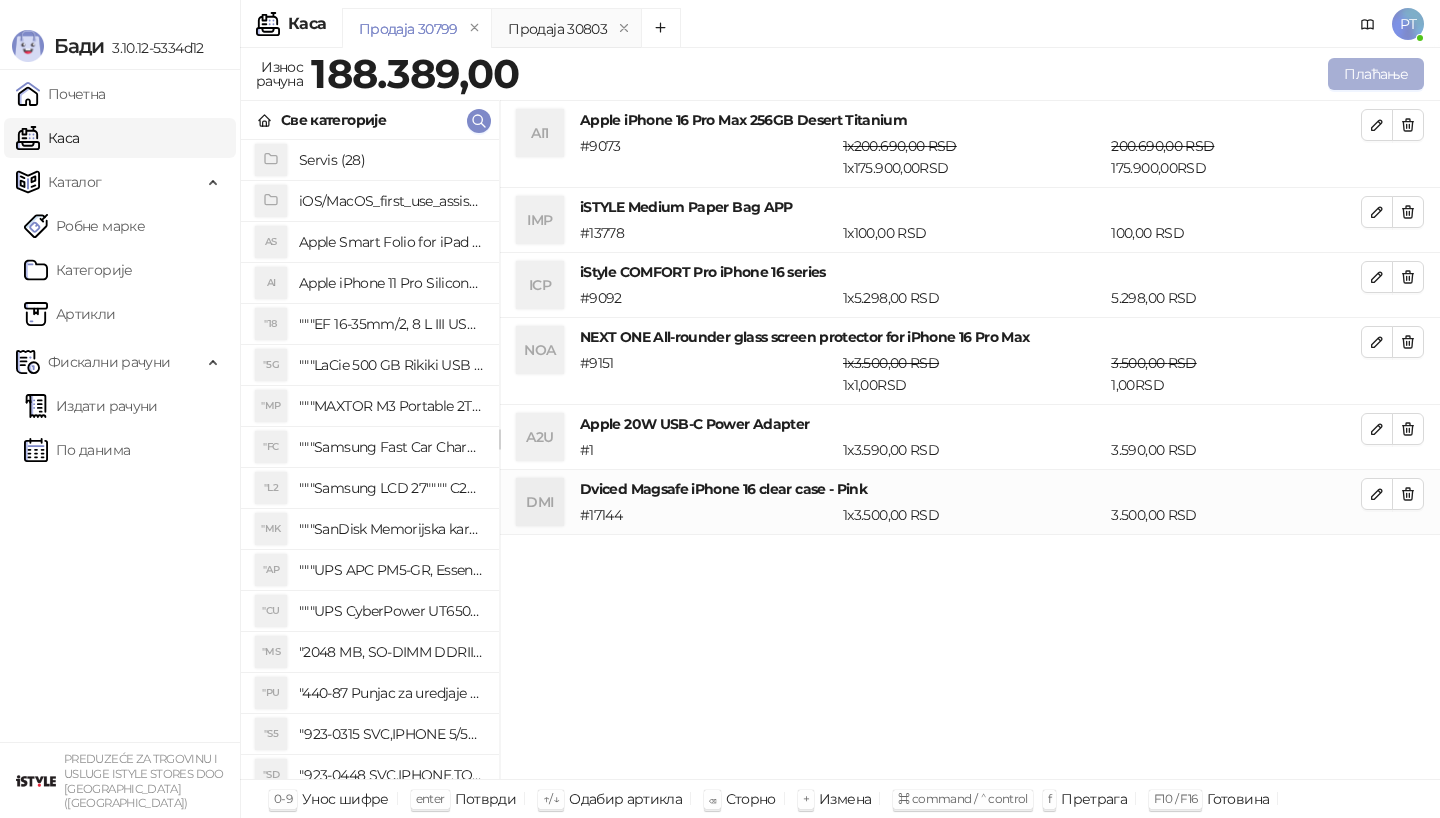click on "Плаћање" at bounding box center [1376, 74] 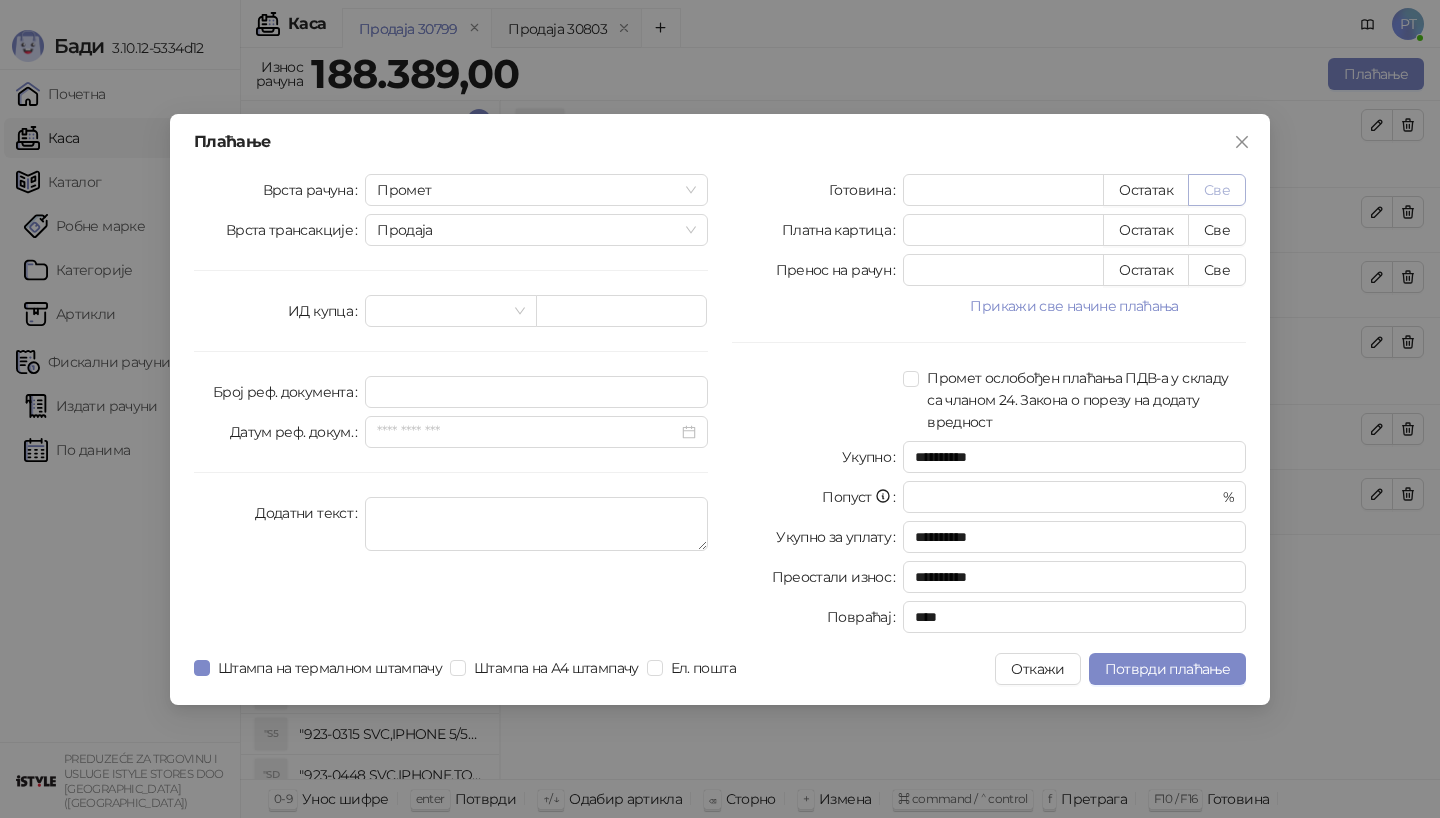 click on "Све" at bounding box center (1217, 190) 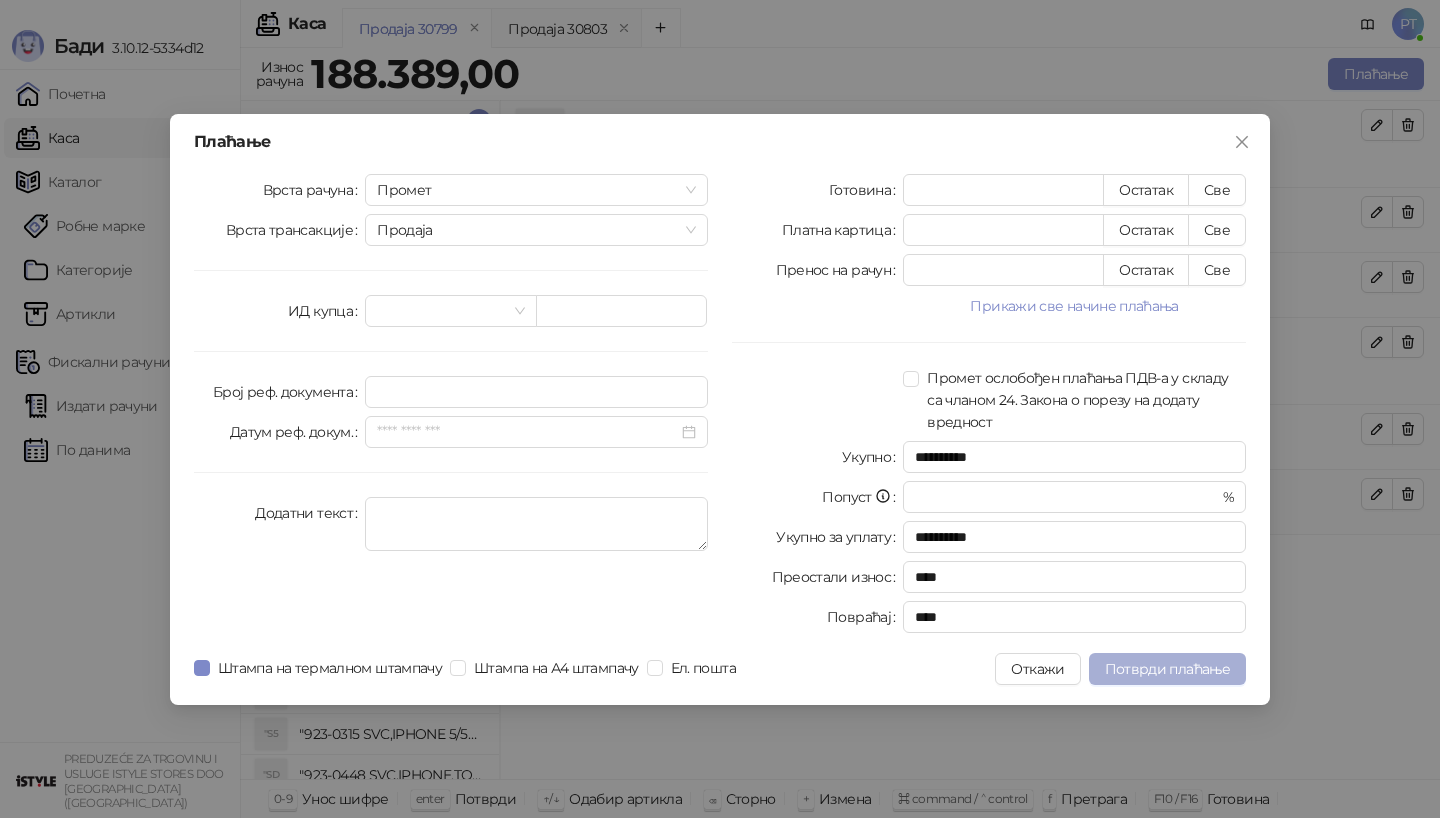 click on "Потврди плаћање" at bounding box center [1167, 669] 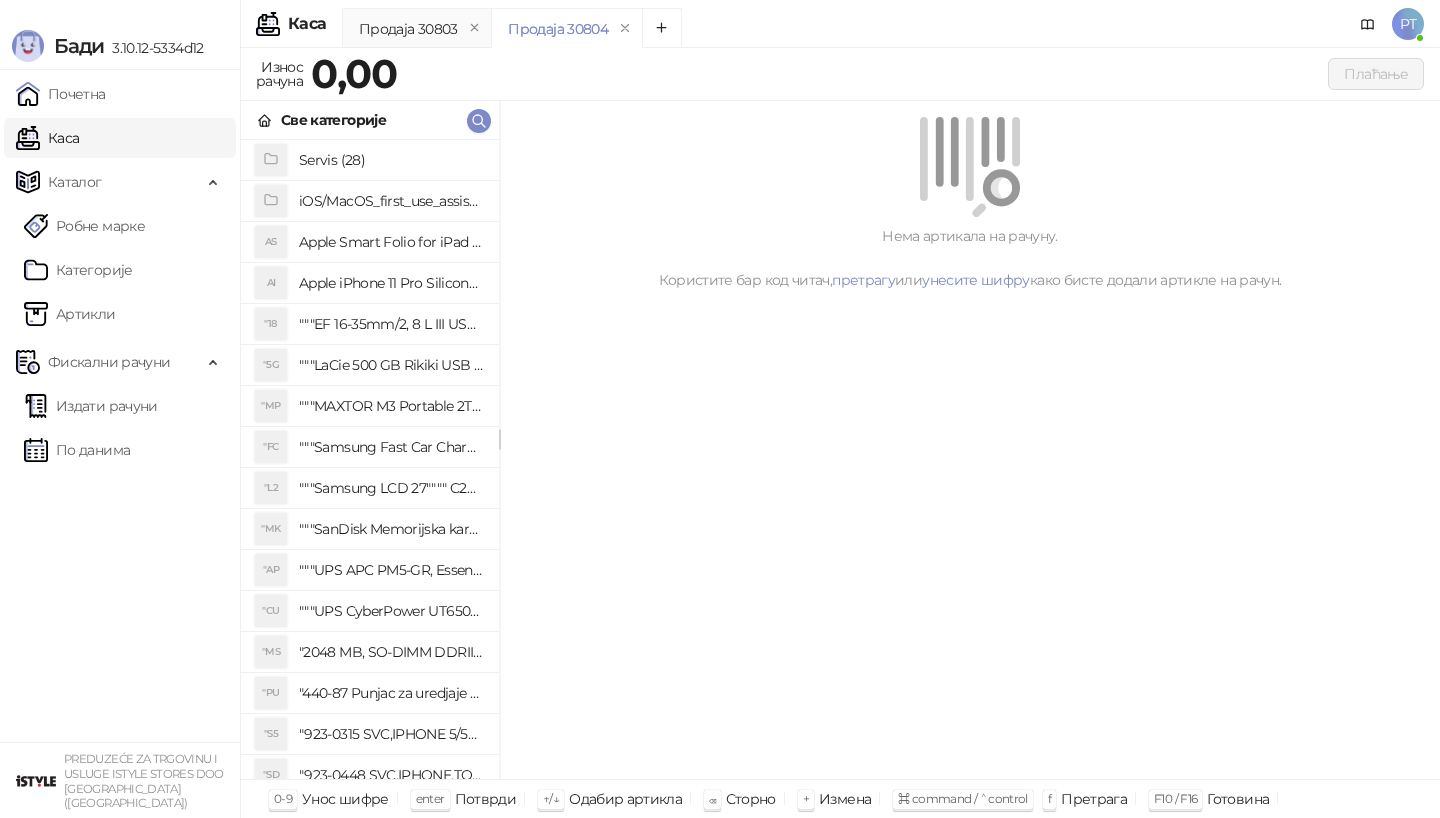 click on "Издати рачуни" at bounding box center (91, 406) 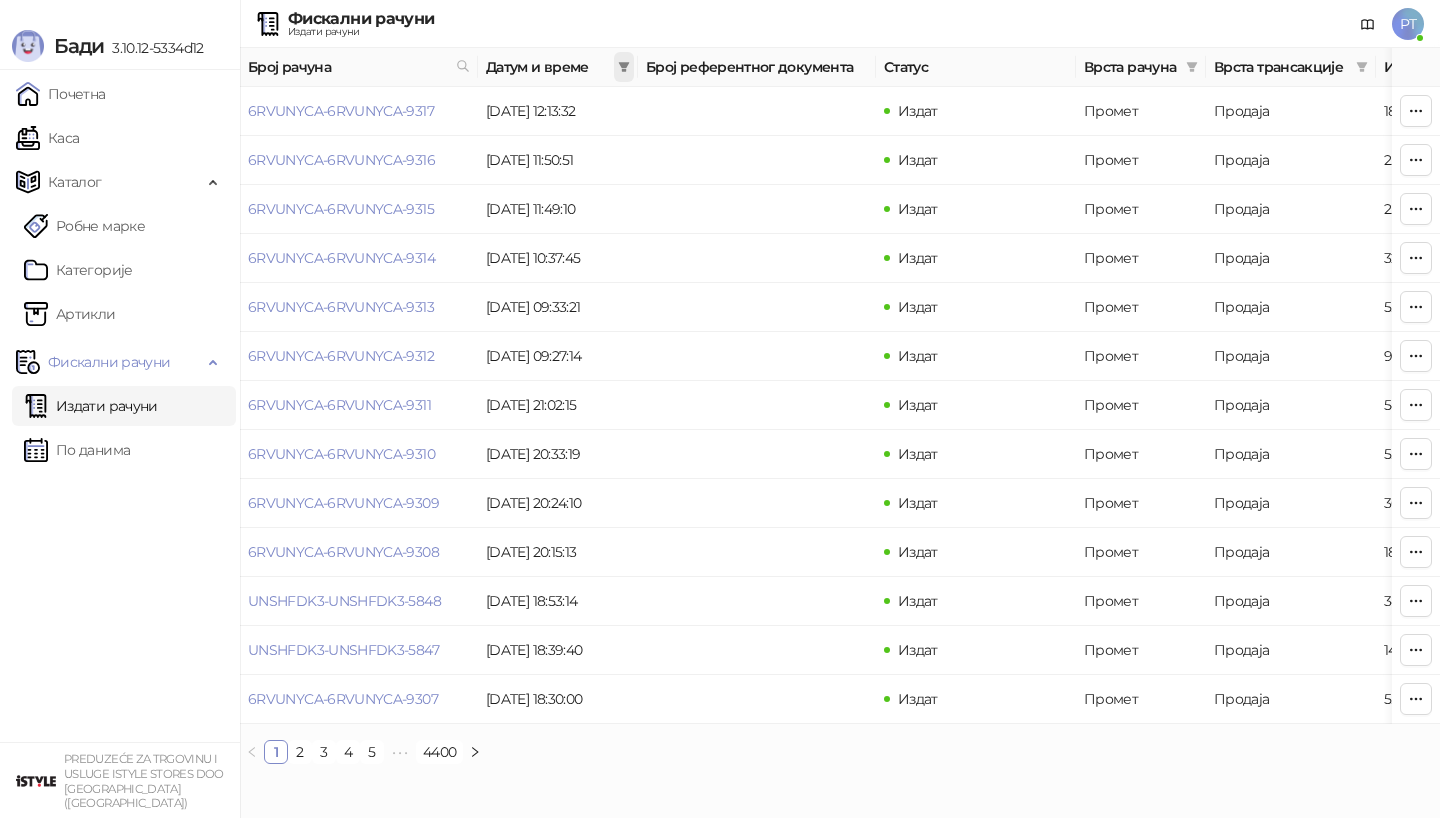 click at bounding box center (624, 67) 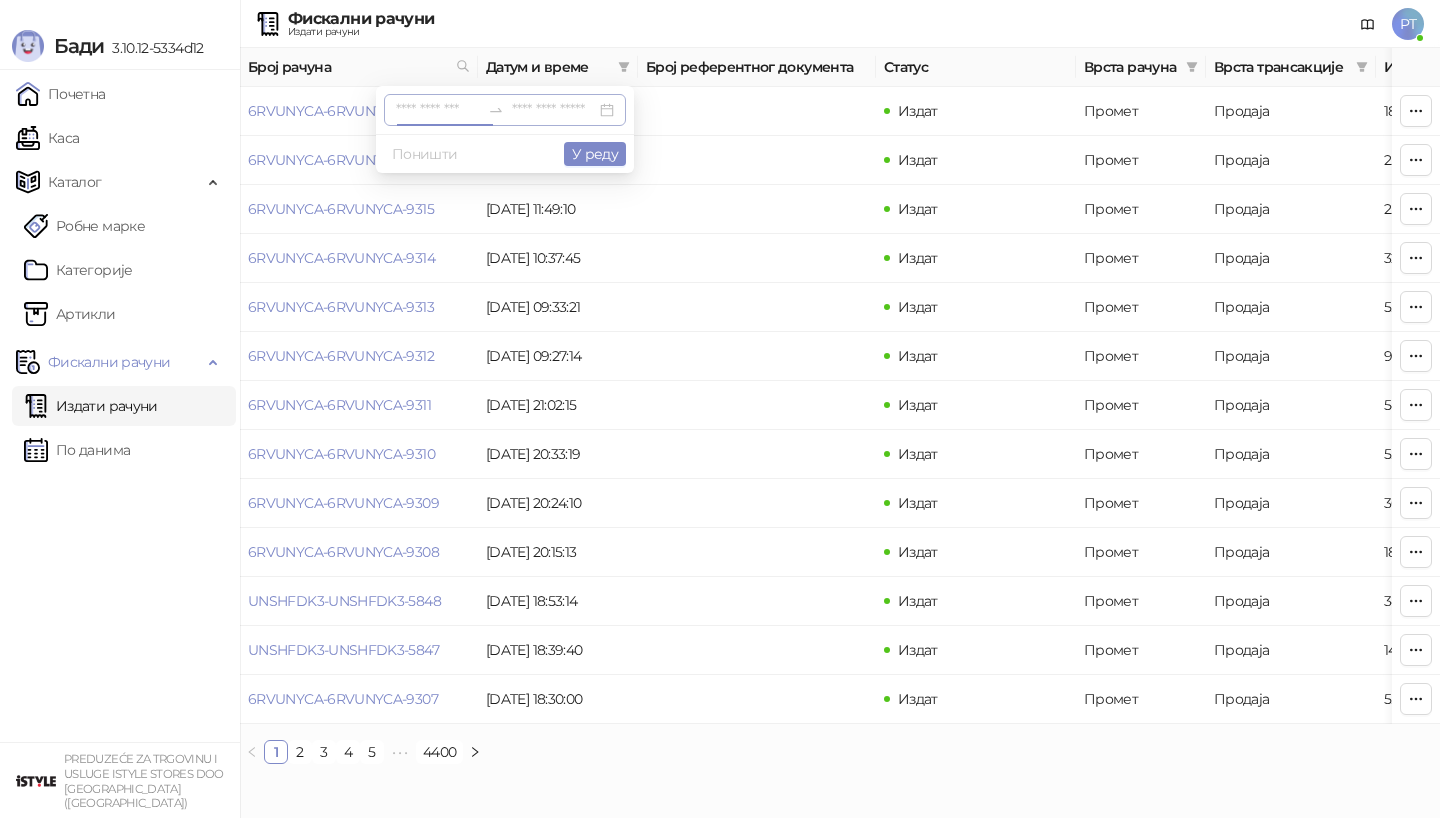 click at bounding box center (505, 110) 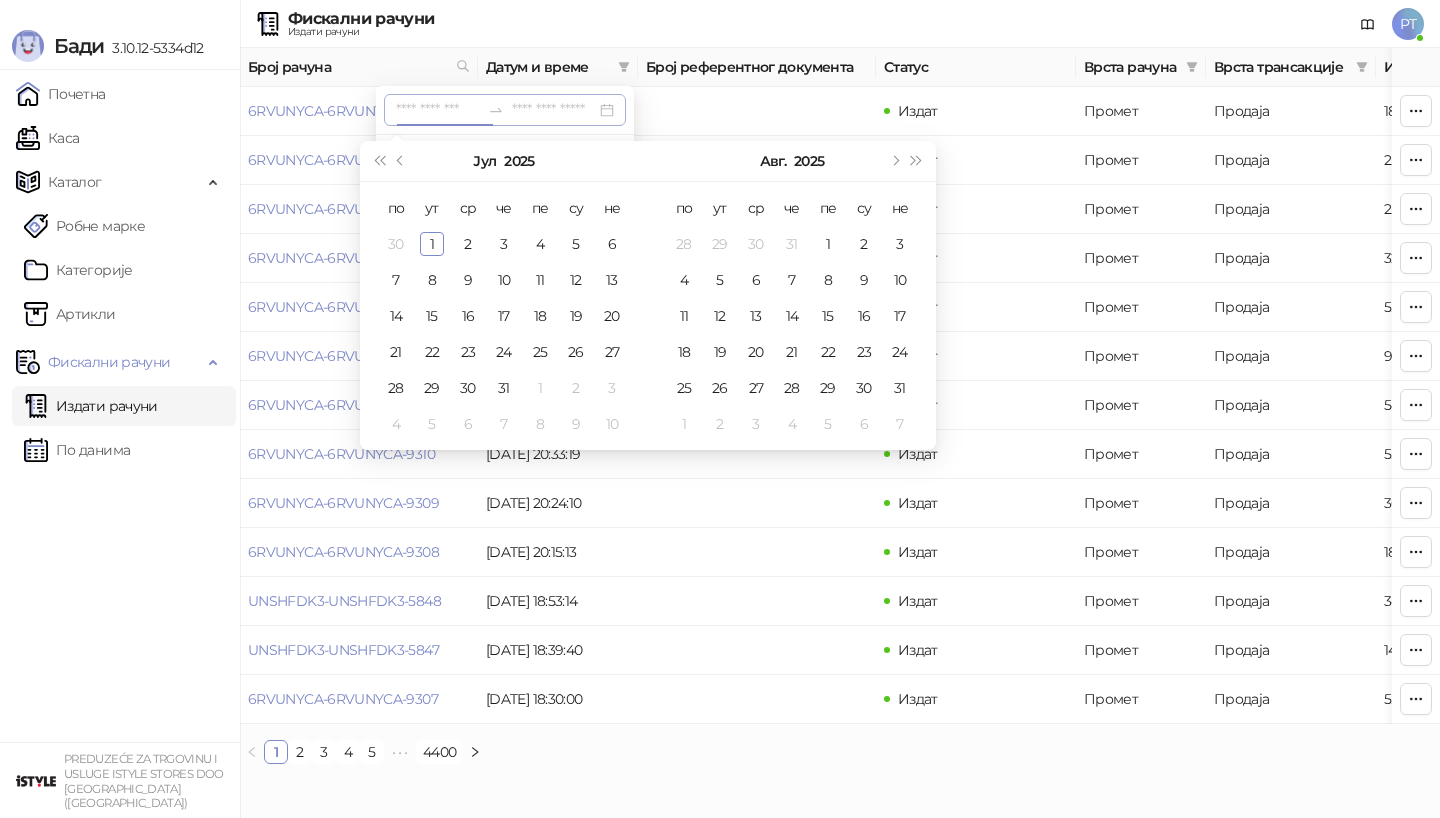 click at bounding box center [438, 110] 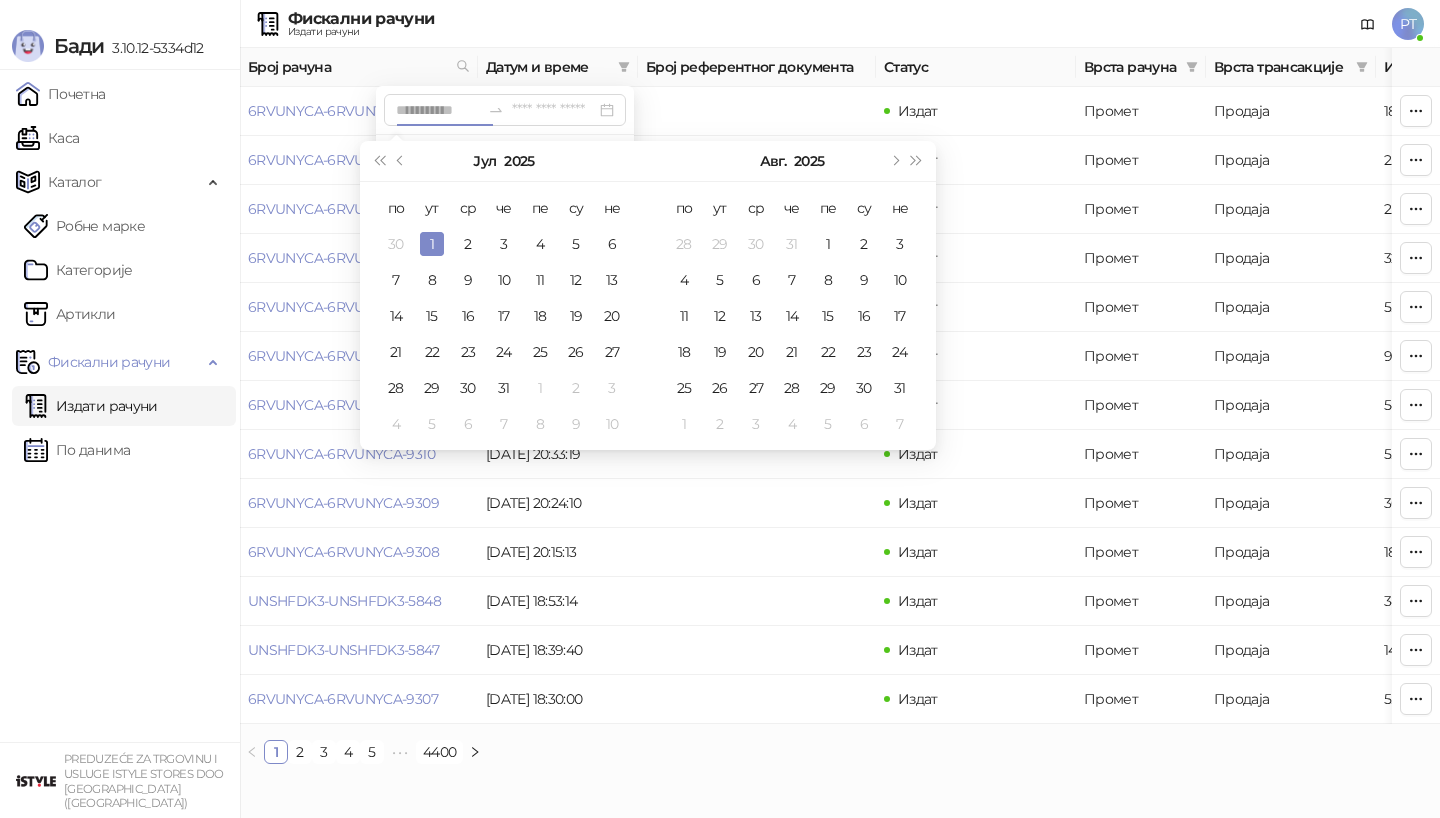 type on "**********" 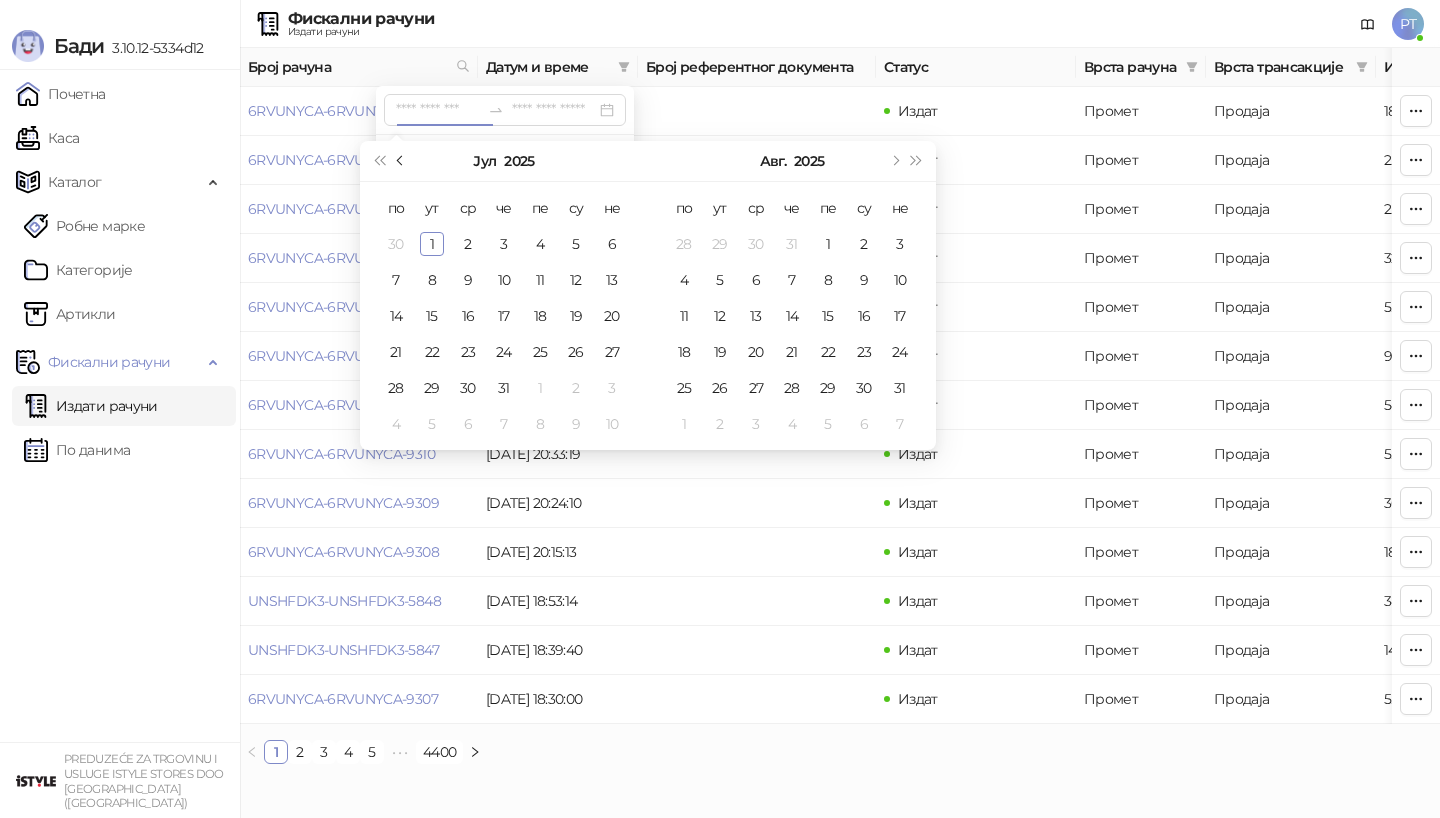 click at bounding box center [401, 161] 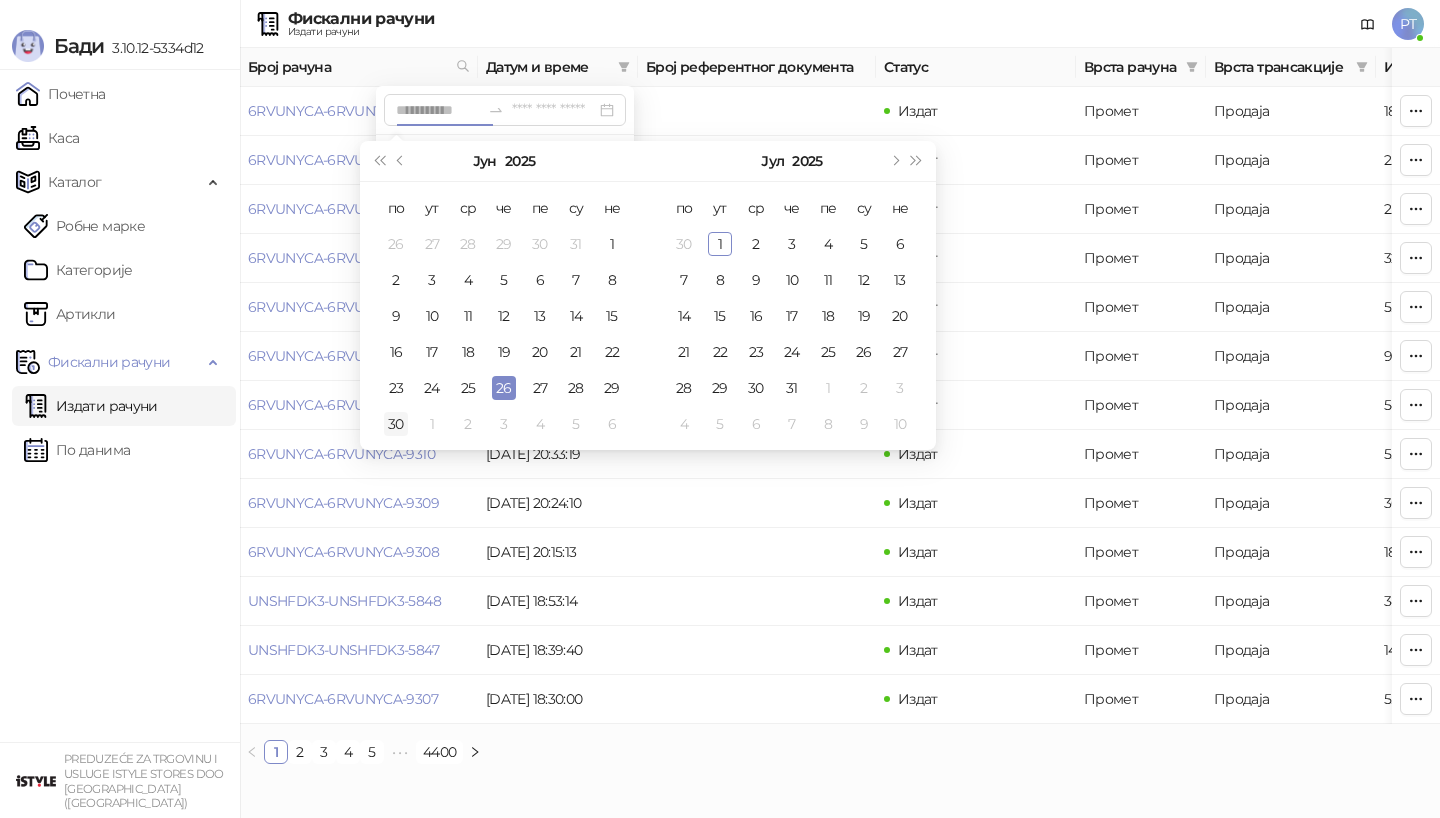 type on "**********" 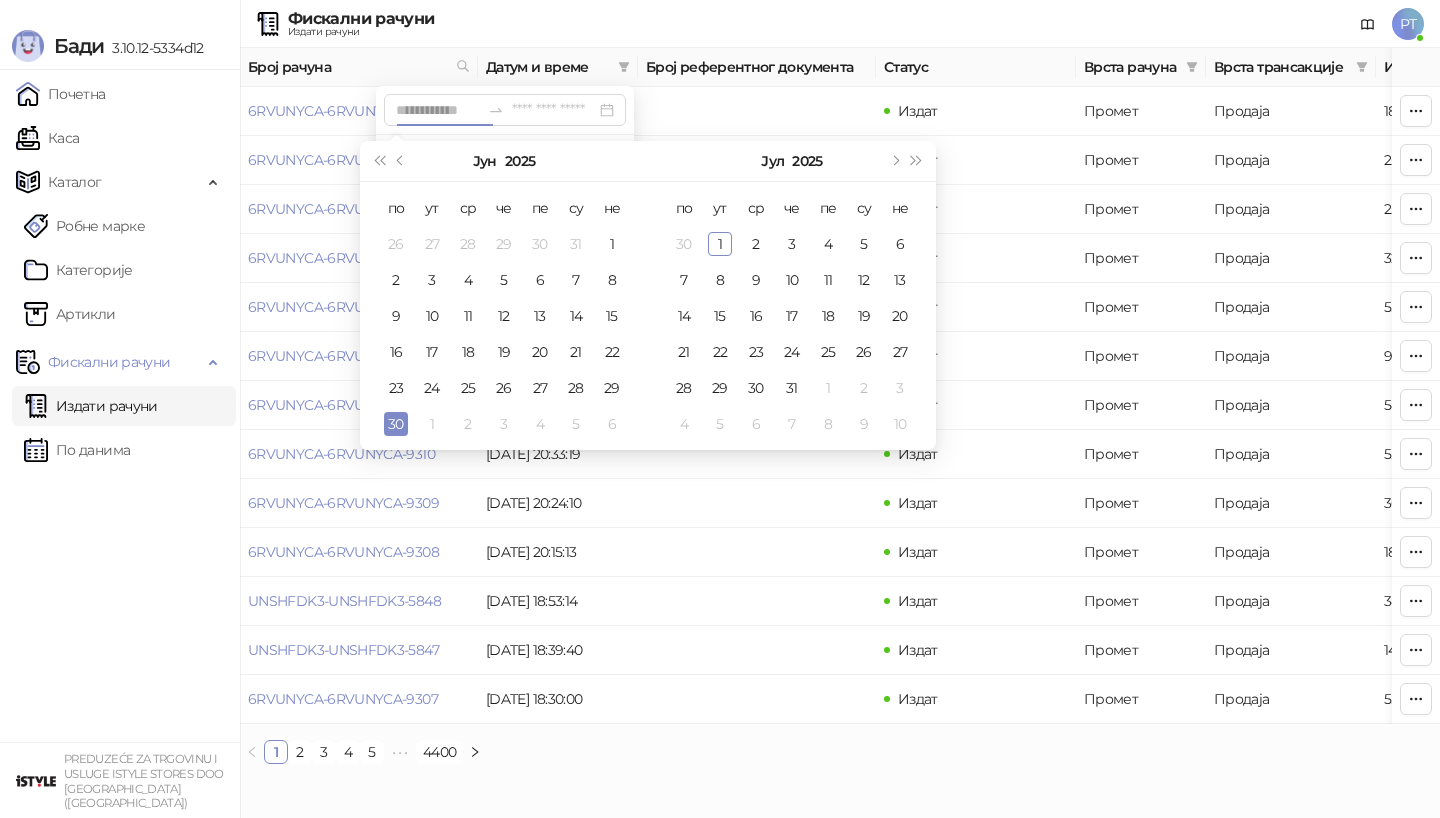 click on "30" at bounding box center (396, 424) 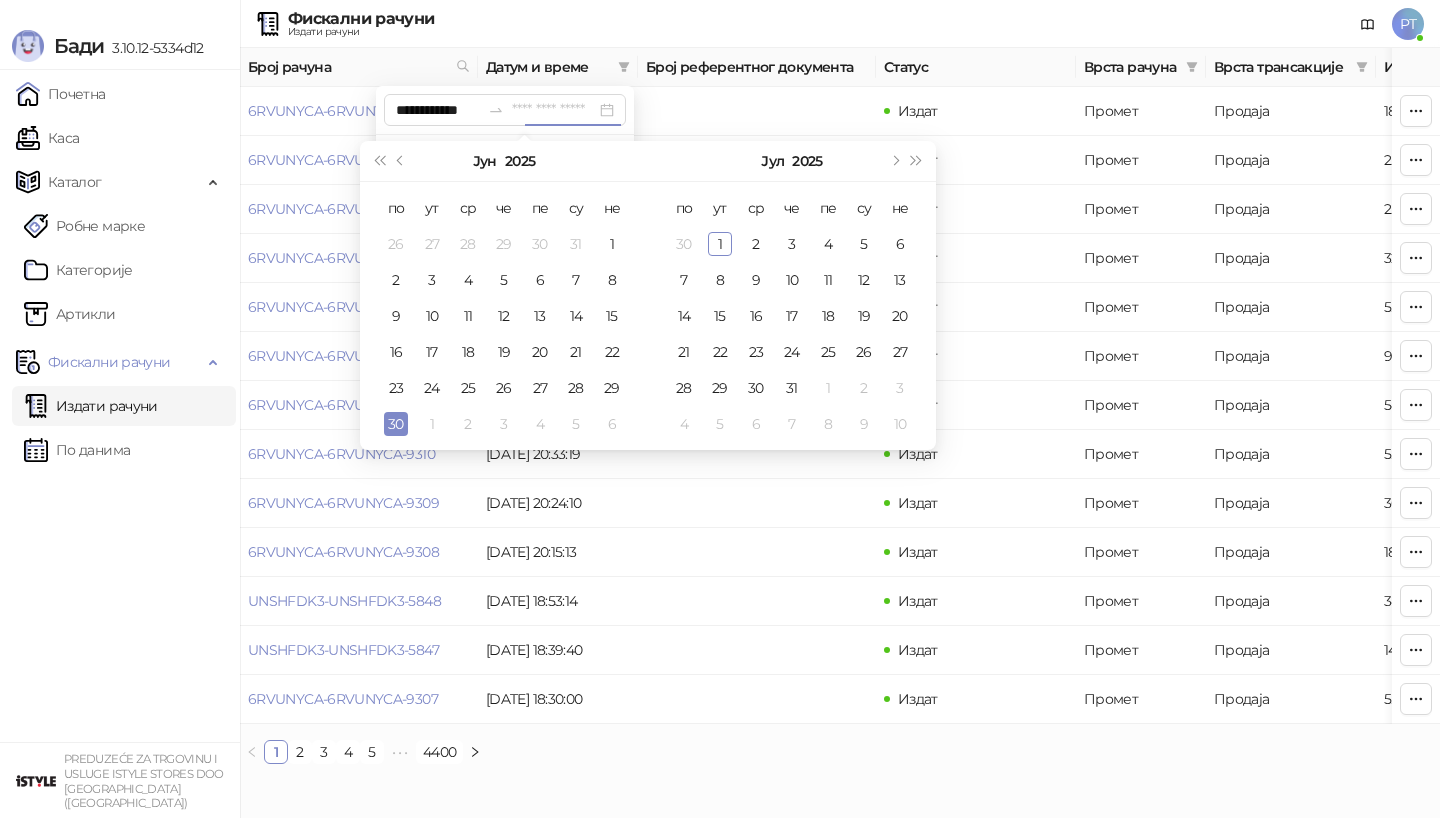 click on "30" at bounding box center [396, 424] 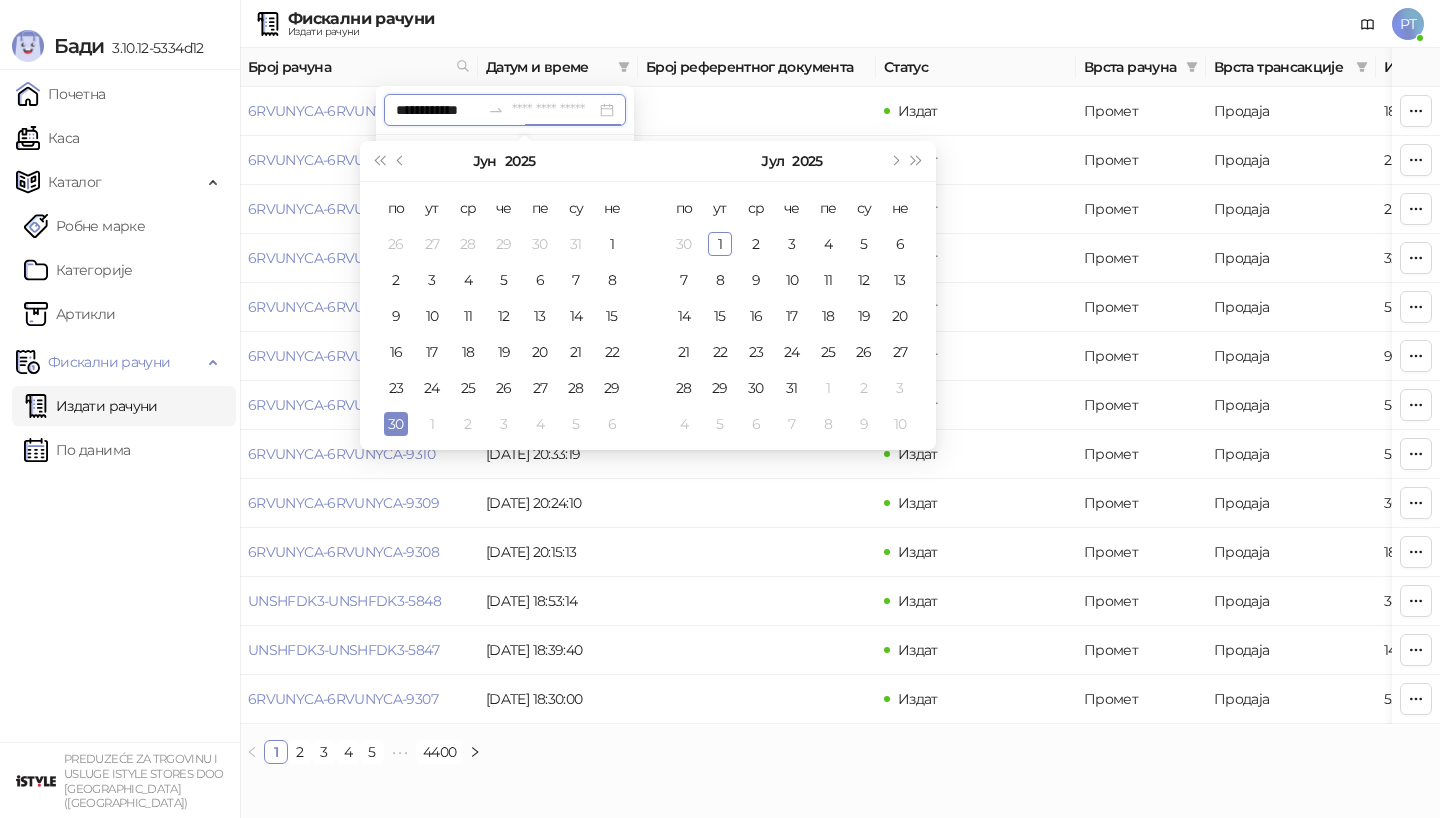 type on "**********" 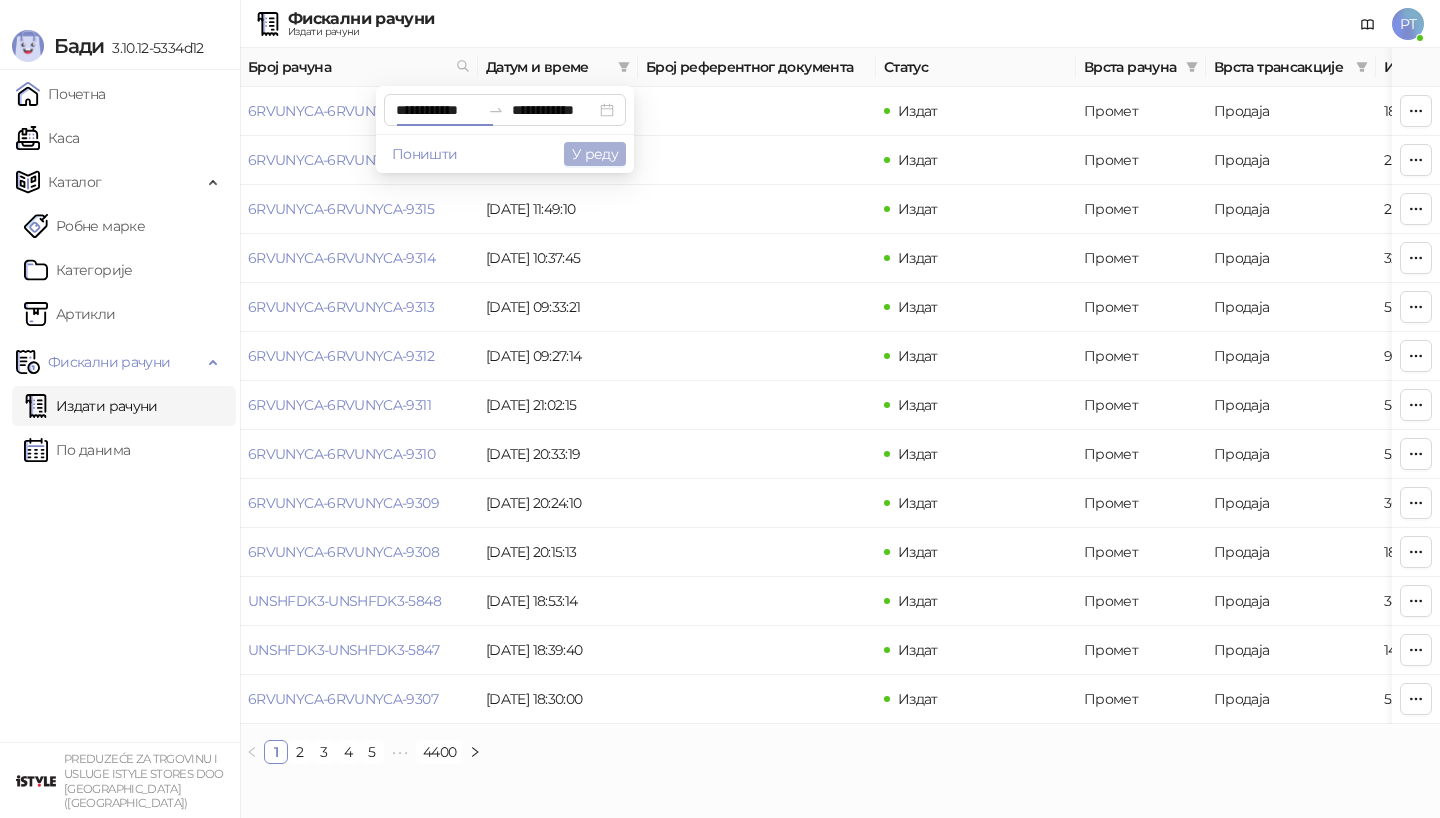 click on "У реду" at bounding box center (595, 154) 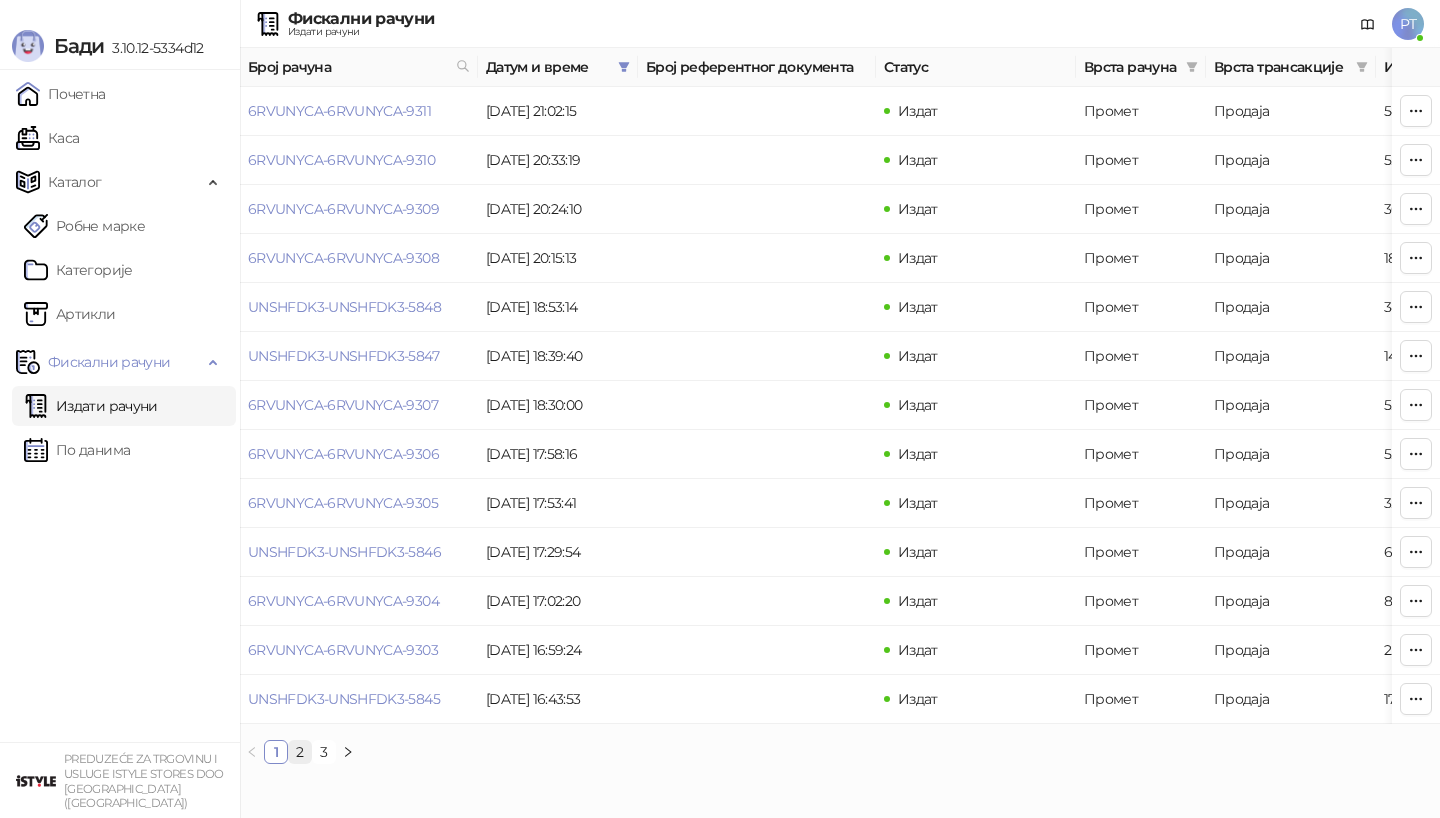 click on "2" at bounding box center (300, 752) 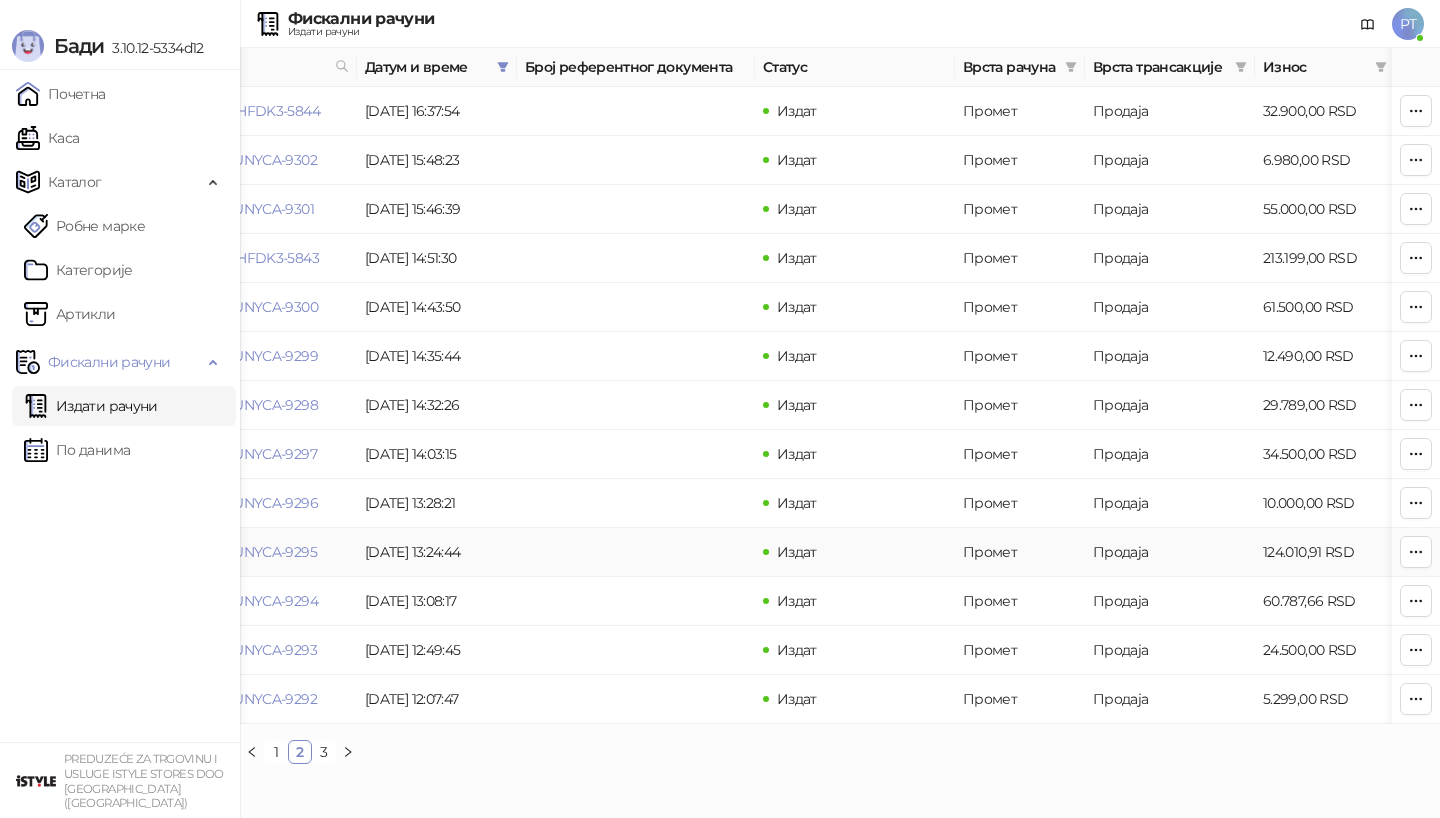 scroll, scrollTop: 0, scrollLeft: 0, axis: both 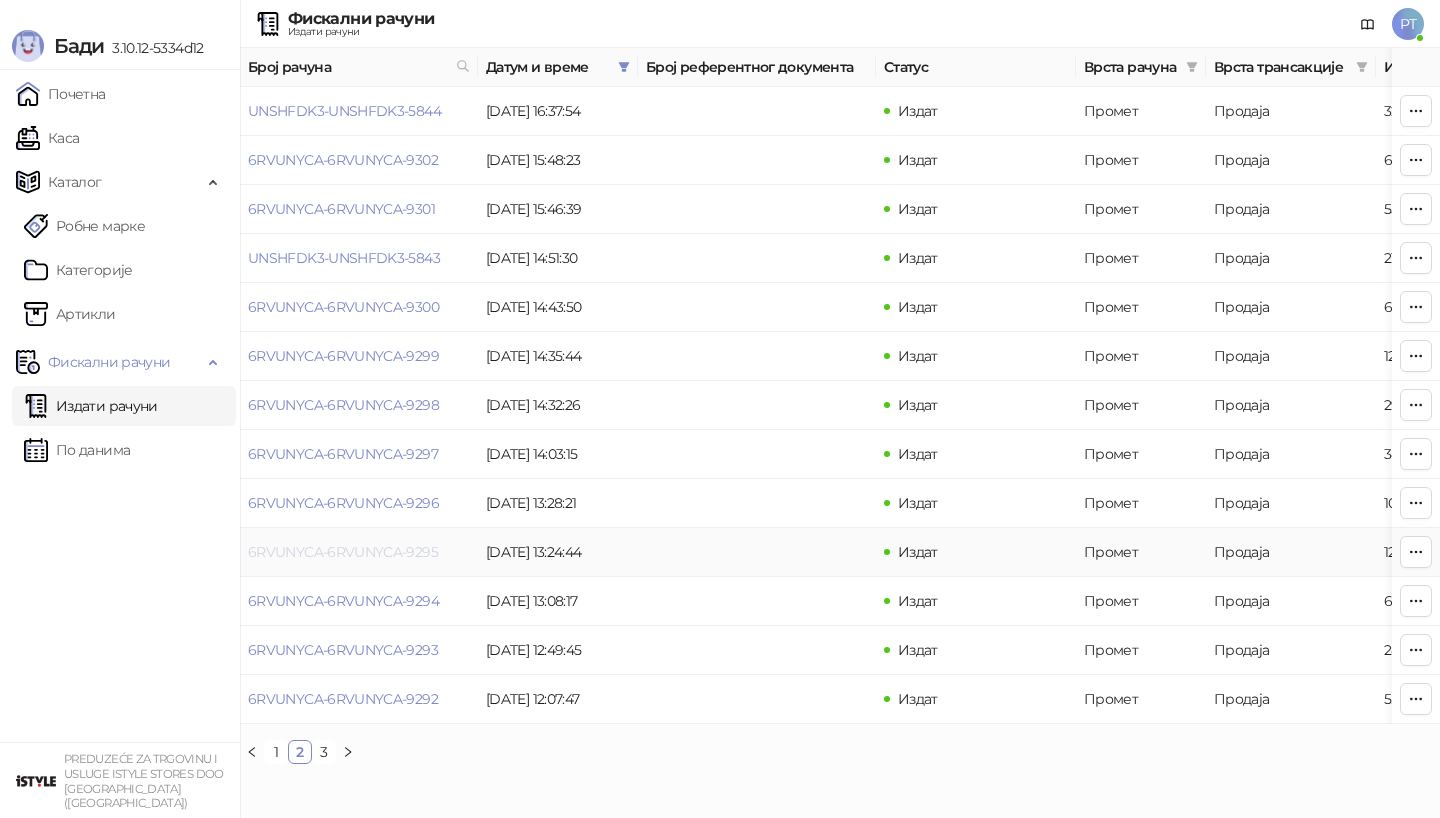 click on "6RVUNYCA-6RVUNYCA-9295" at bounding box center [343, 552] 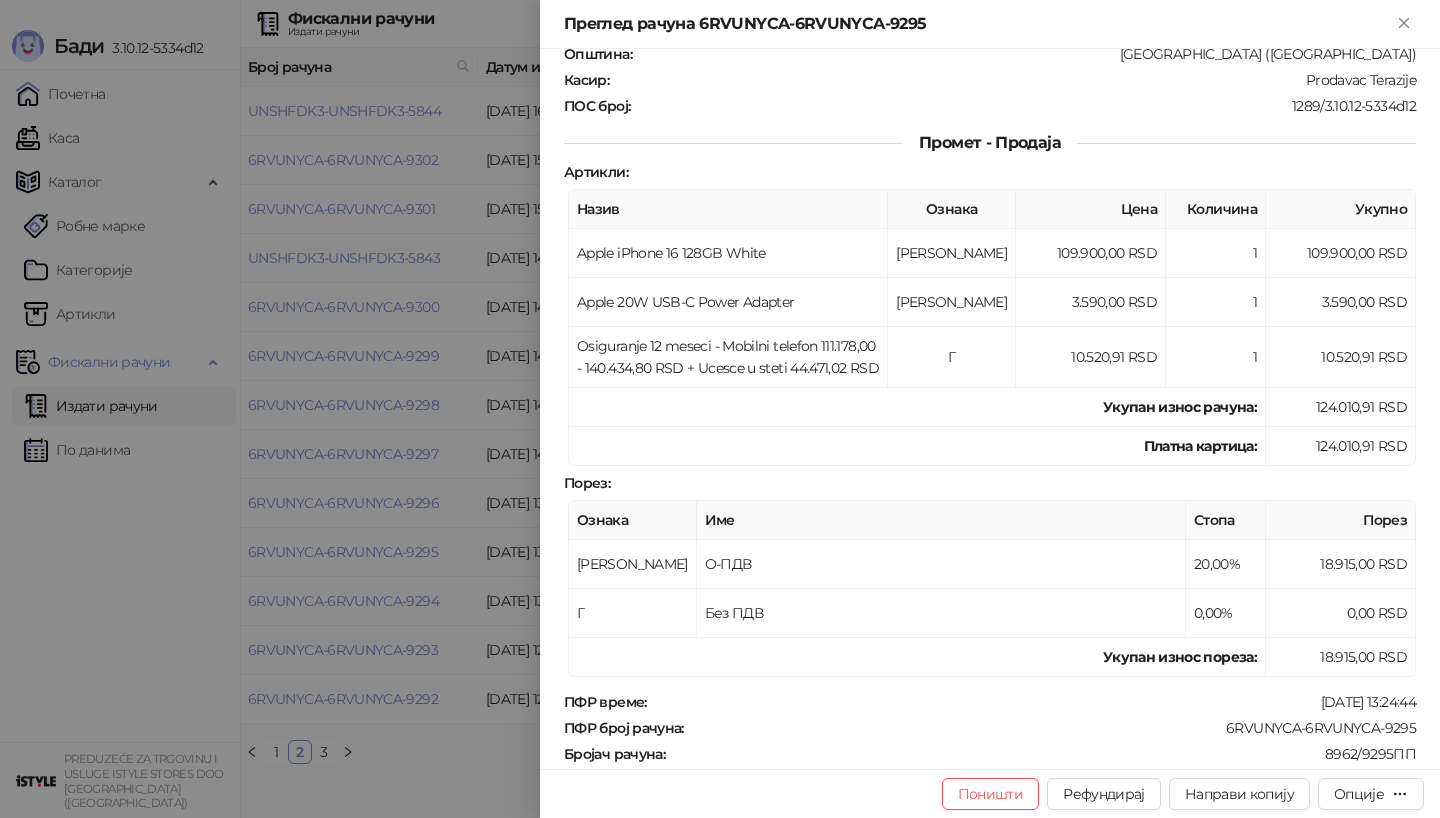 scroll, scrollTop: 458, scrollLeft: 0, axis: vertical 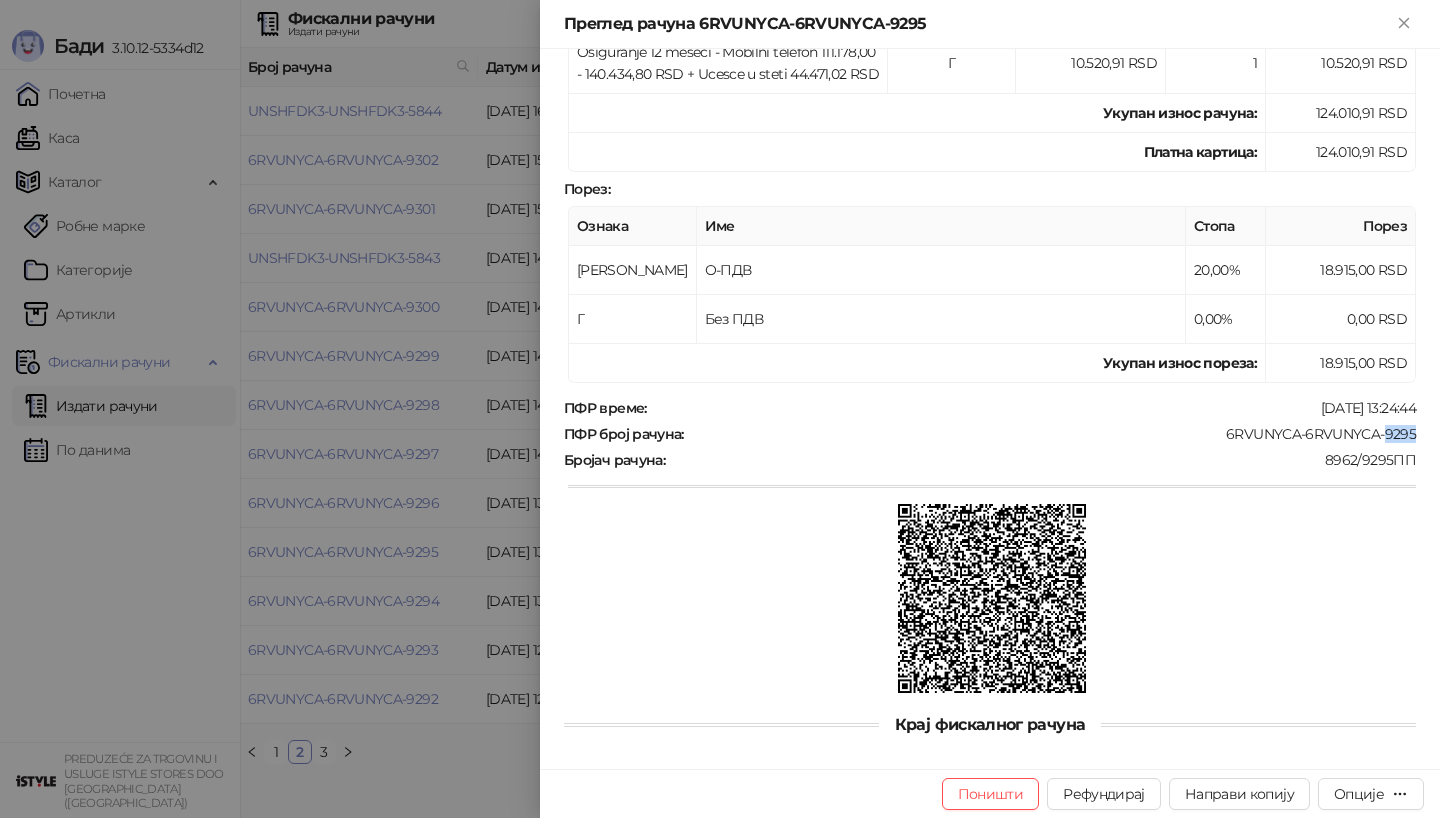 drag, startPoint x: 1386, startPoint y: 425, endPoint x: 1429, endPoint y: 425, distance: 43 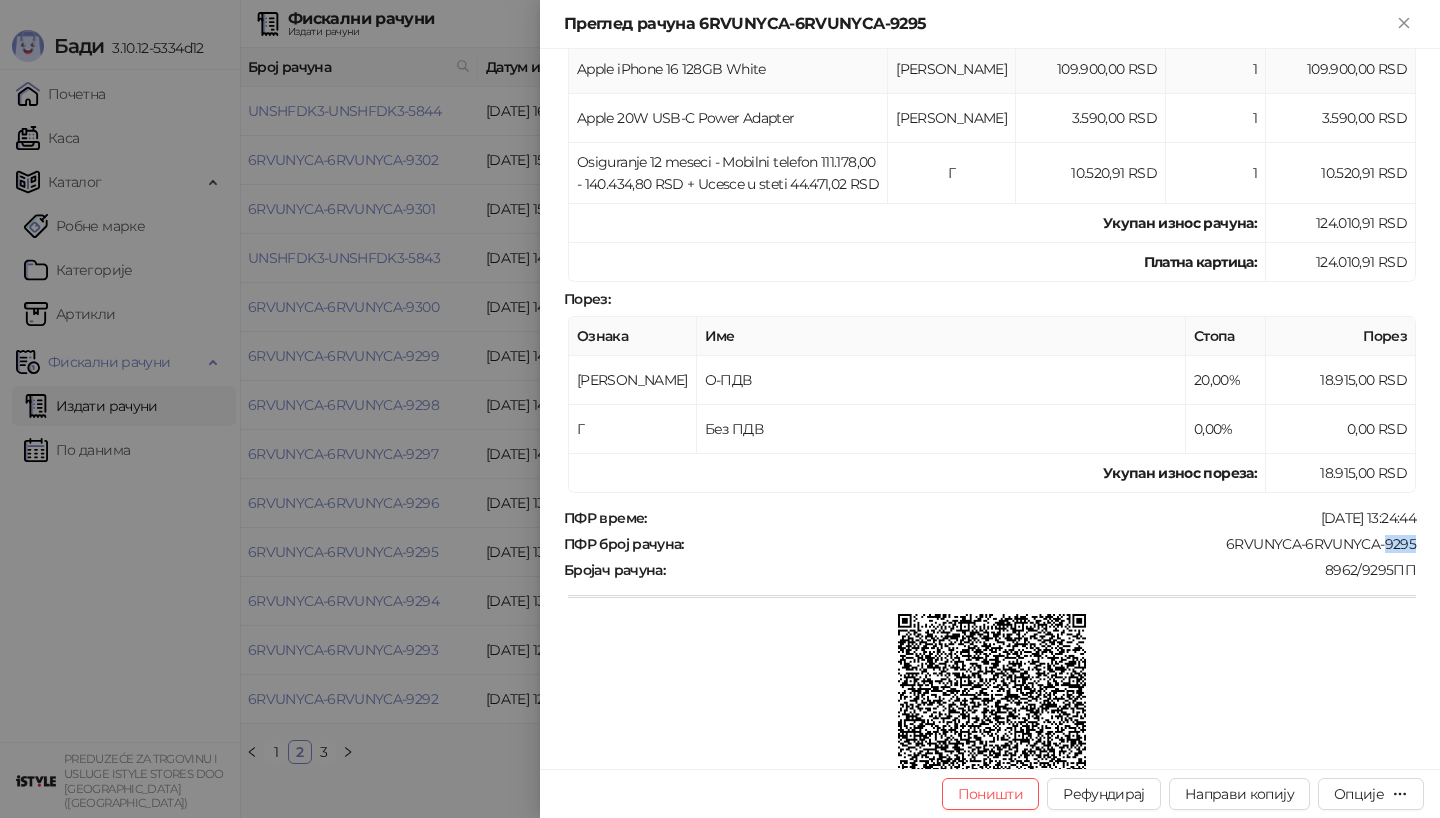 scroll, scrollTop: 462, scrollLeft: 0, axis: vertical 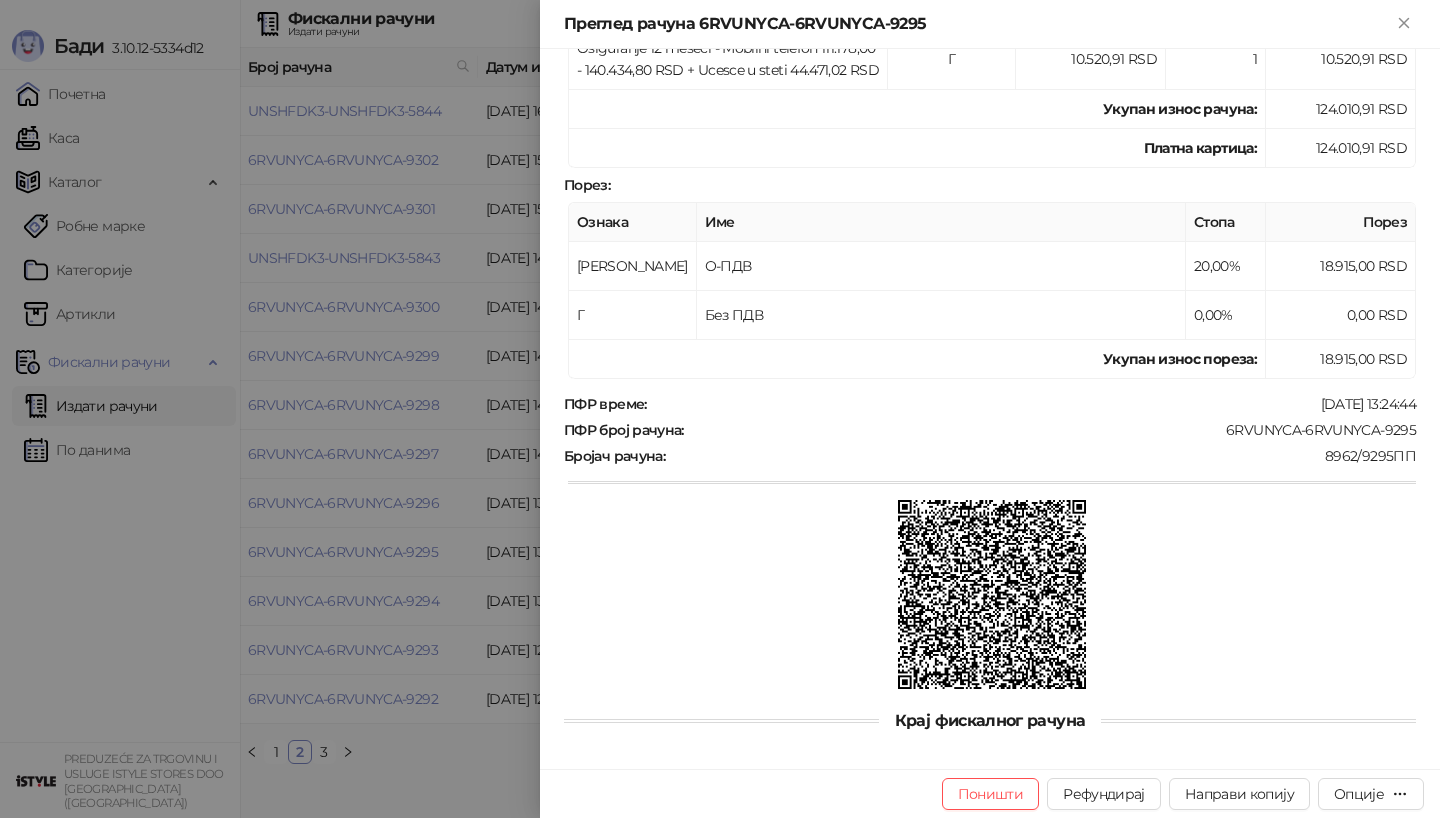 click on "ПФР време : [DATE] 13:24:44 ПФР број рачуна : 6RVUNYCA-6RVUNYCA-9295 Бројач рачуна : 8962/9295ПП" at bounding box center (990, 544) 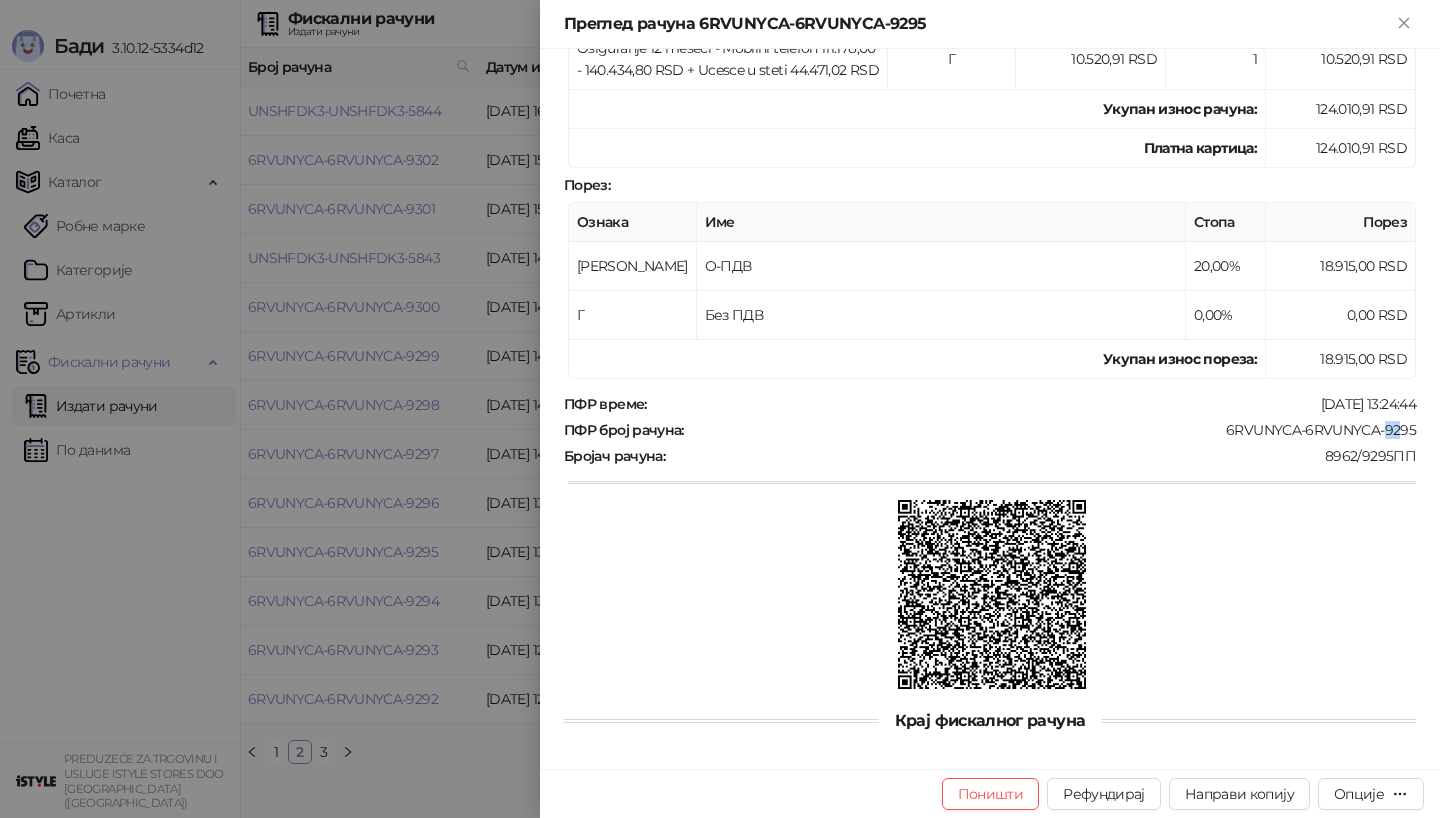 drag, startPoint x: 1388, startPoint y: 420, endPoint x: 1440, endPoint y: 420, distance: 52 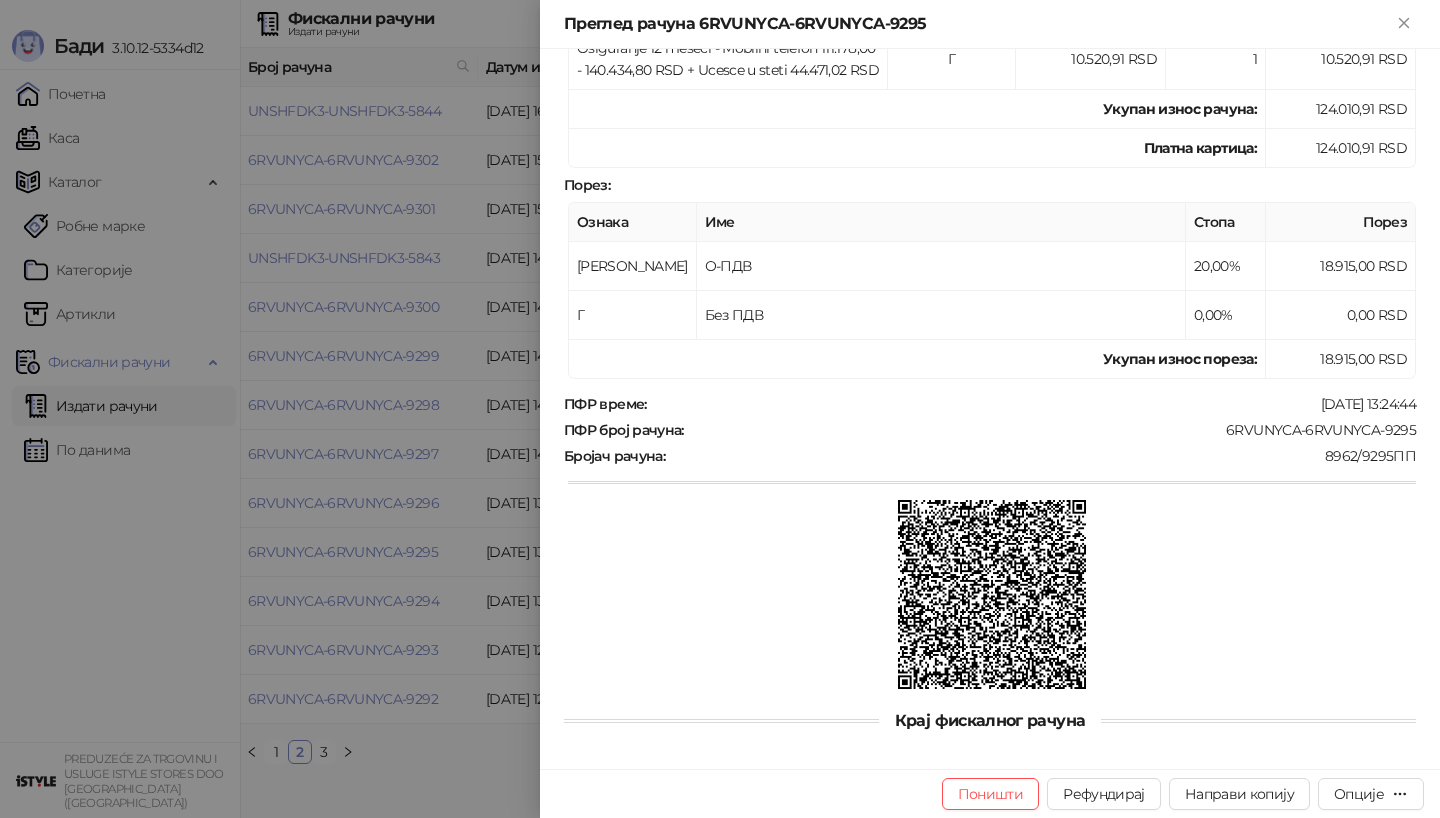 click on "ПФР време : [DATE] 13:24:44 ПФР број рачуна : 6RVUNYCA-6RVUNYCA-9295 Бројач рачуна : 8962/9295ПП" at bounding box center [990, 544] 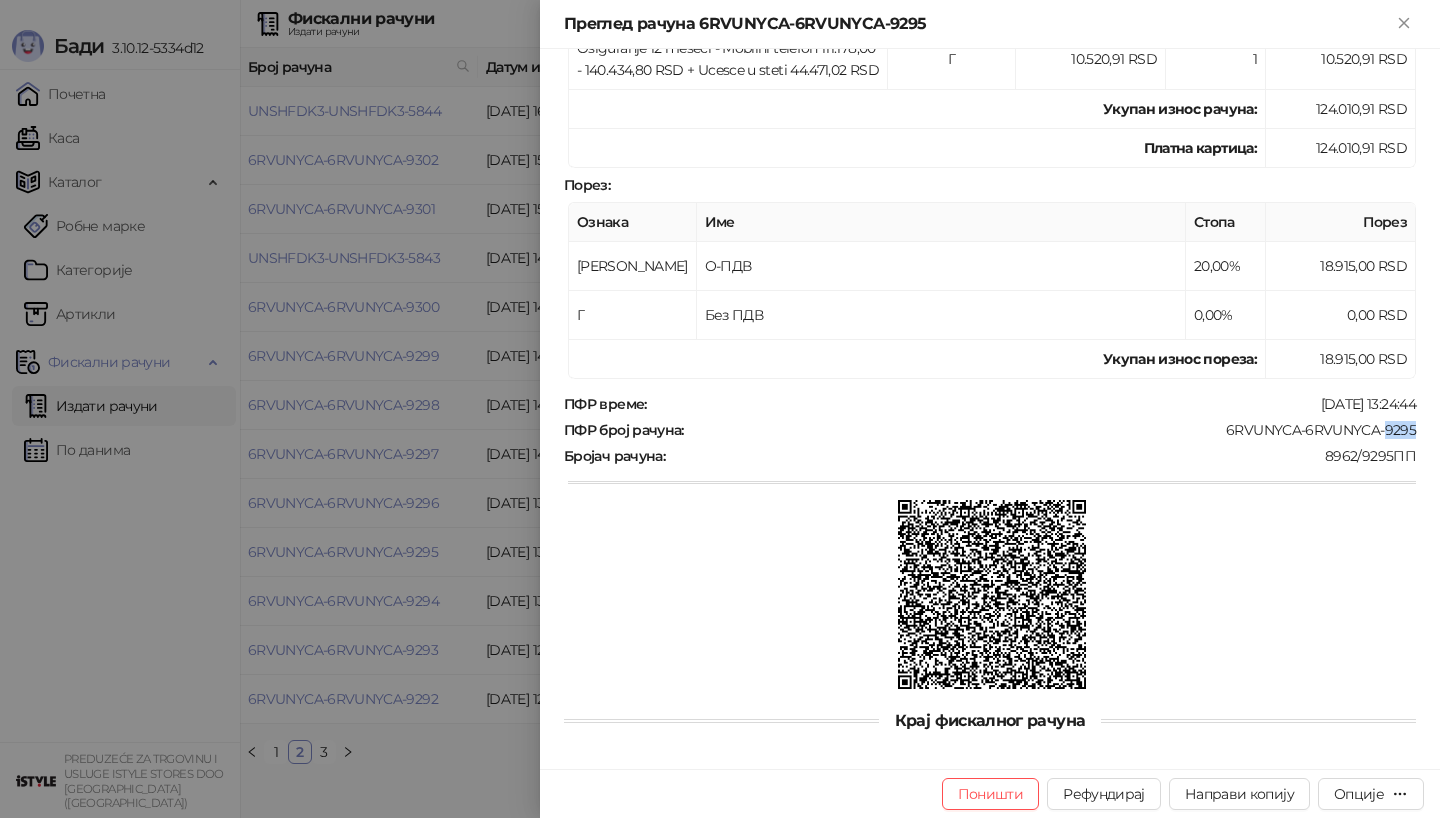 drag, startPoint x: 1417, startPoint y: 423, endPoint x: 1389, endPoint y: 423, distance: 28 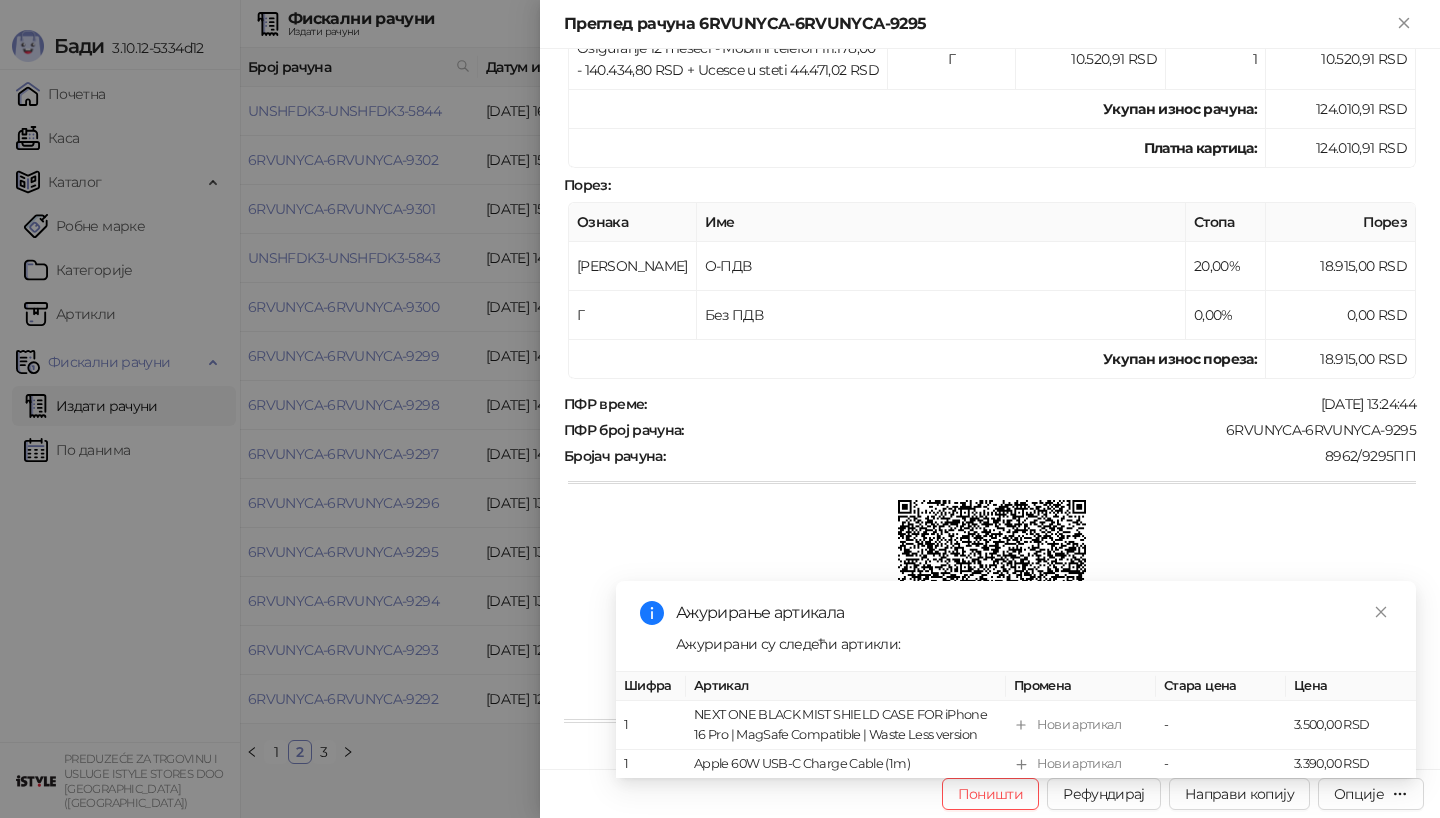click at bounding box center [720, 409] 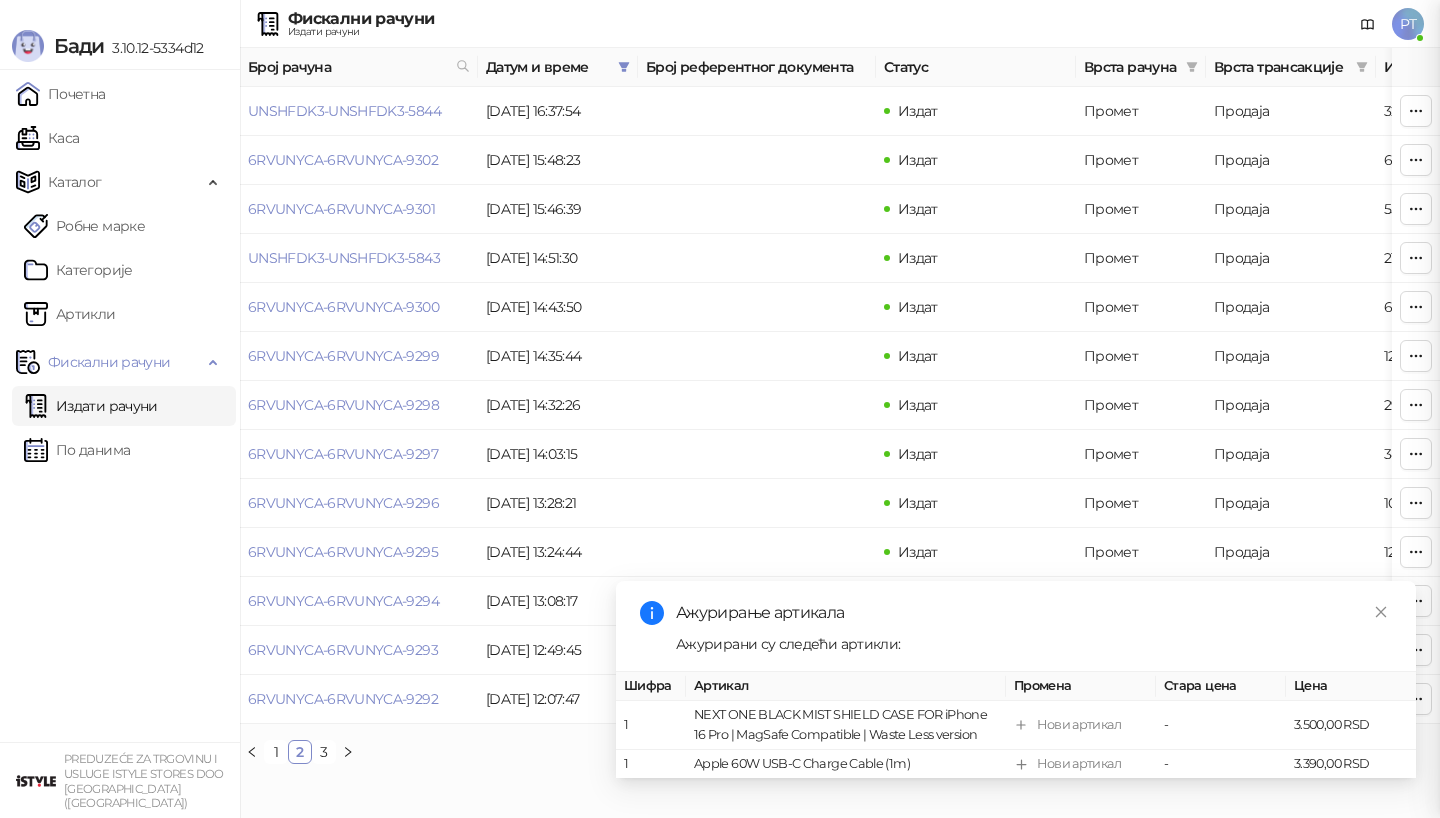 click on "Каса" at bounding box center [47, 138] 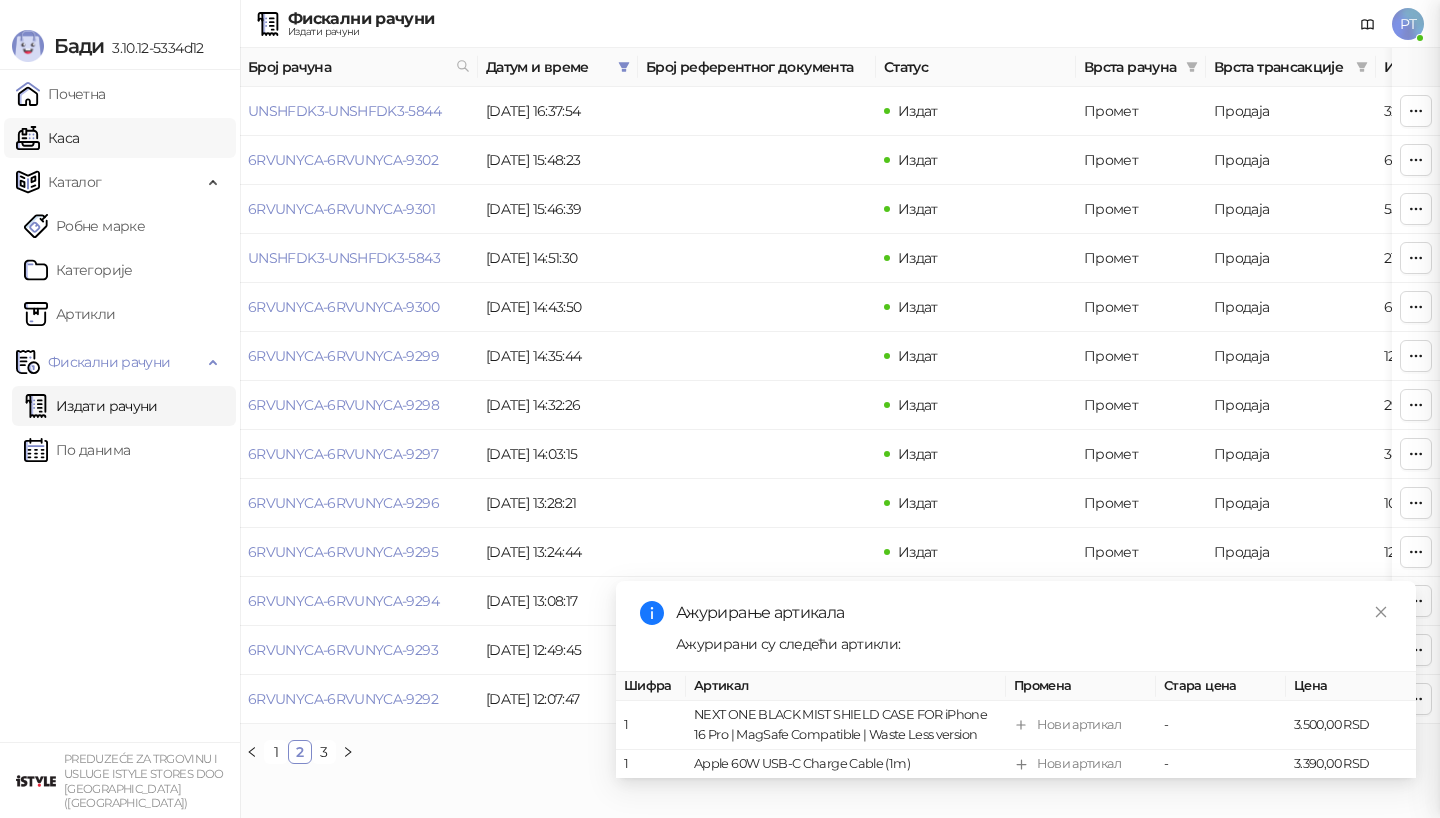 click on "Каса" at bounding box center (47, 138) 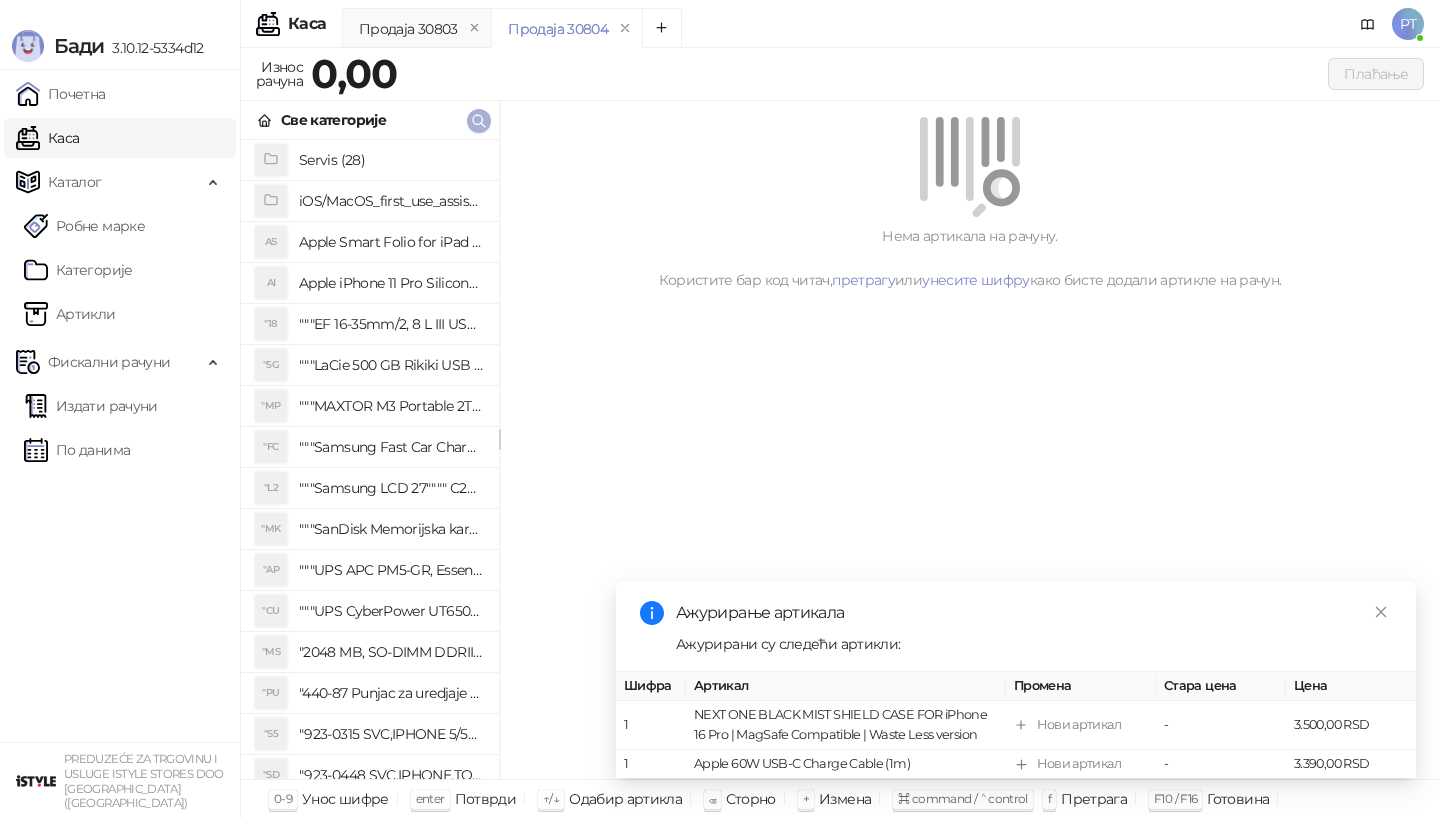 click 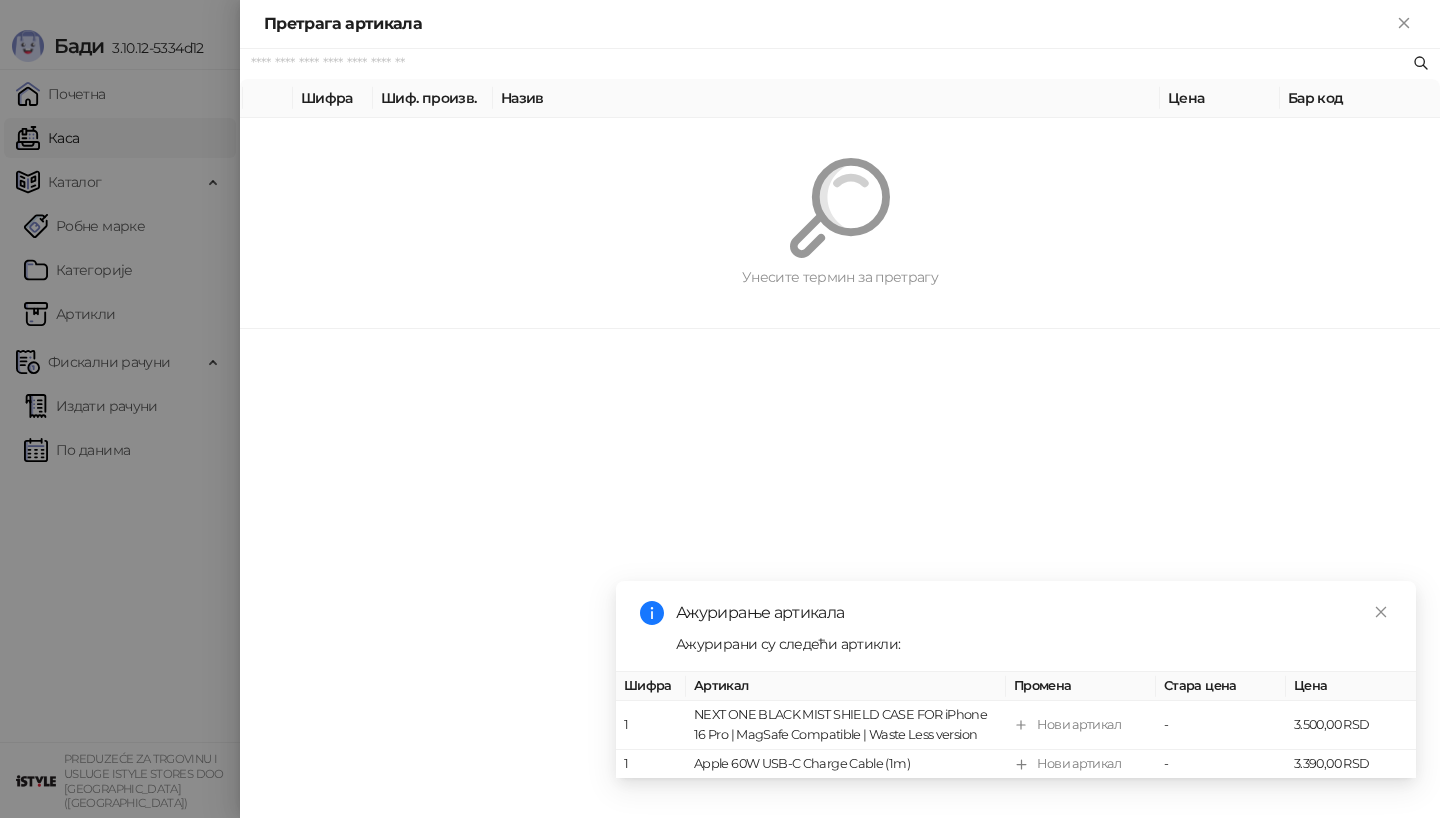 paste on "*********" 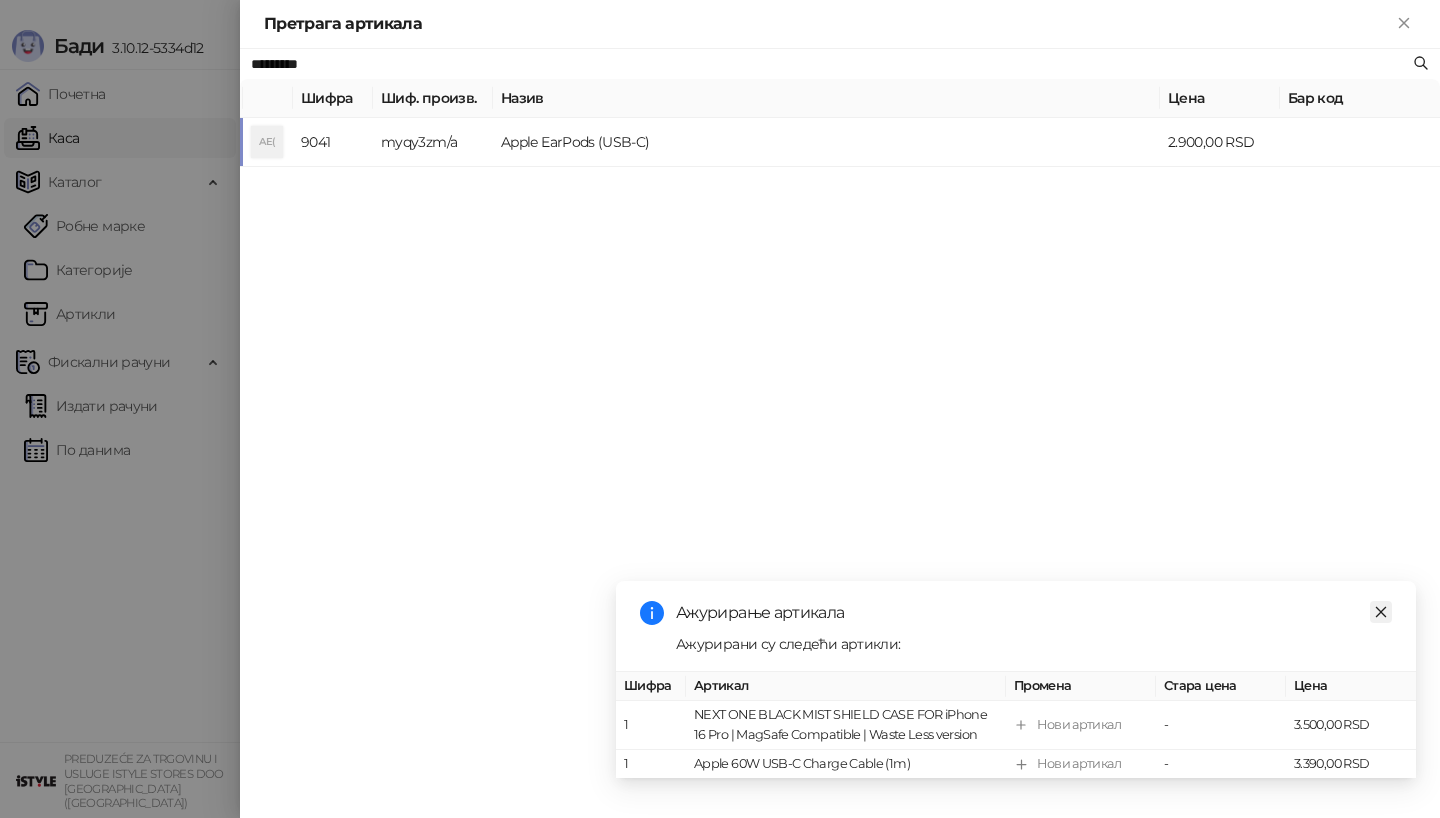 click 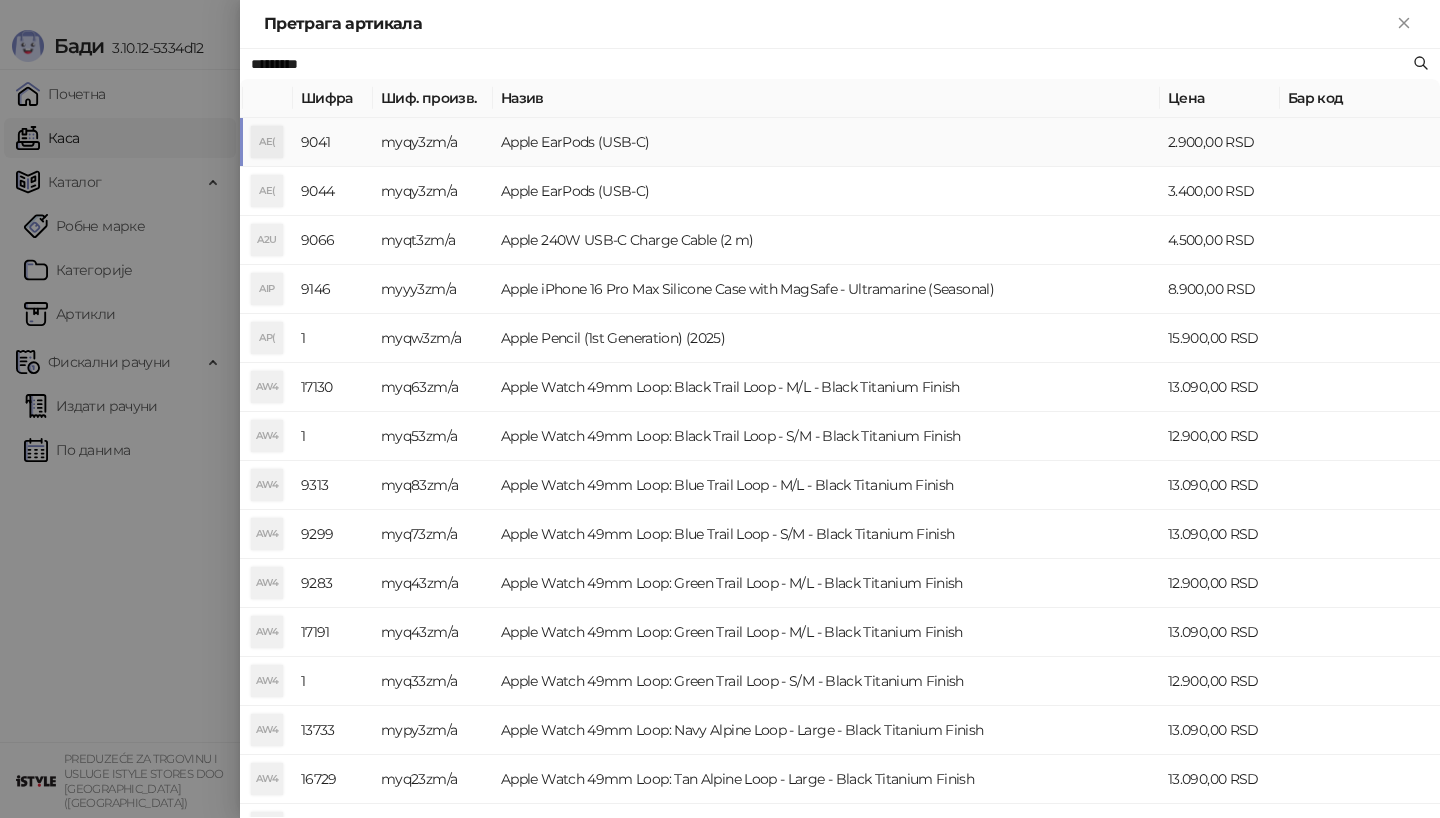 click on "Apple EarPods (USB-C)" at bounding box center (826, 142) 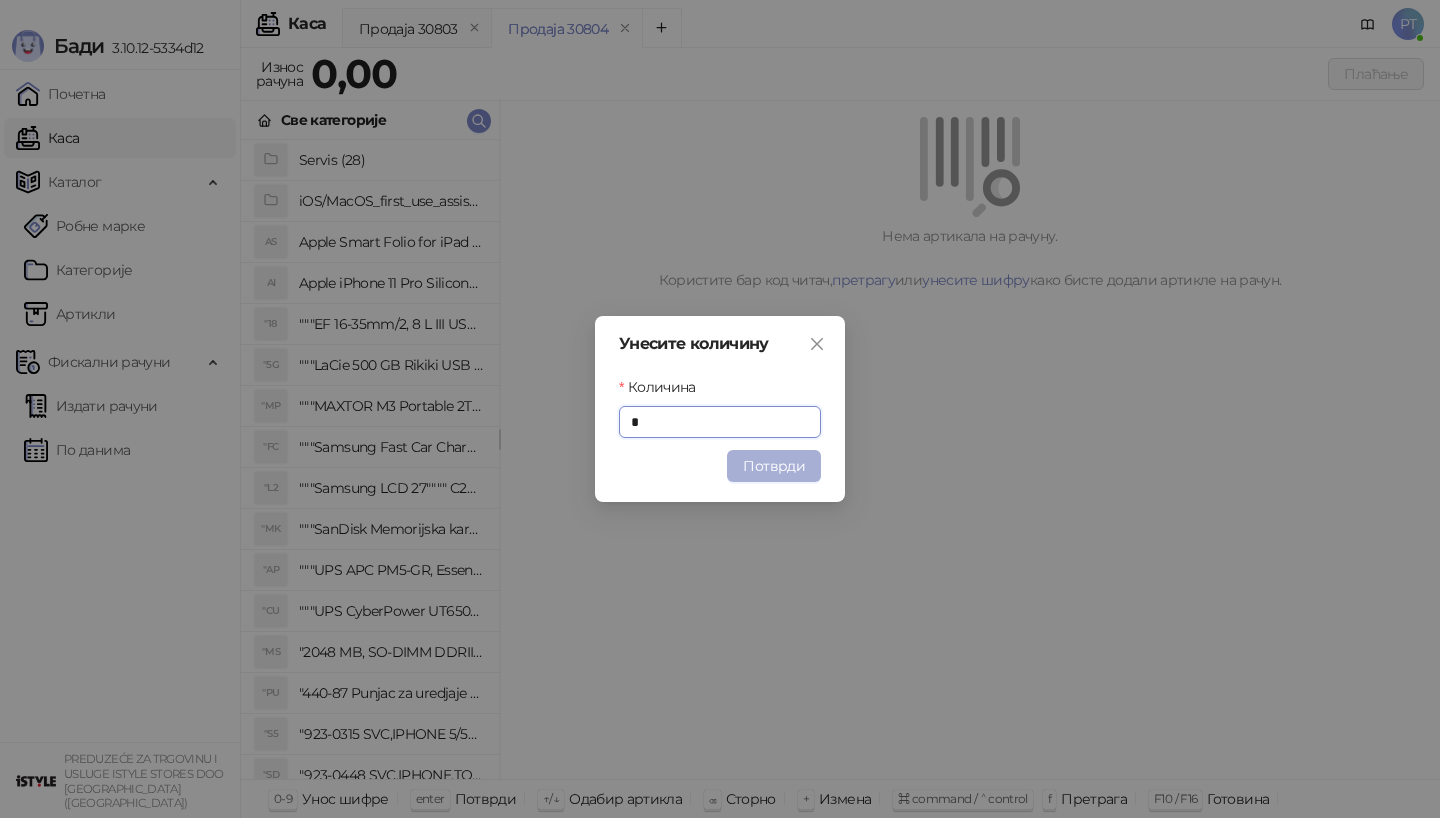 click on "Потврди" at bounding box center [774, 466] 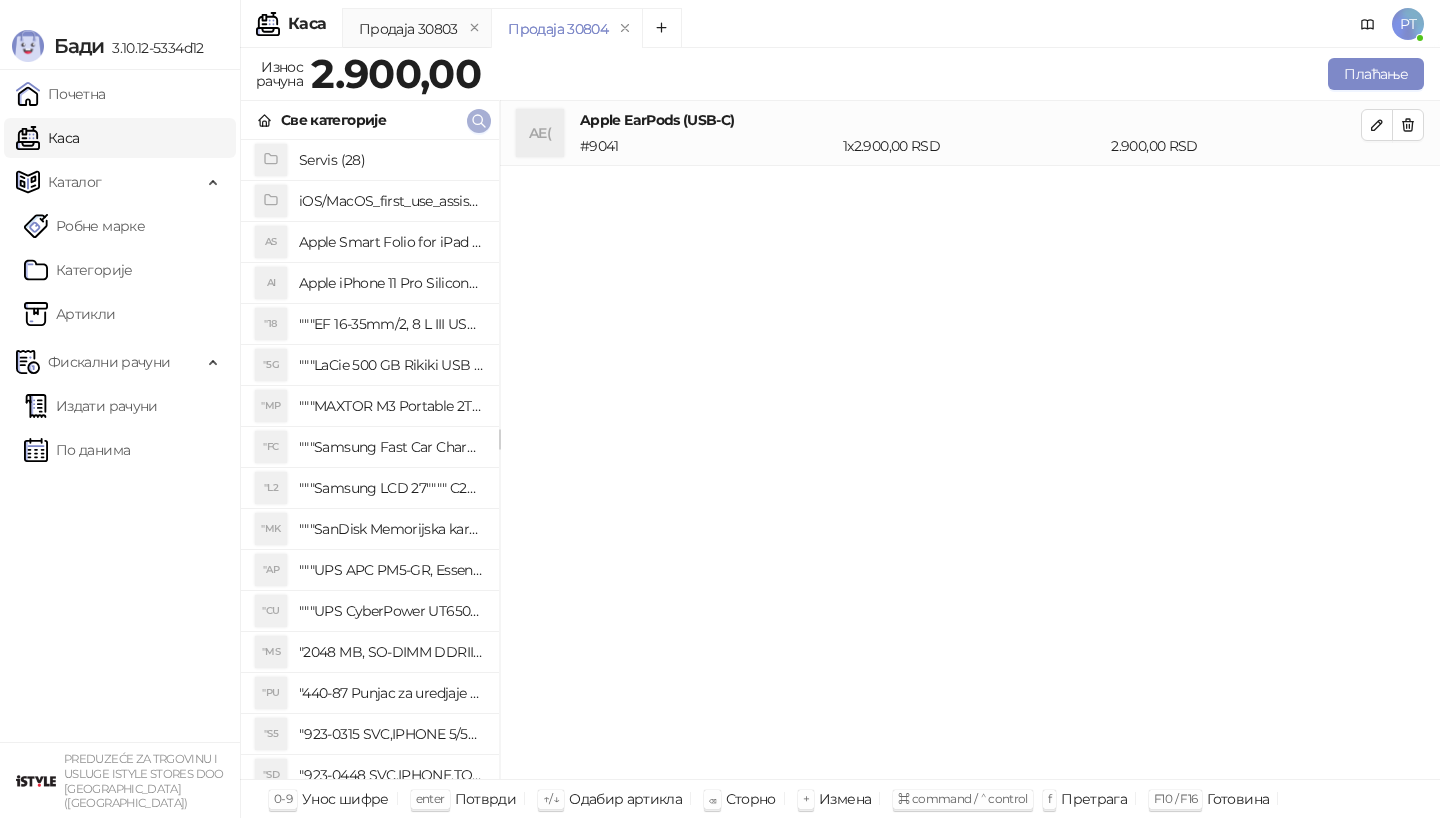 click at bounding box center [479, 121] 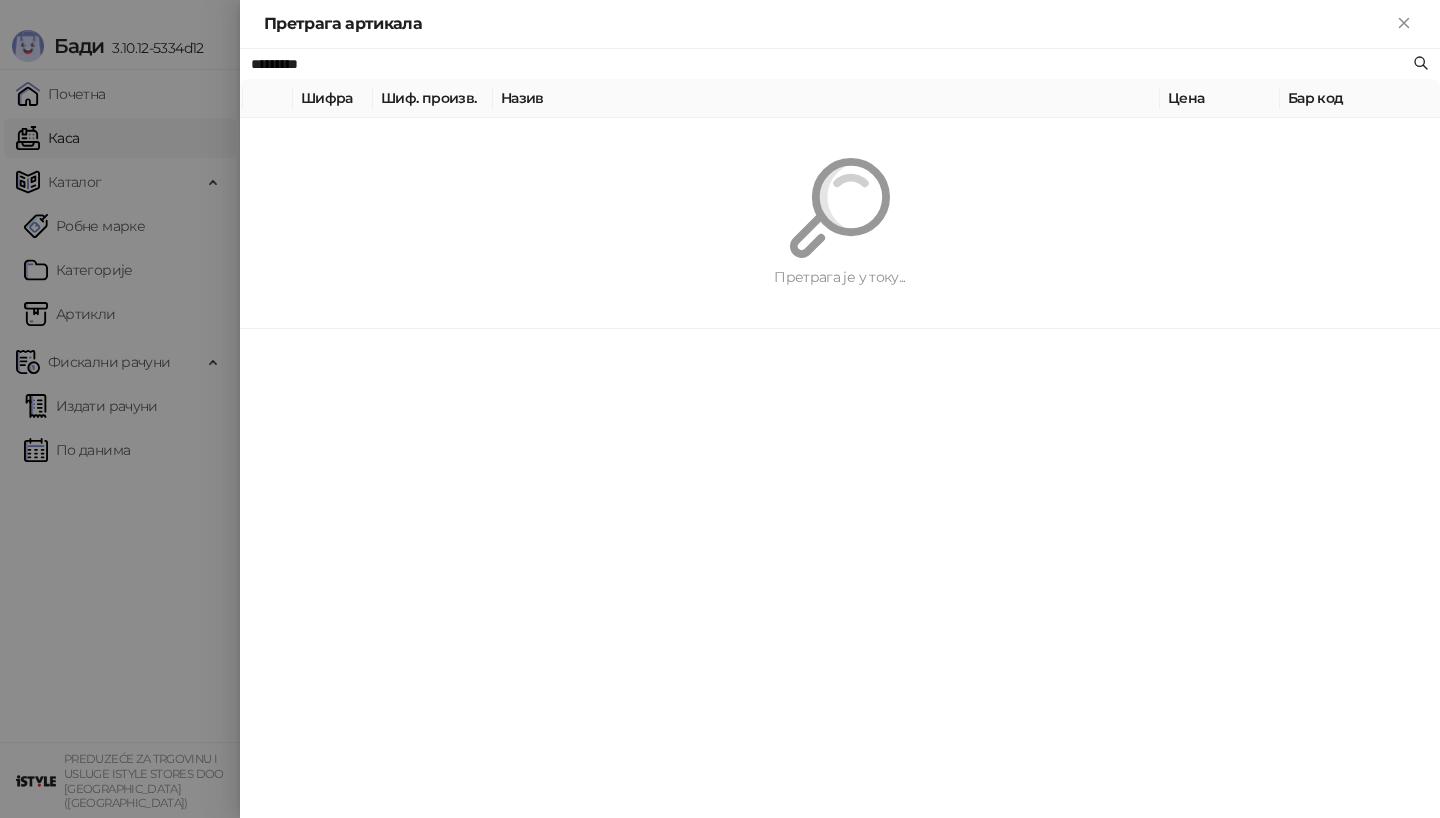 paste on "**********" 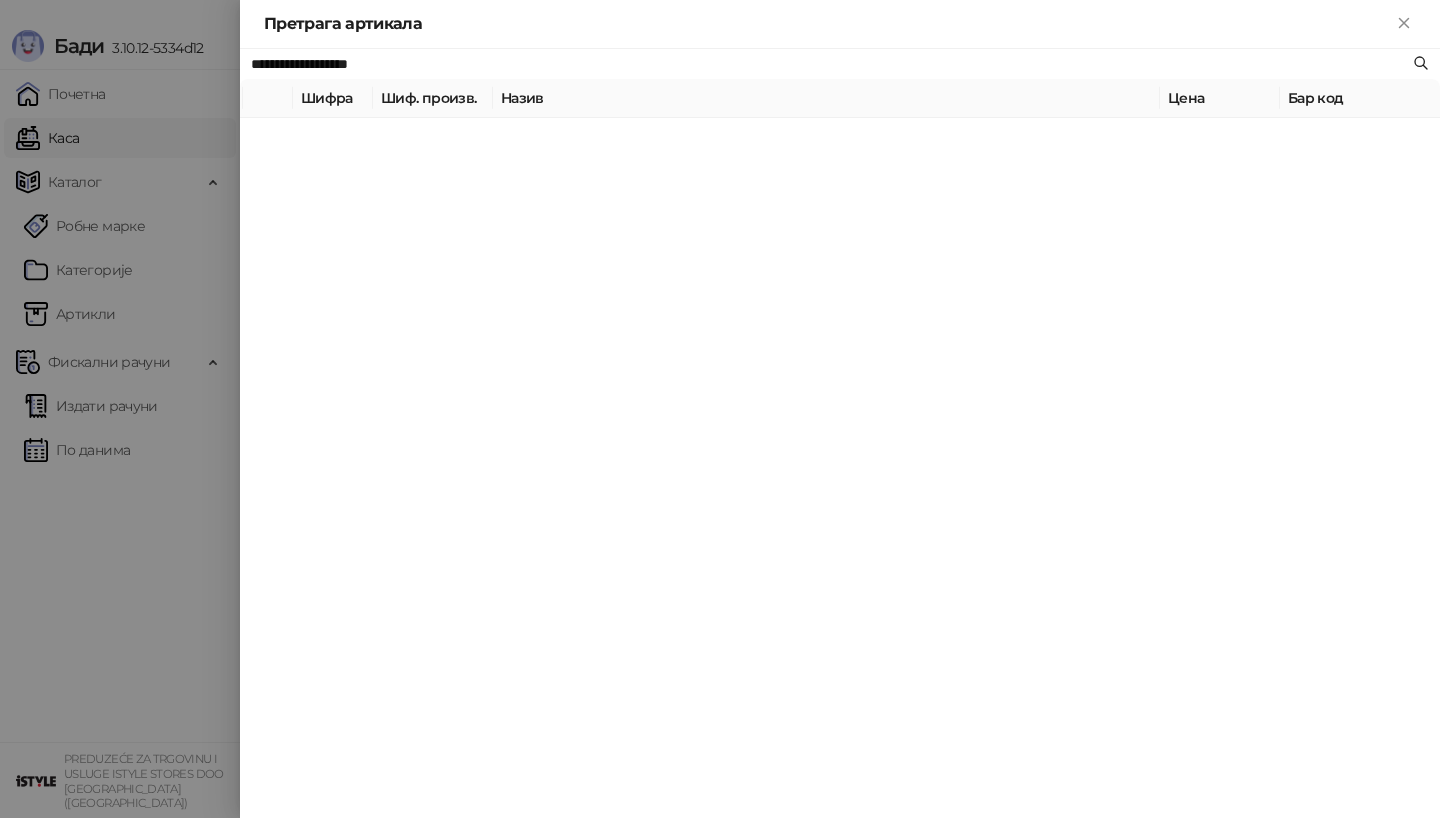 type on "**********" 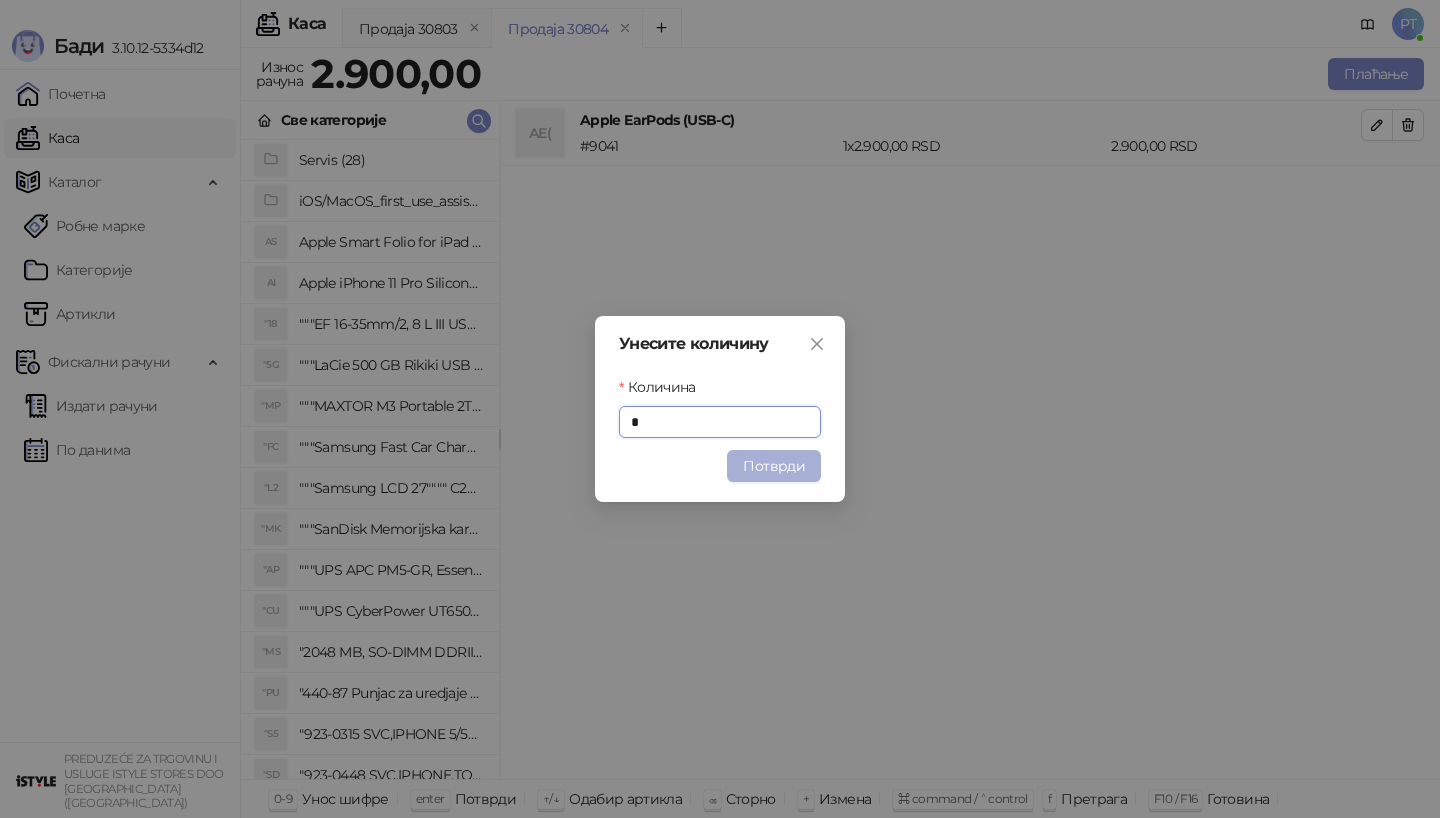 click on "Потврди" at bounding box center [774, 466] 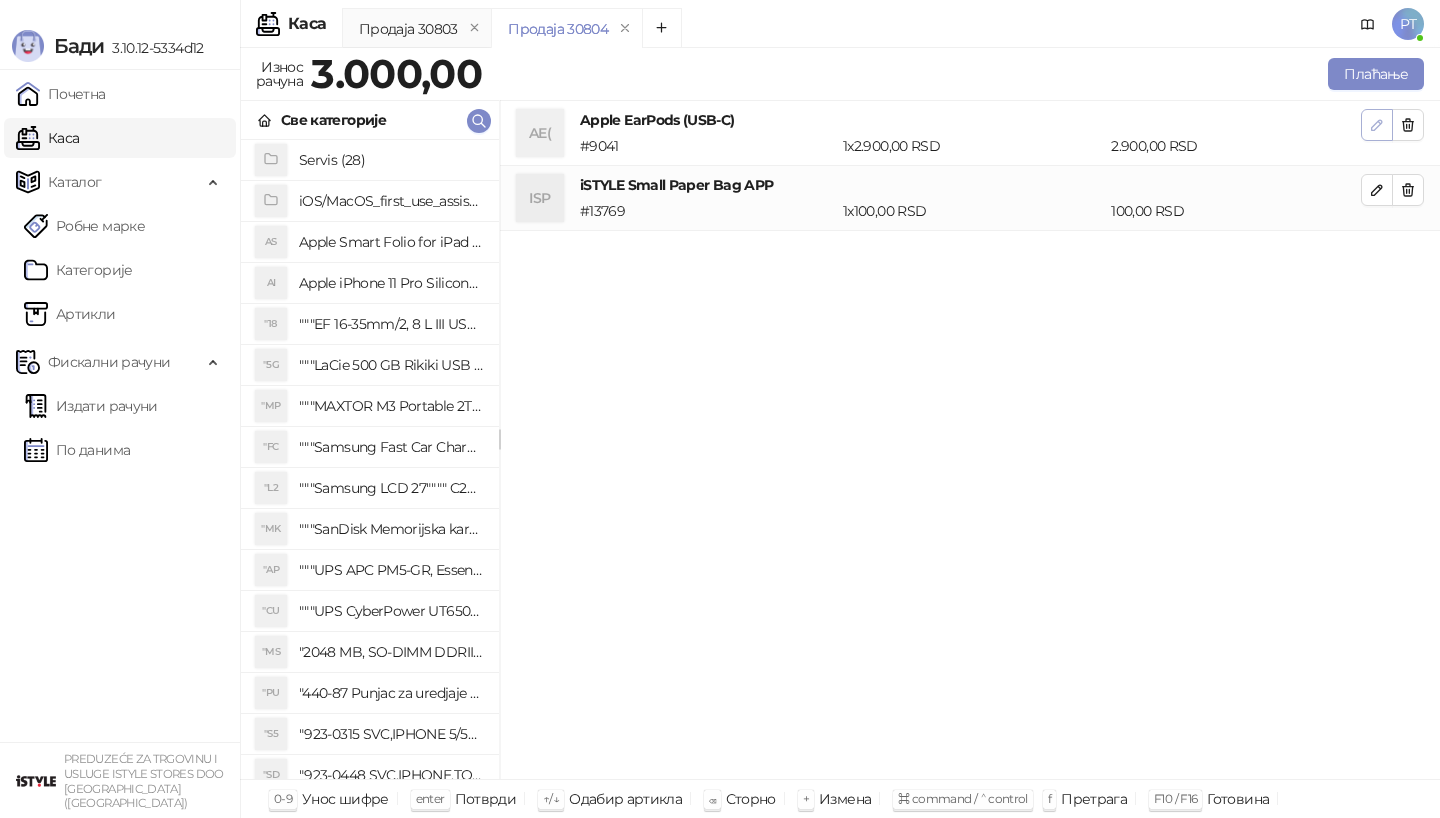click 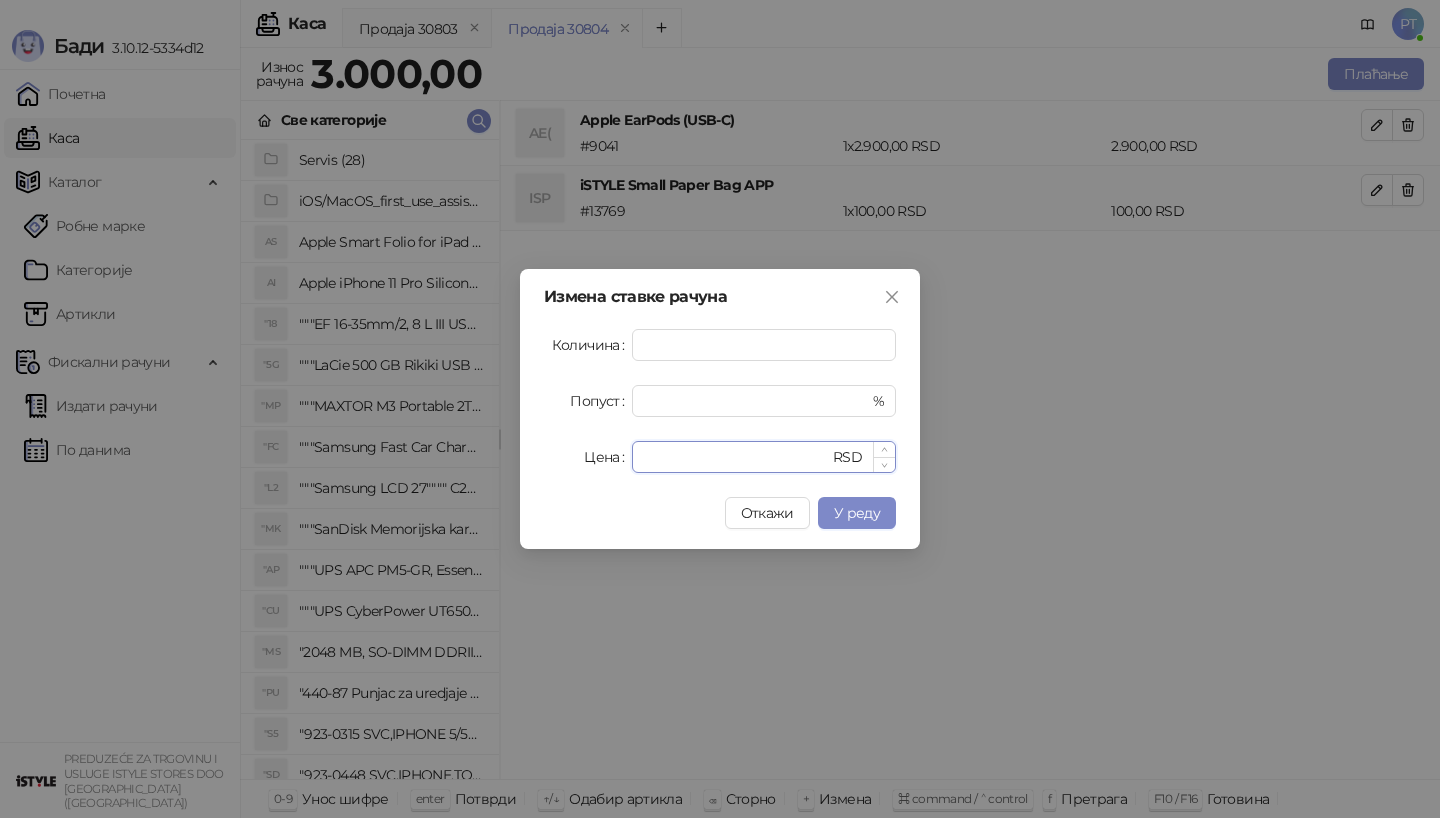 click on "****" at bounding box center (736, 457) 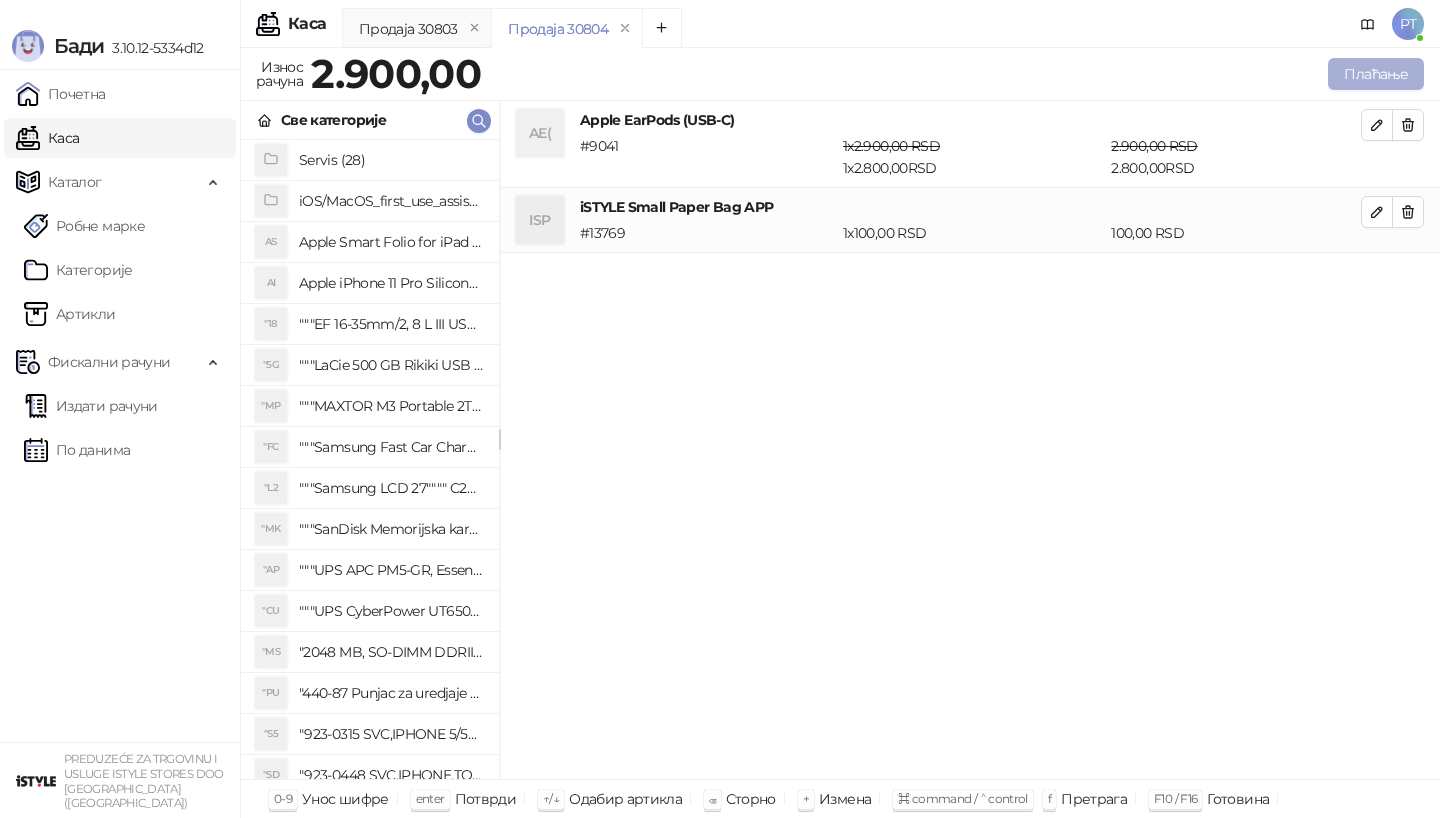 click on "Плаћање" at bounding box center [1376, 74] 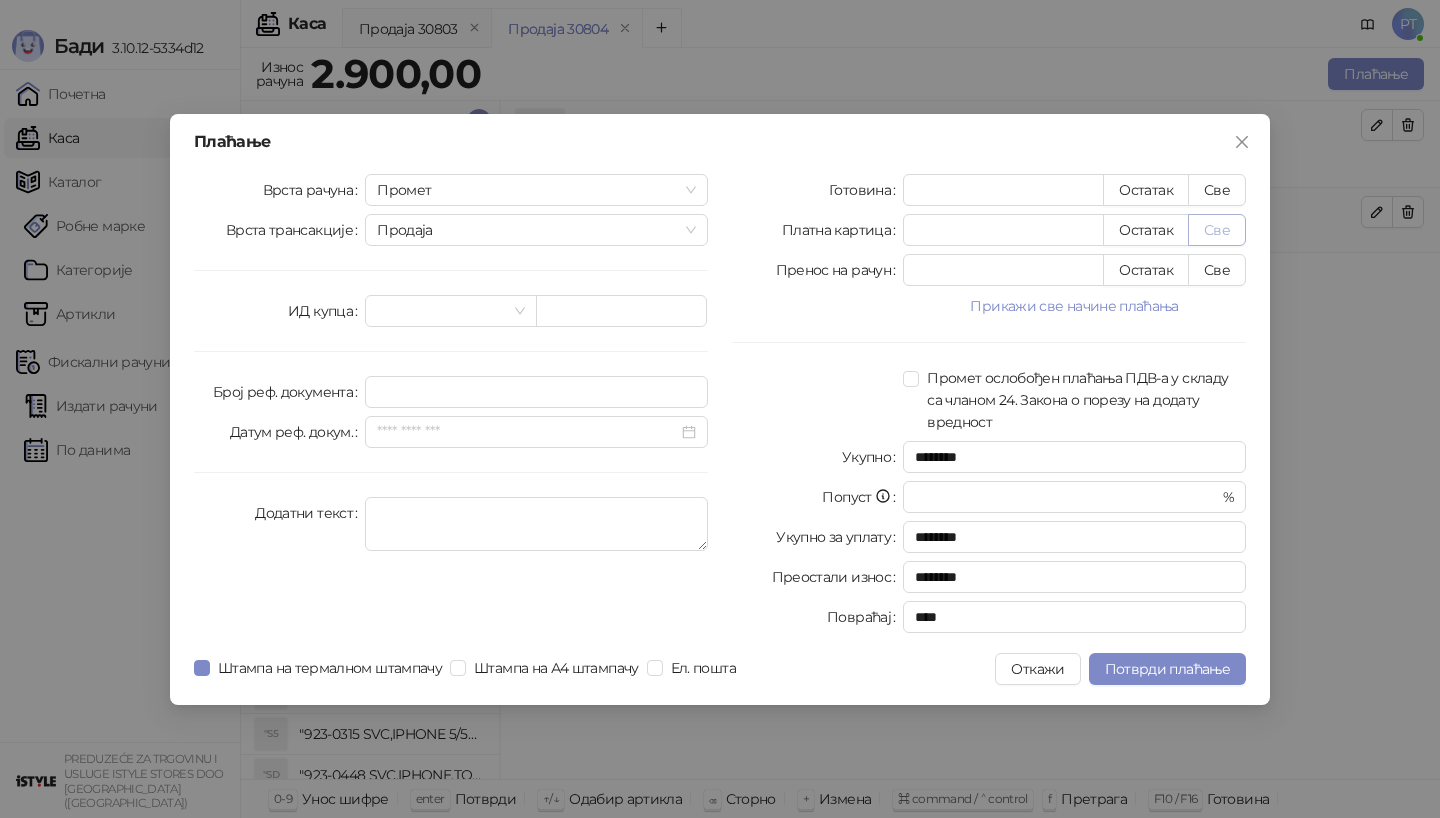 click on "Све" at bounding box center (1217, 230) 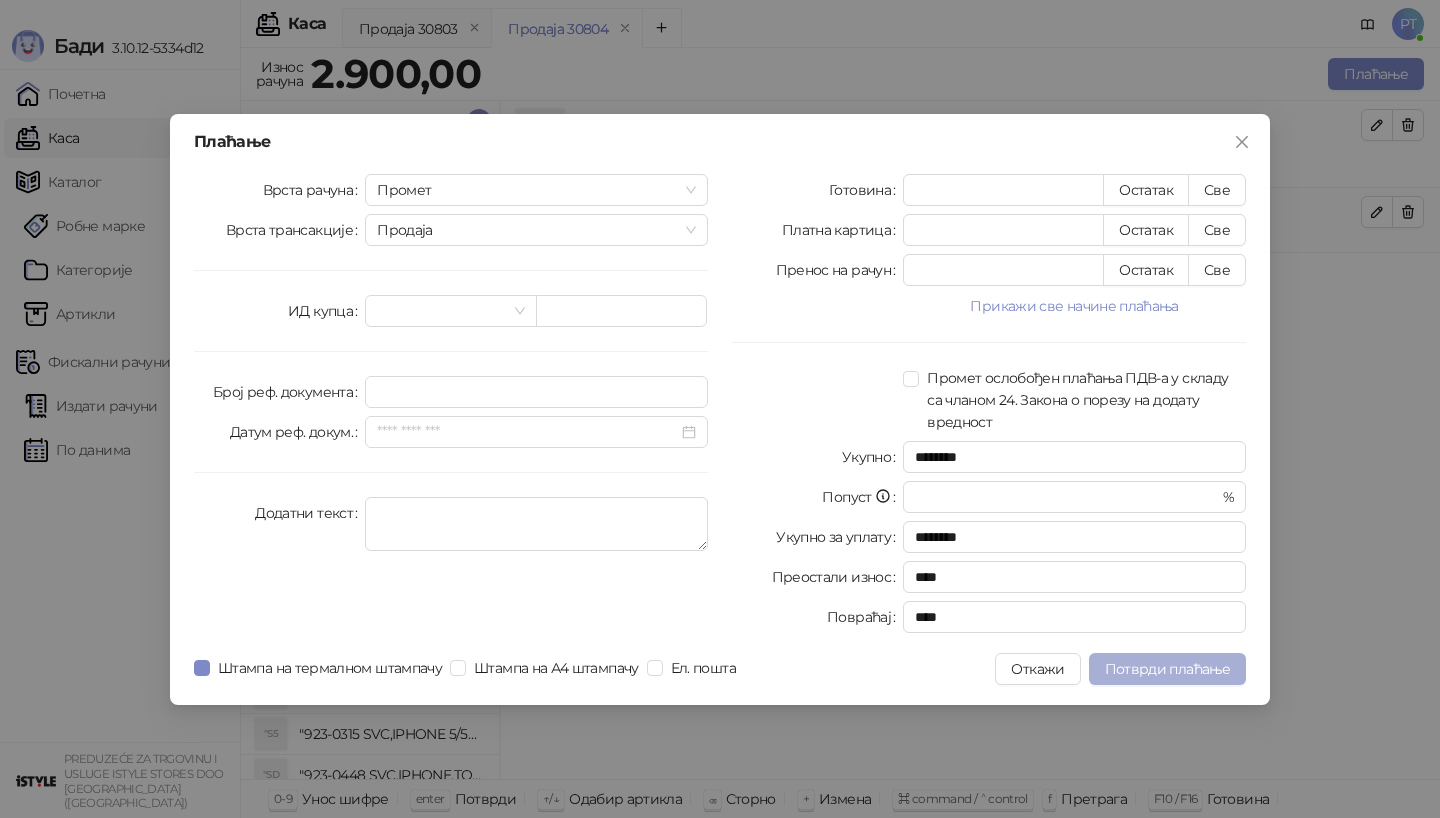 click on "Потврди плаћање" at bounding box center [1167, 669] 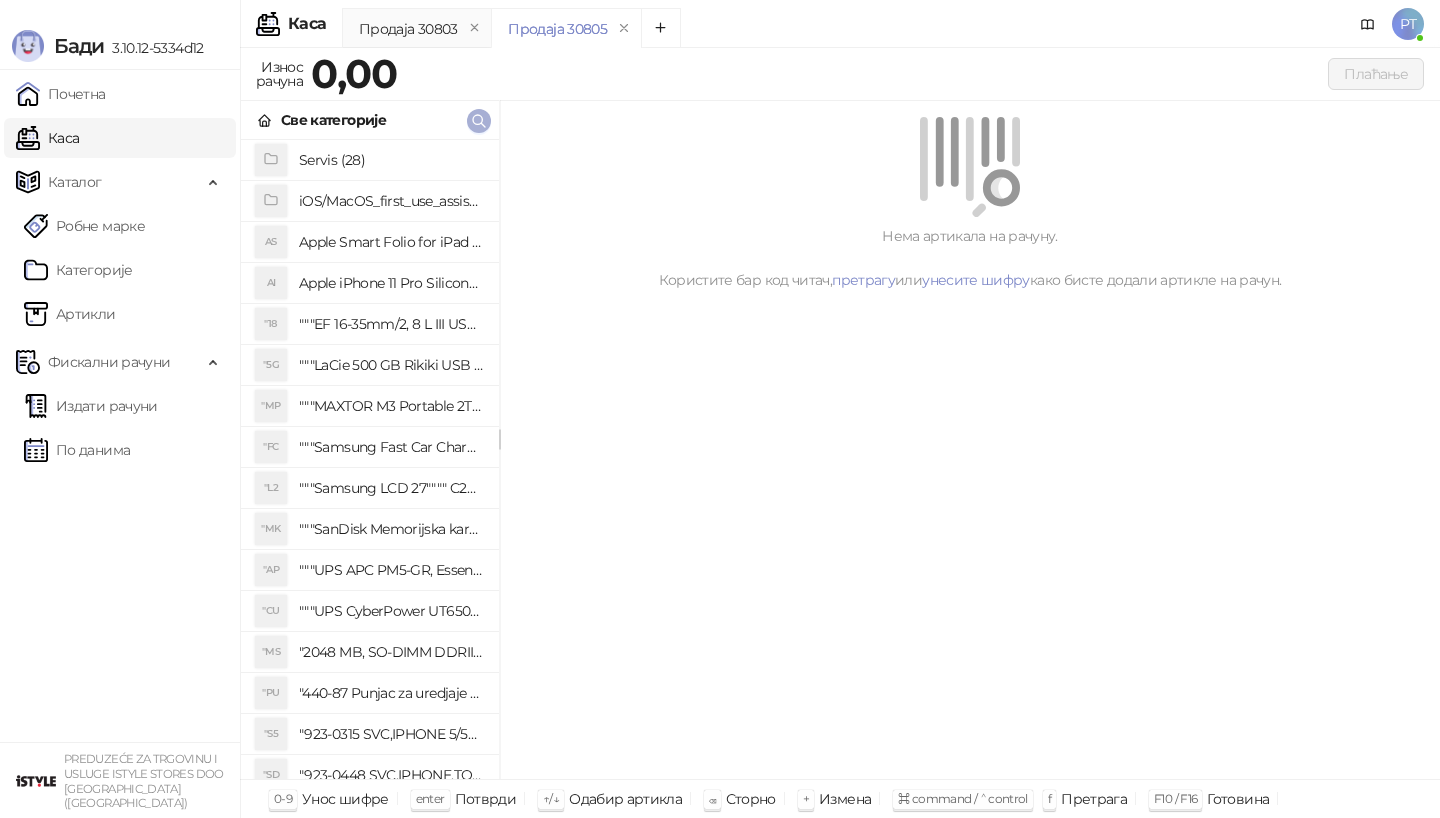 click 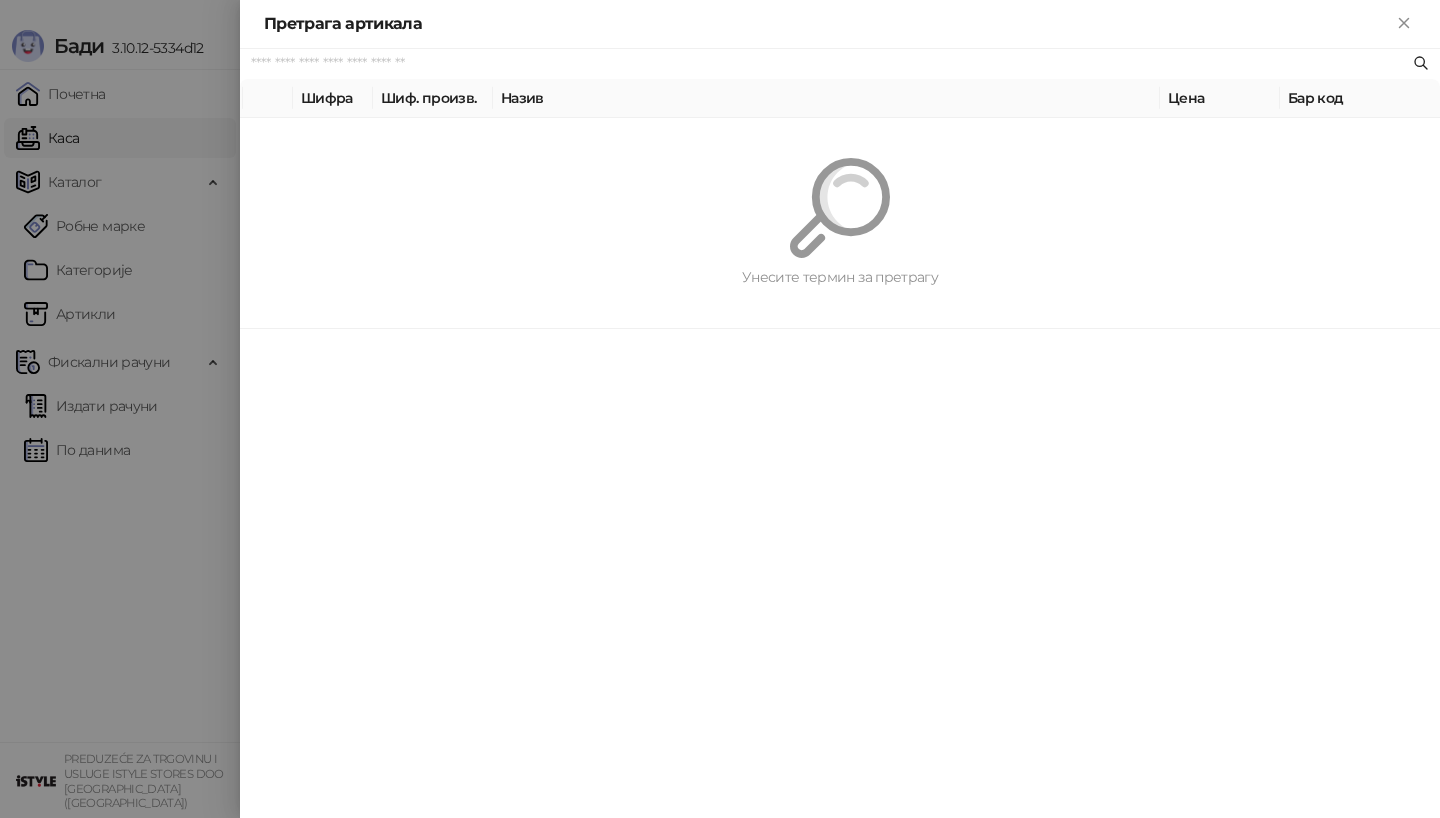 paste on "**********" 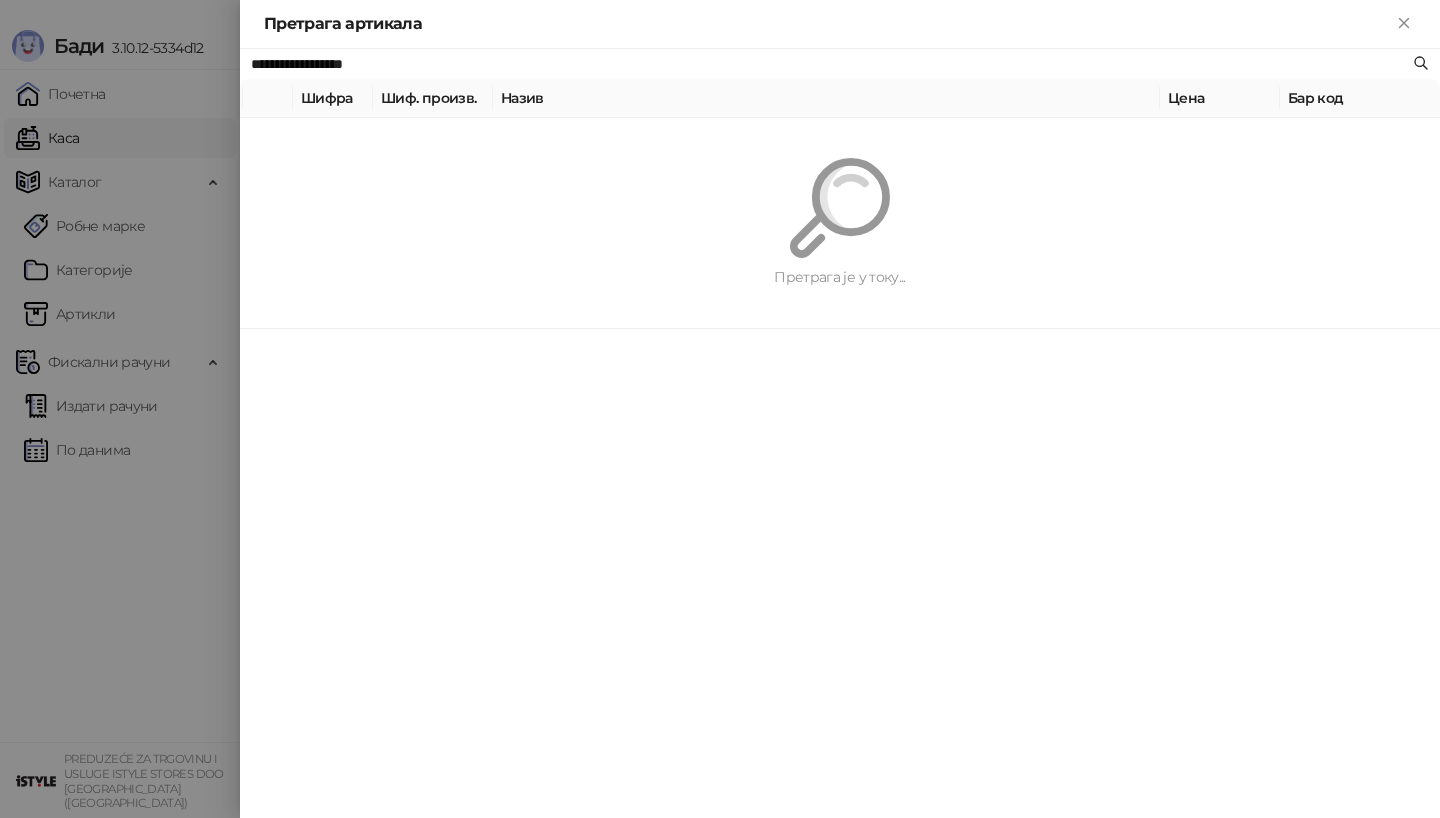 type on "**********" 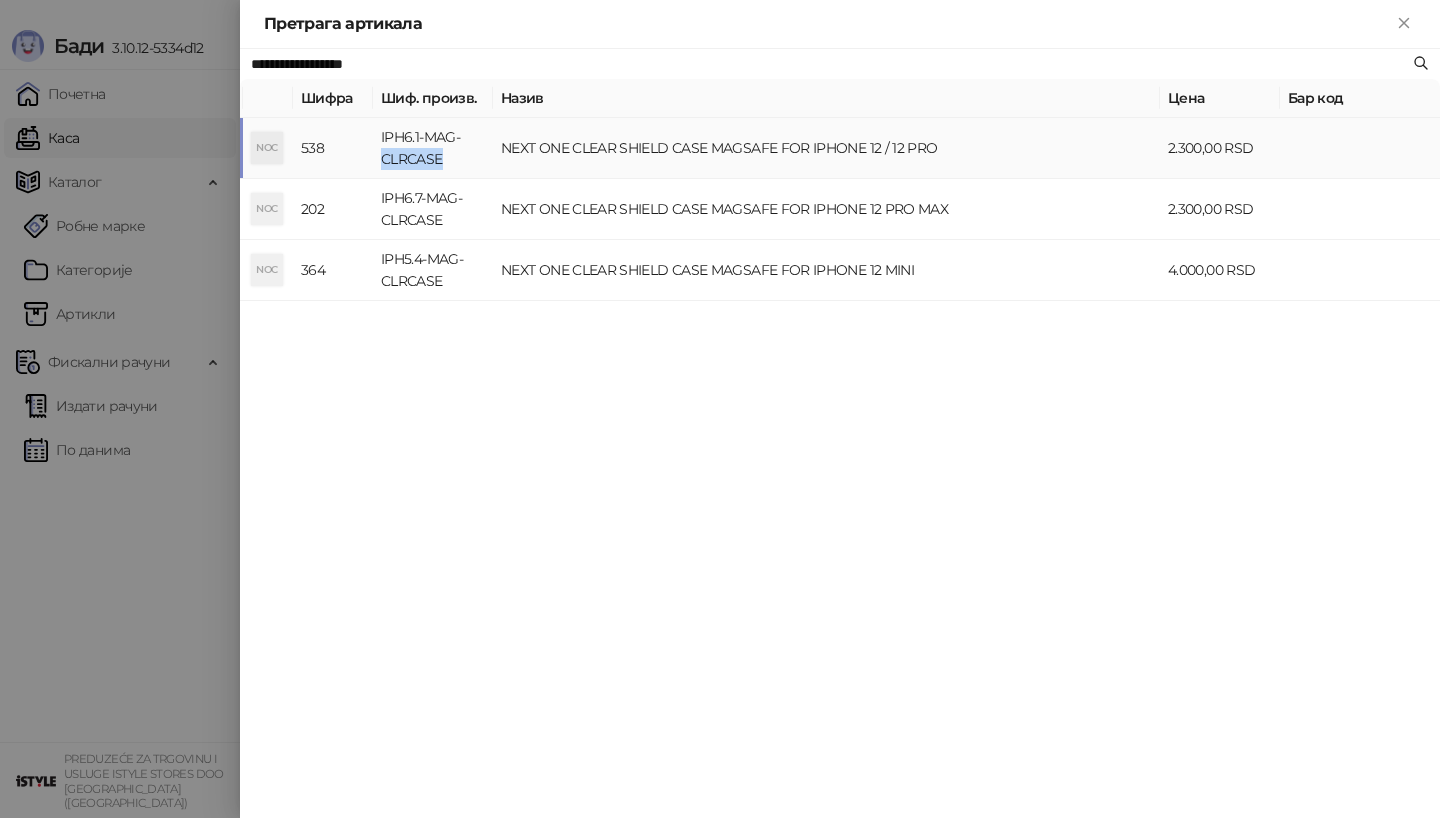 click on "IPH6.1-MAG-CLRCASE" at bounding box center (433, 148) 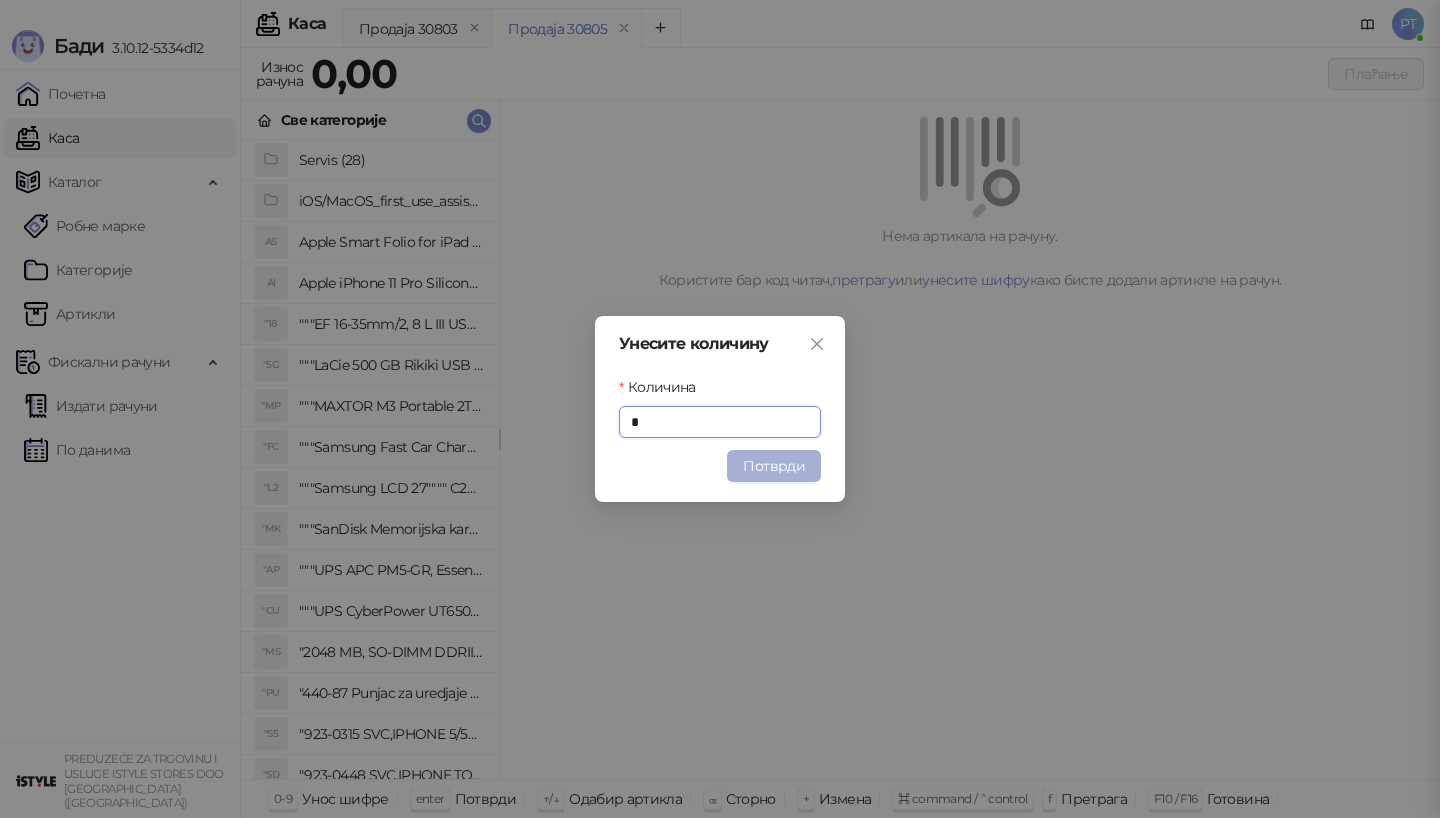 click on "Потврди" at bounding box center [774, 466] 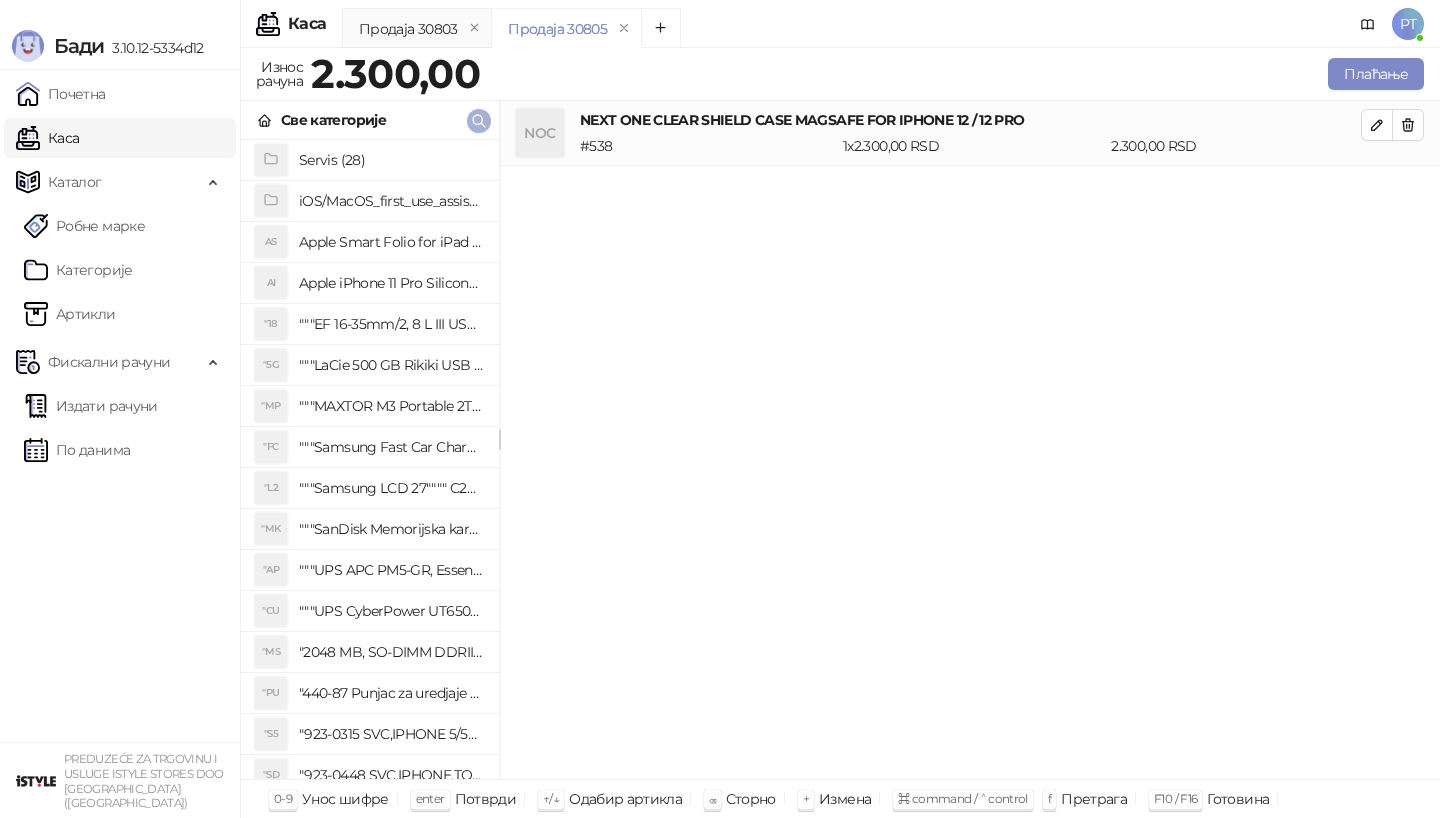type 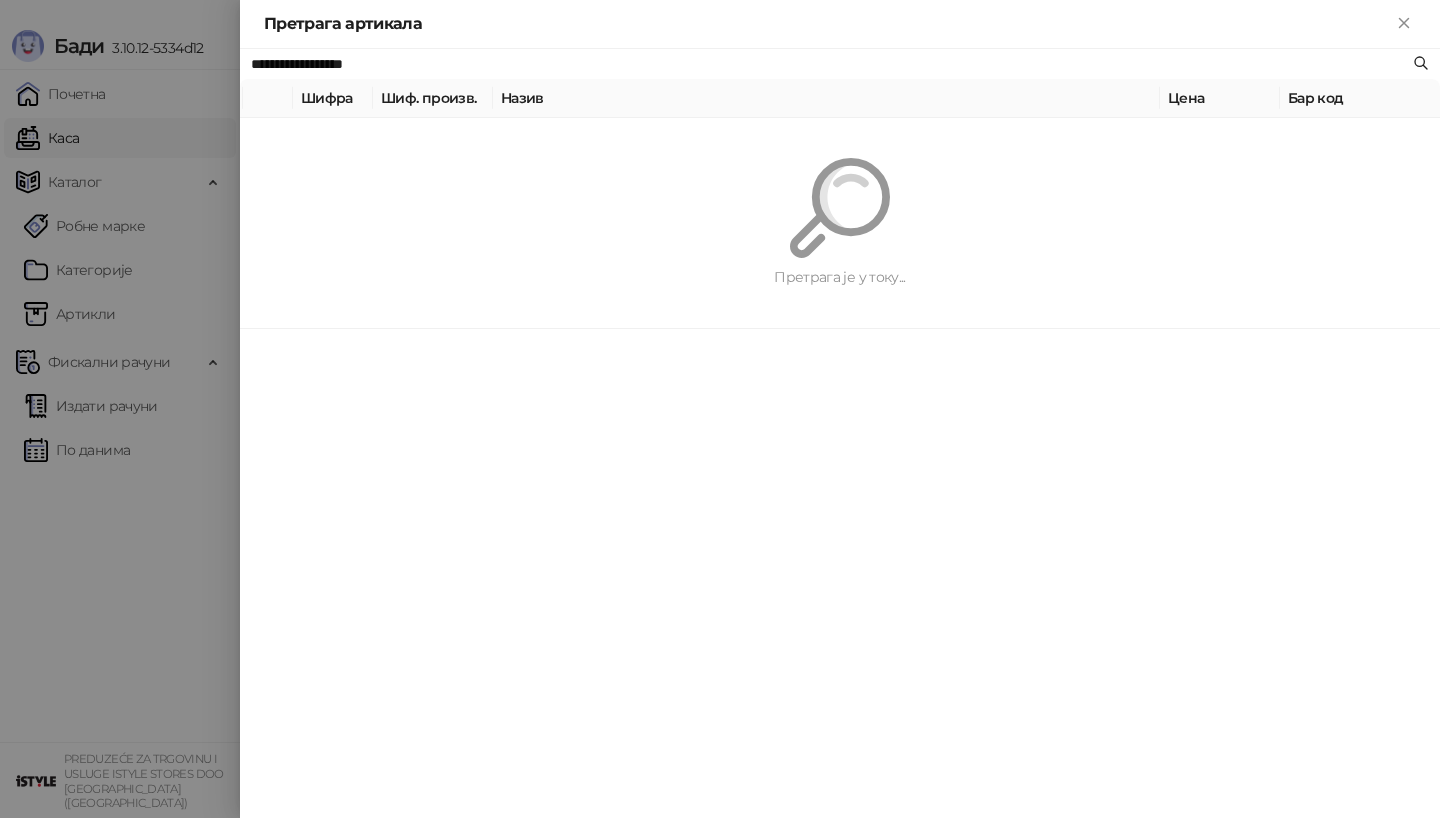 paste on "*" 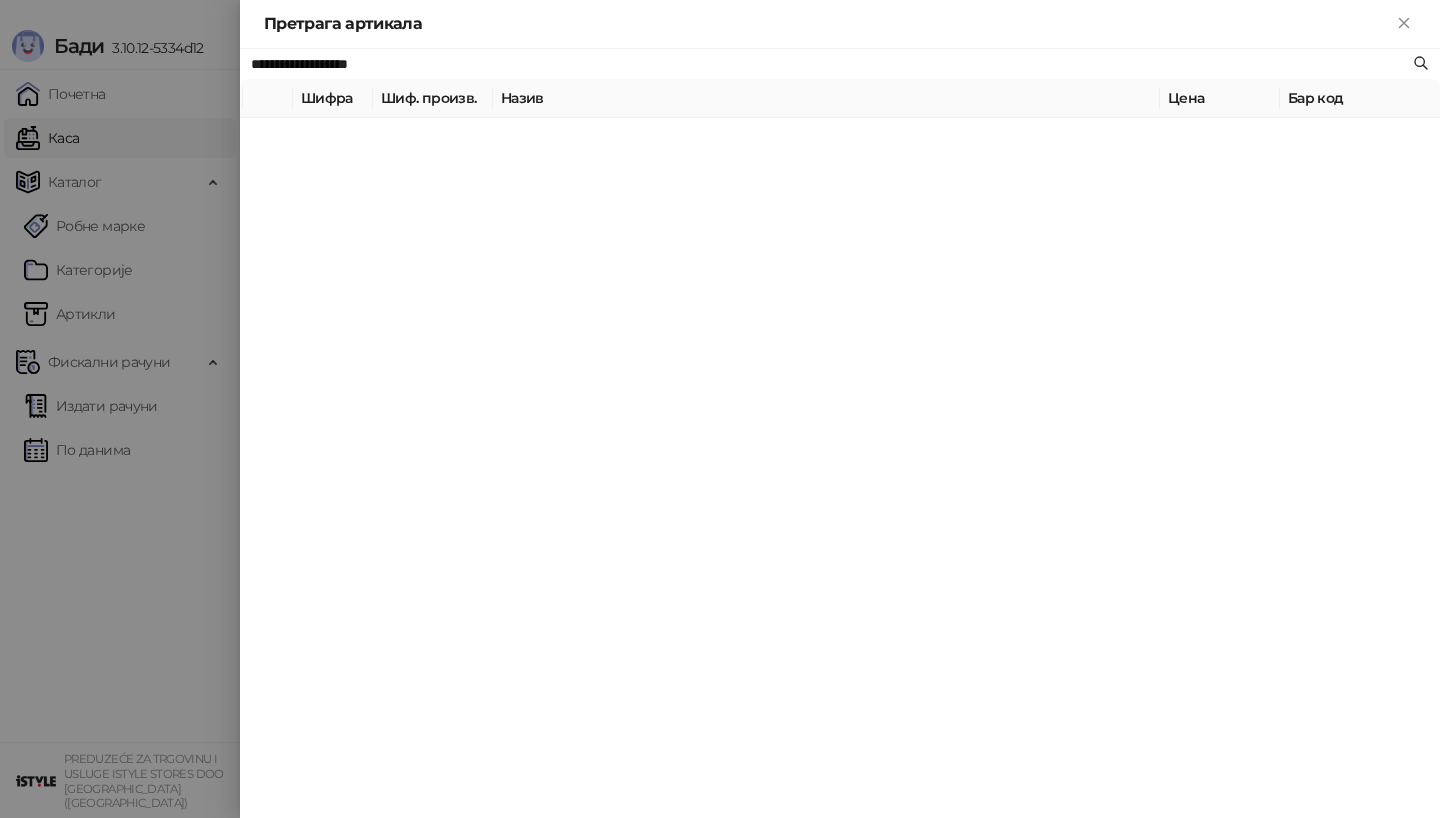 type on "**********" 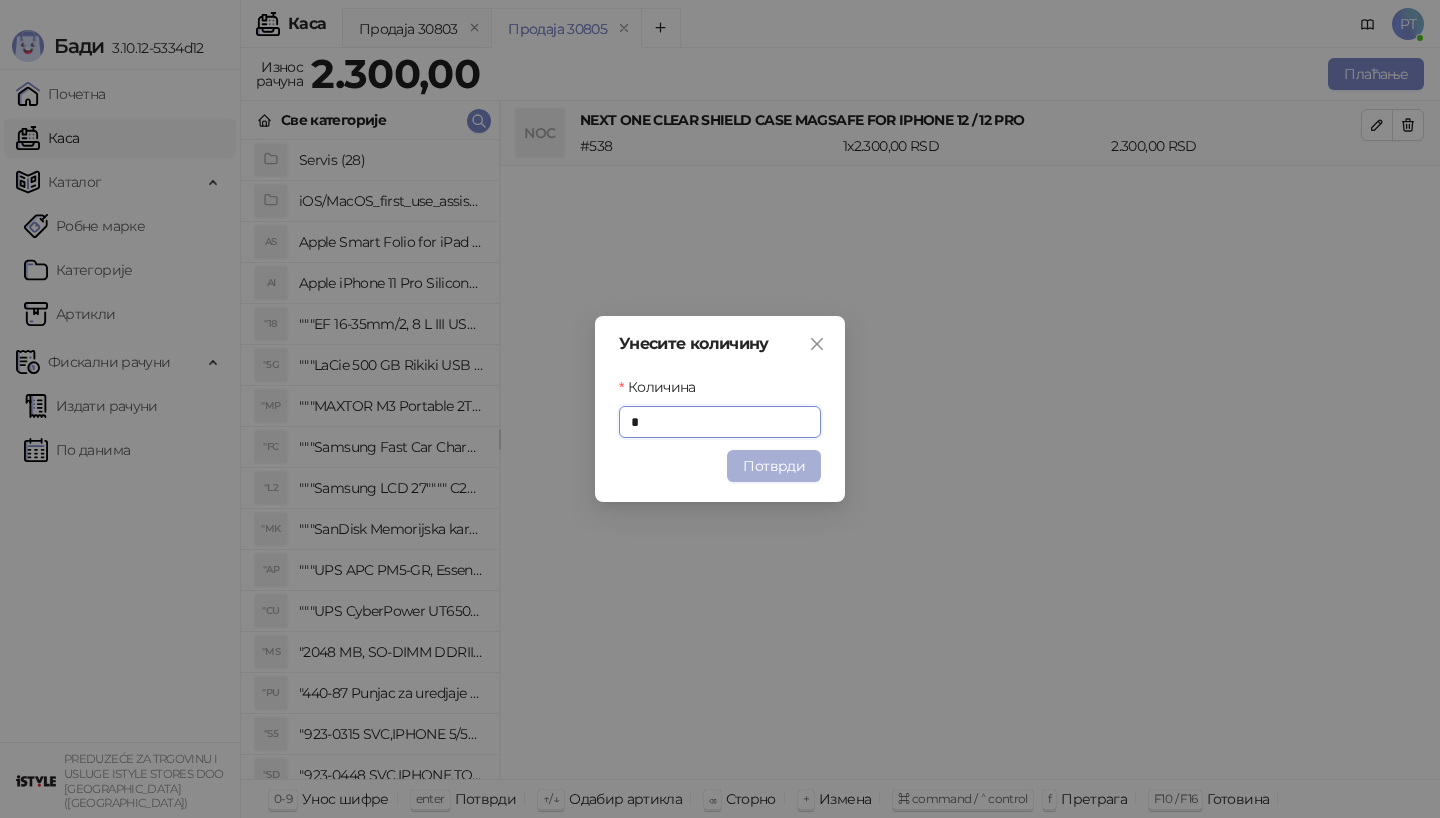 click on "Потврди" at bounding box center (774, 466) 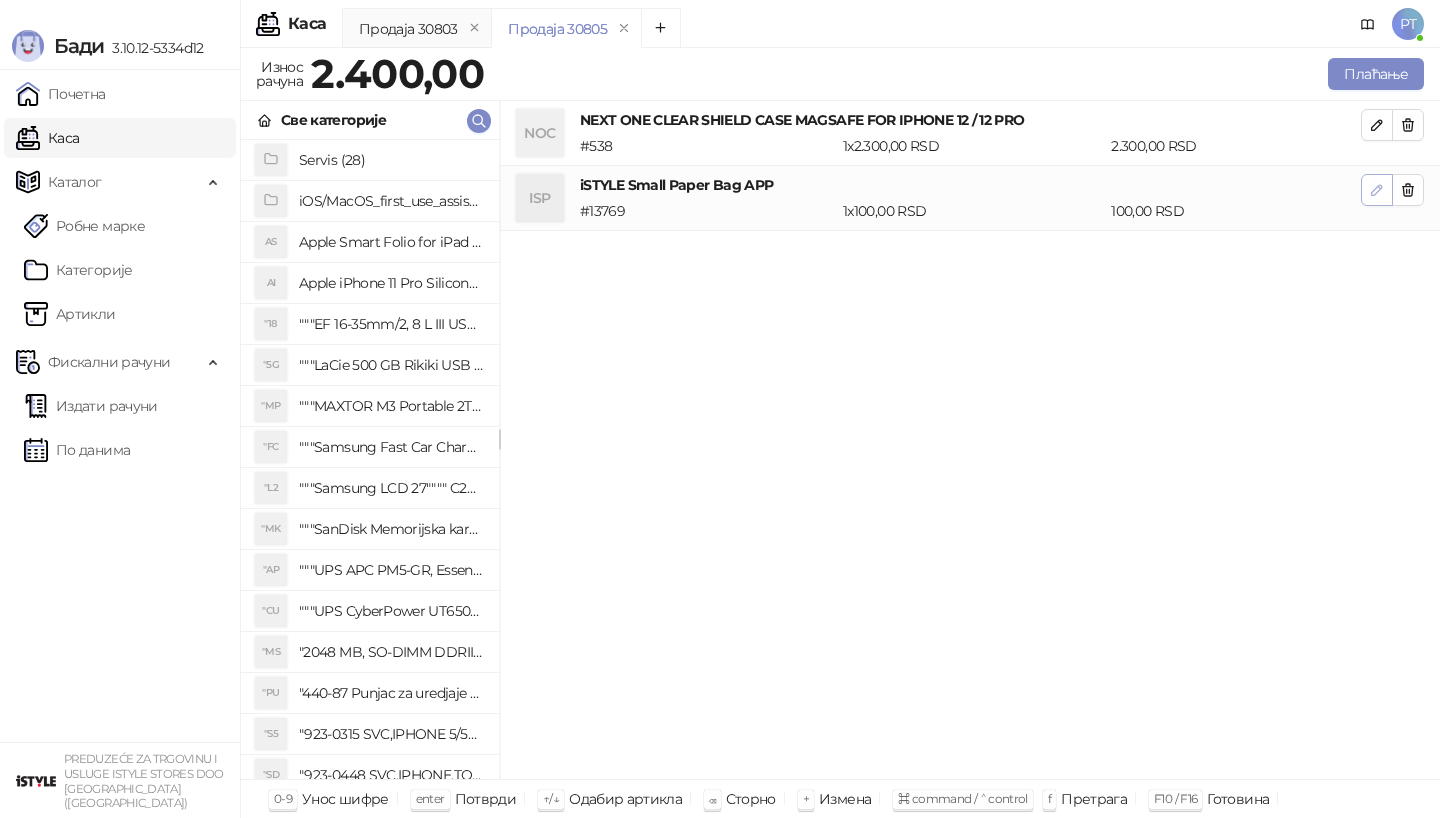 click 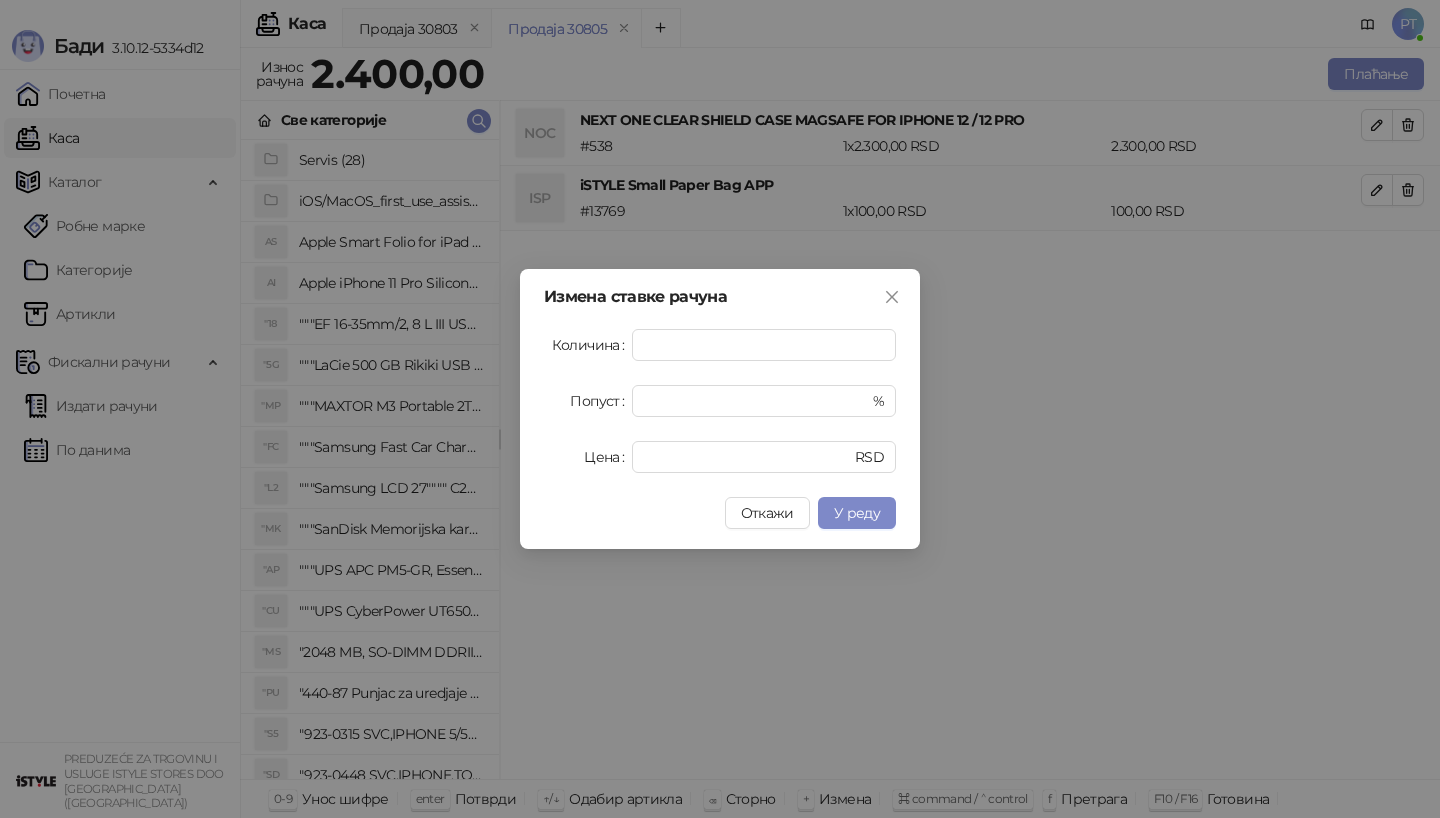 click on "Измена ставке рачуна Количина * Попуст * % Цена *** RSD Откажи У реду" at bounding box center [720, 409] 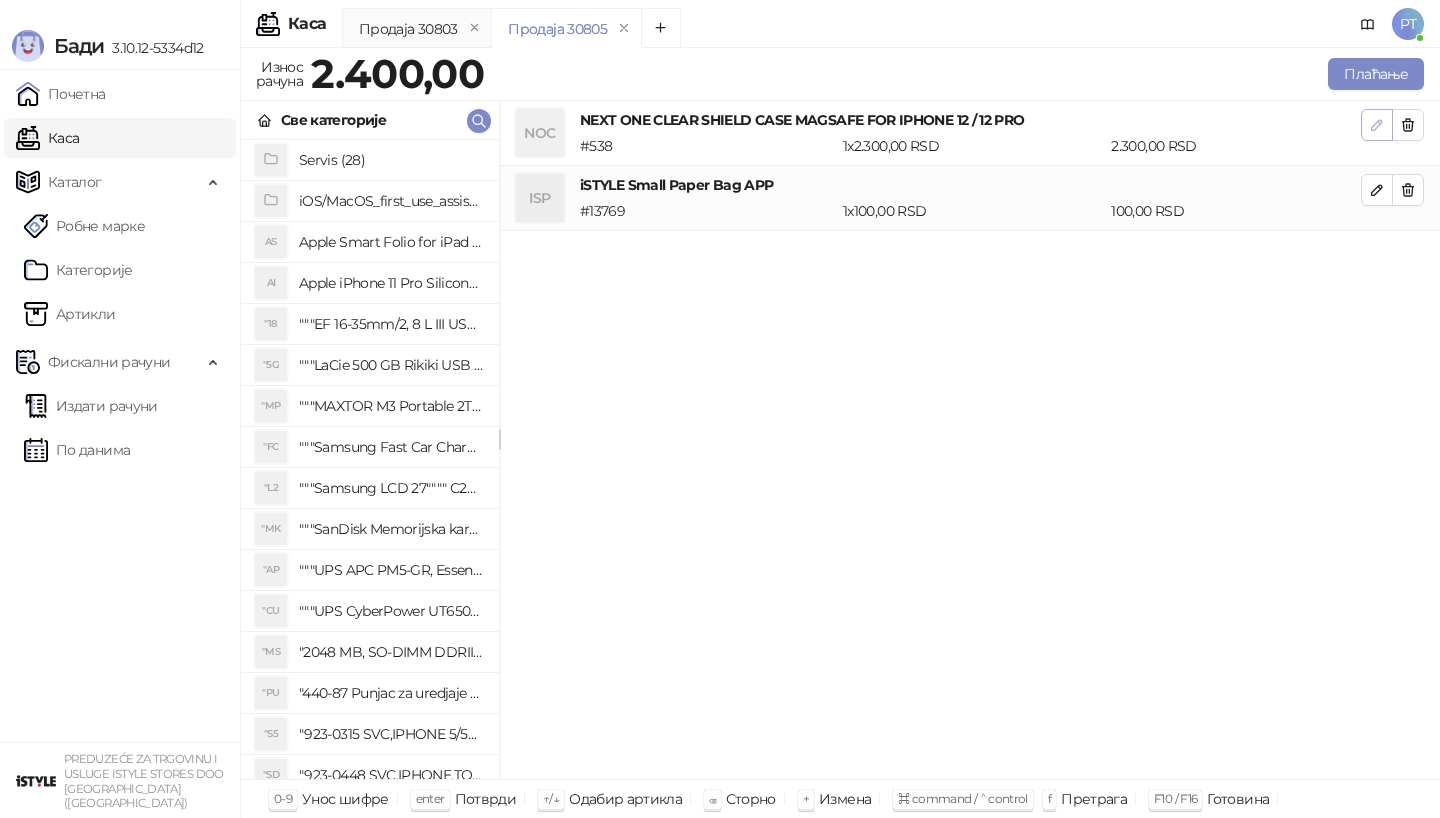 click 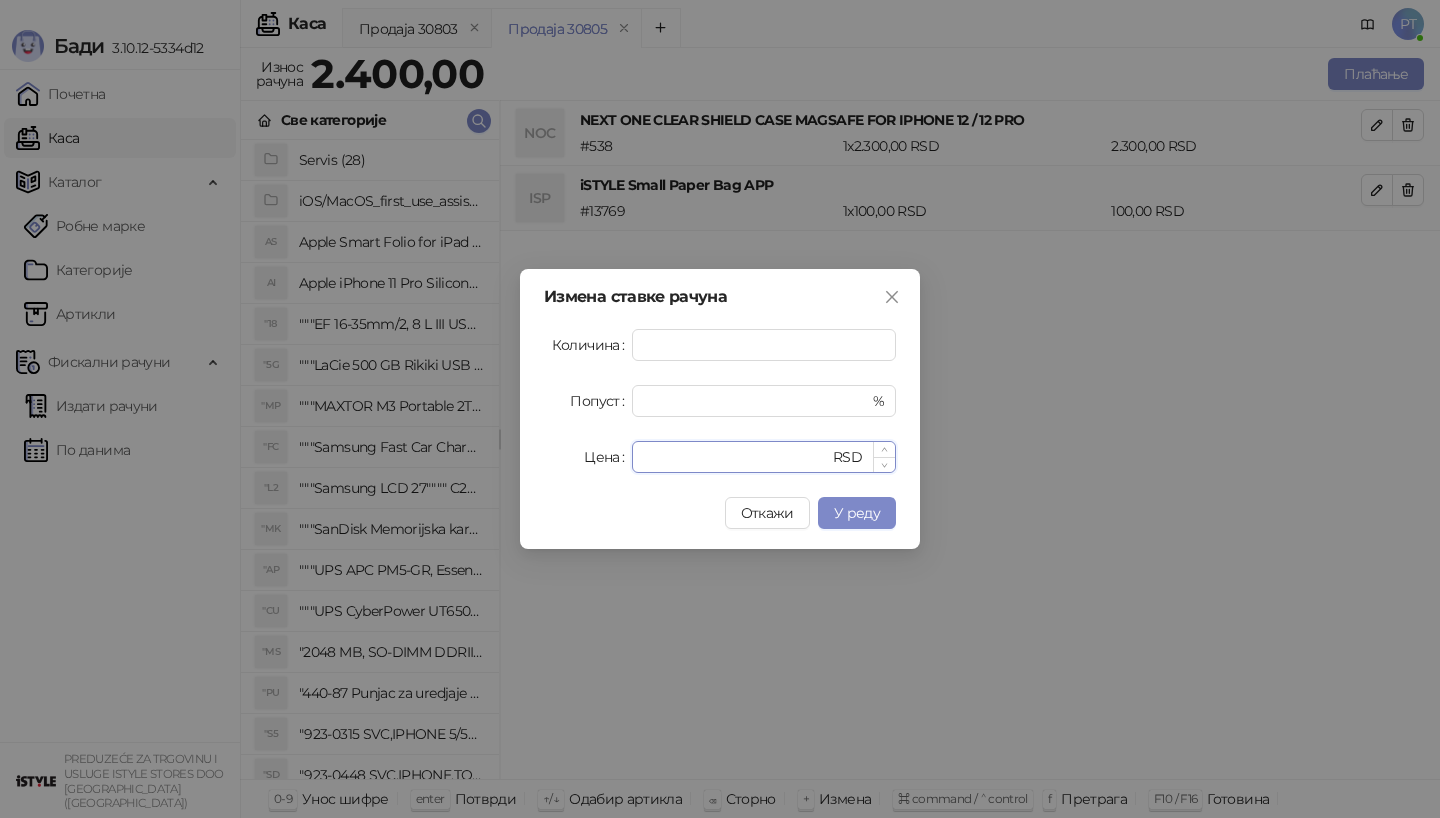 click on "****" at bounding box center (736, 457) 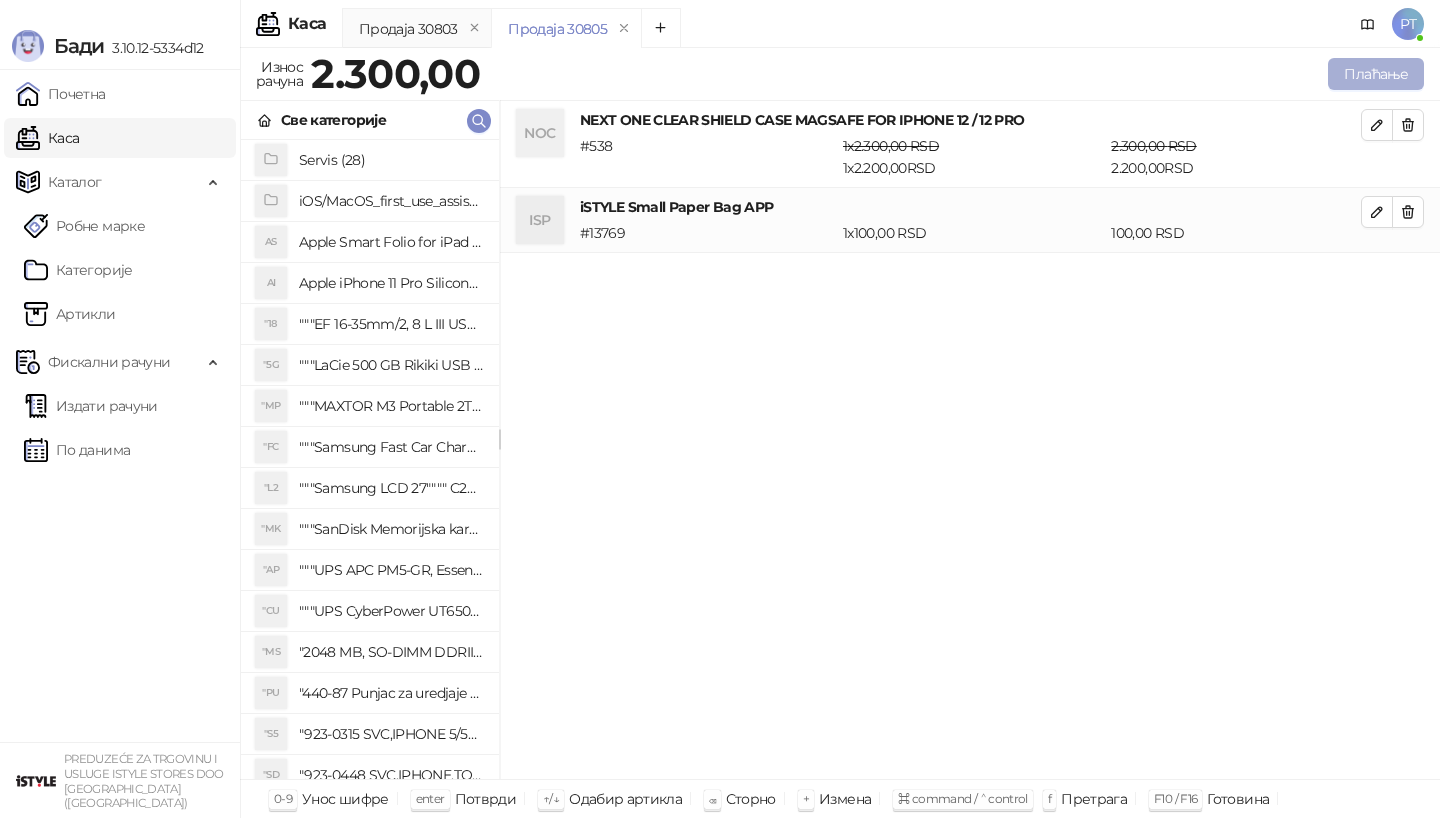 click on "Плаћање" at bounding box center (1376, 74) 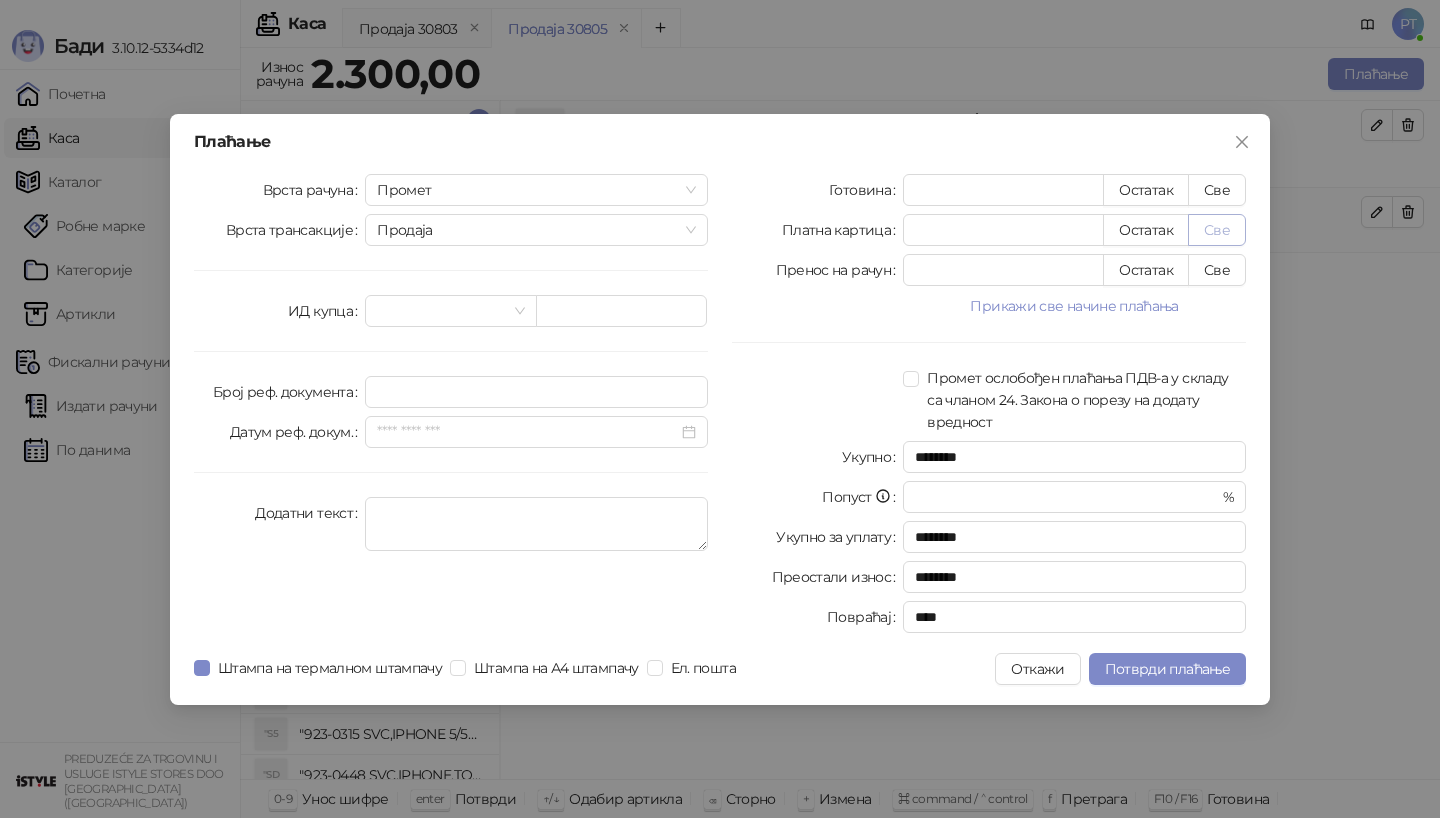 click on "Све" at bounding box center (1217, 230) 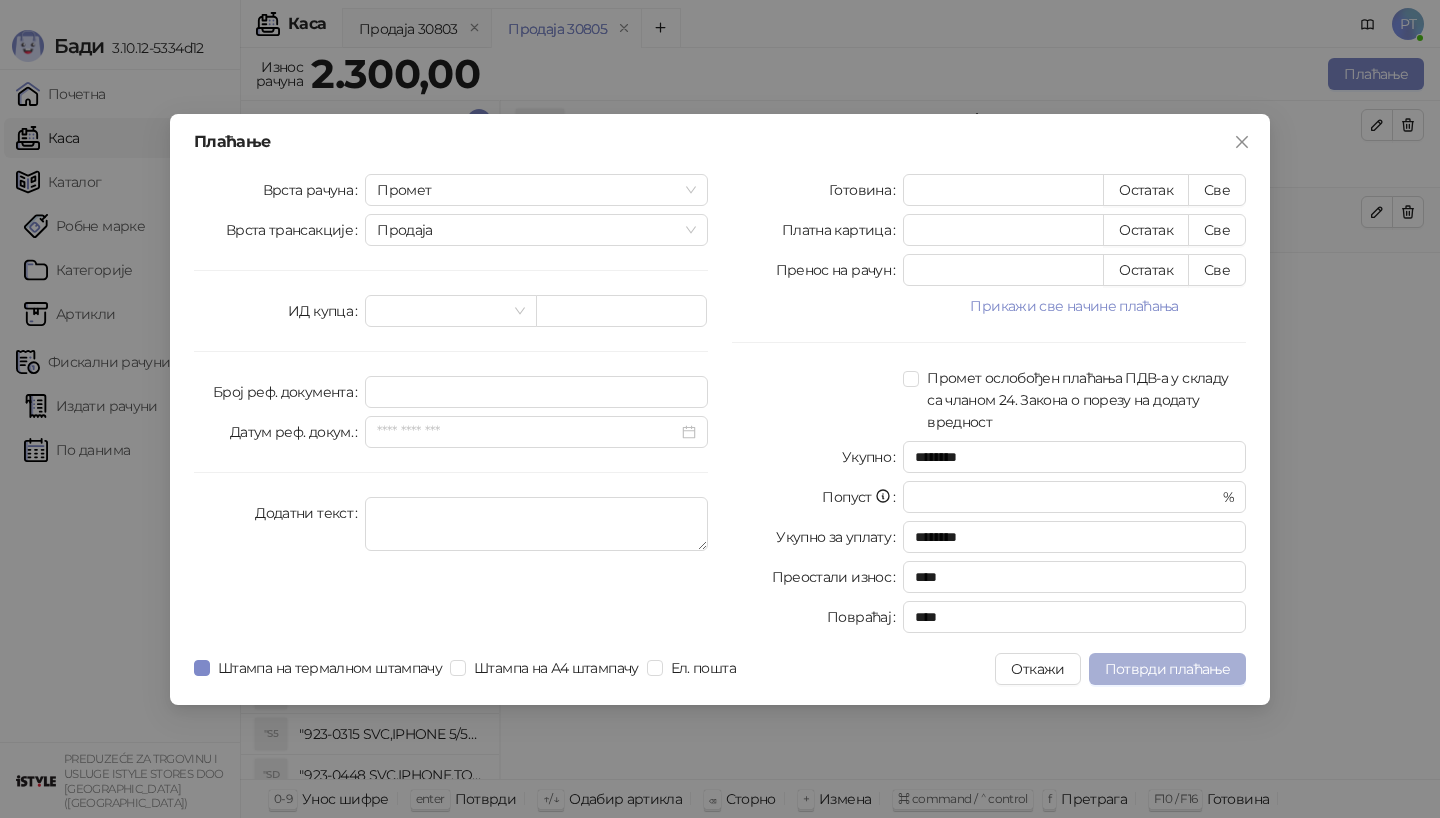 click on "Потврди плаћање" at bounding box center [1167, 669] 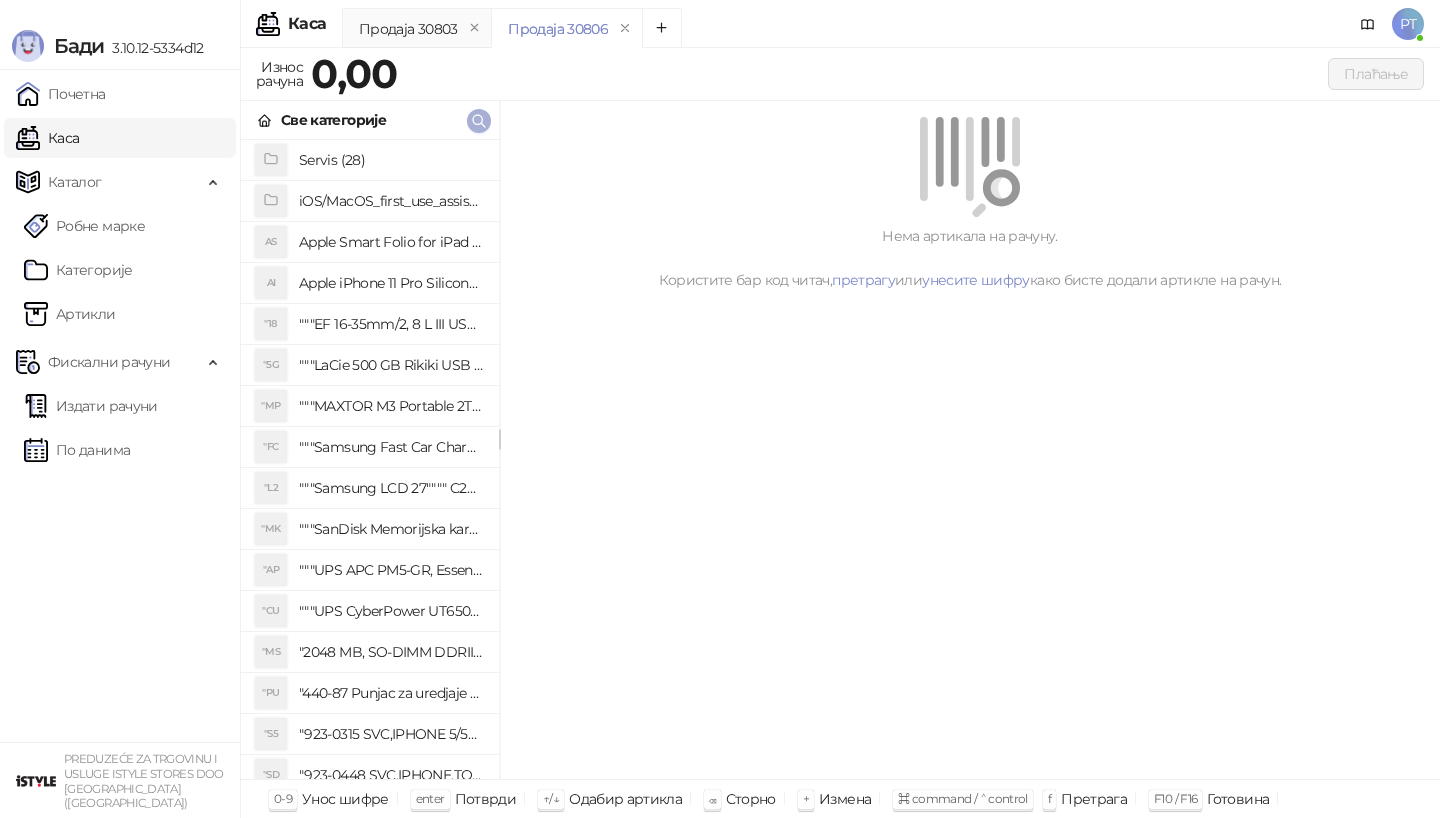 click at bounding box center (479, 120) 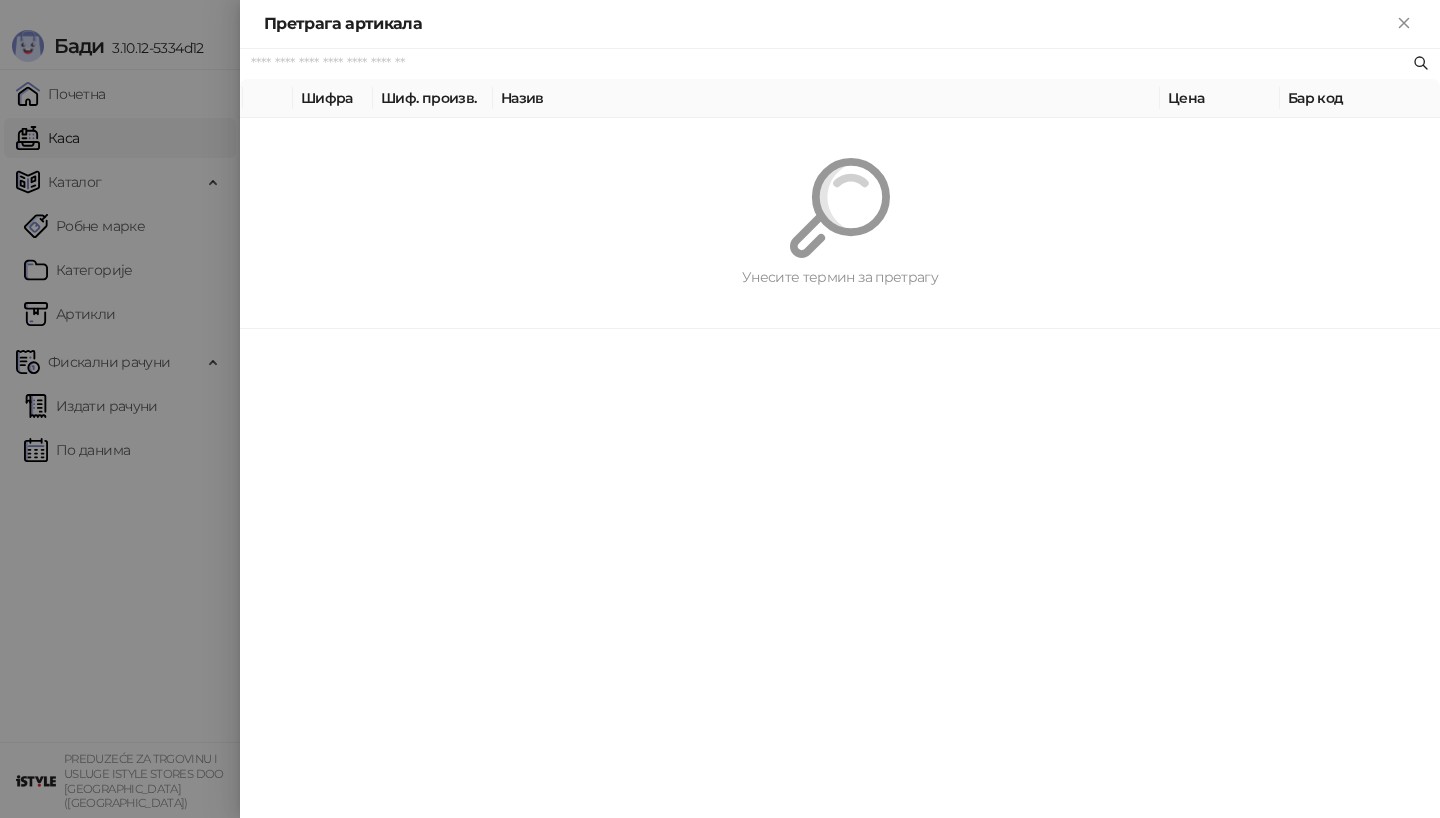 paste on "*********" 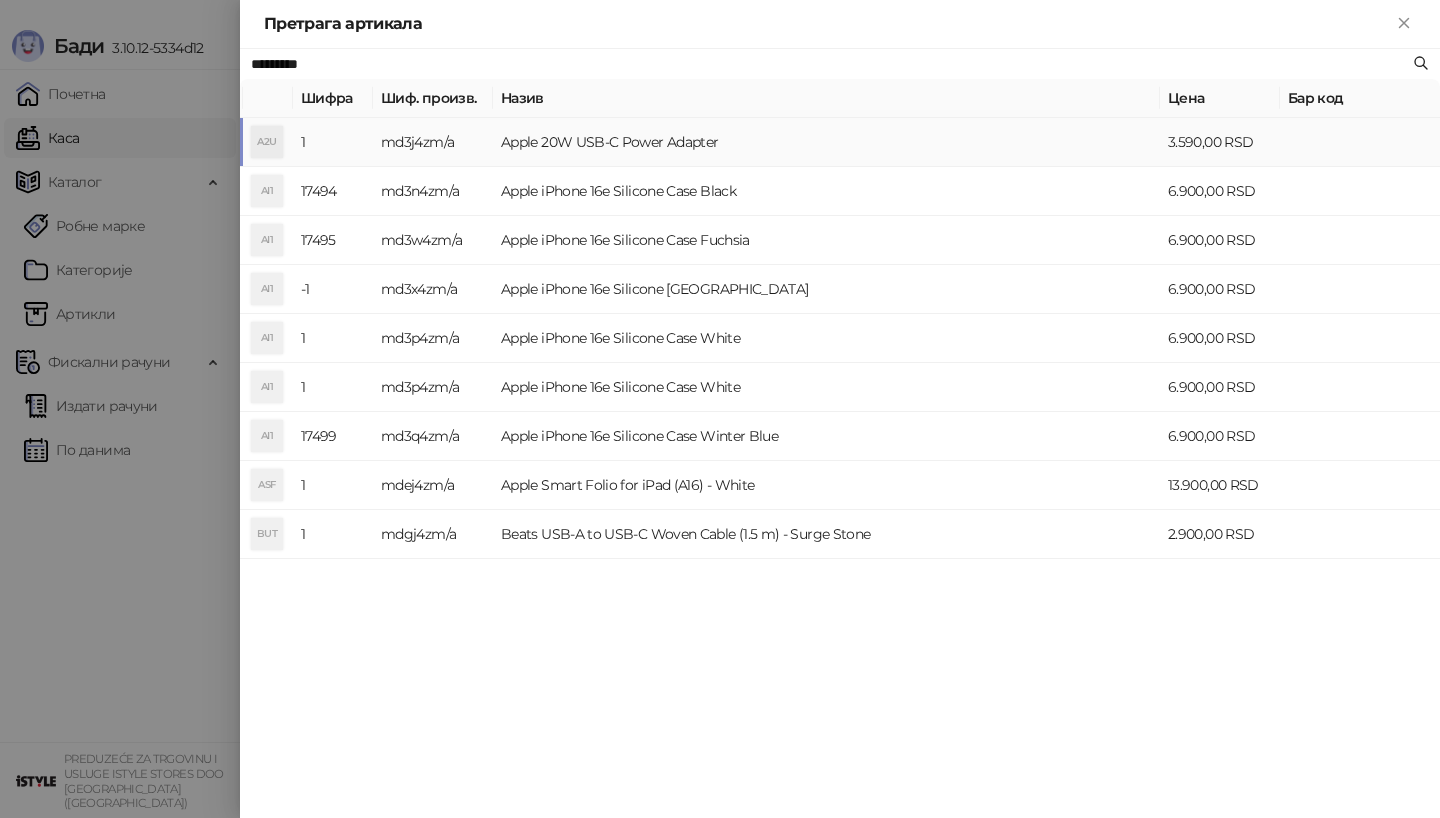 type on "*********" 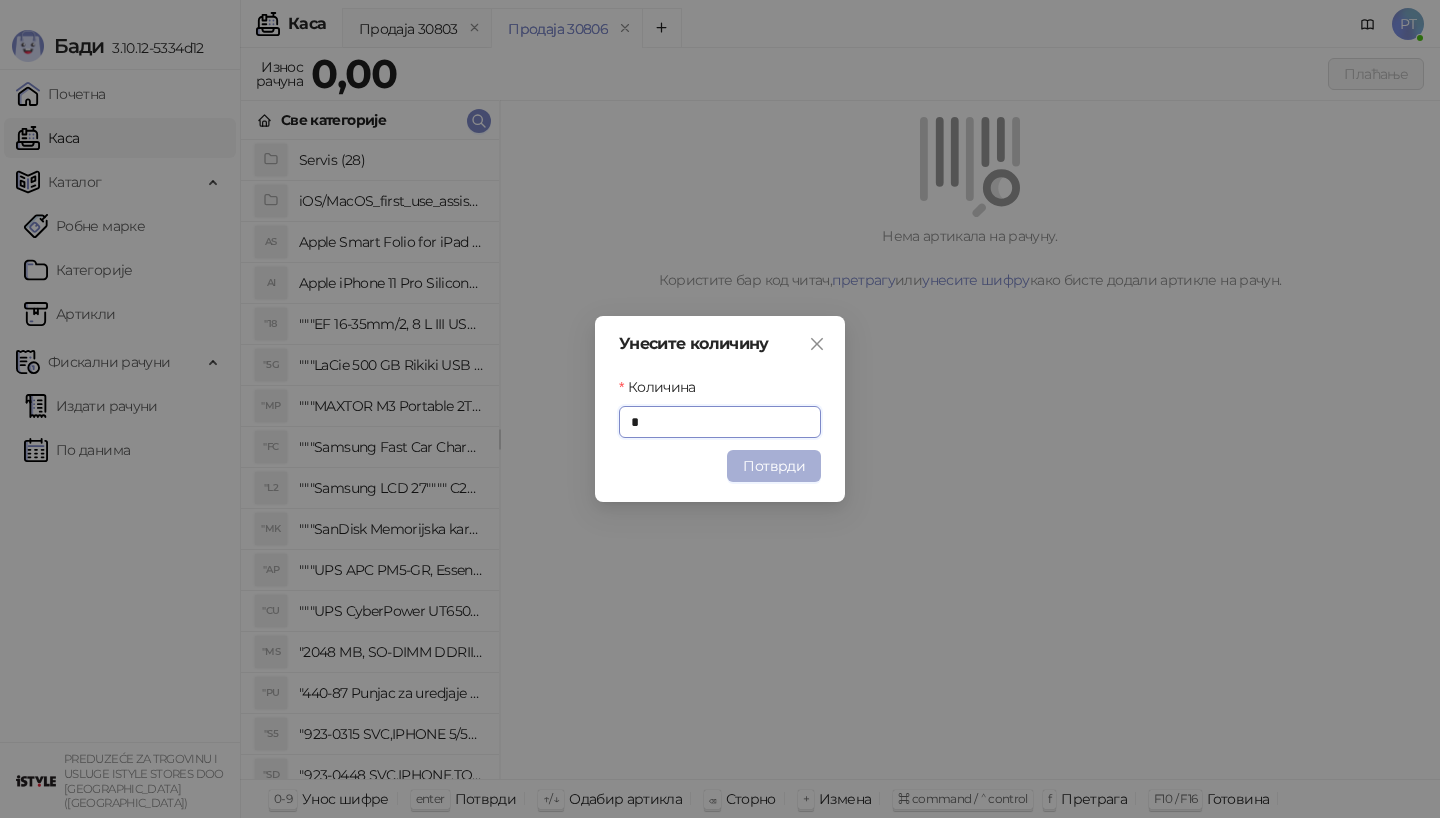 click on "Потврди" at bounding box center (774, 466) 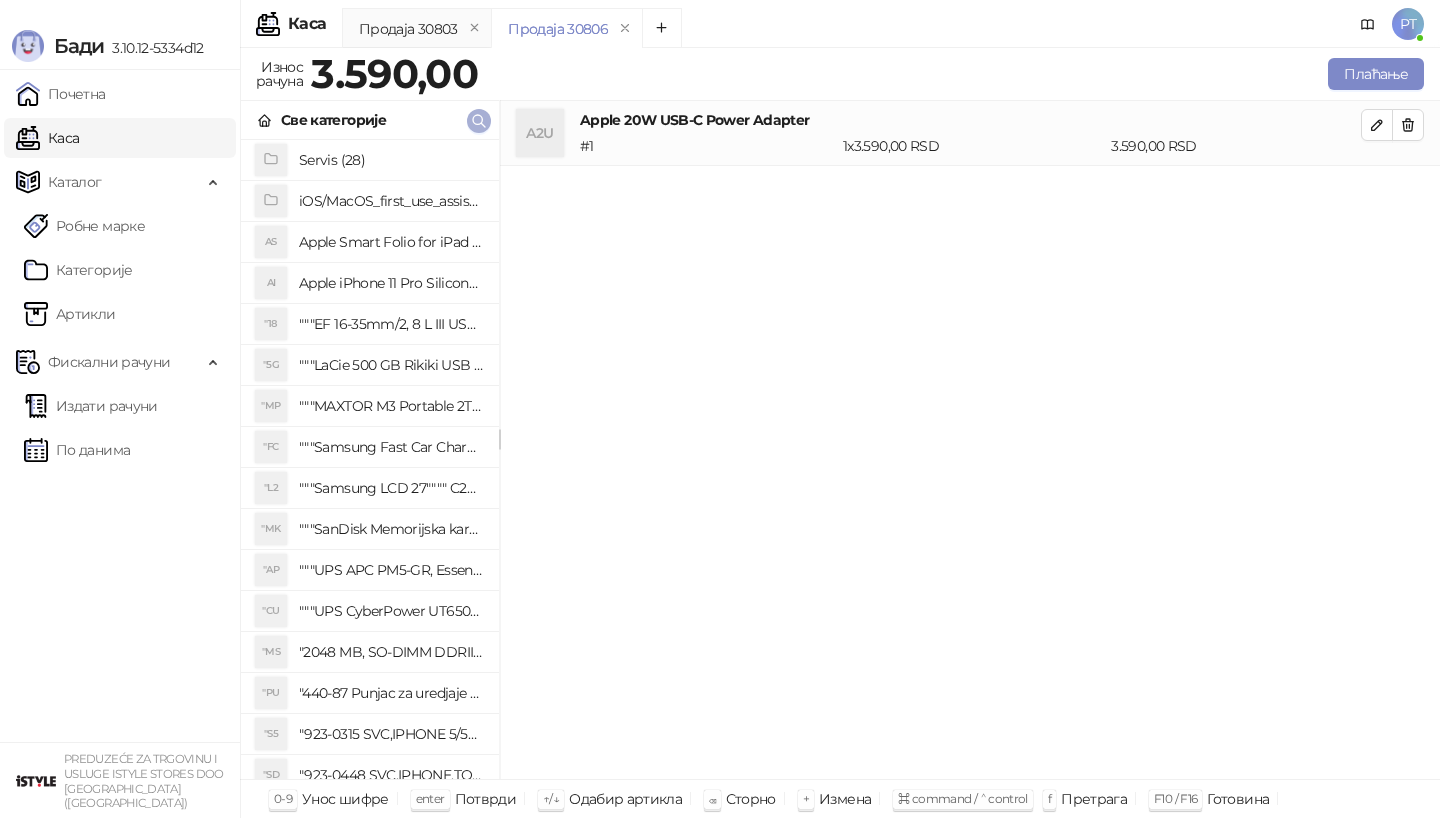 type 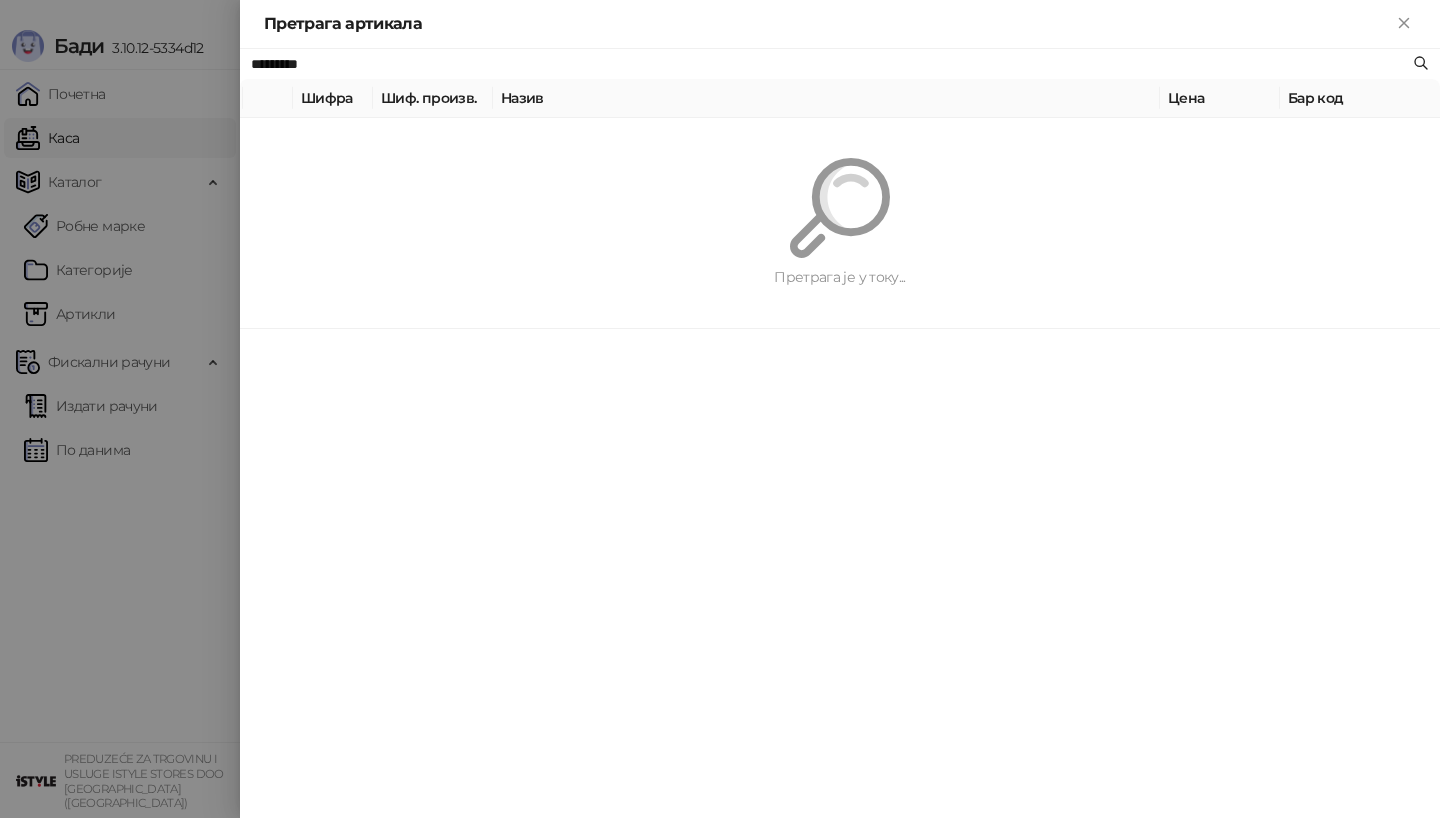 paste 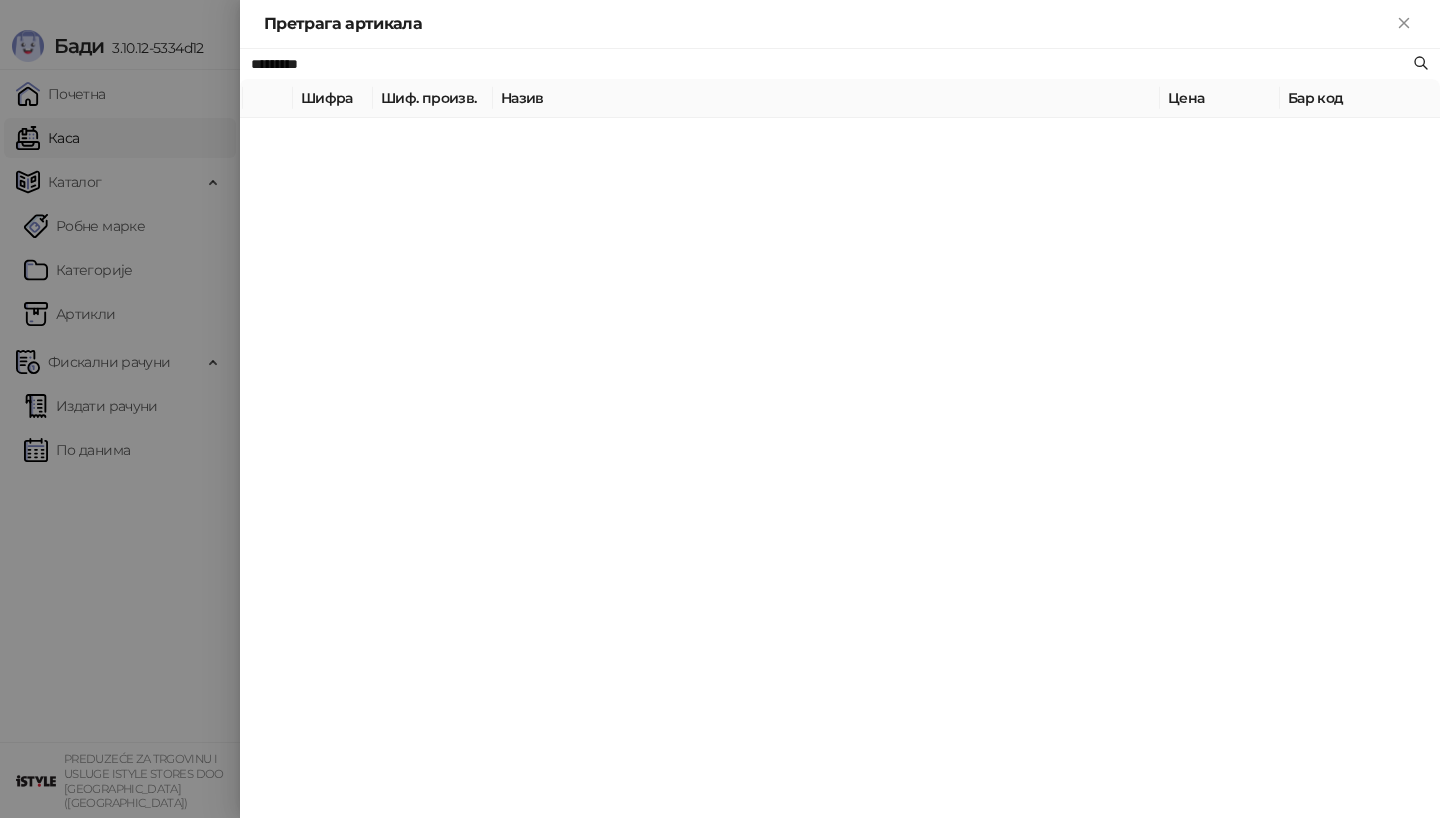 type on "*********" 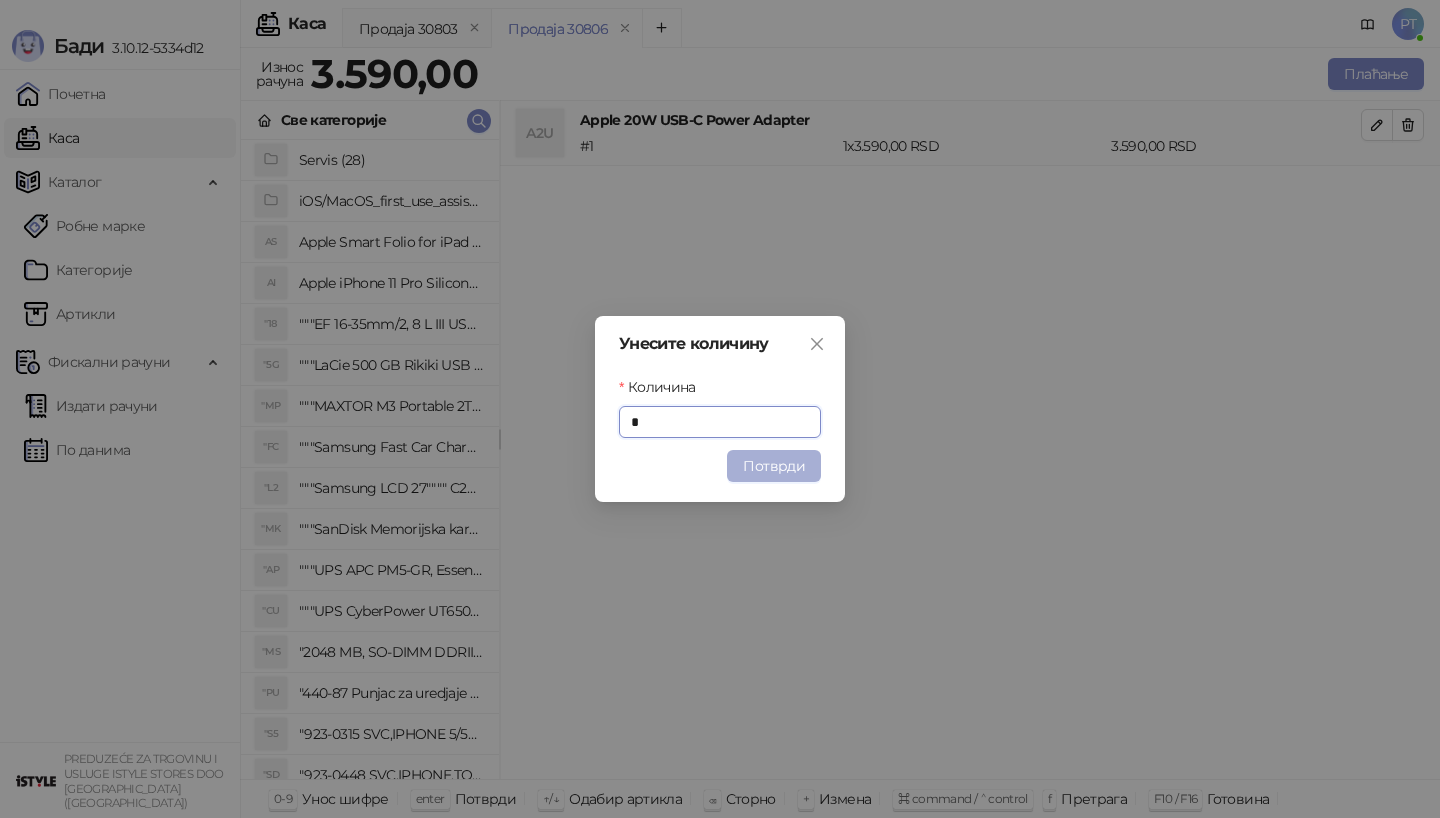 click on "Потврди" at bounding box center (774, 466) 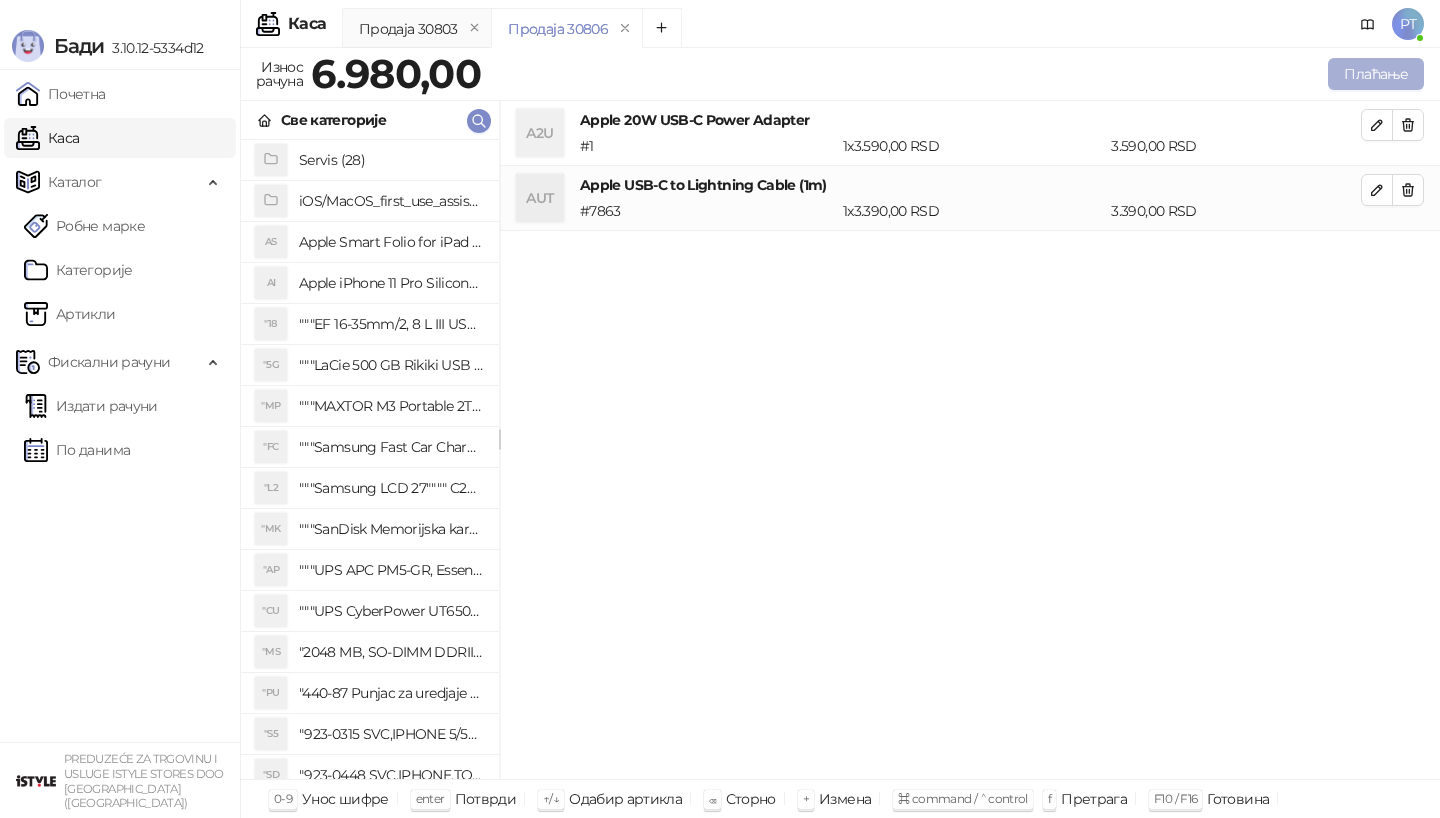 click on "Плаћање" at bounding box center (1376, 74) 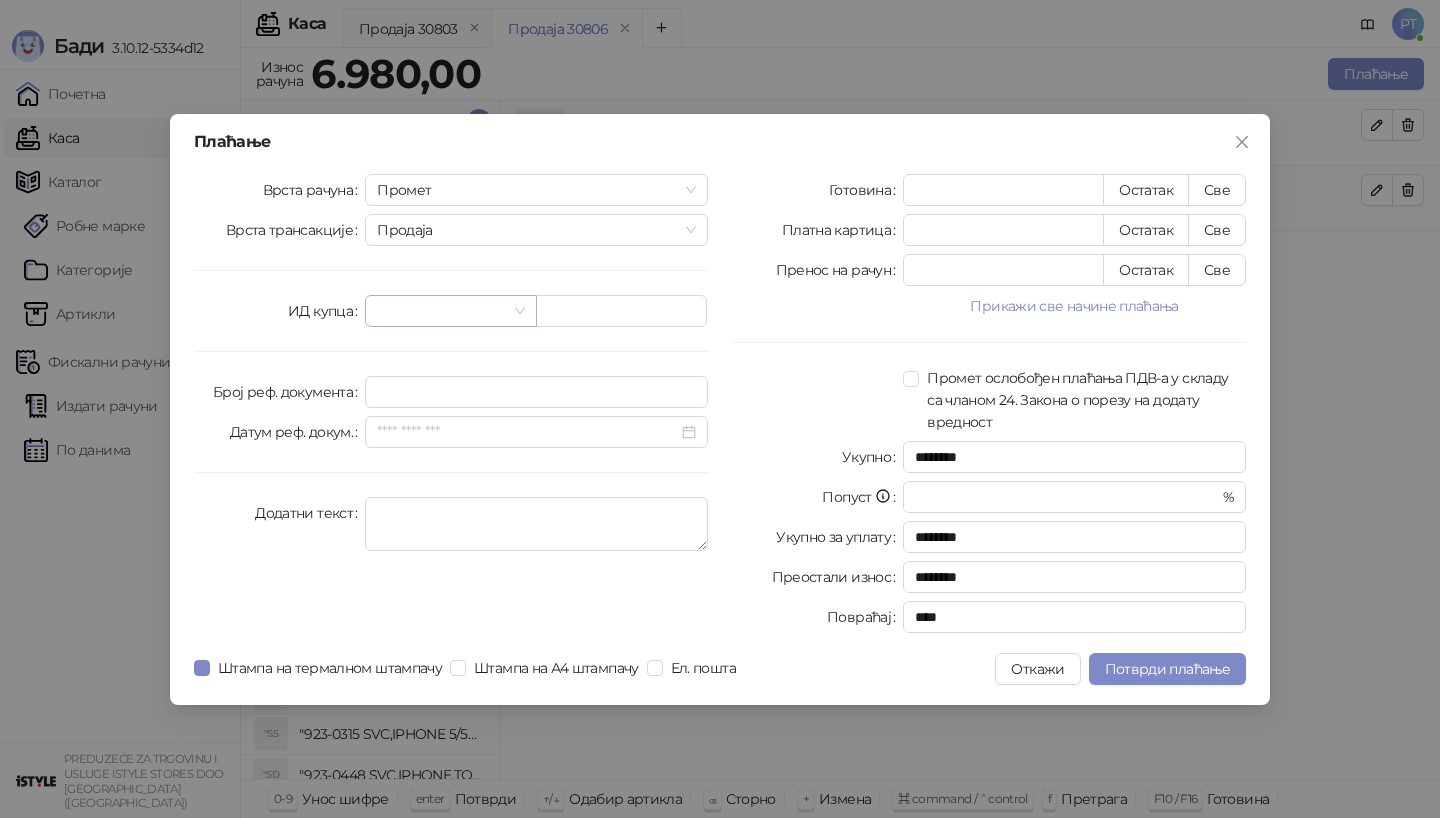 click at bounding box center [441, 311] 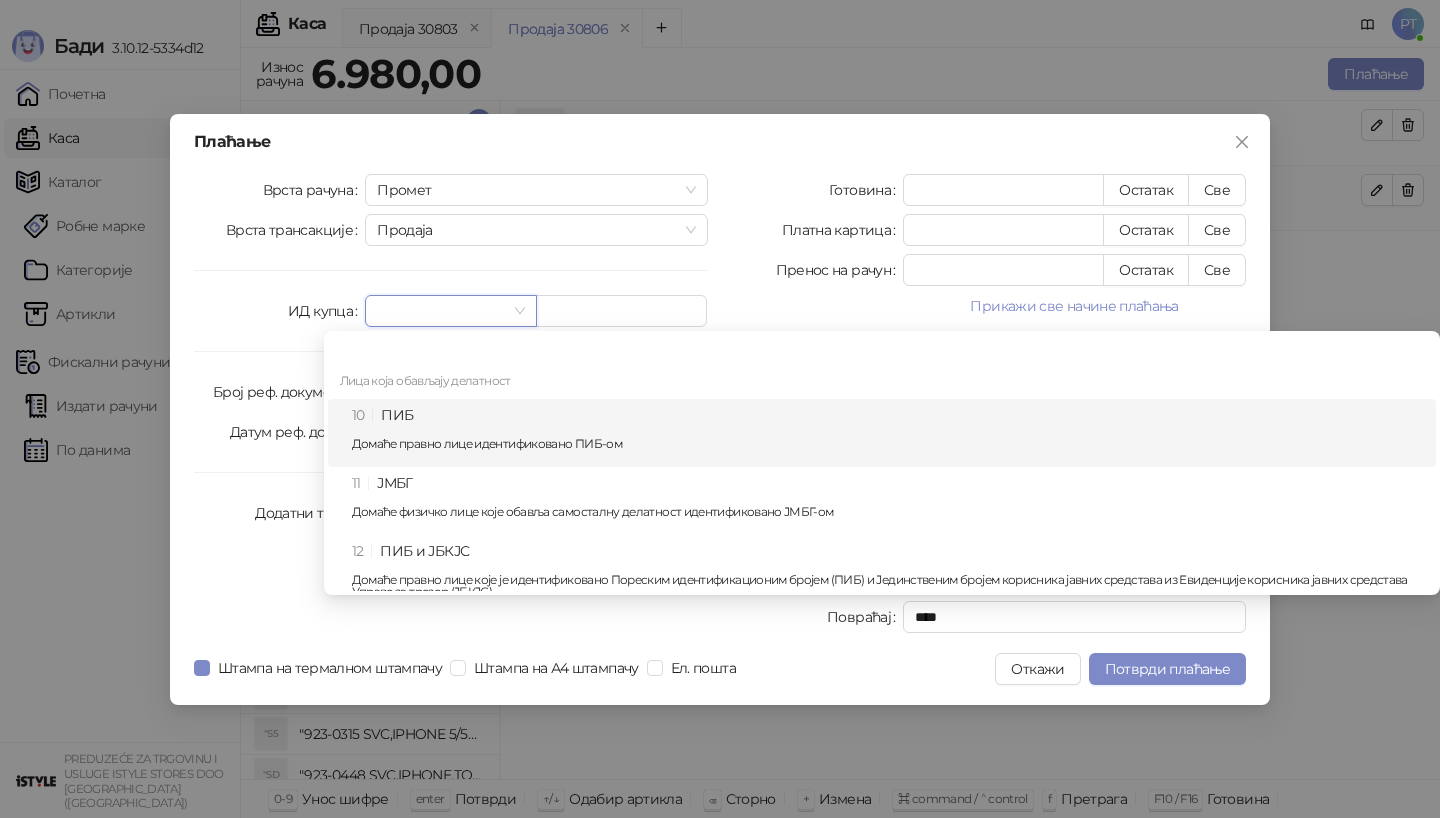 click on "10 ПИБ Домаће правно лице идентификовано ПИБ-ом" at bounding box center [888, 433] 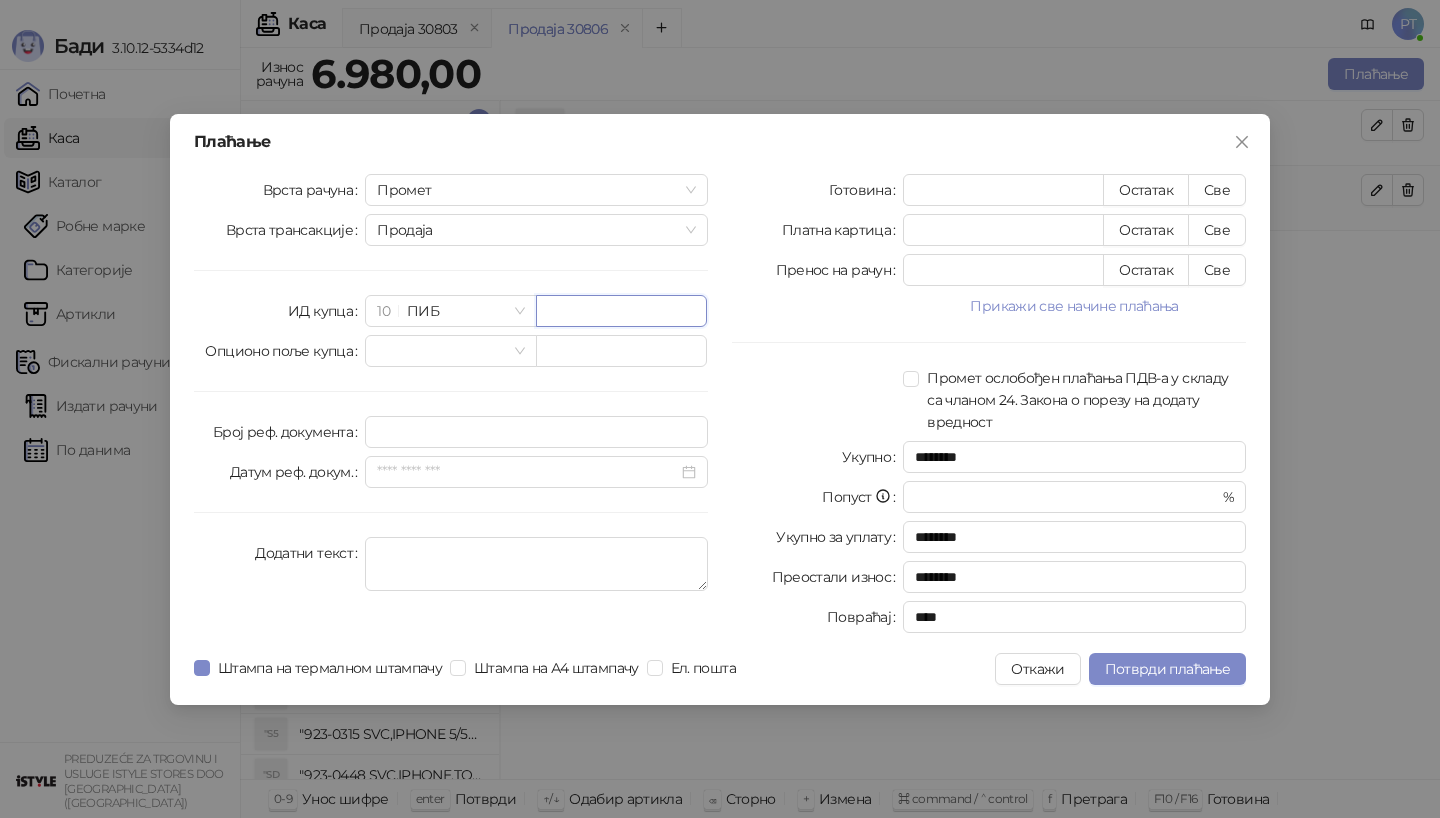 paste on "*********" 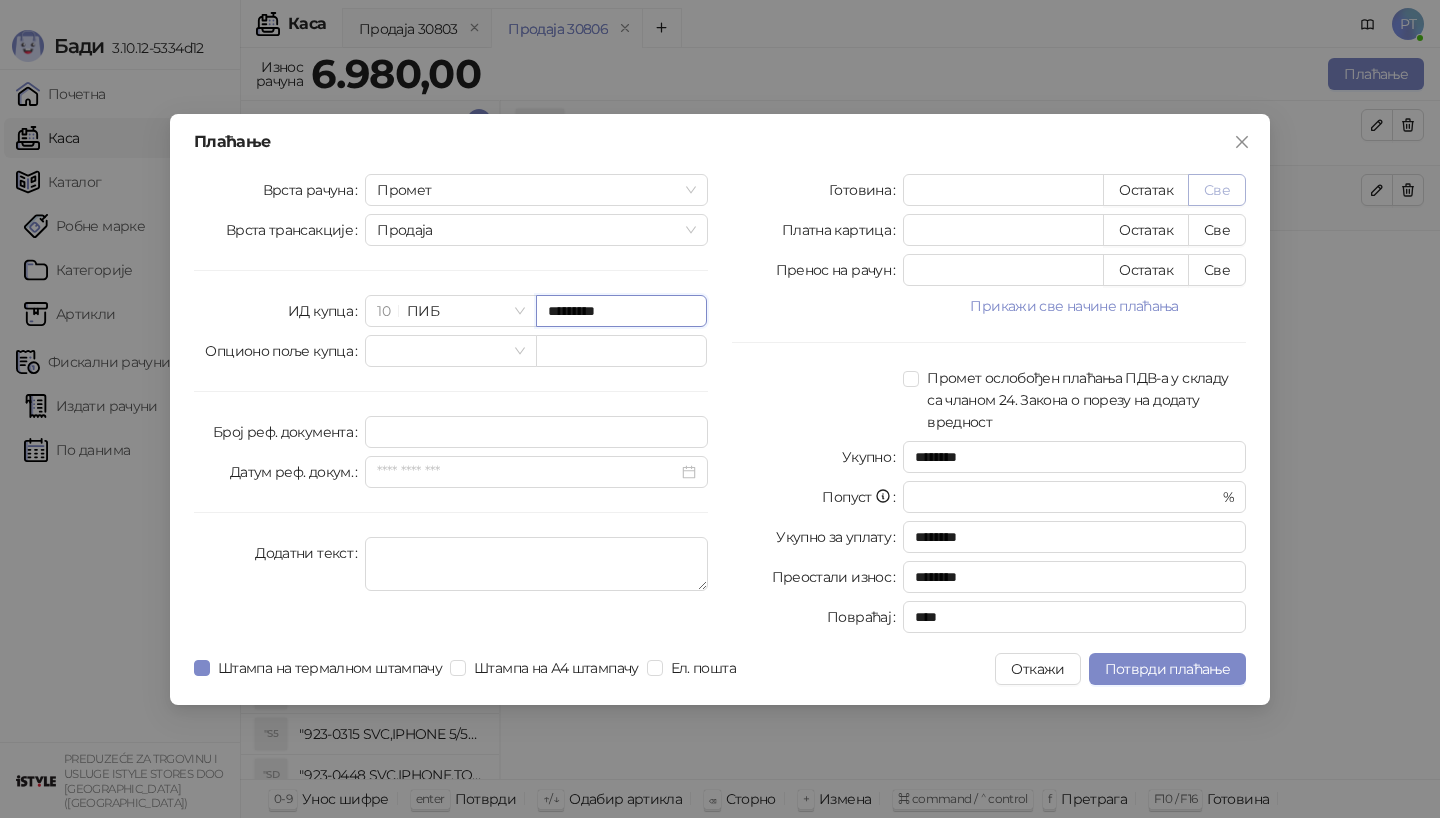 type on "*********" 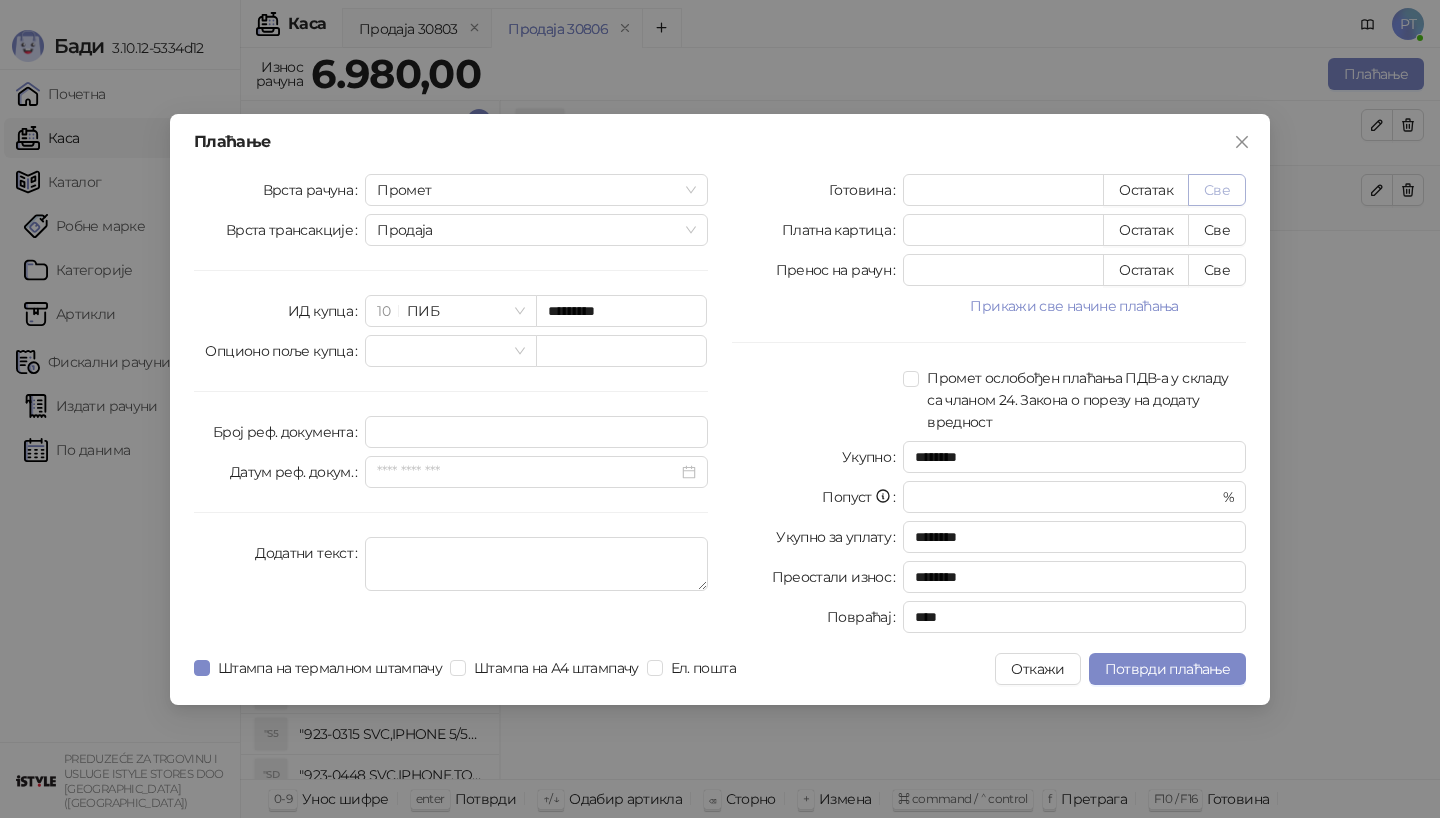click on "Све" at bounding box center [1217, 190] 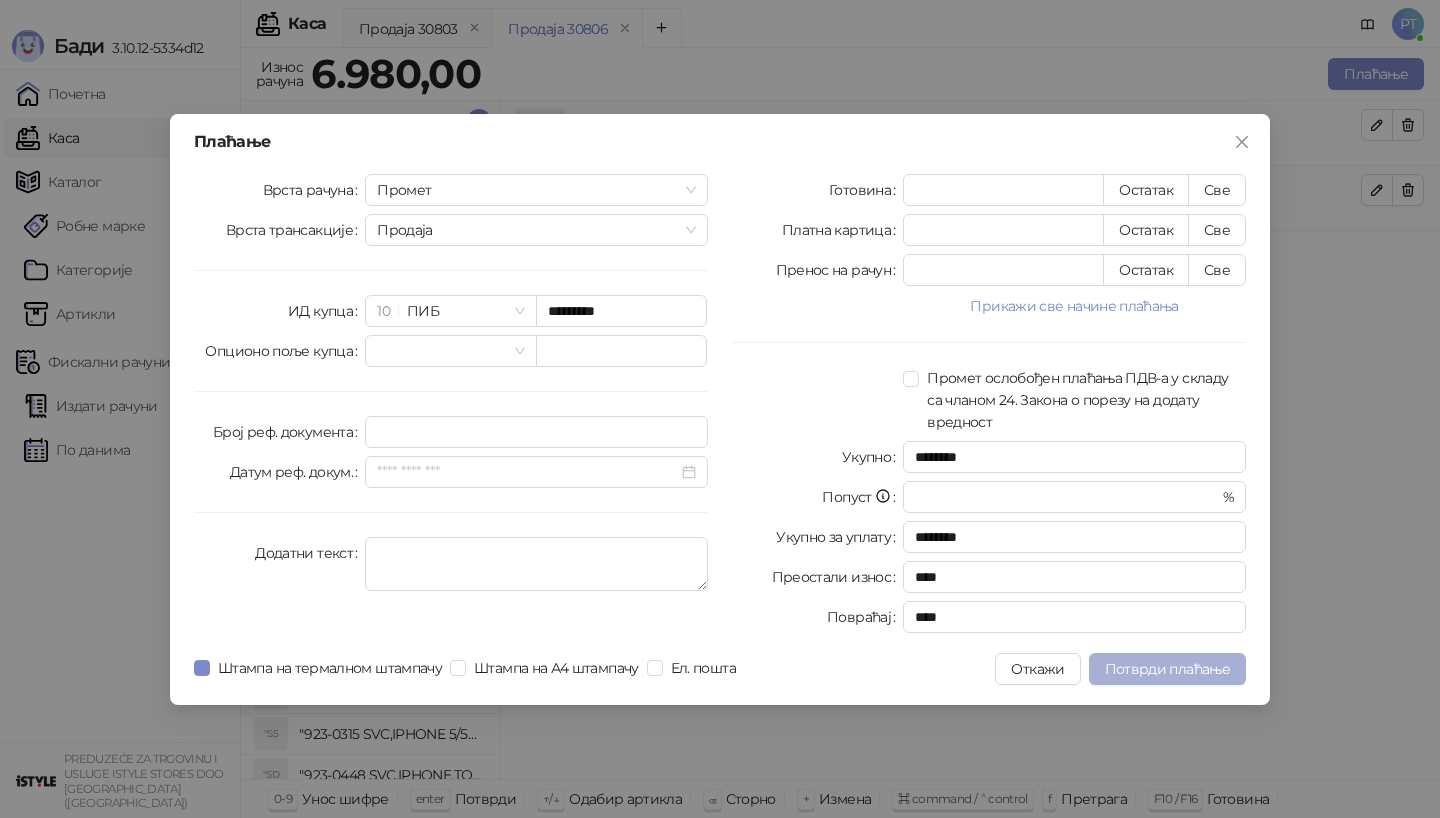 click on "Потврди плаћање" at bounding box center [1167, 669] 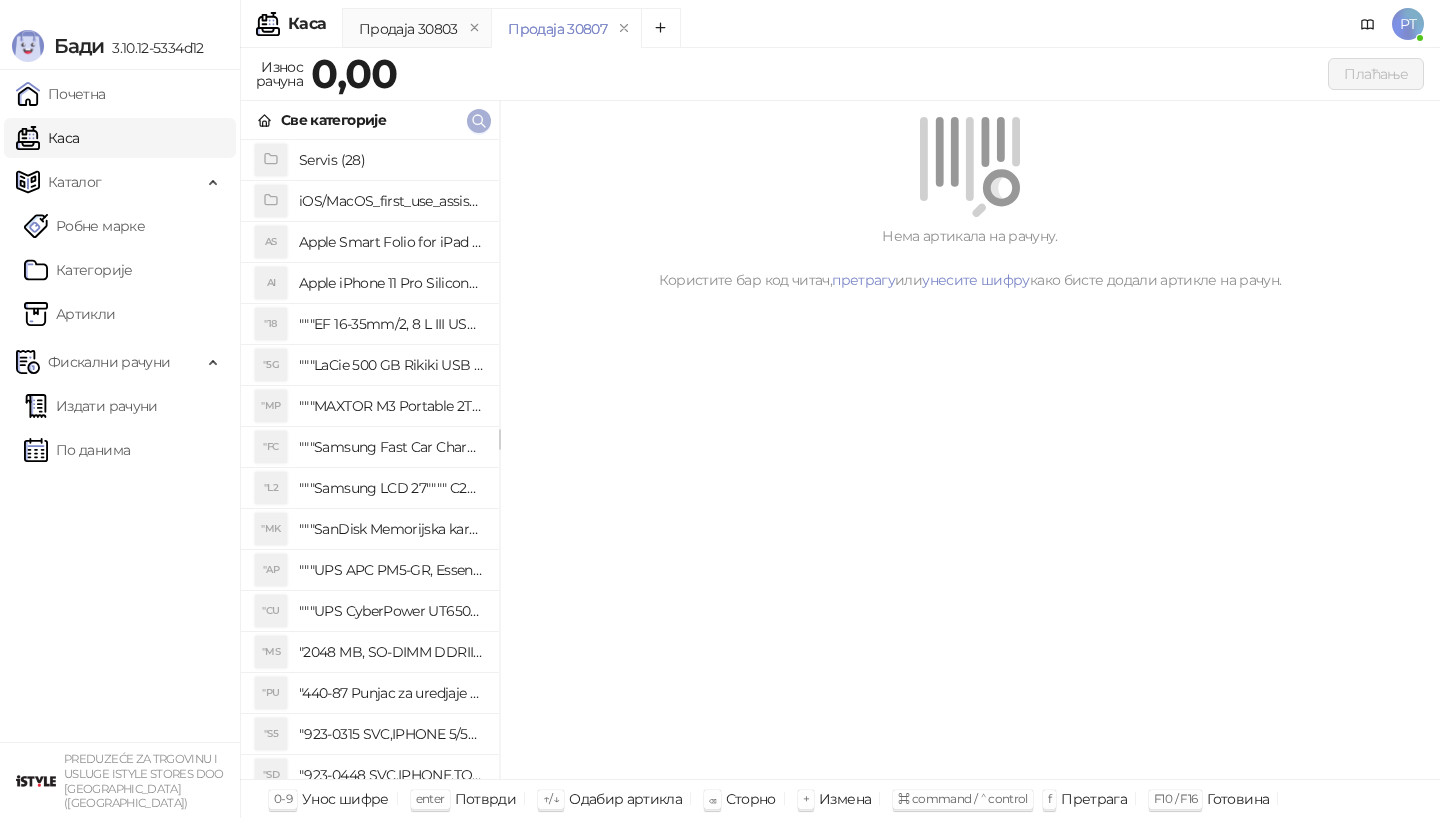 type 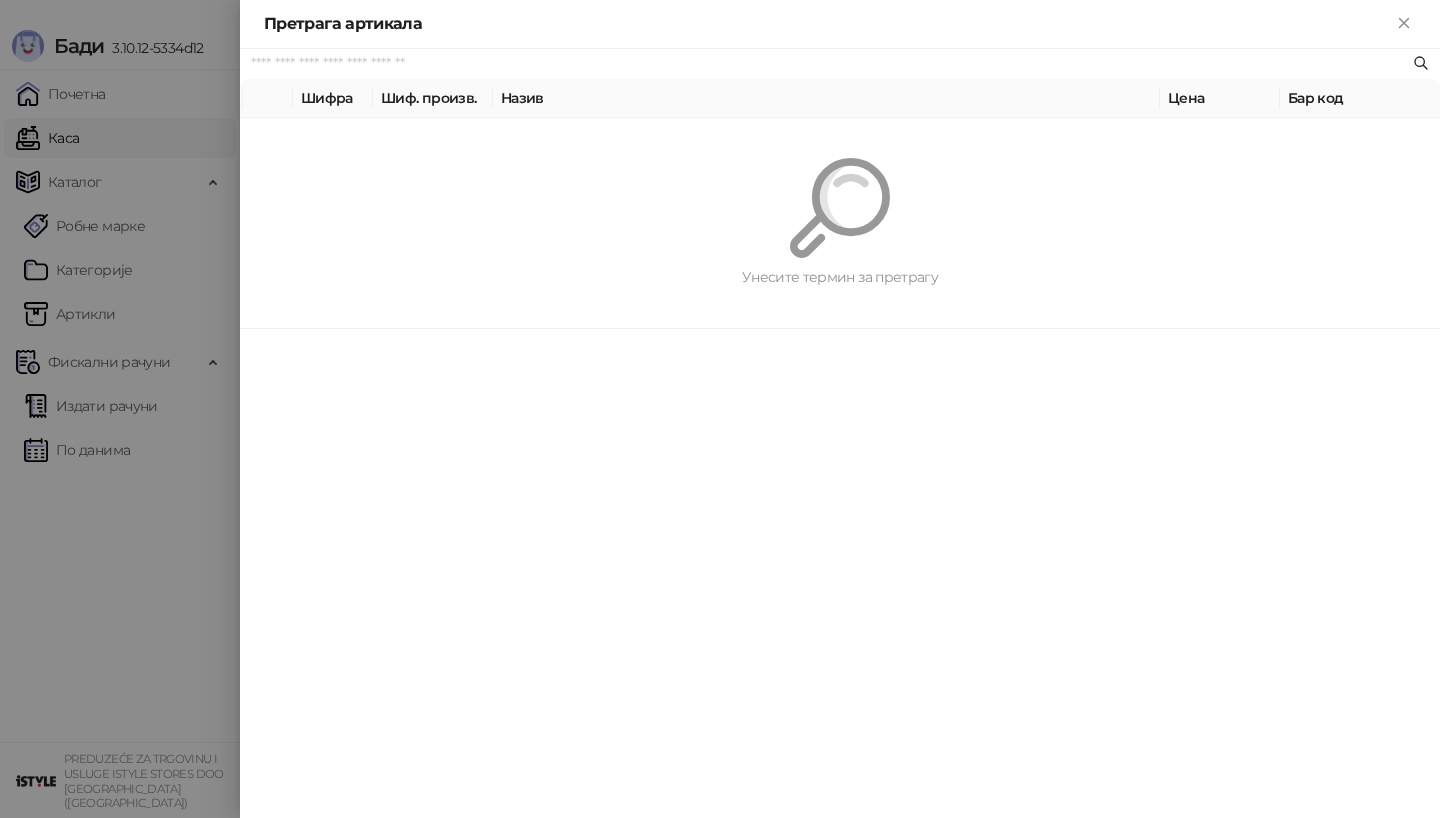 paste on "*********" 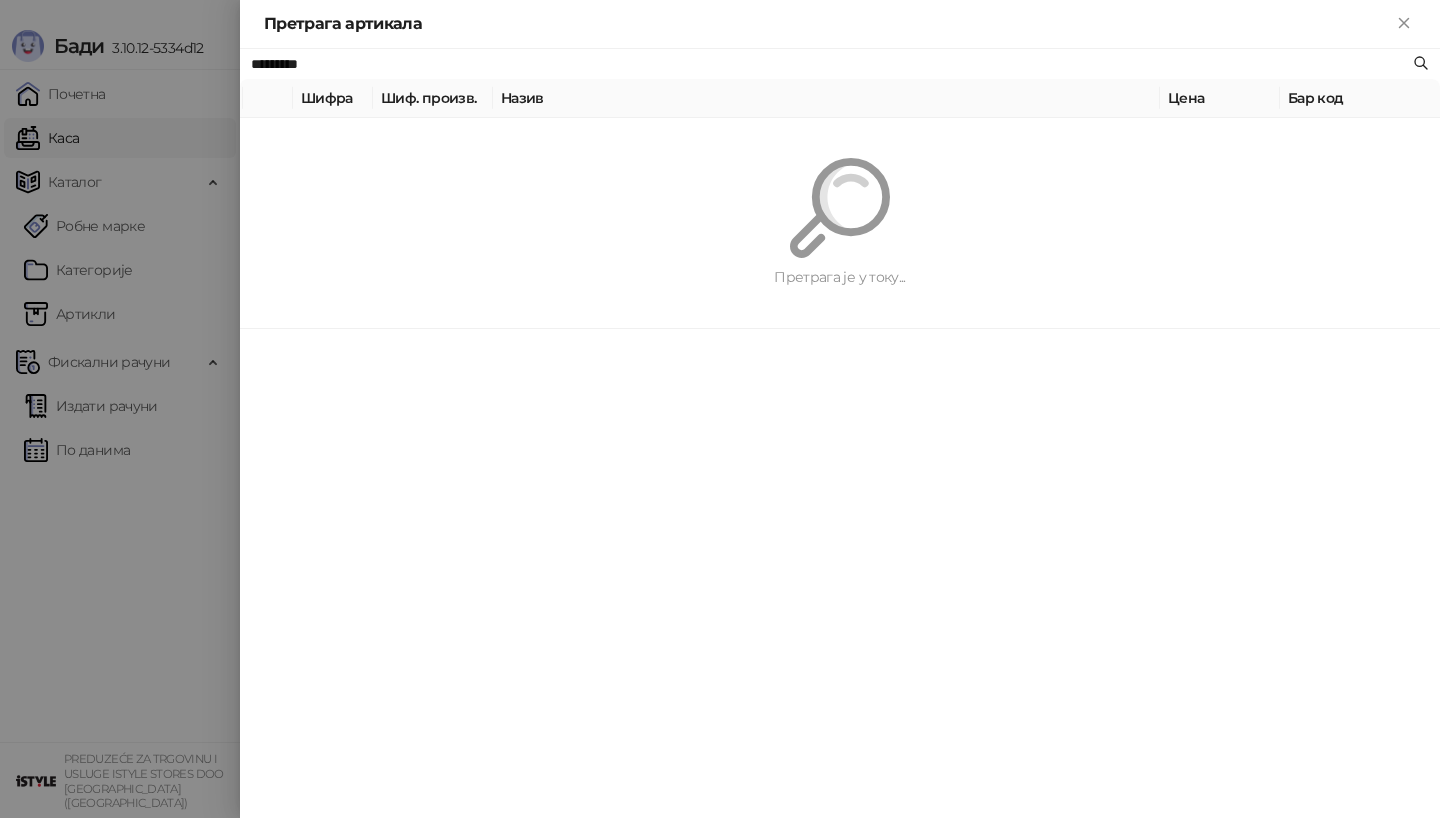 type on "*********" 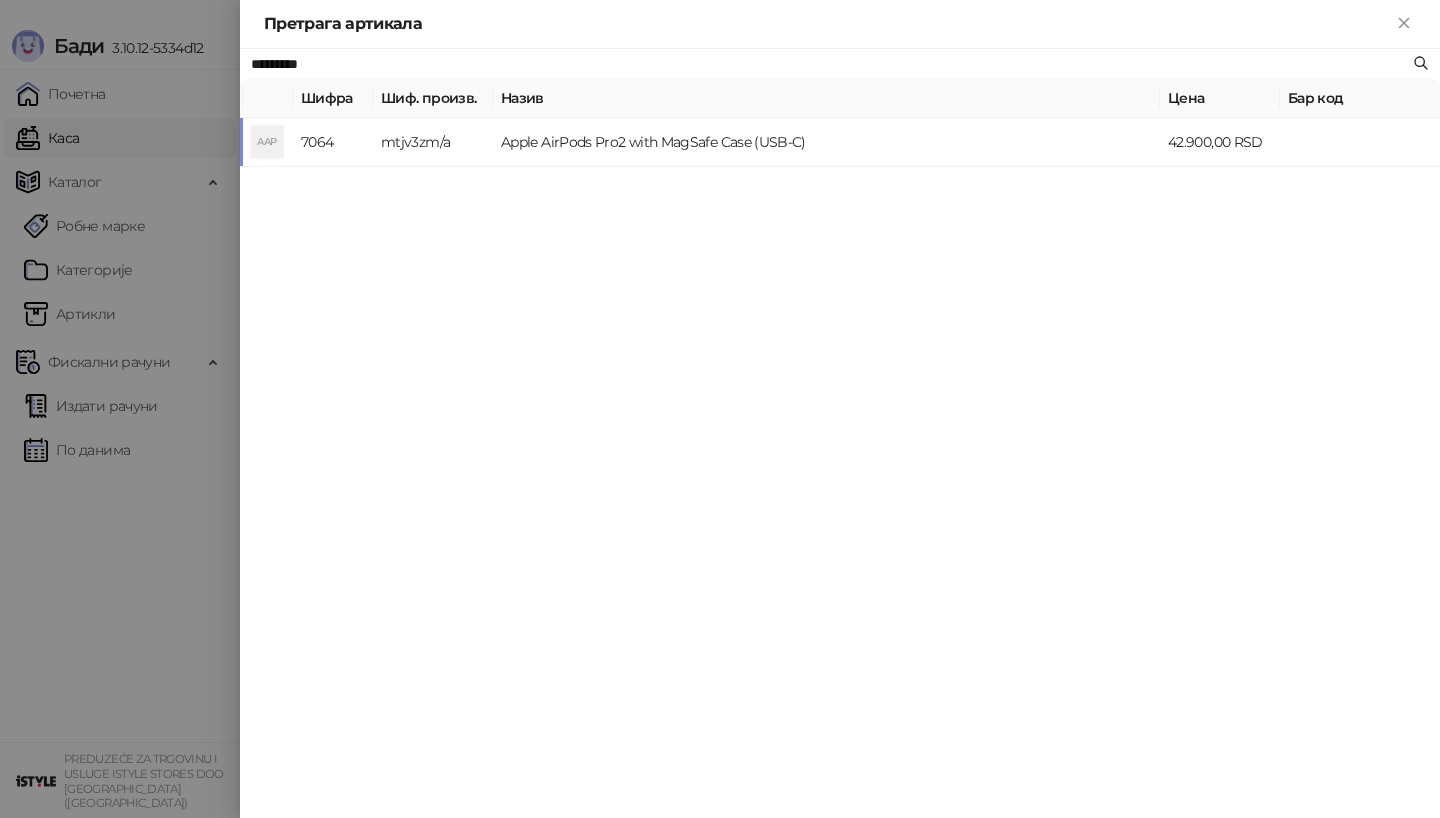 click on "mtjv3zm/a" at bounding box center [433, 142] 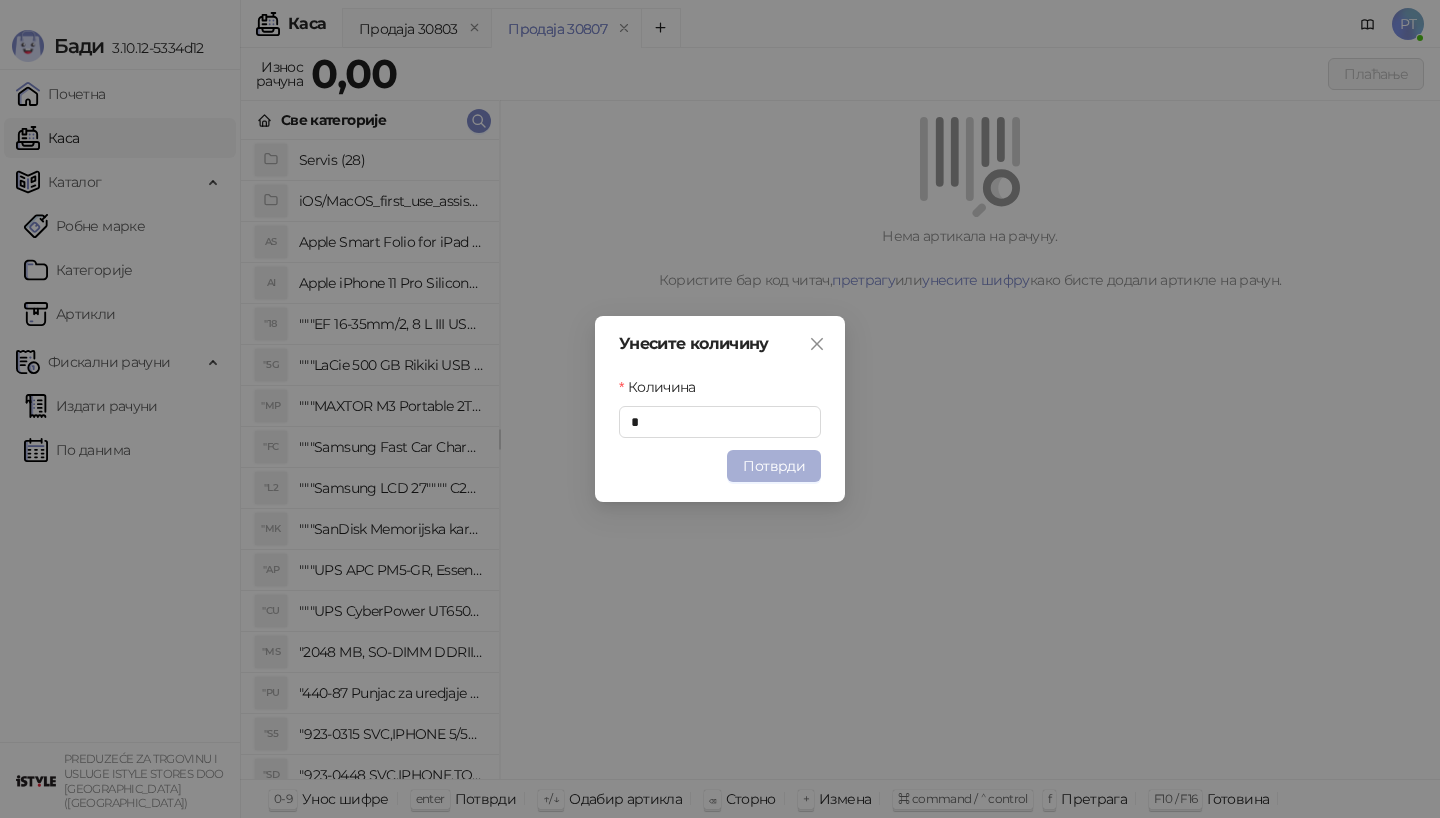type 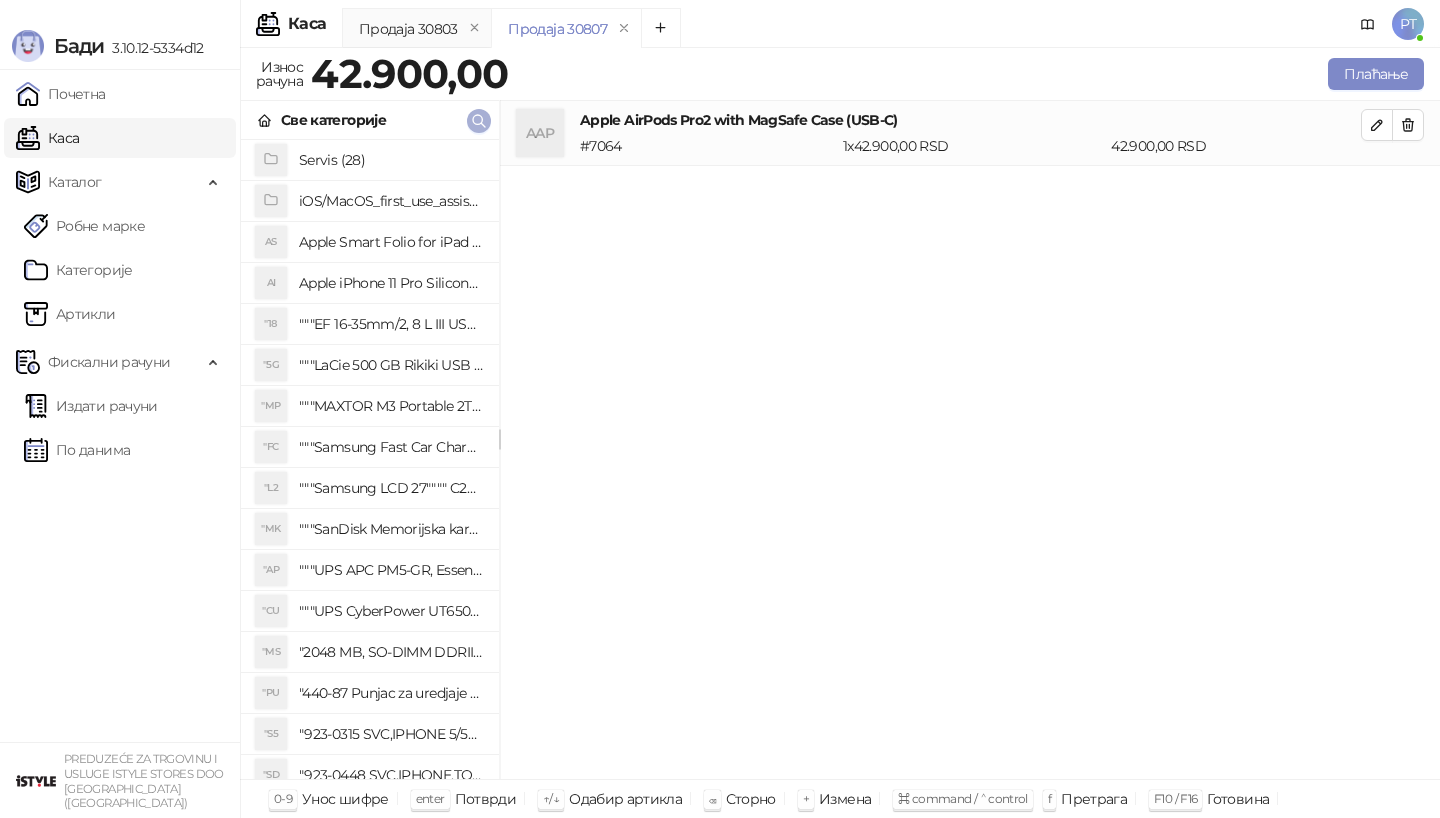 click 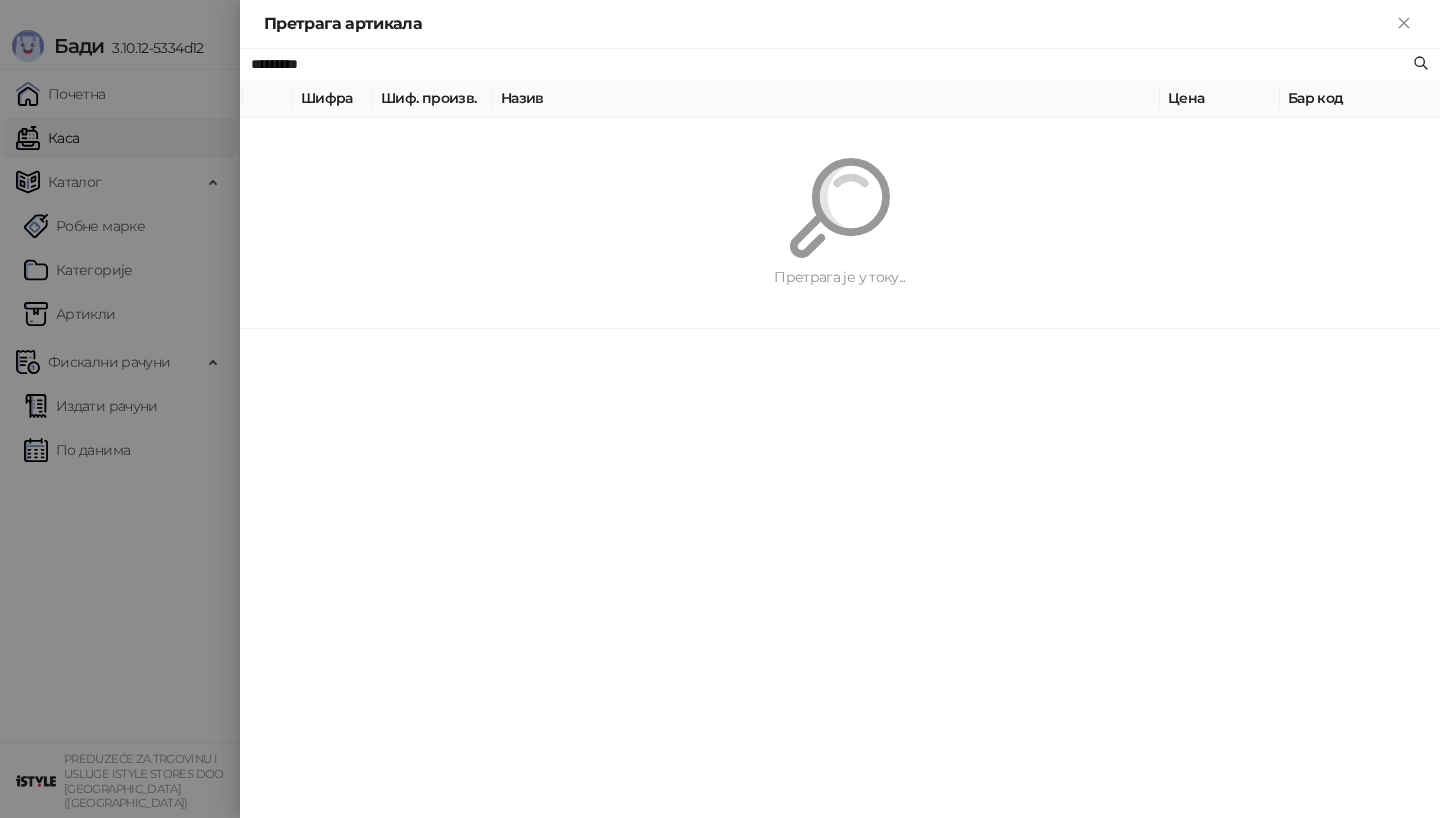paste 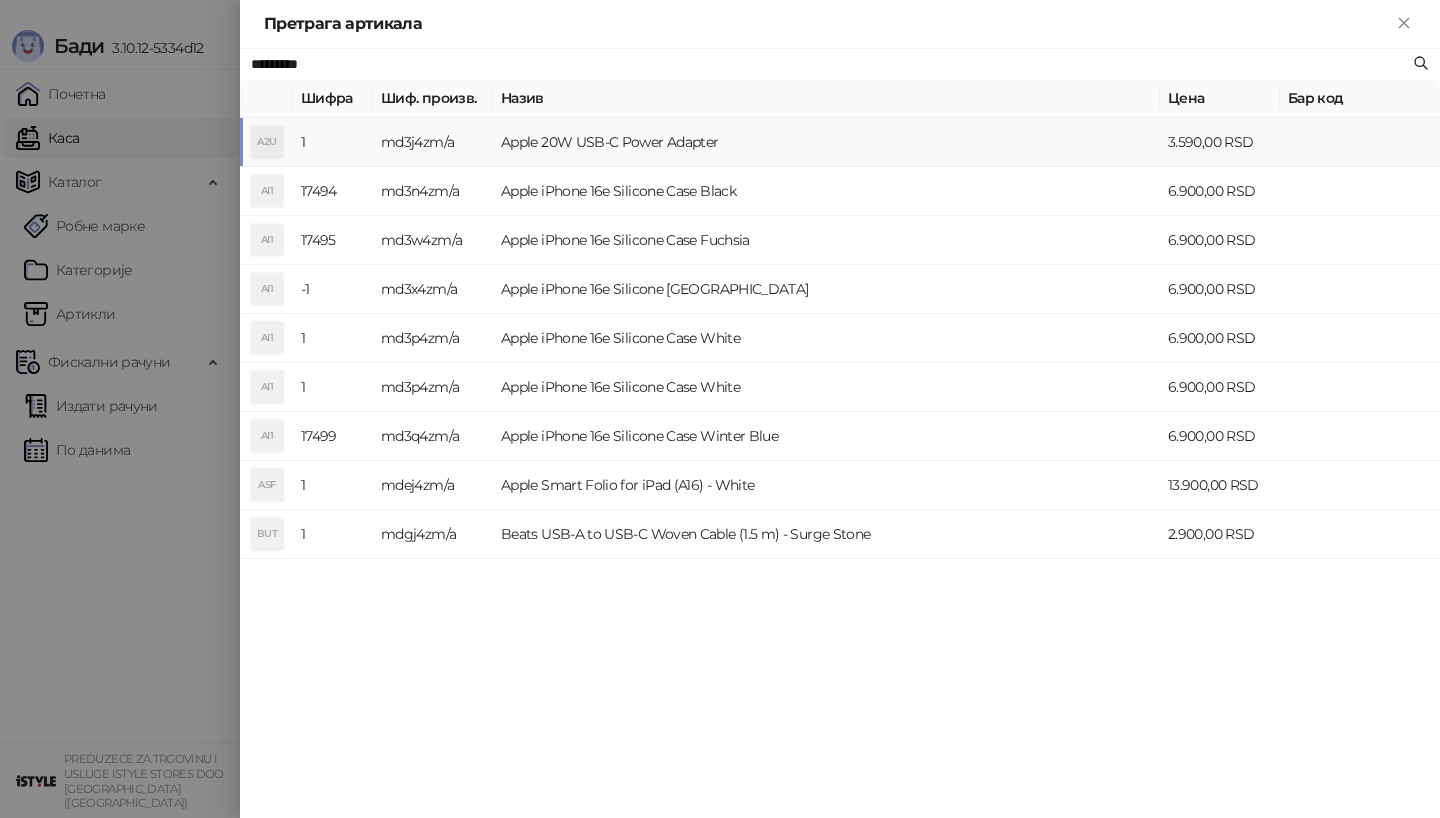 click on "Apple 20W USB-C Power Adapter" at bounding box center [826, 142] 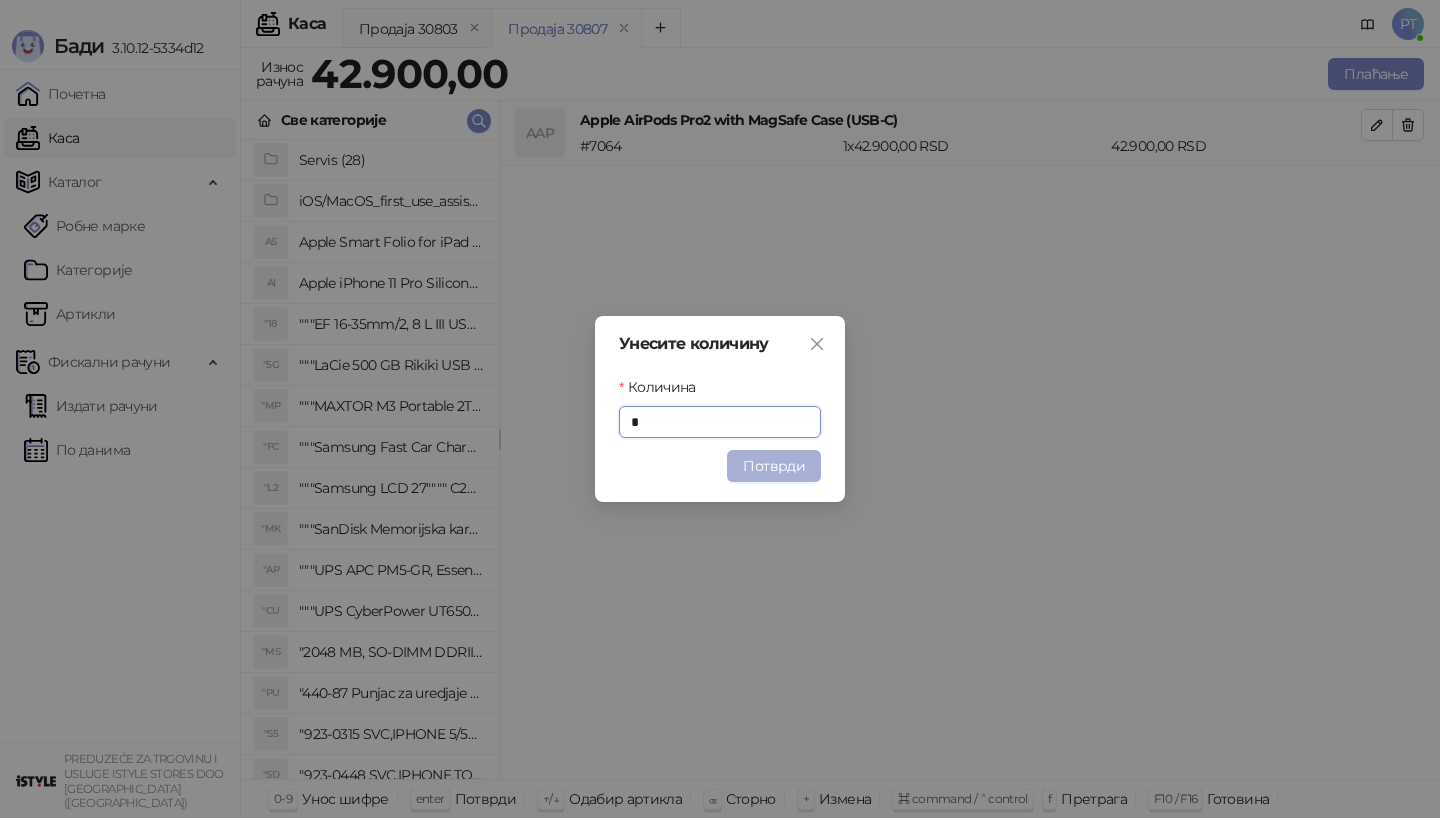 click on "Потврди" at bounding box center (774, 466) 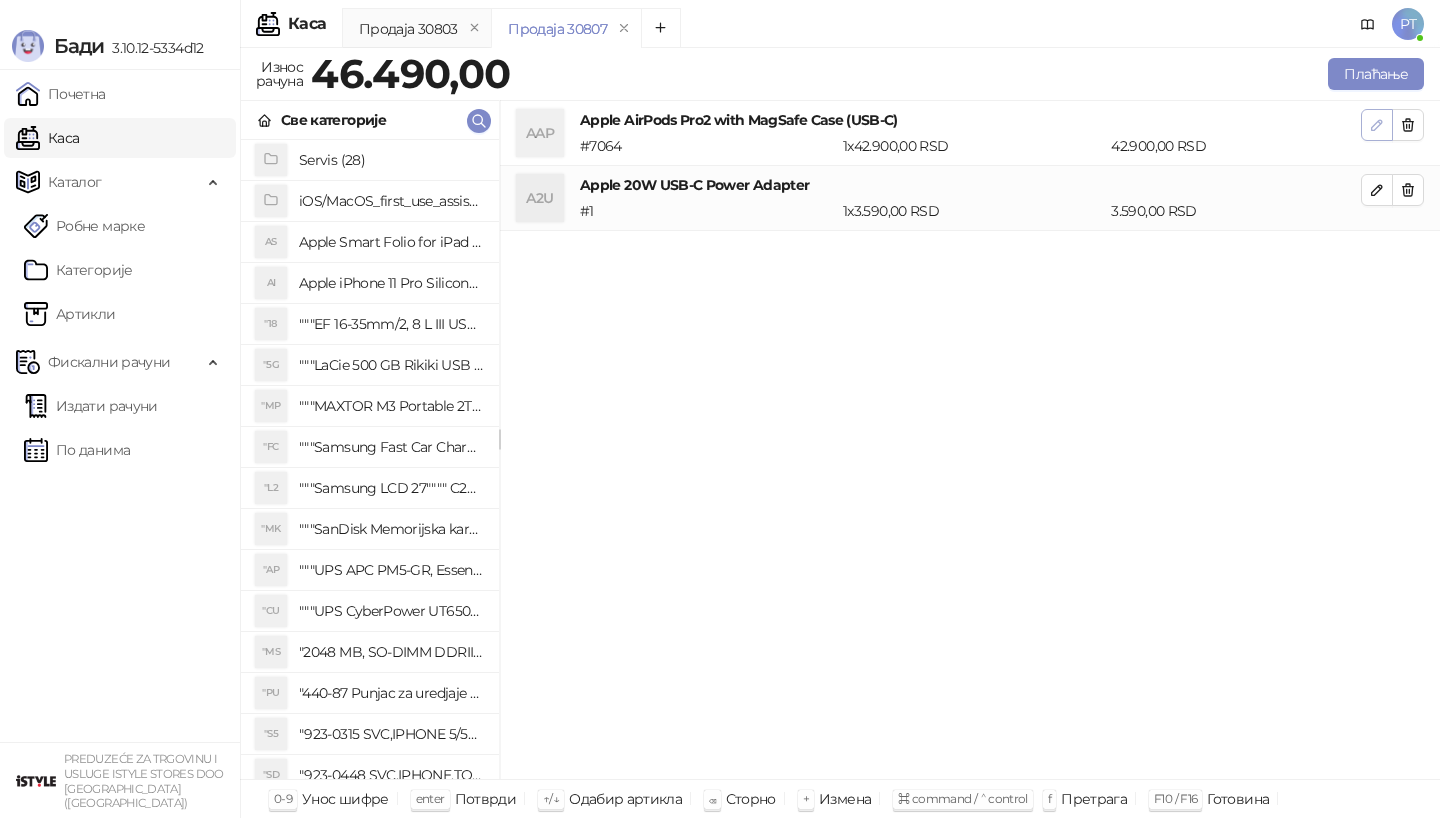 click 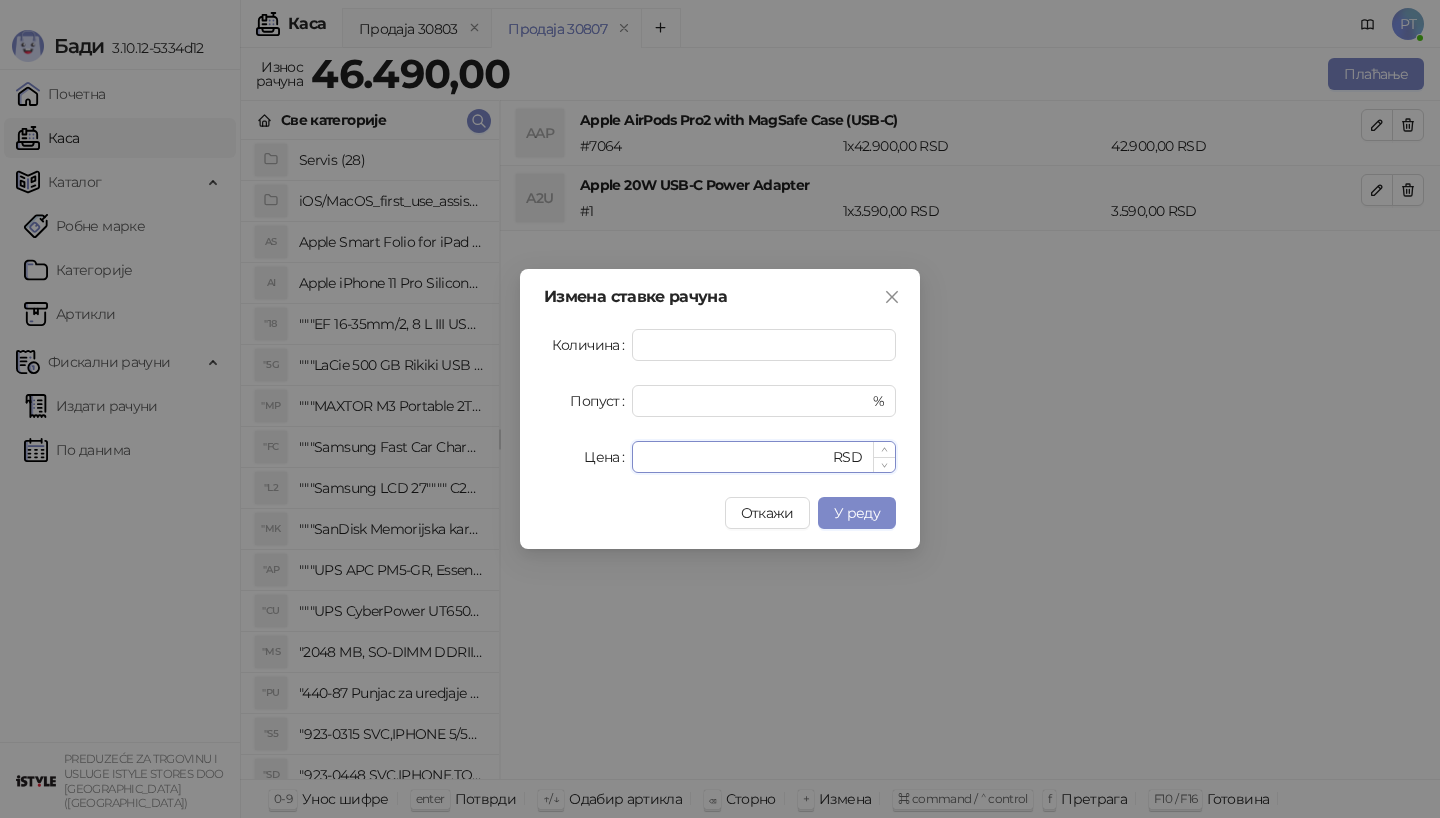 click on "*****" at bounding box center [736, 457] 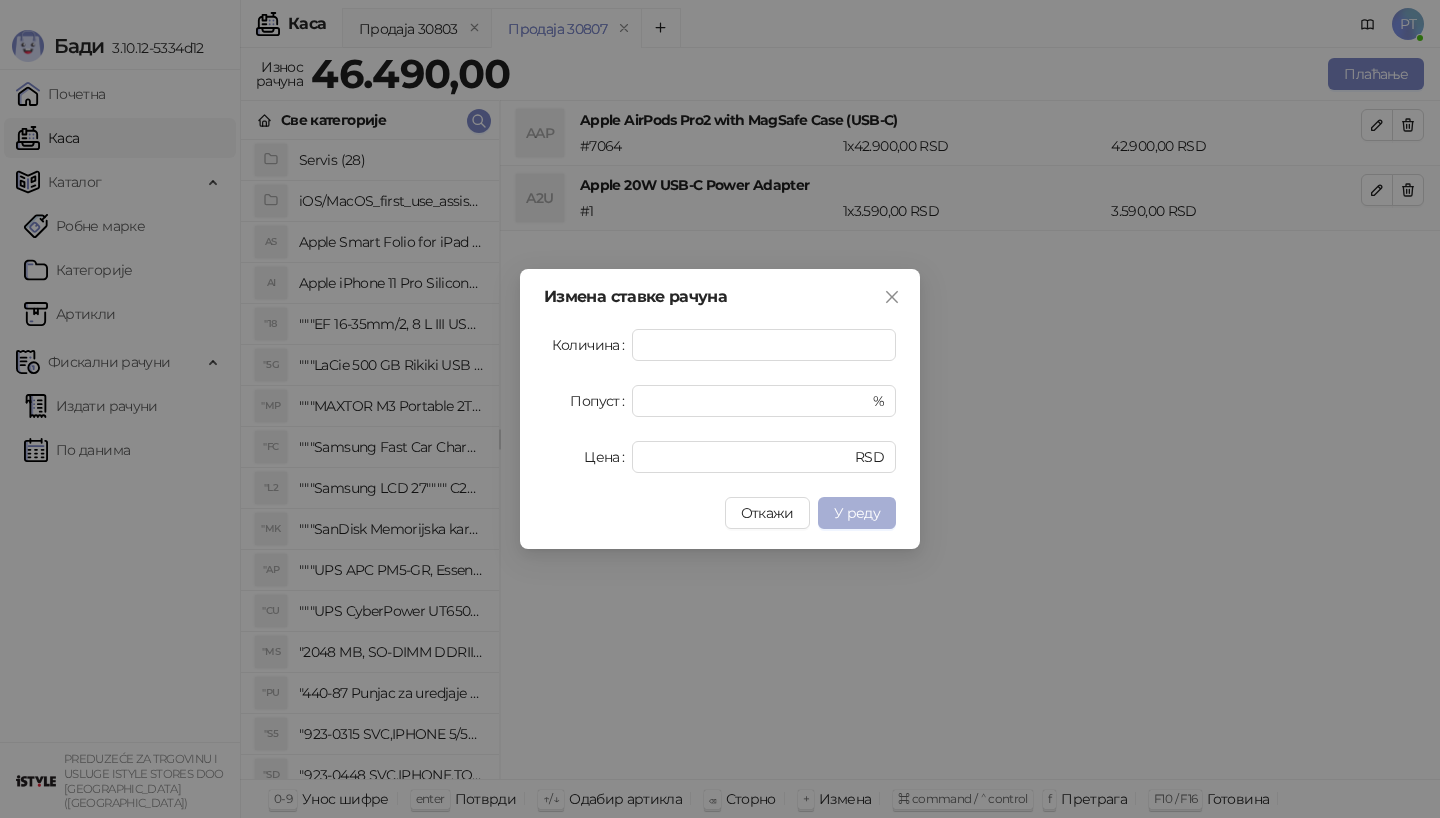 type on "*****" 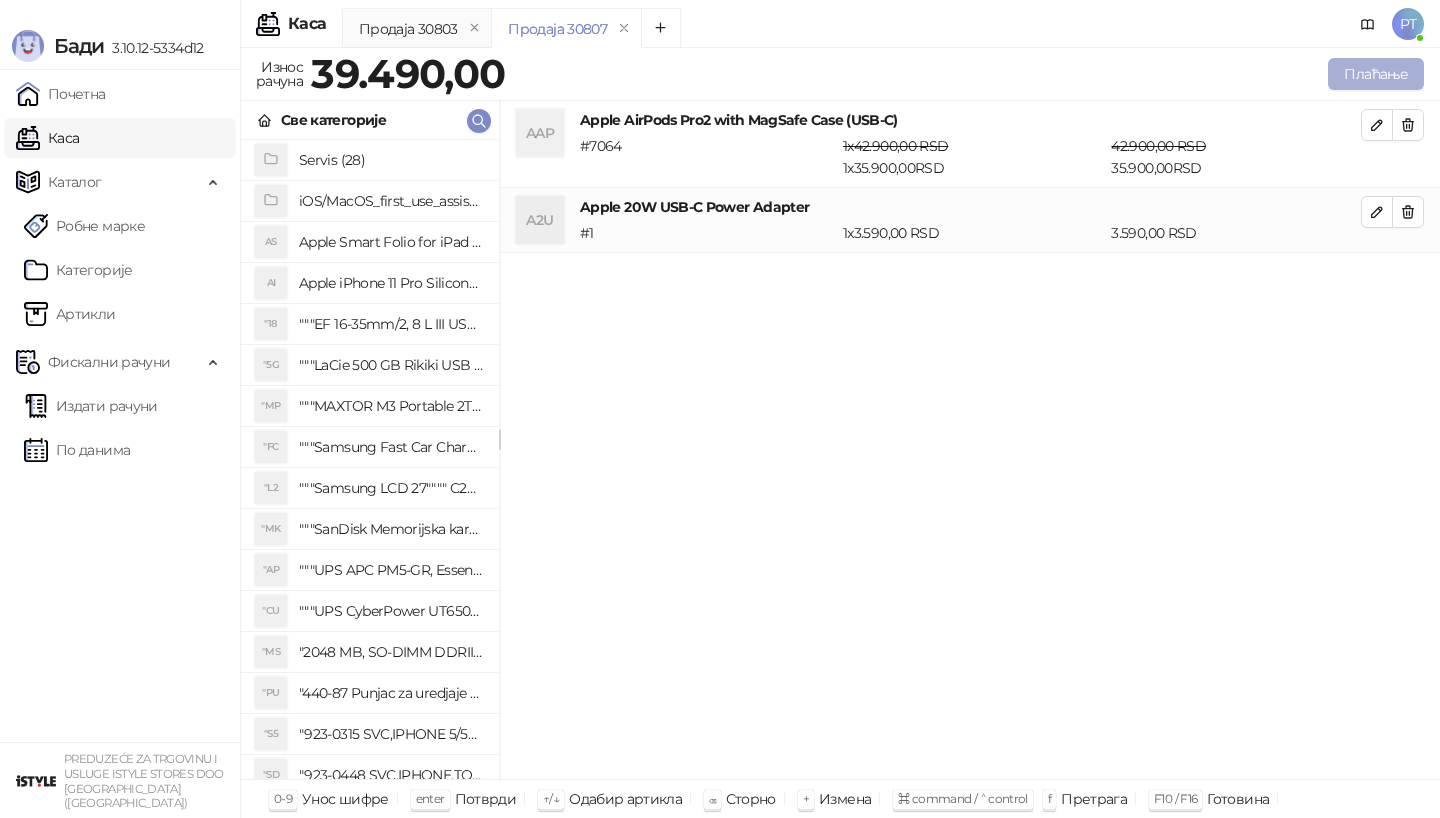click on "Плаћање" at bounding box center (1376, 74) 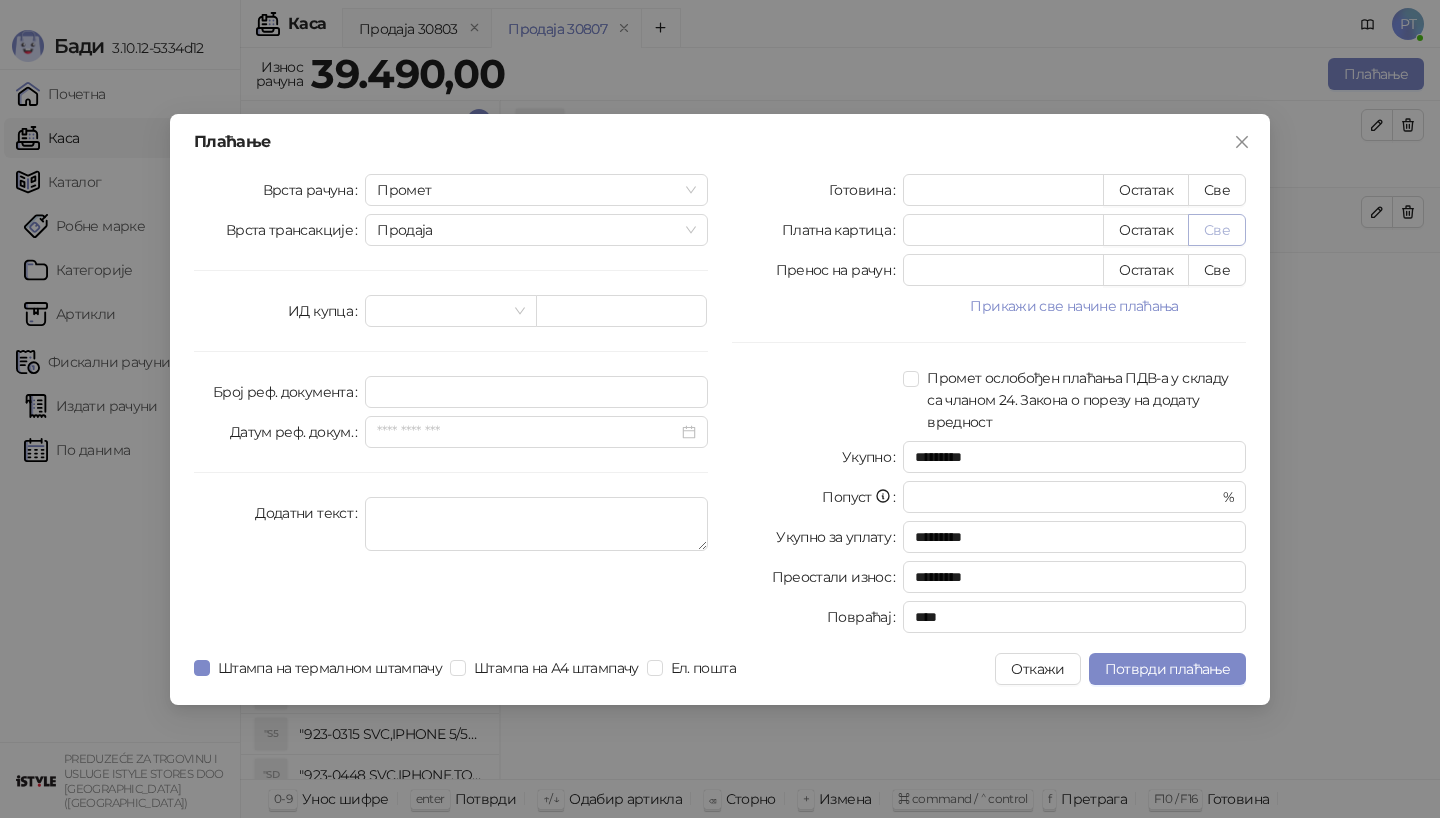 click on "Све" at bounding box center (1217, 230) 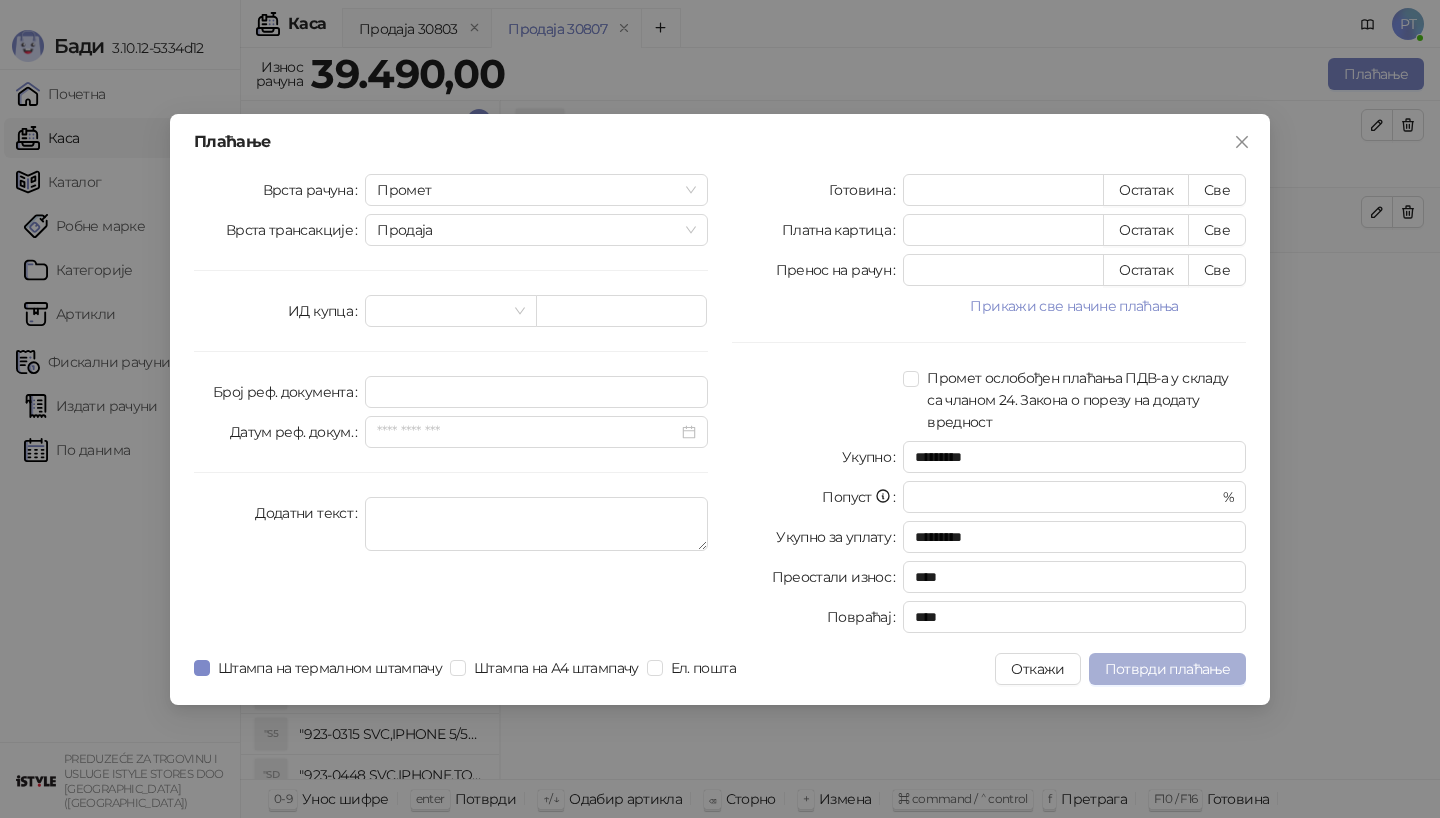 click on "Потврди плаћање" at bounding box center [1167, 669] 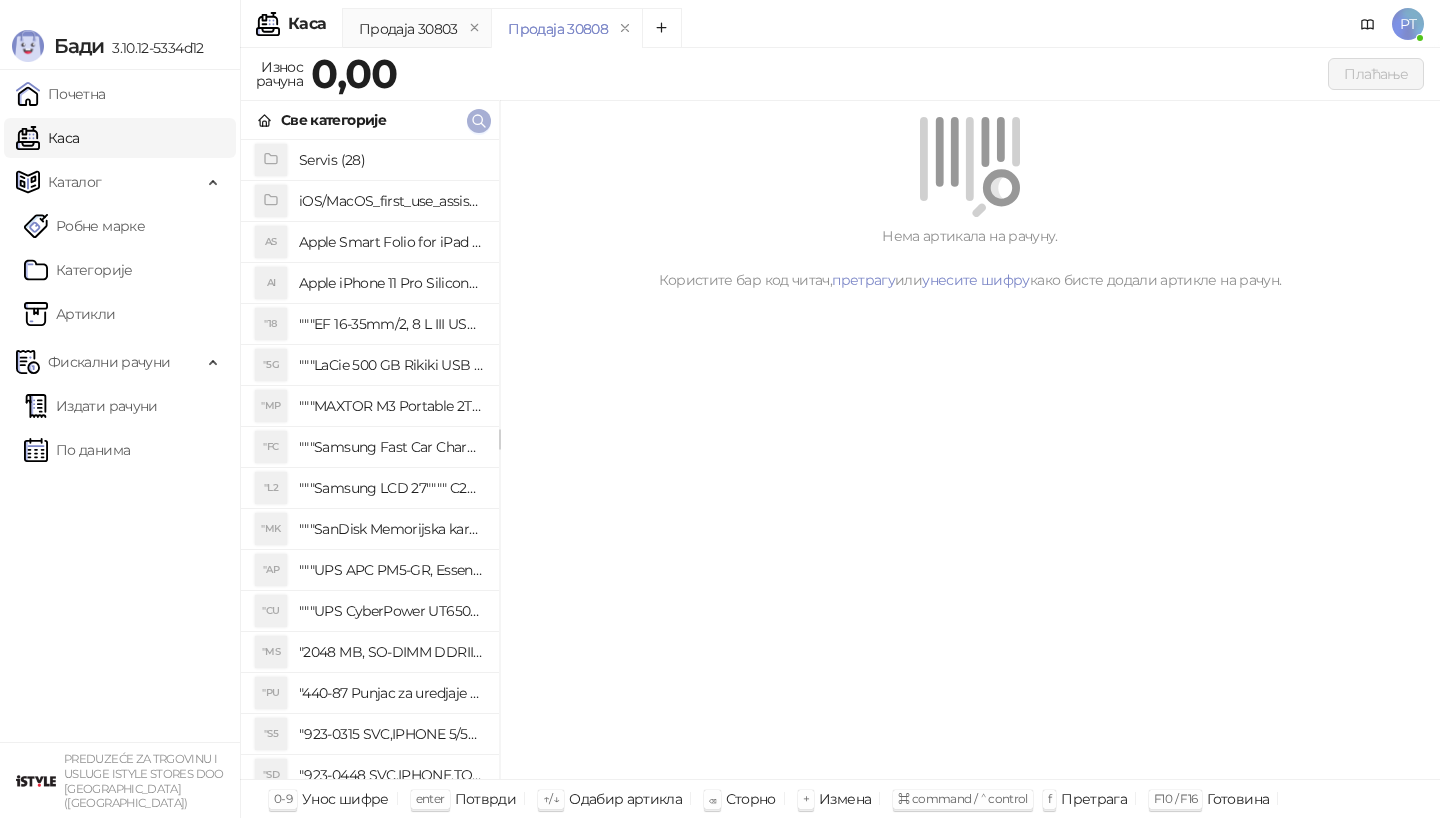 type 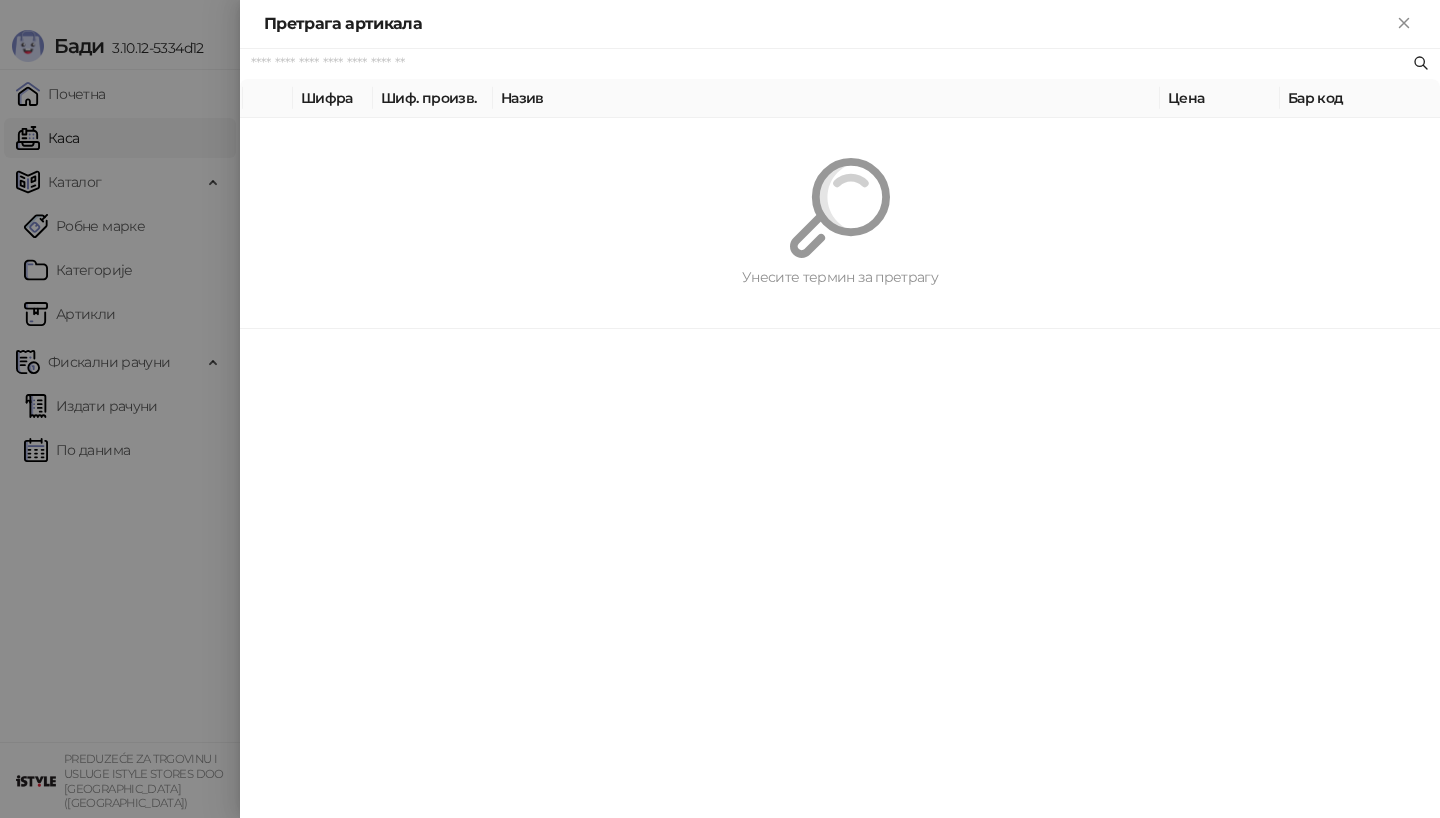 paste on "*********" 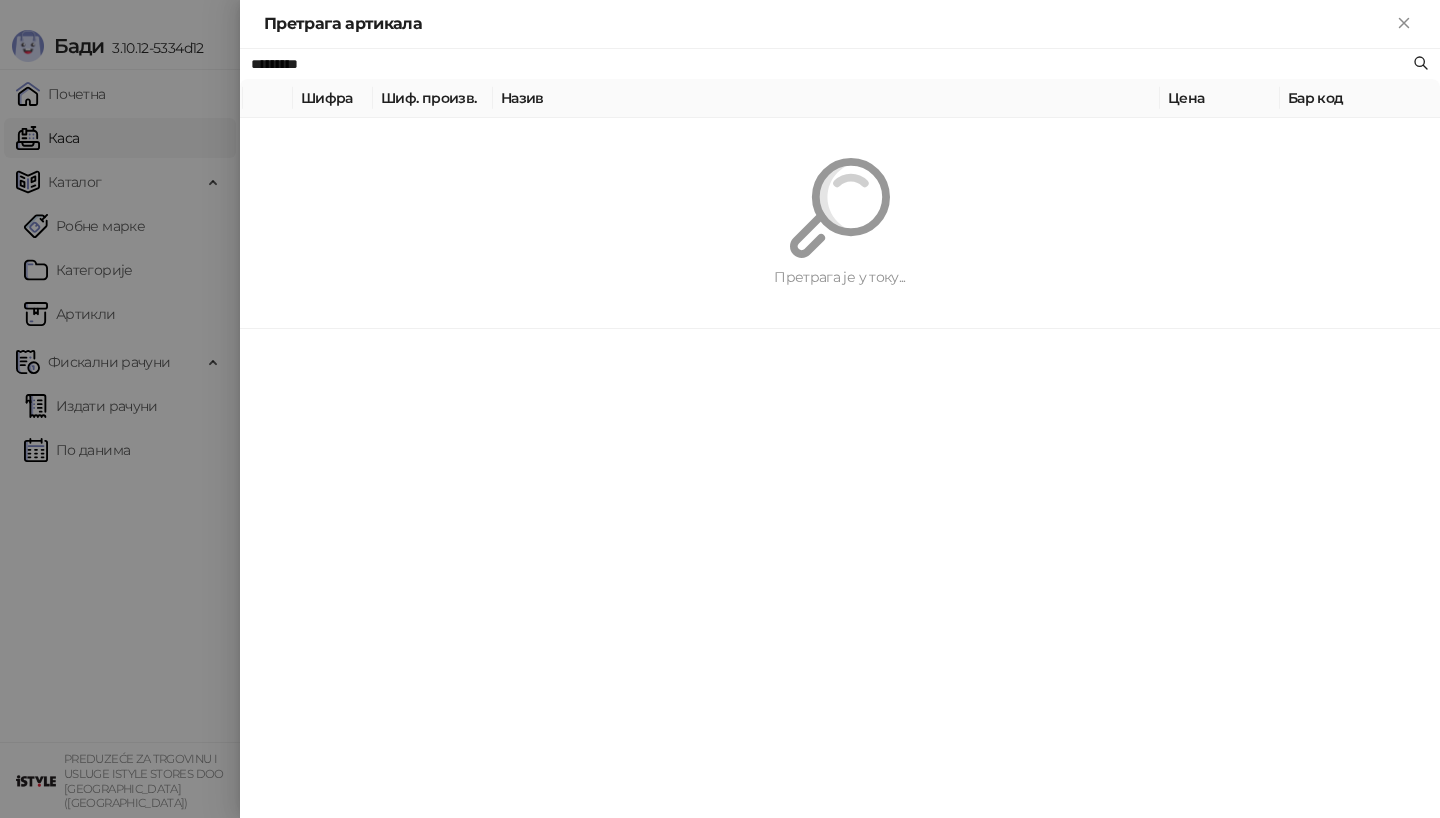 type on "*********" 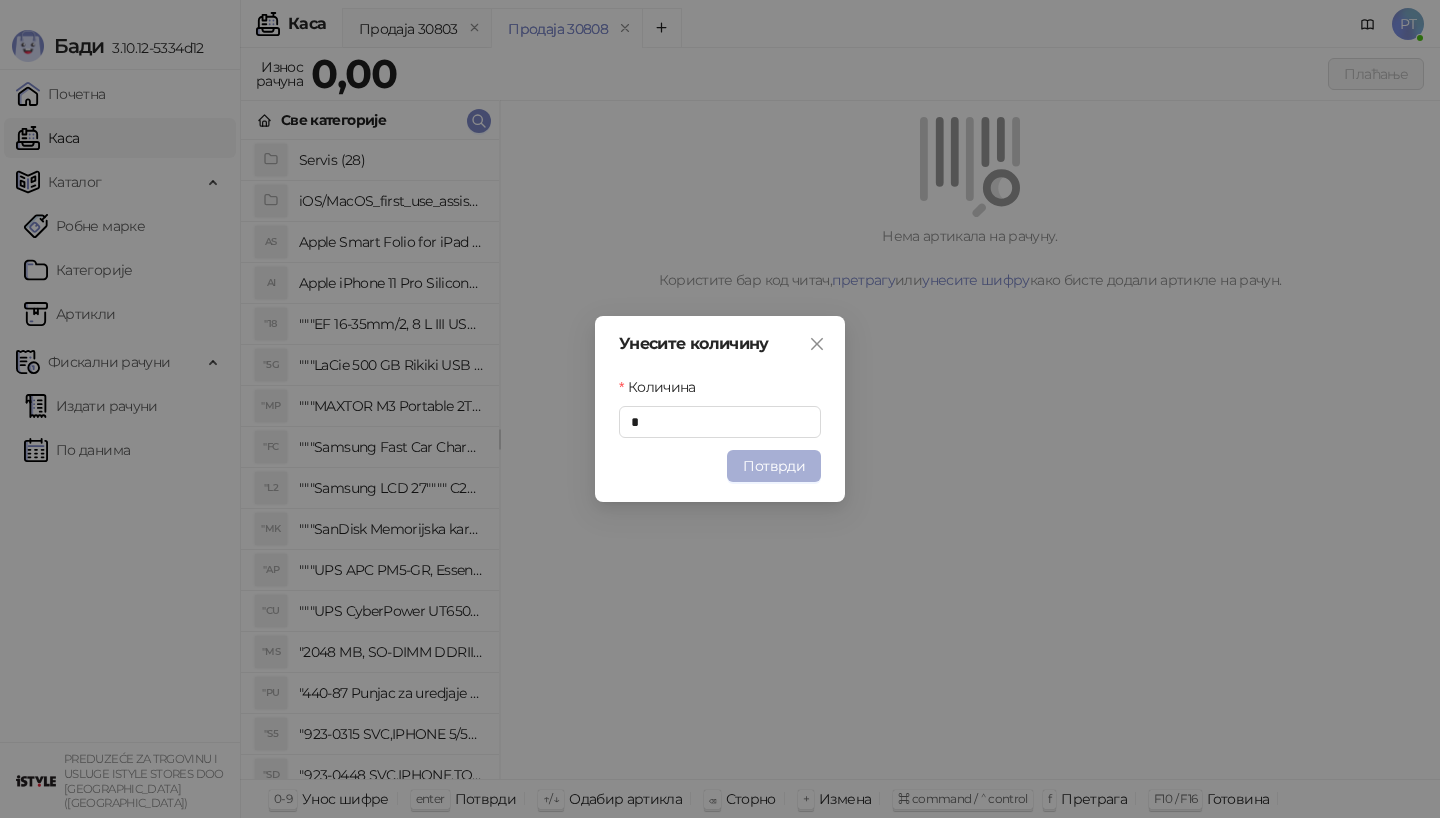 type 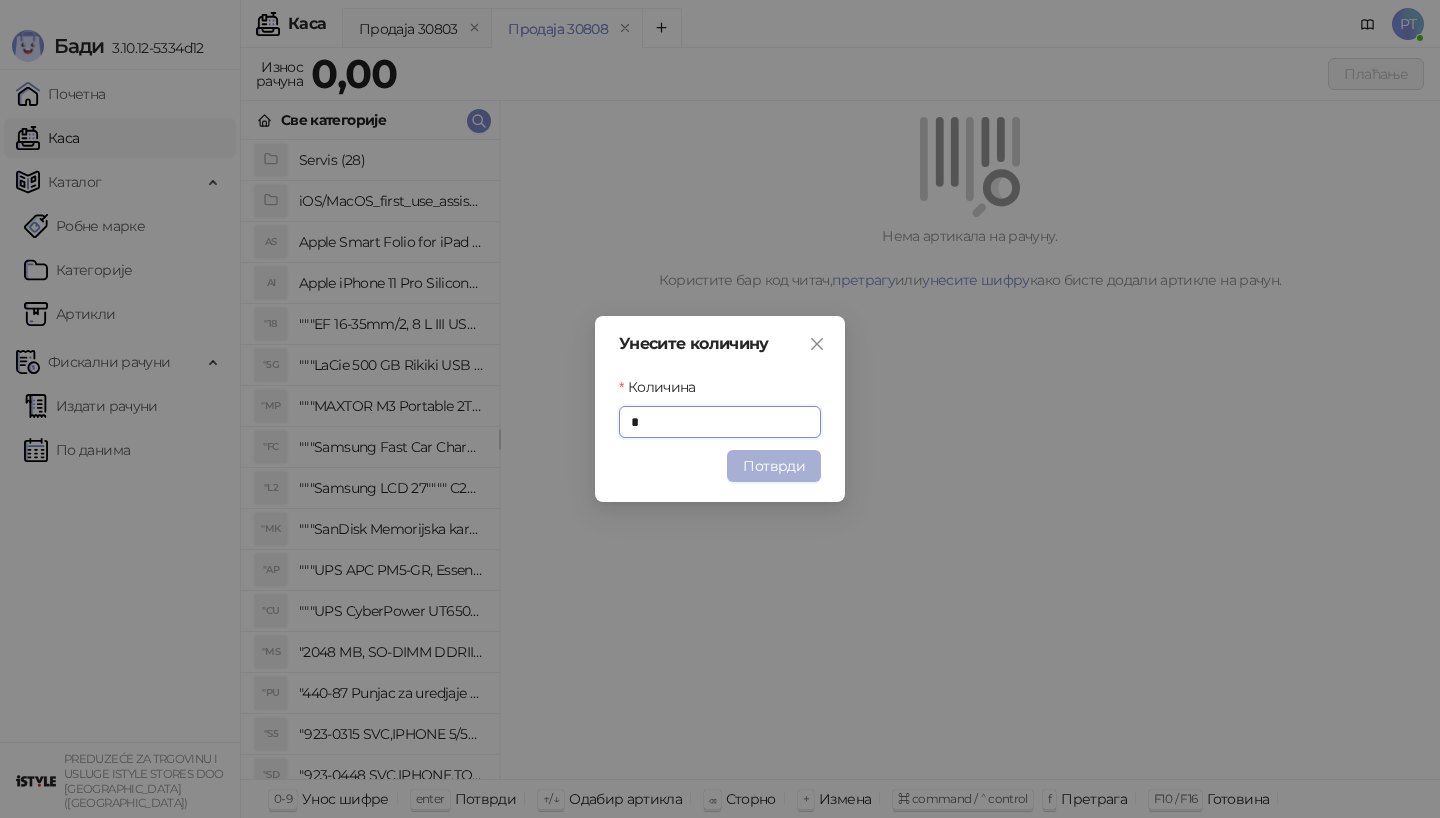 click on "Потврди" at bounding box center (774, 466) 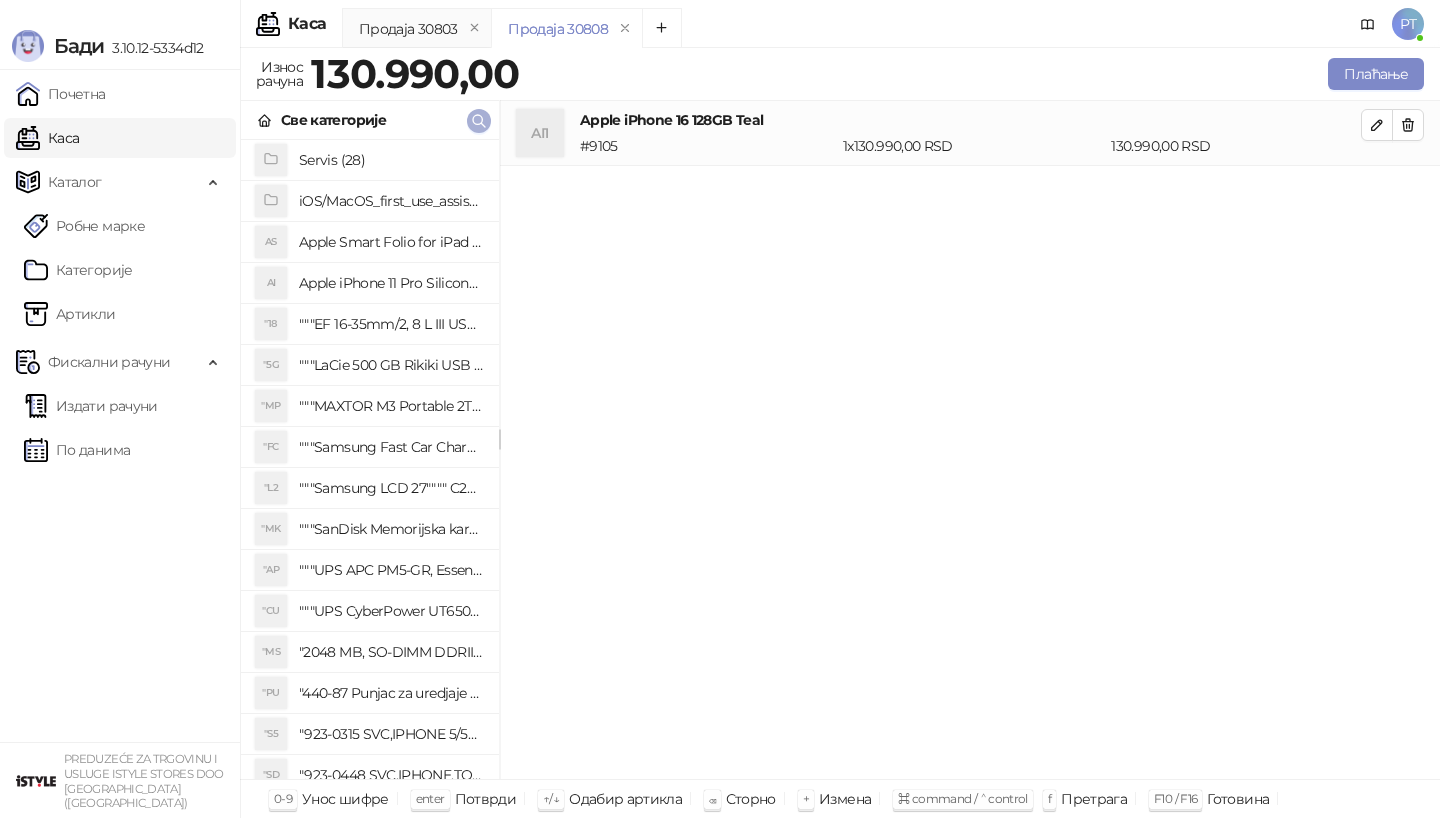 click 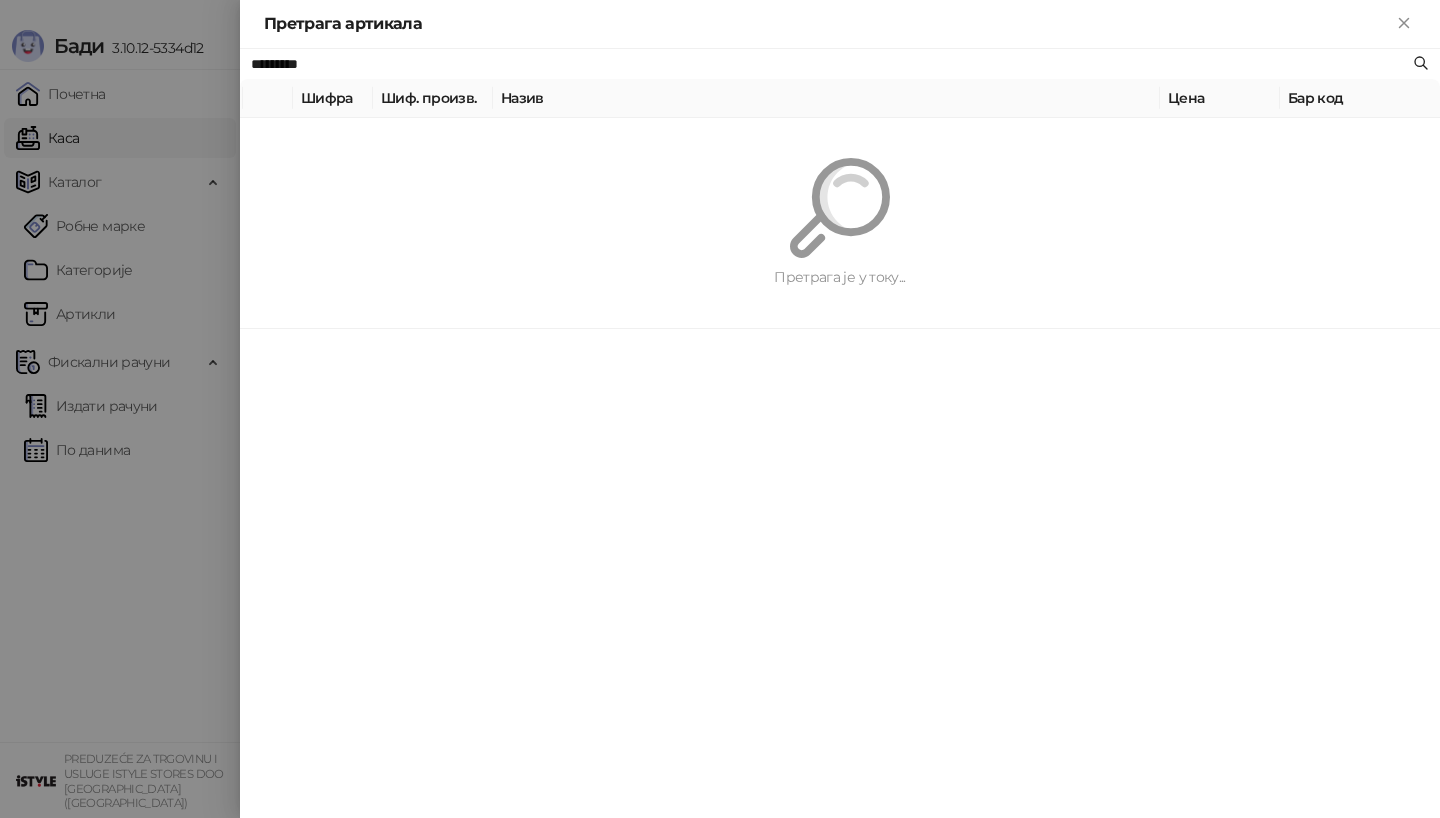 paste on "**********" 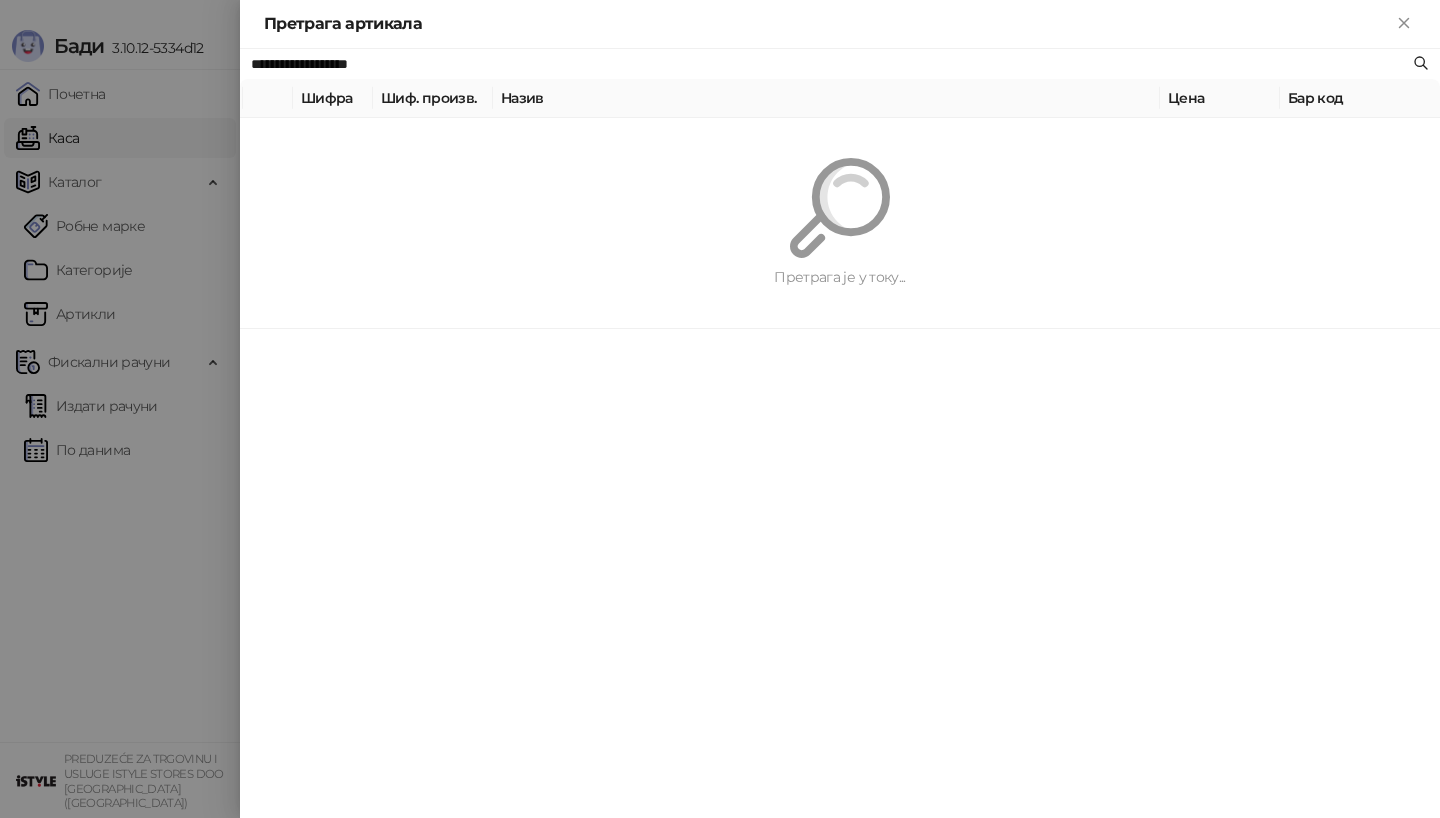 type on "**********" 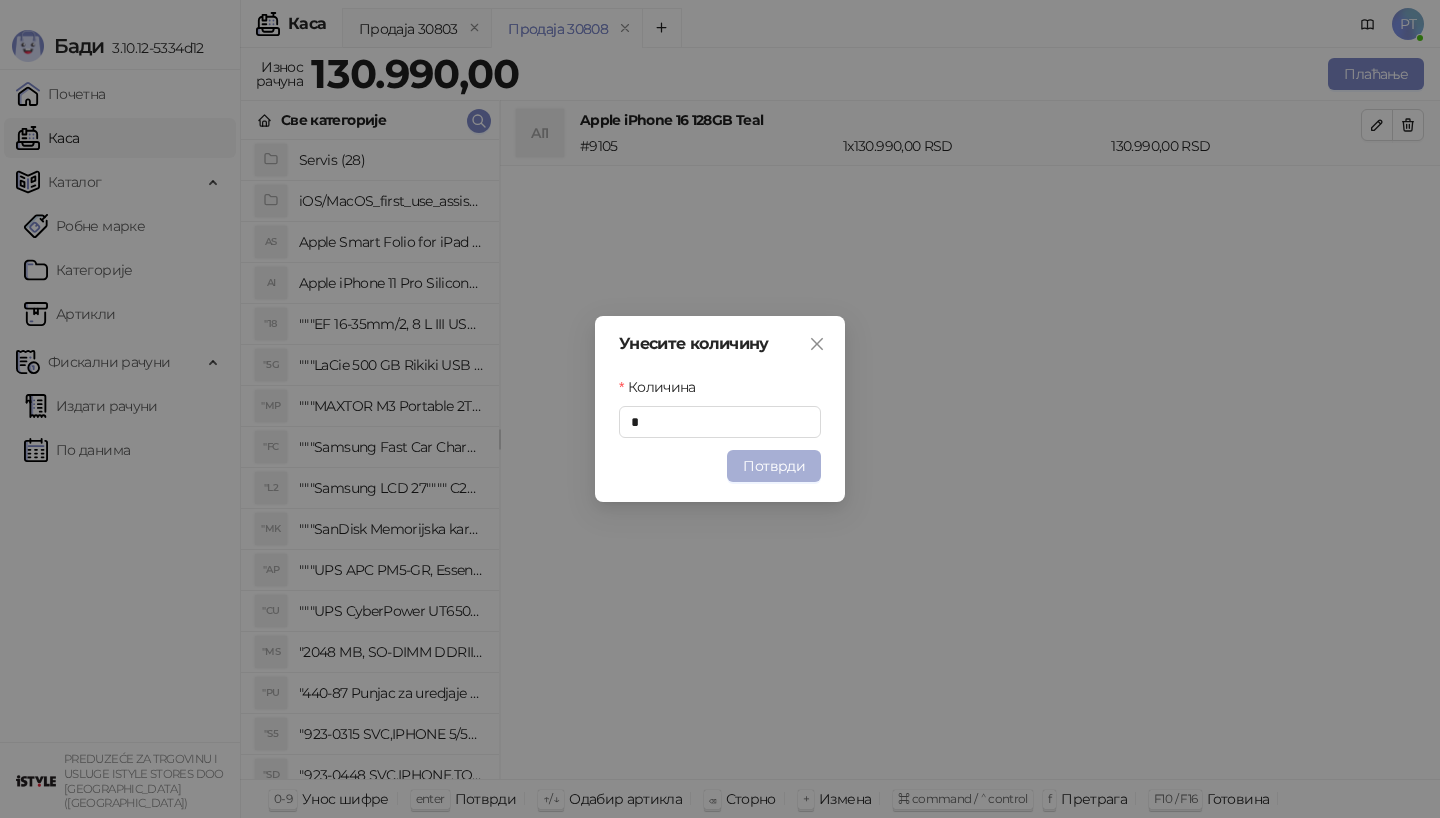 click on "Потврди" at bounding box center (774, 466) 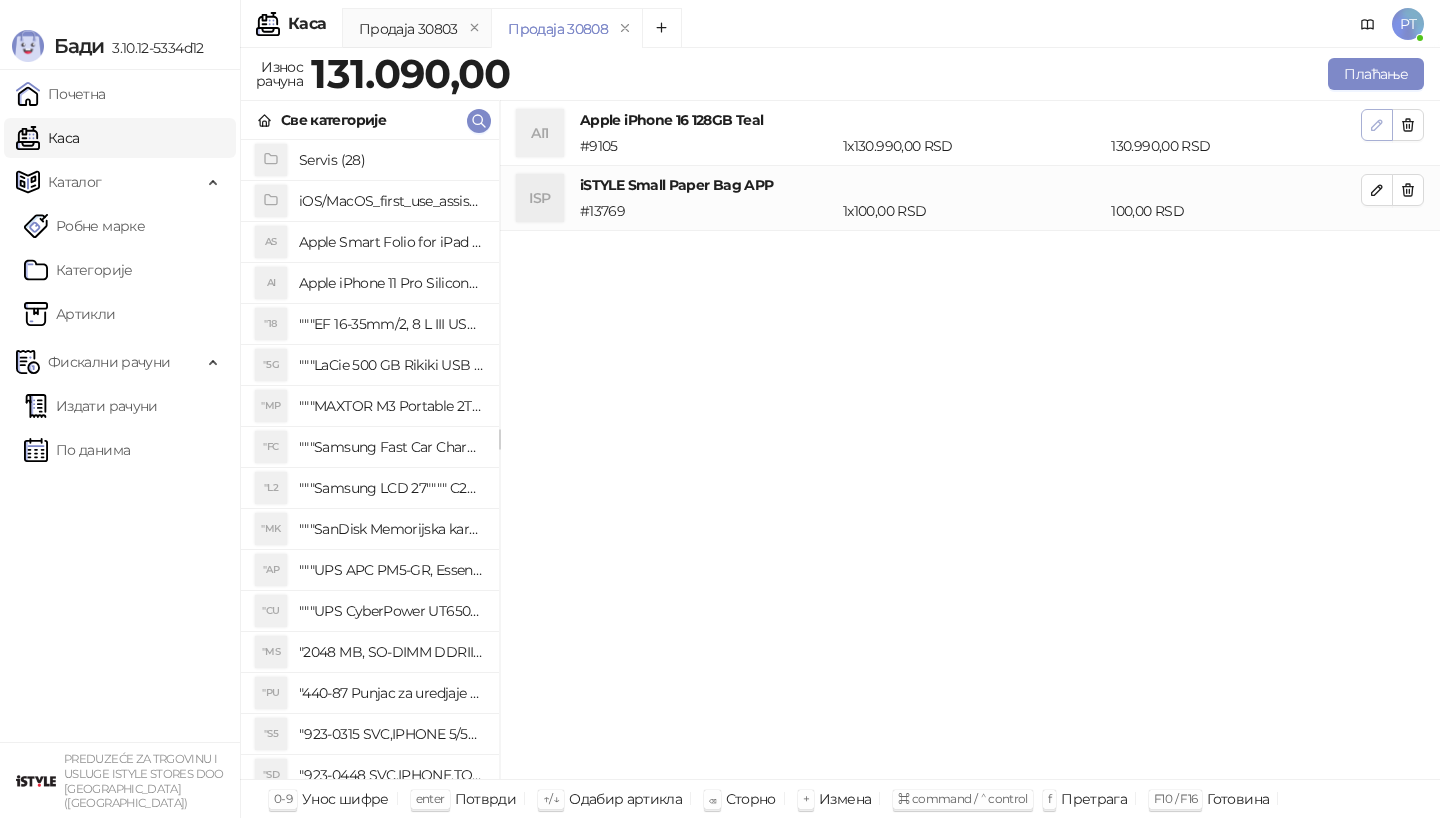click 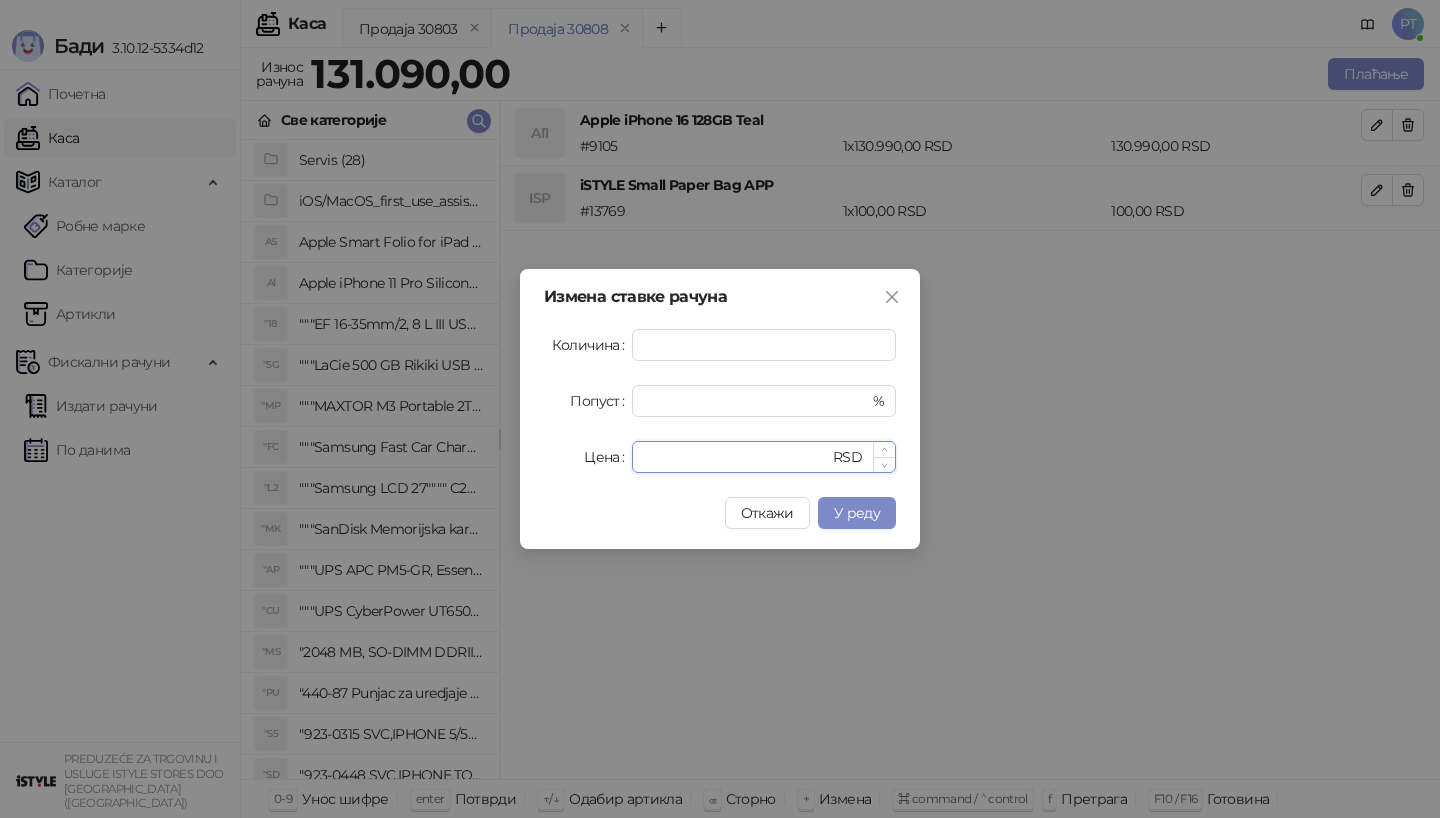 click on "******" at bounding box center (736, 457) 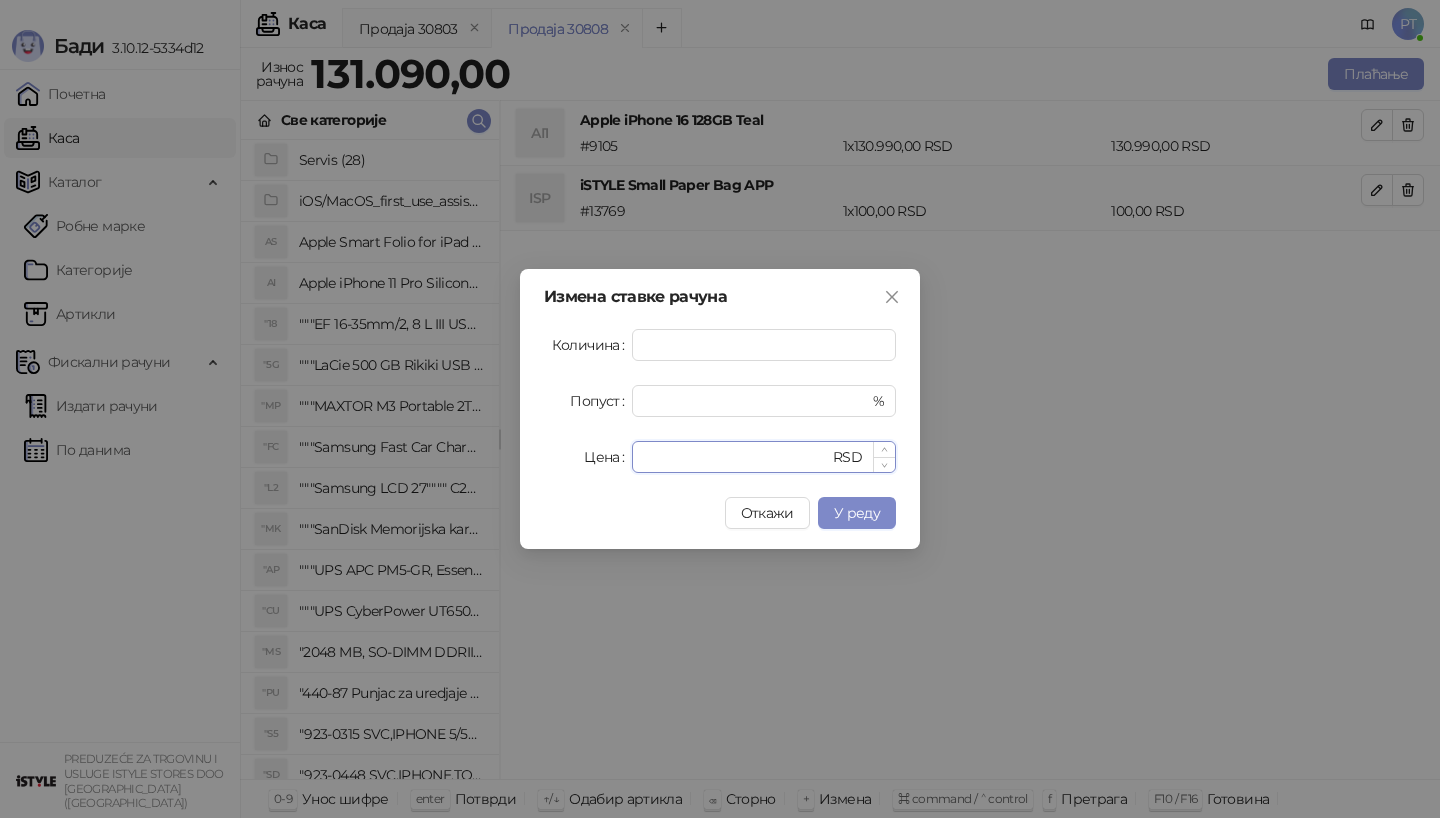 type on "******" 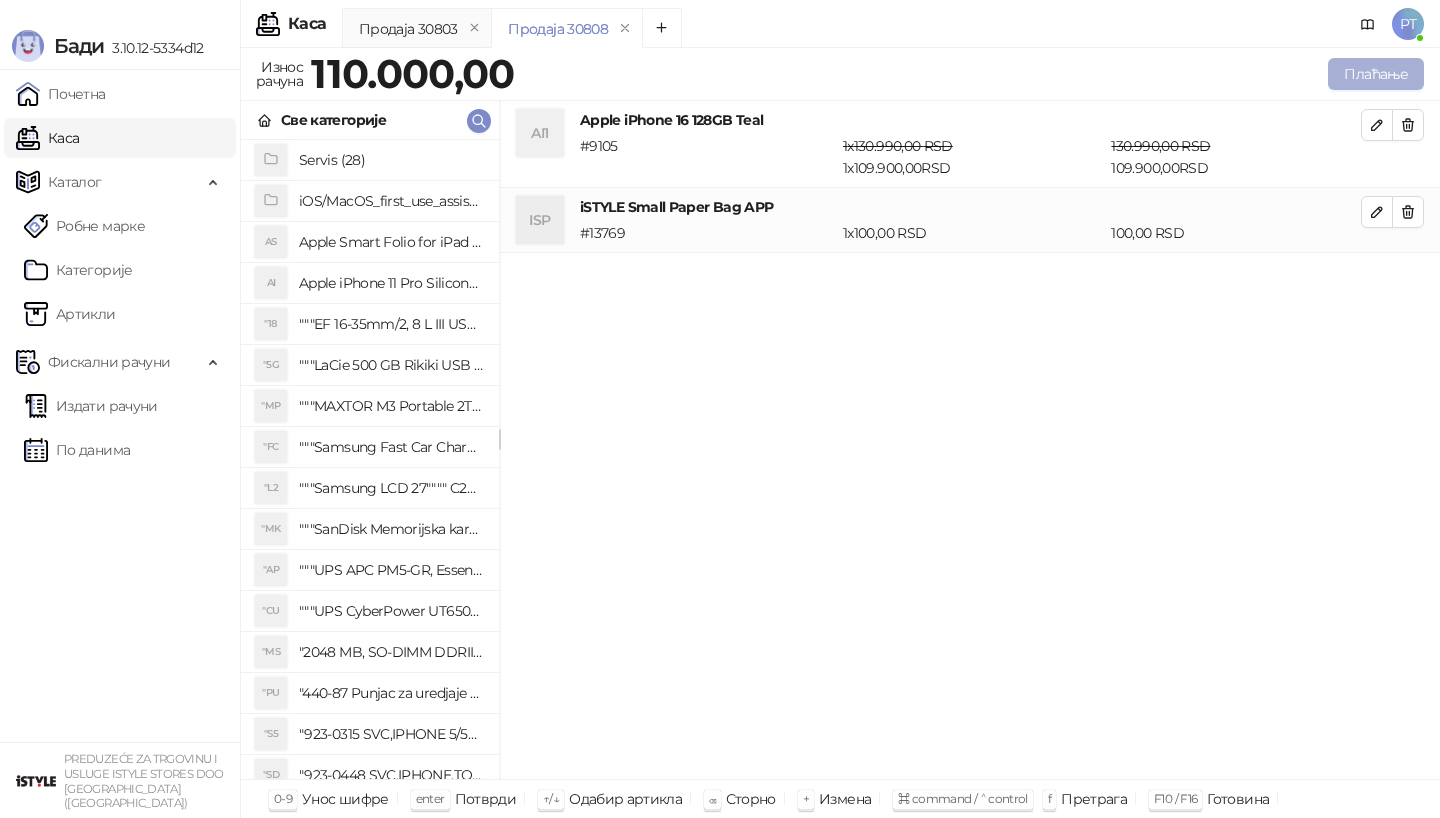 click on "Плаћање" at bounding box center (1376, 74) 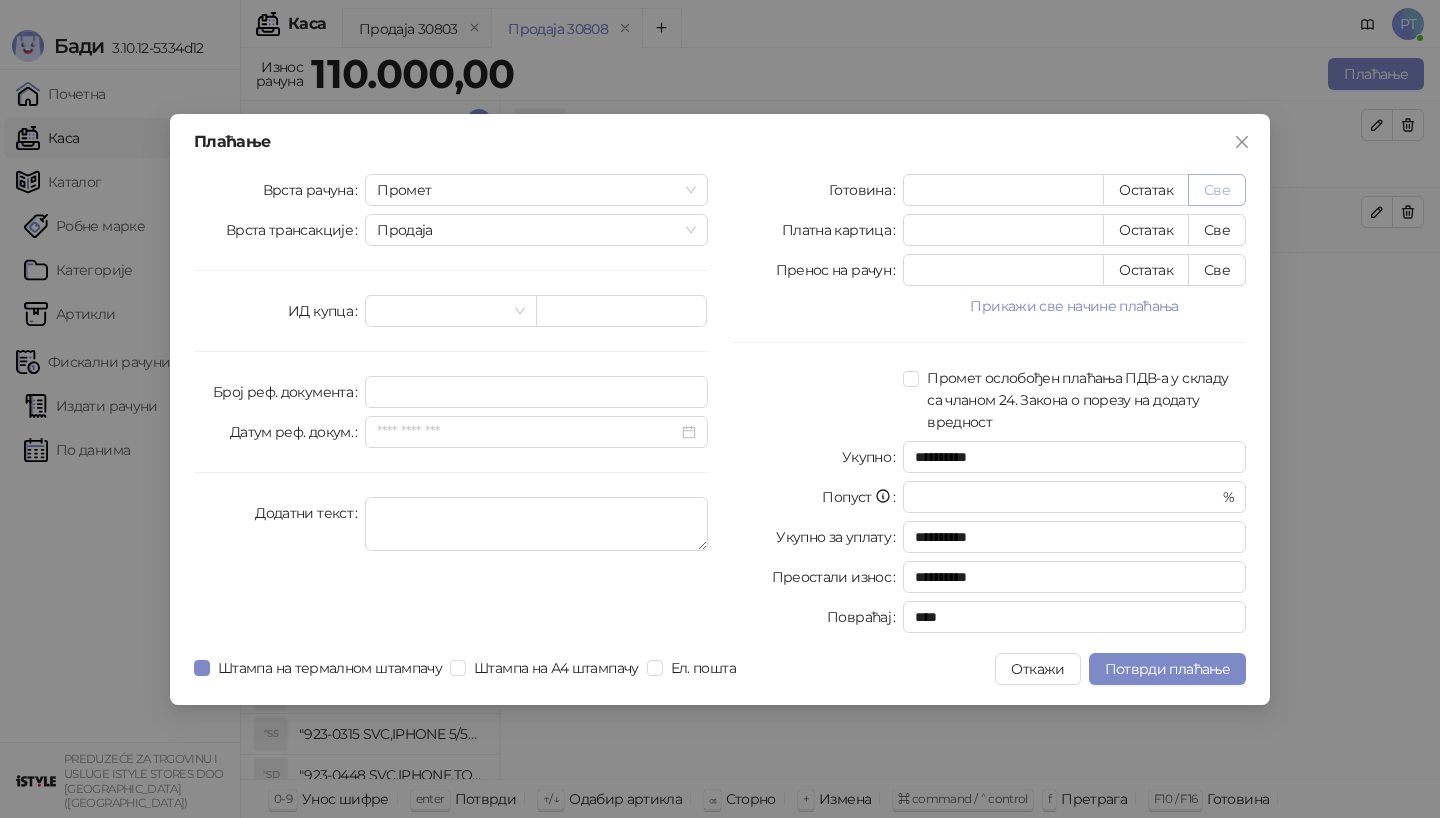 click on "Све" at bounding box center [1217, 190] 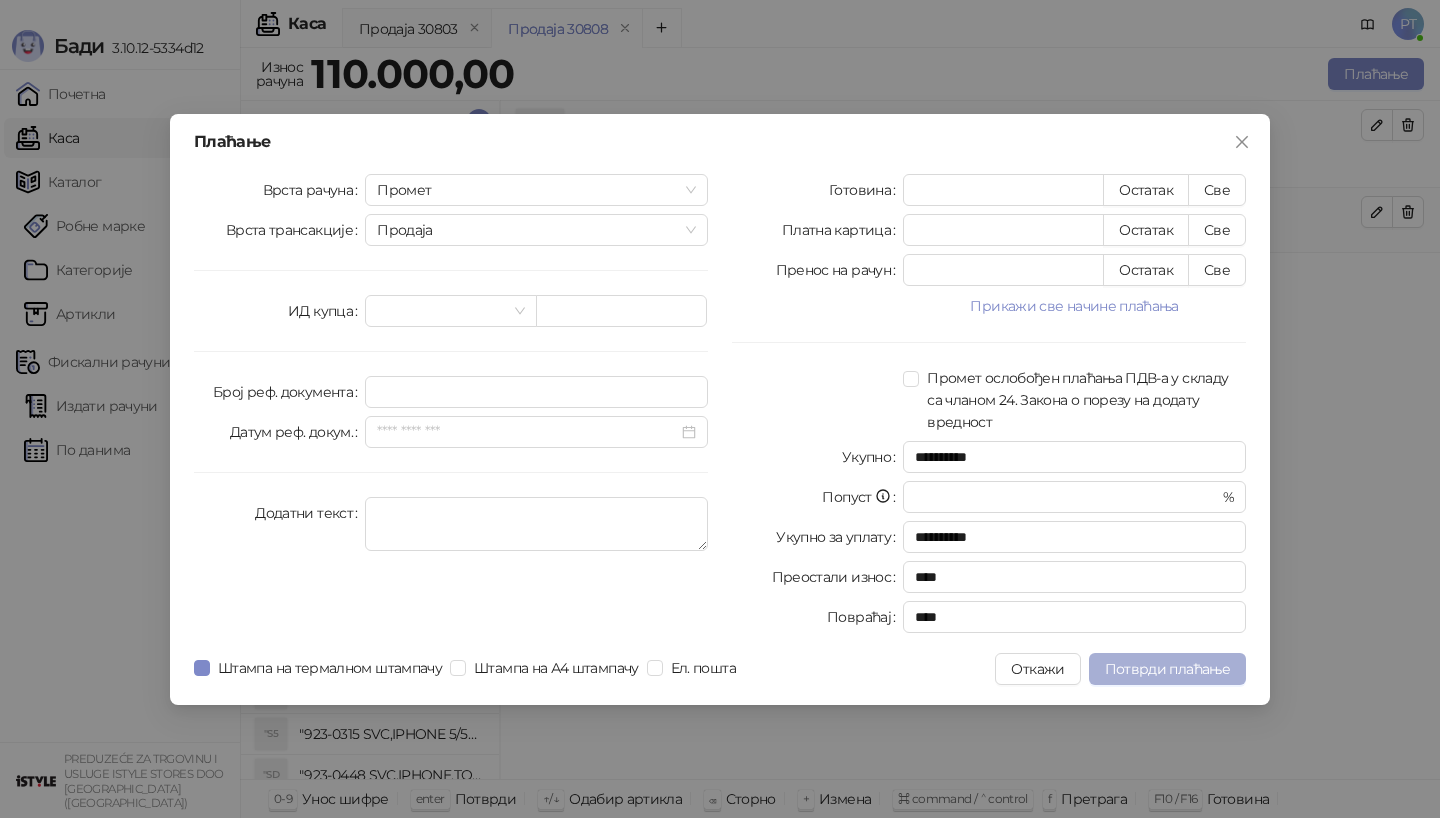 click on "Потврди плаћање" at bounding box center (1167, 669) 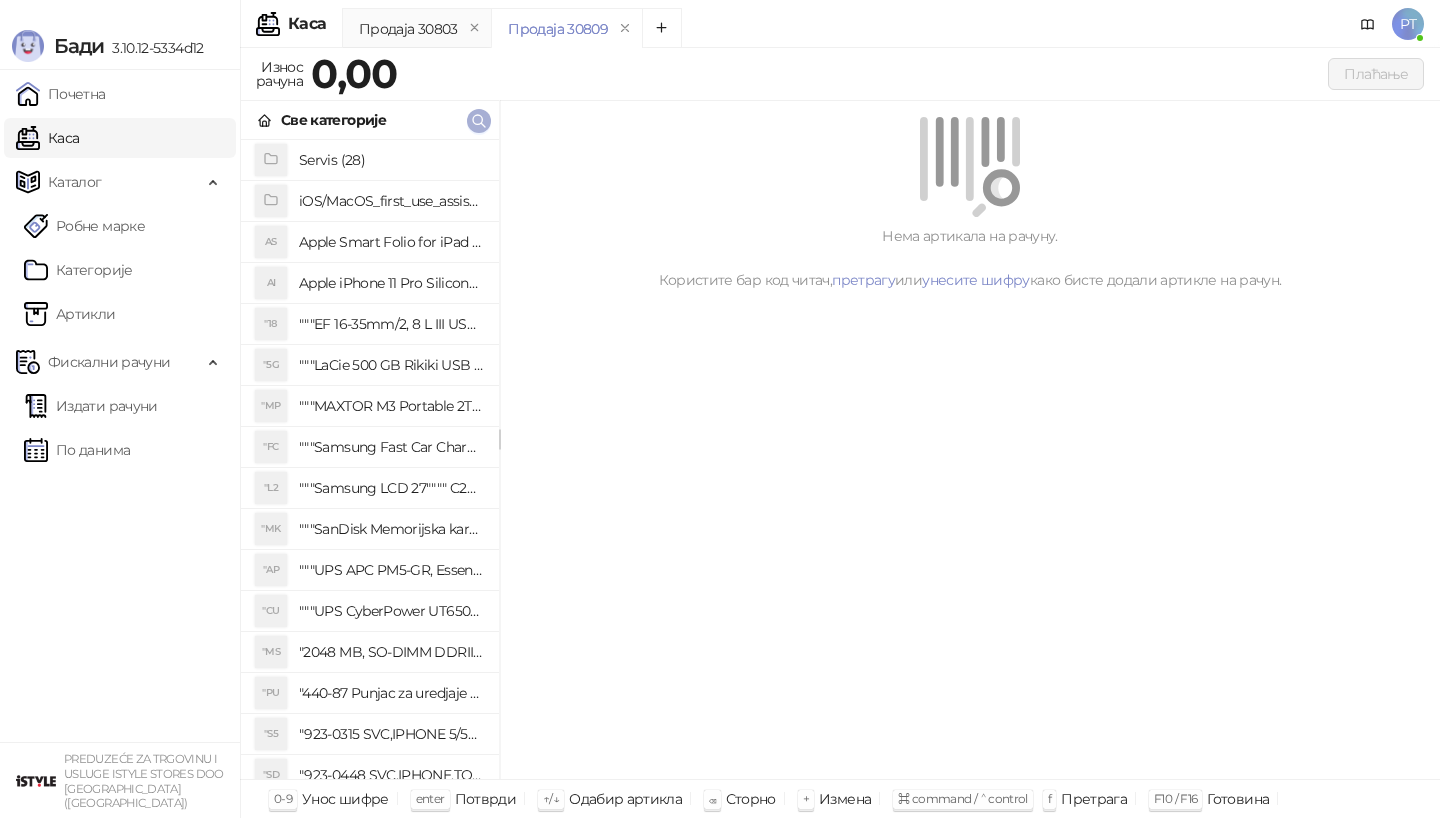 type 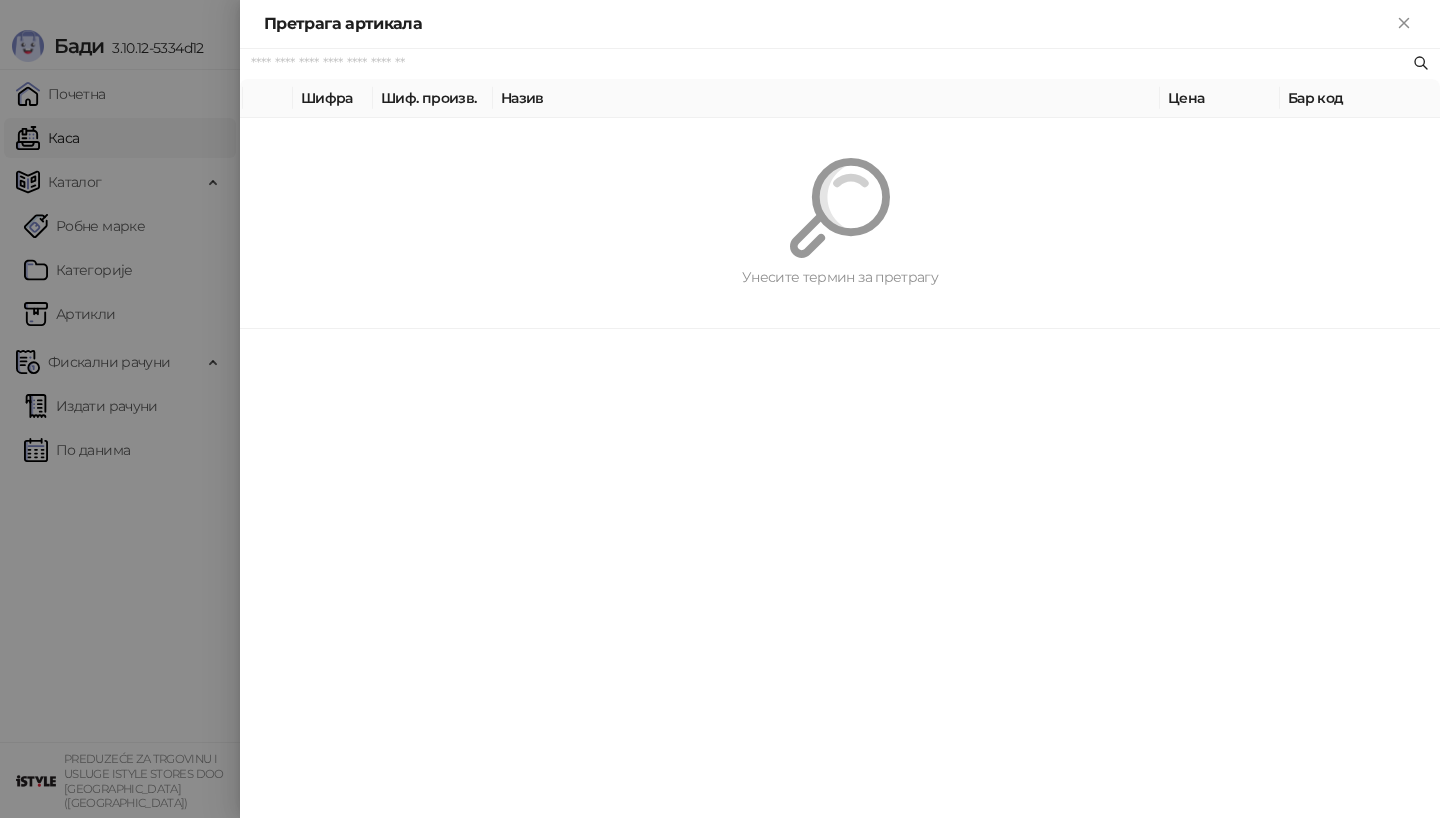 paste on "**********" 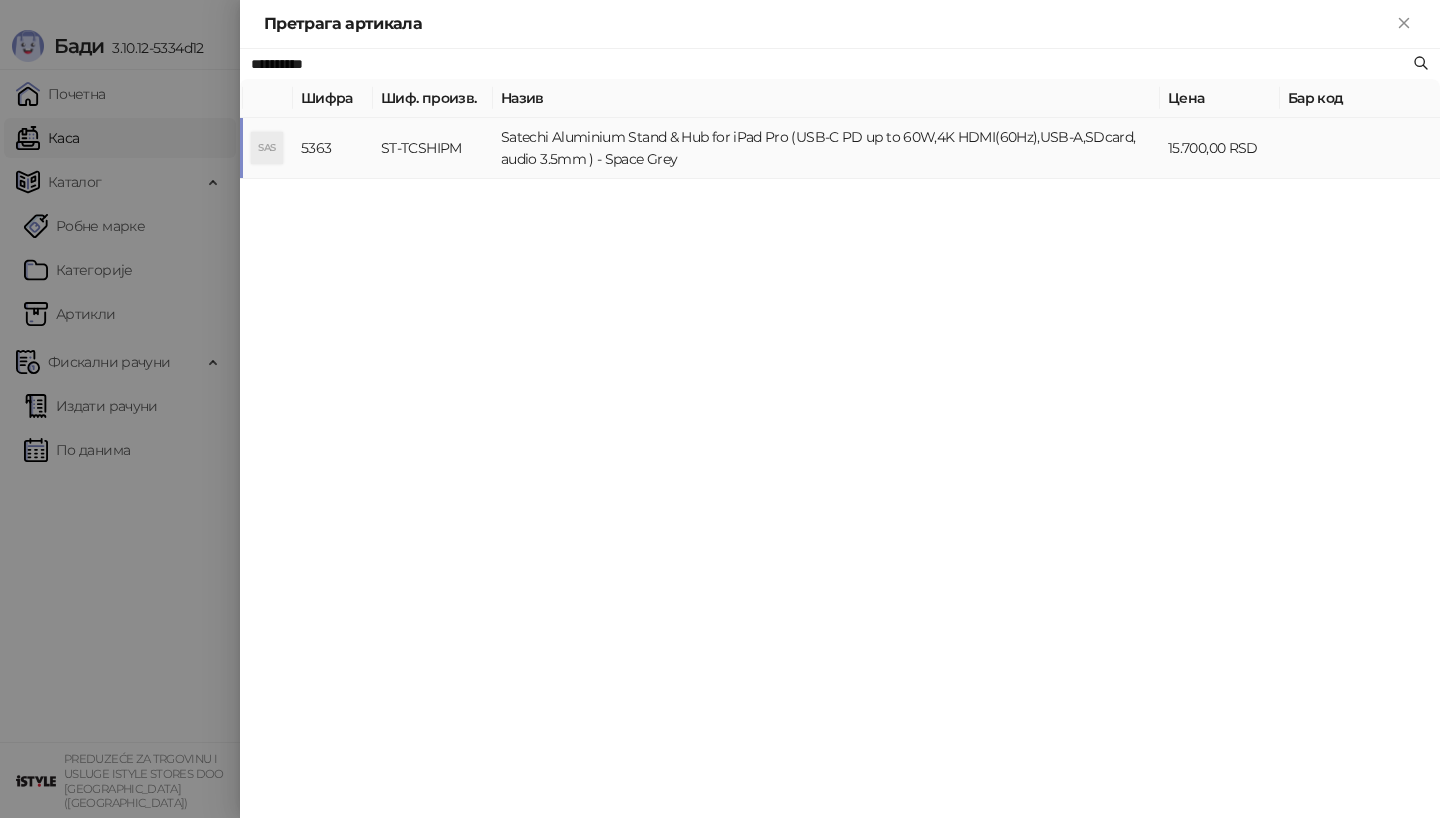 type on "**********" 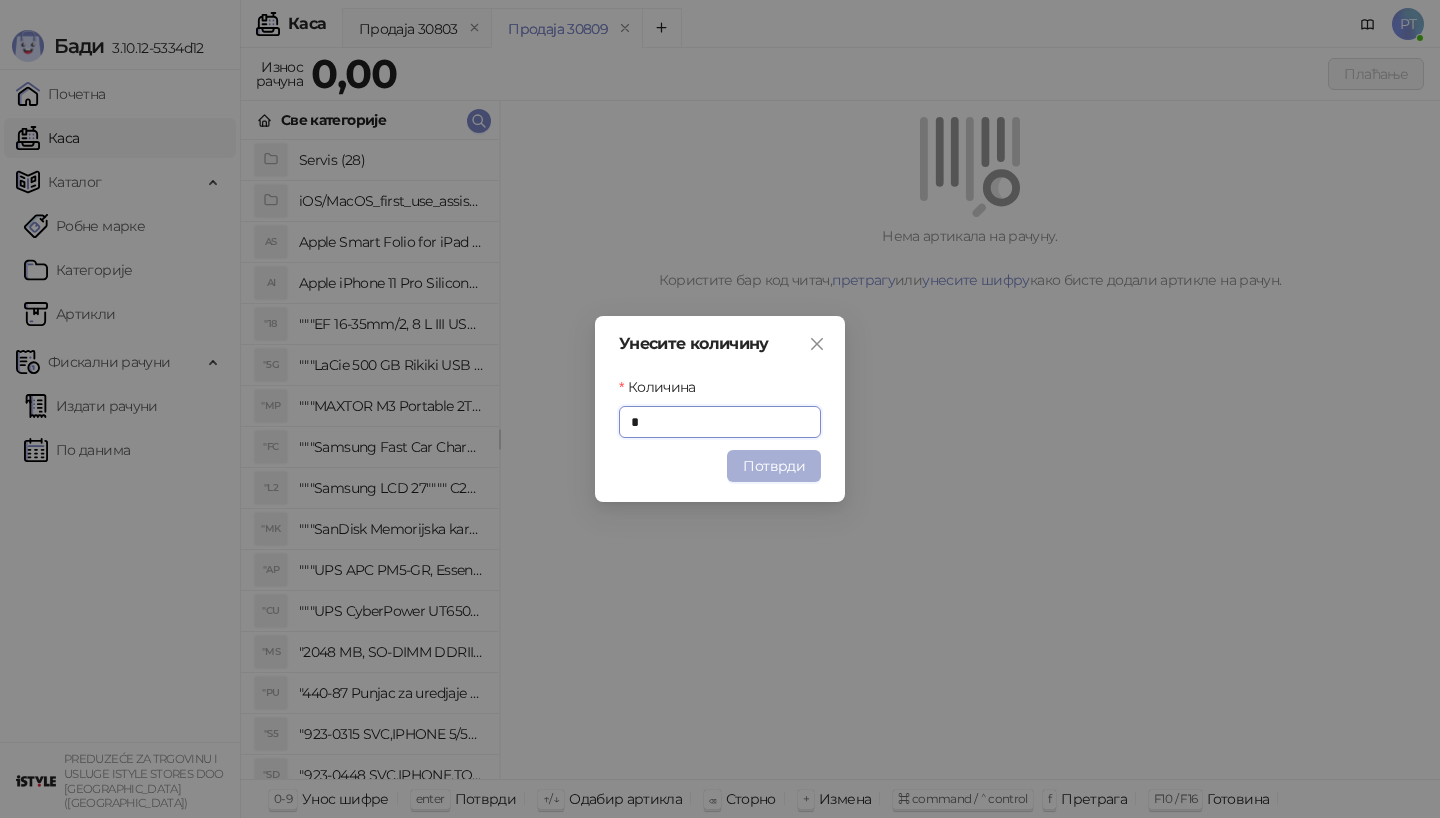 click on "Потврди" at bounding box center (774, 466) 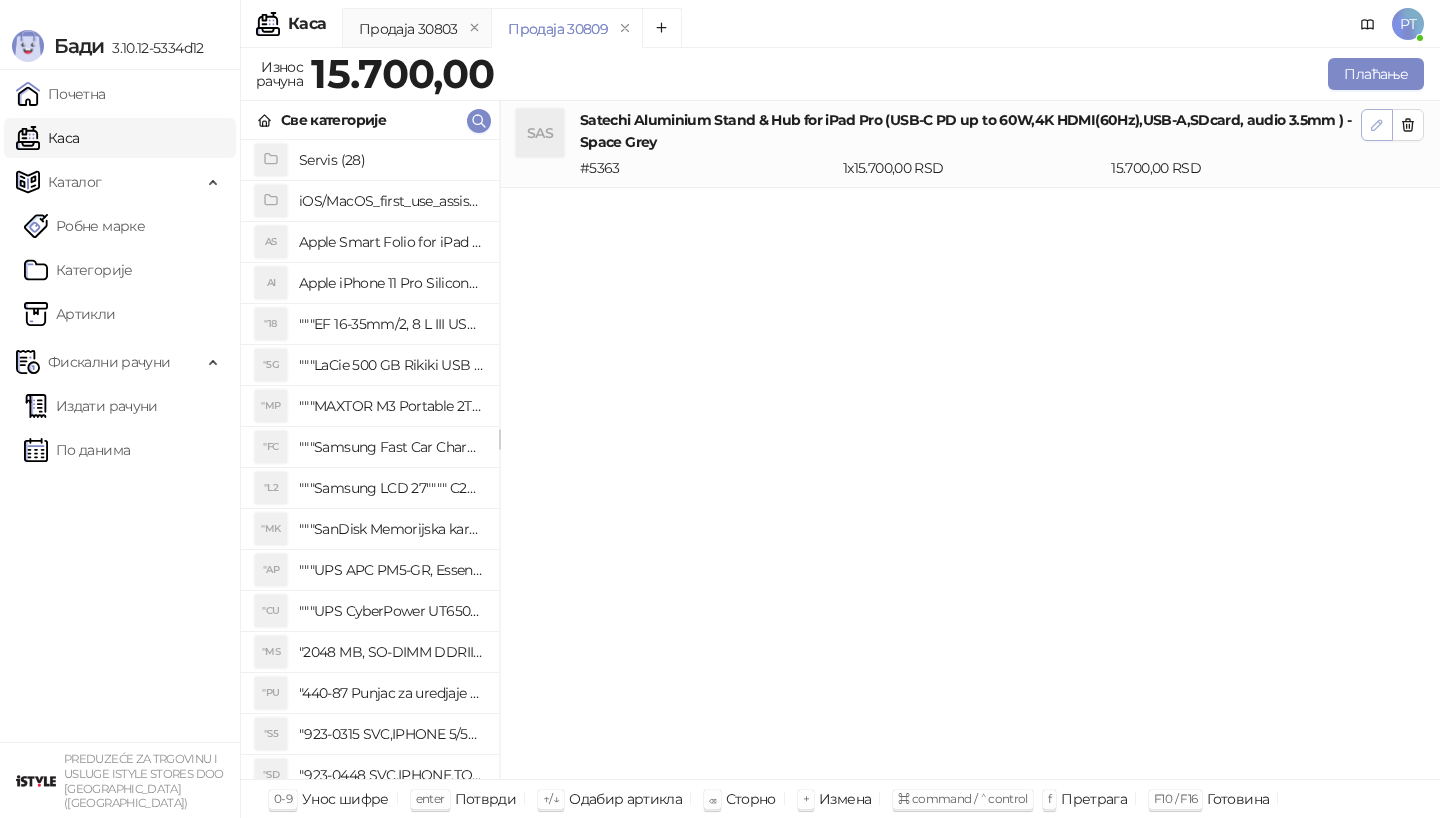 click 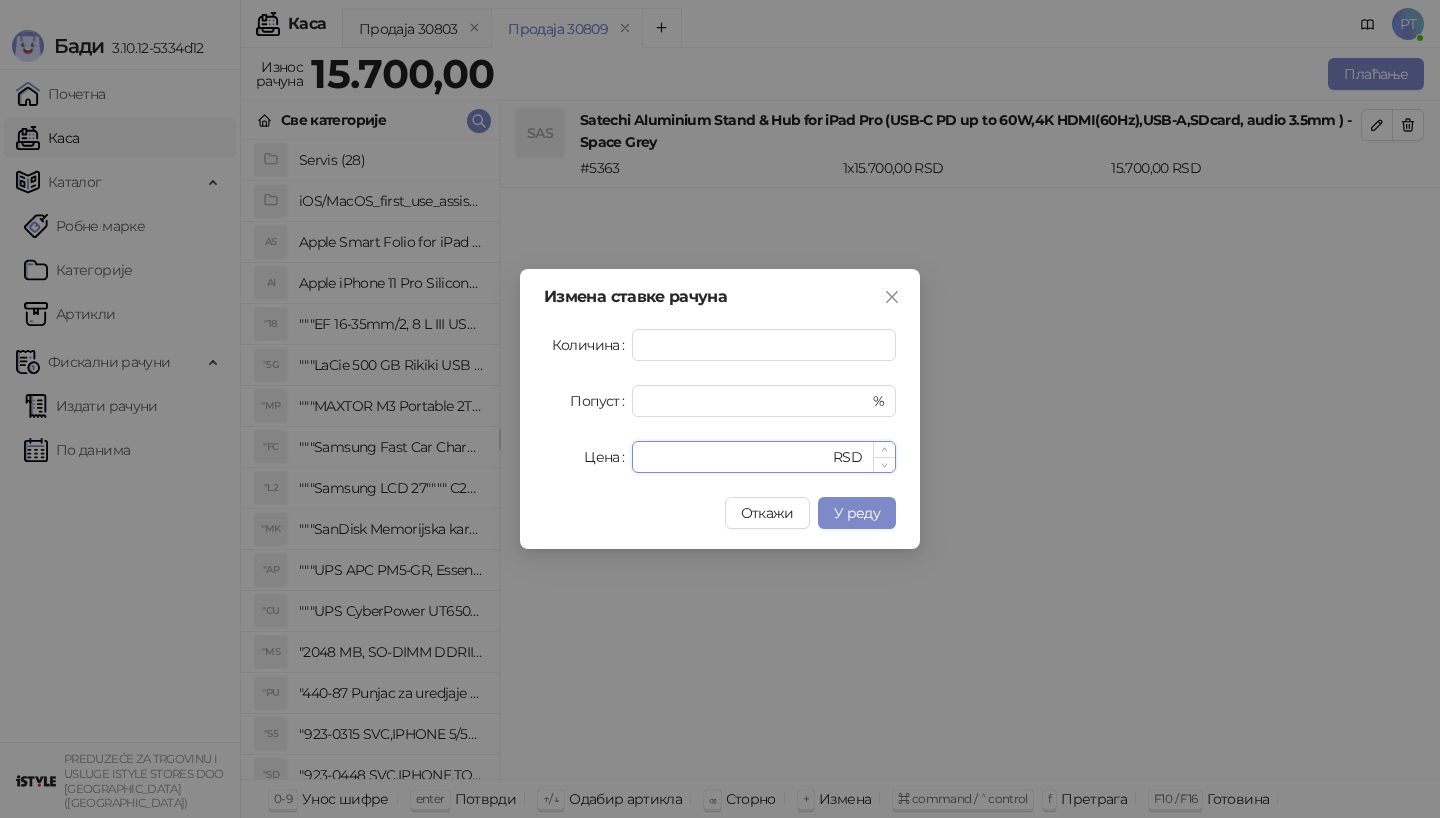 click on "*********" at bounding box center [736, 457] 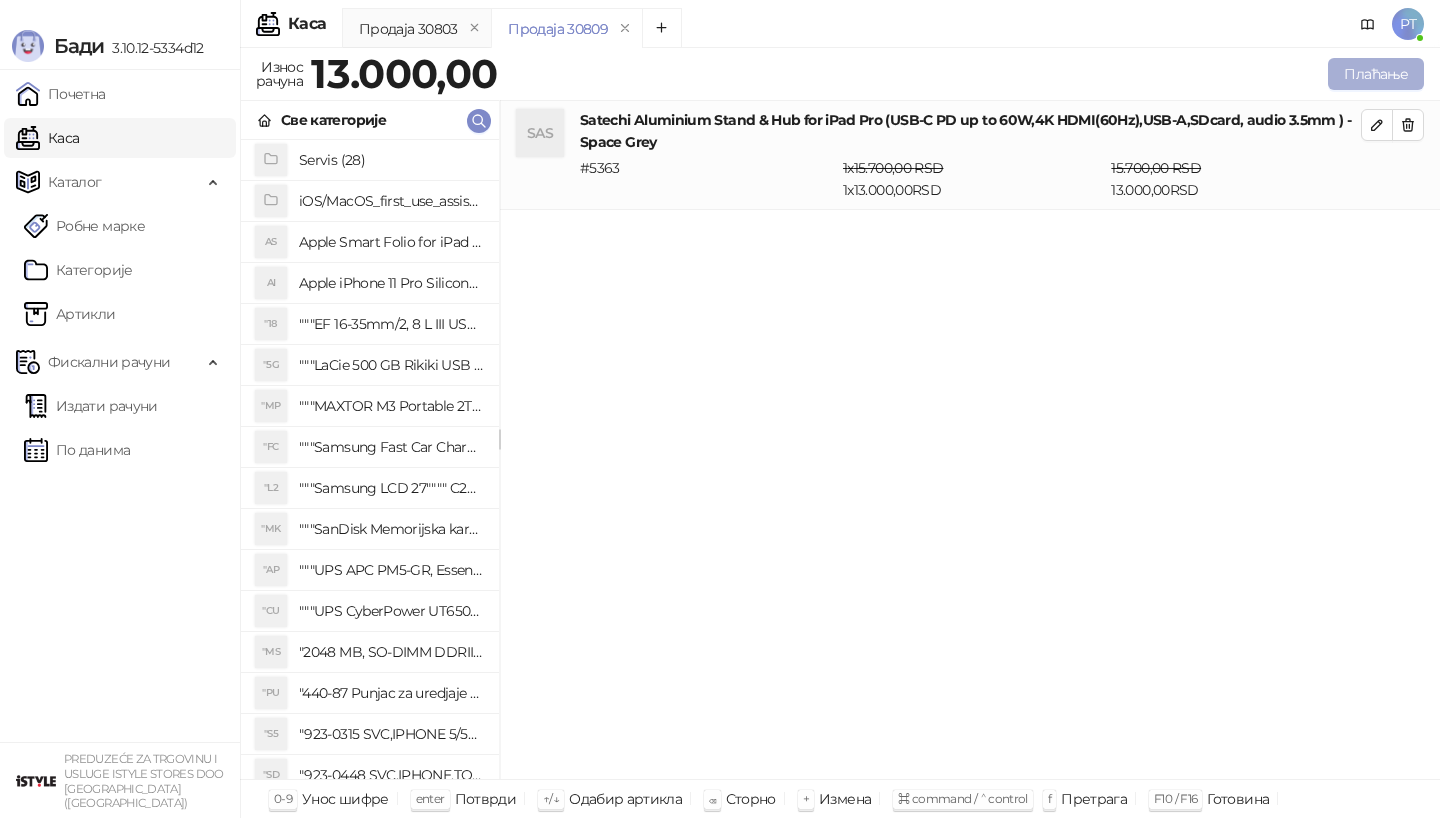 click on "Плаћање" at bounding box center [1376, 74] 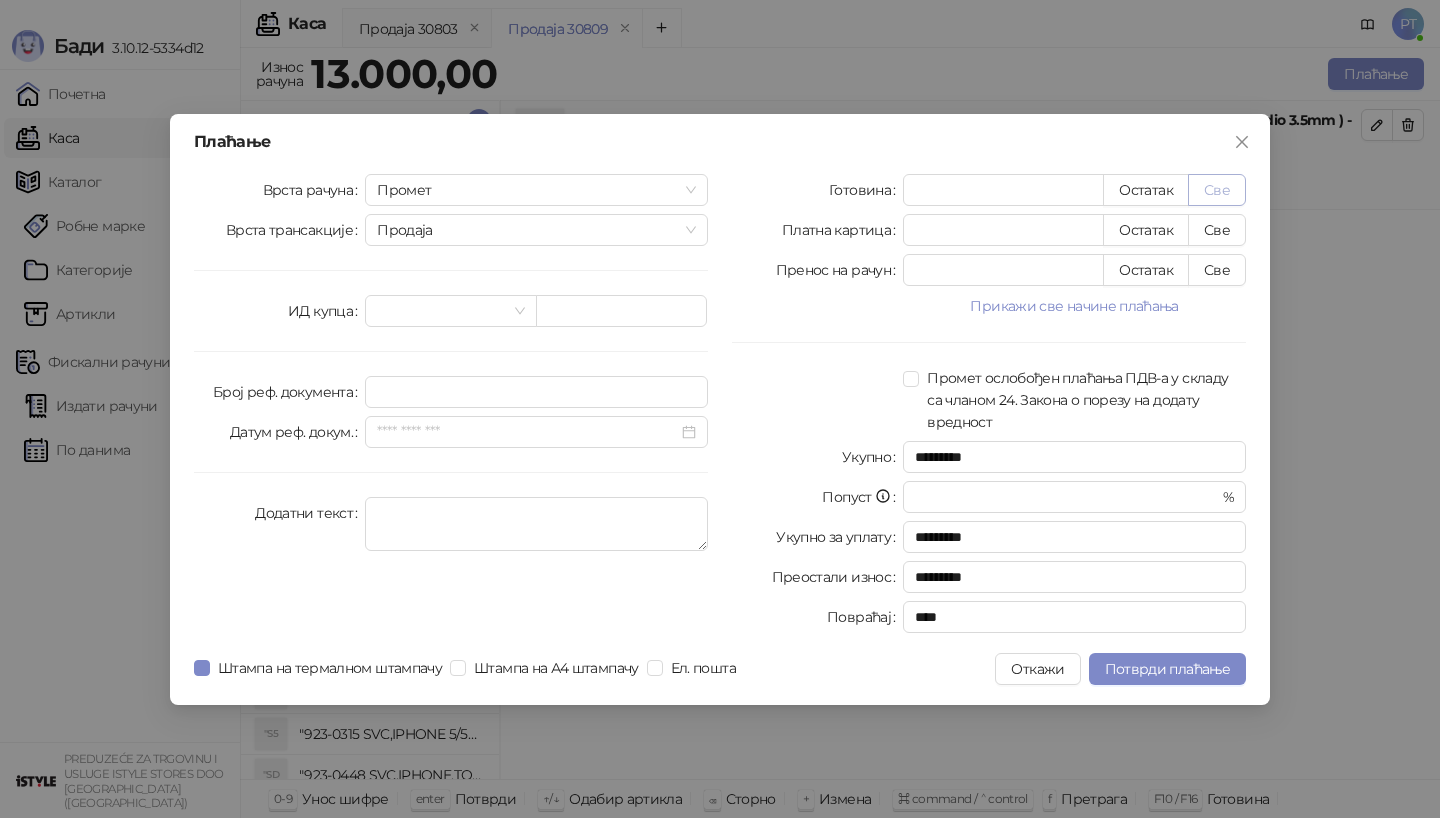 click on "Све" at bounding box center [1217, 190] 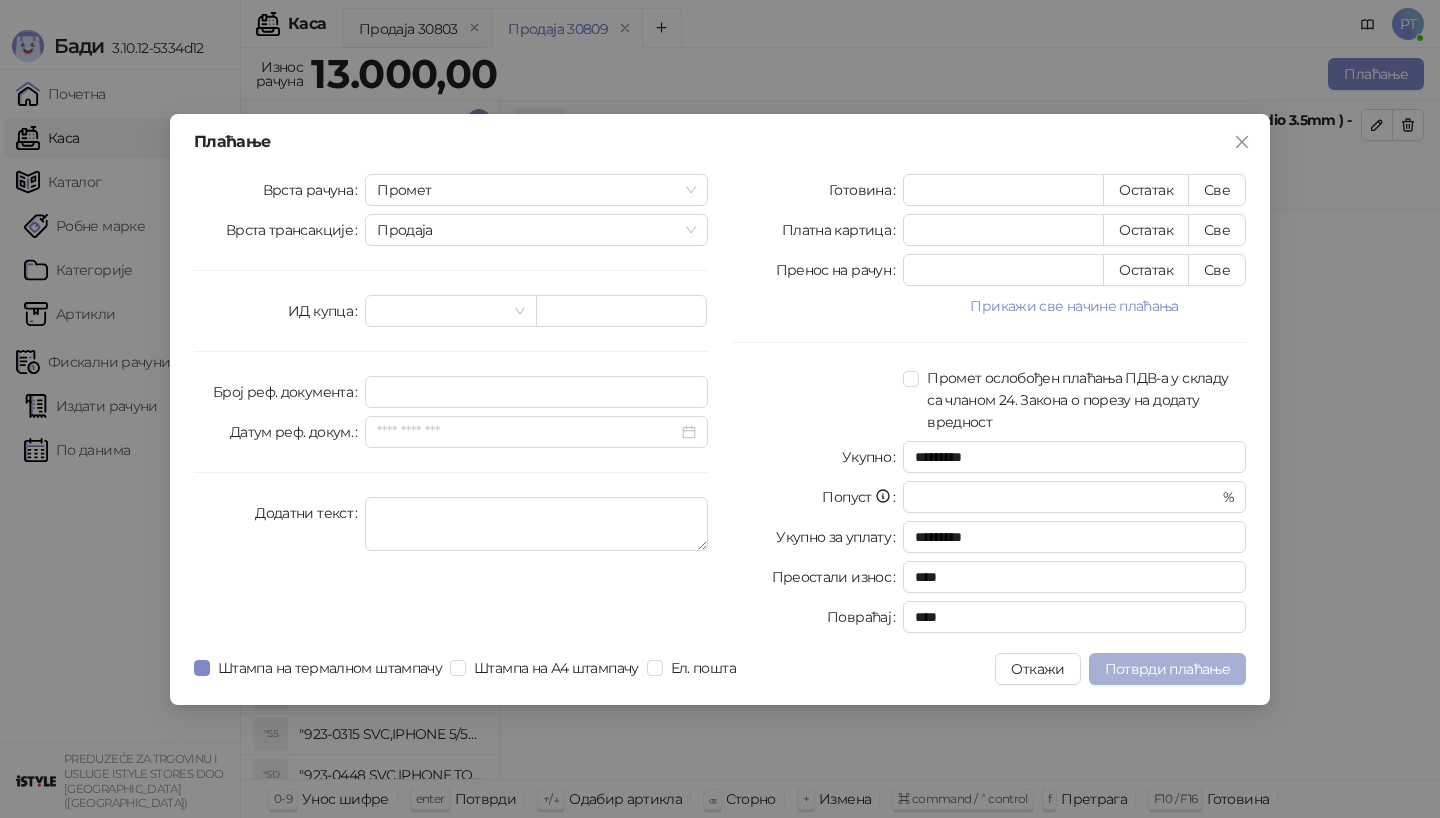 click on "Потврди плаћање" at bounding box center [1167, 669] 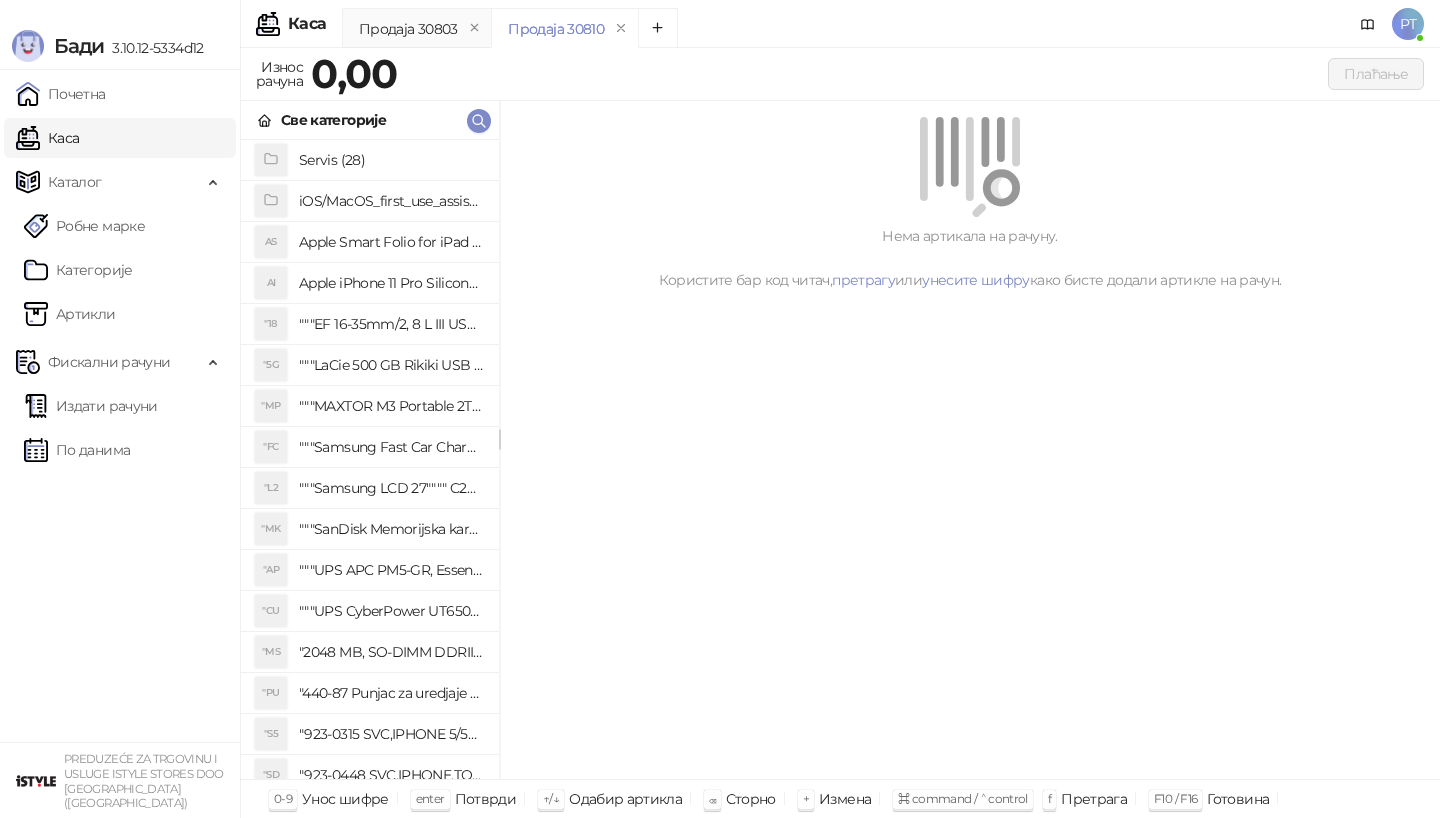 click on "Све категорије" at bounding box center [370, 120] 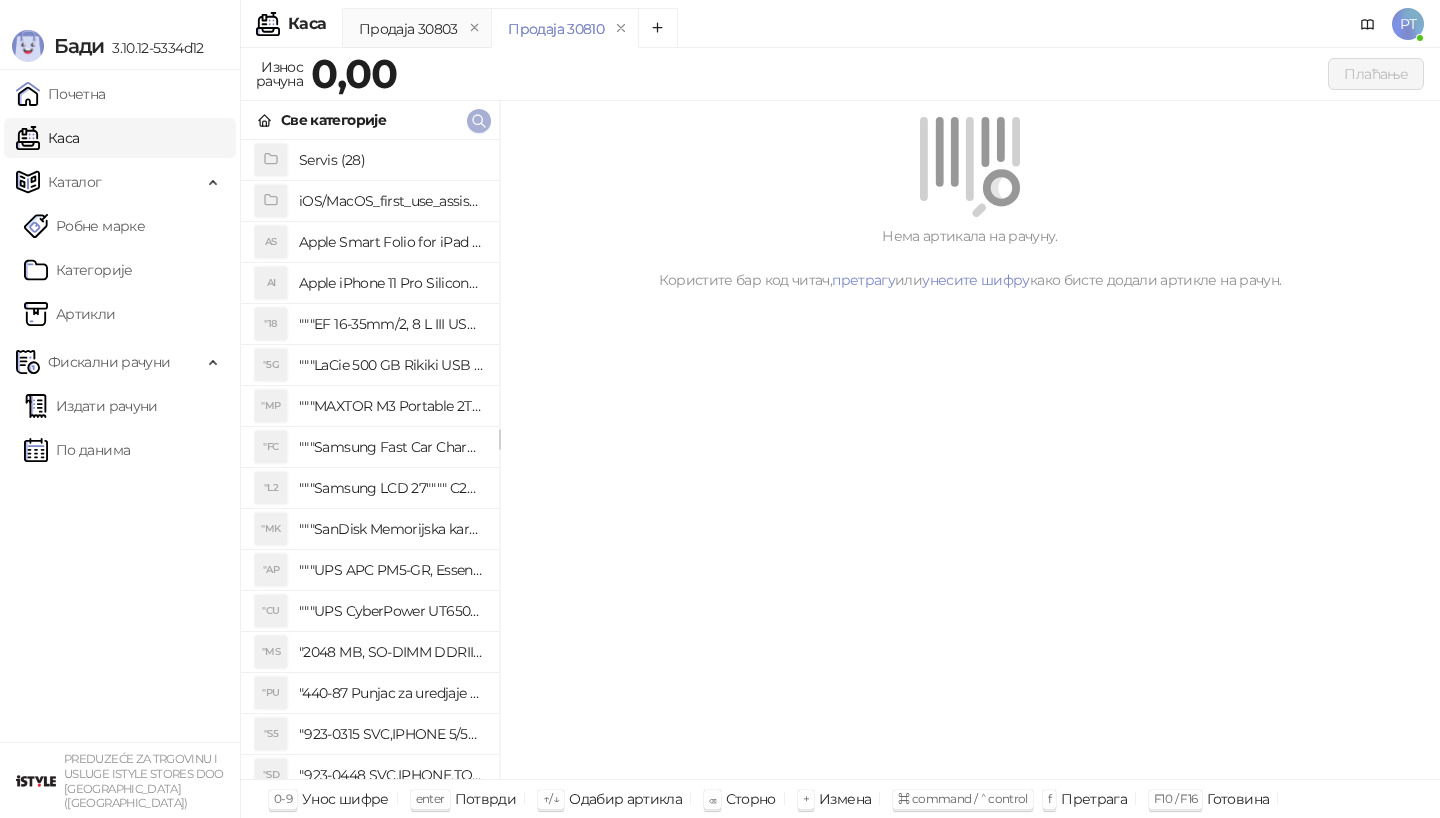 type 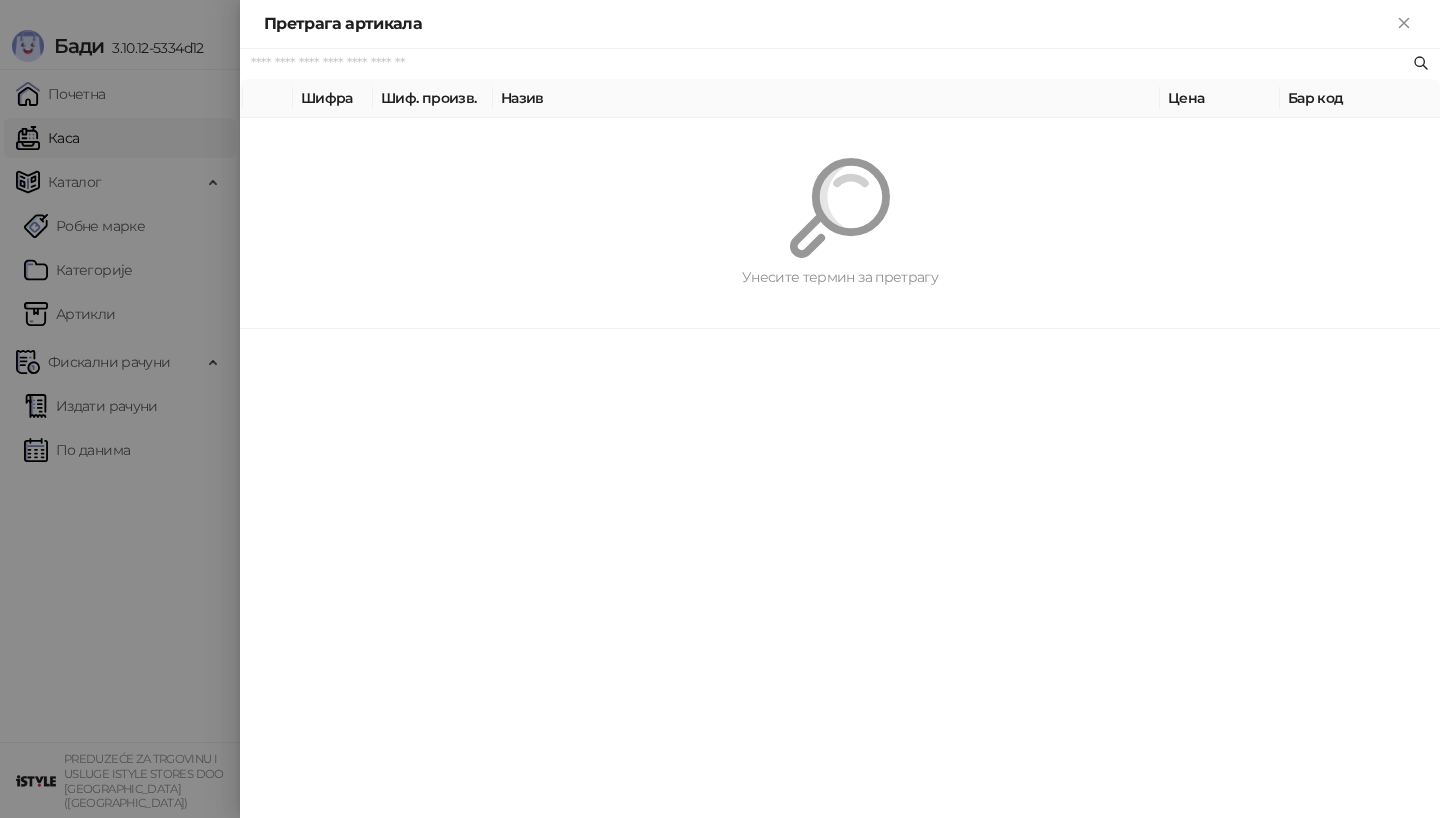 paste on "*********" 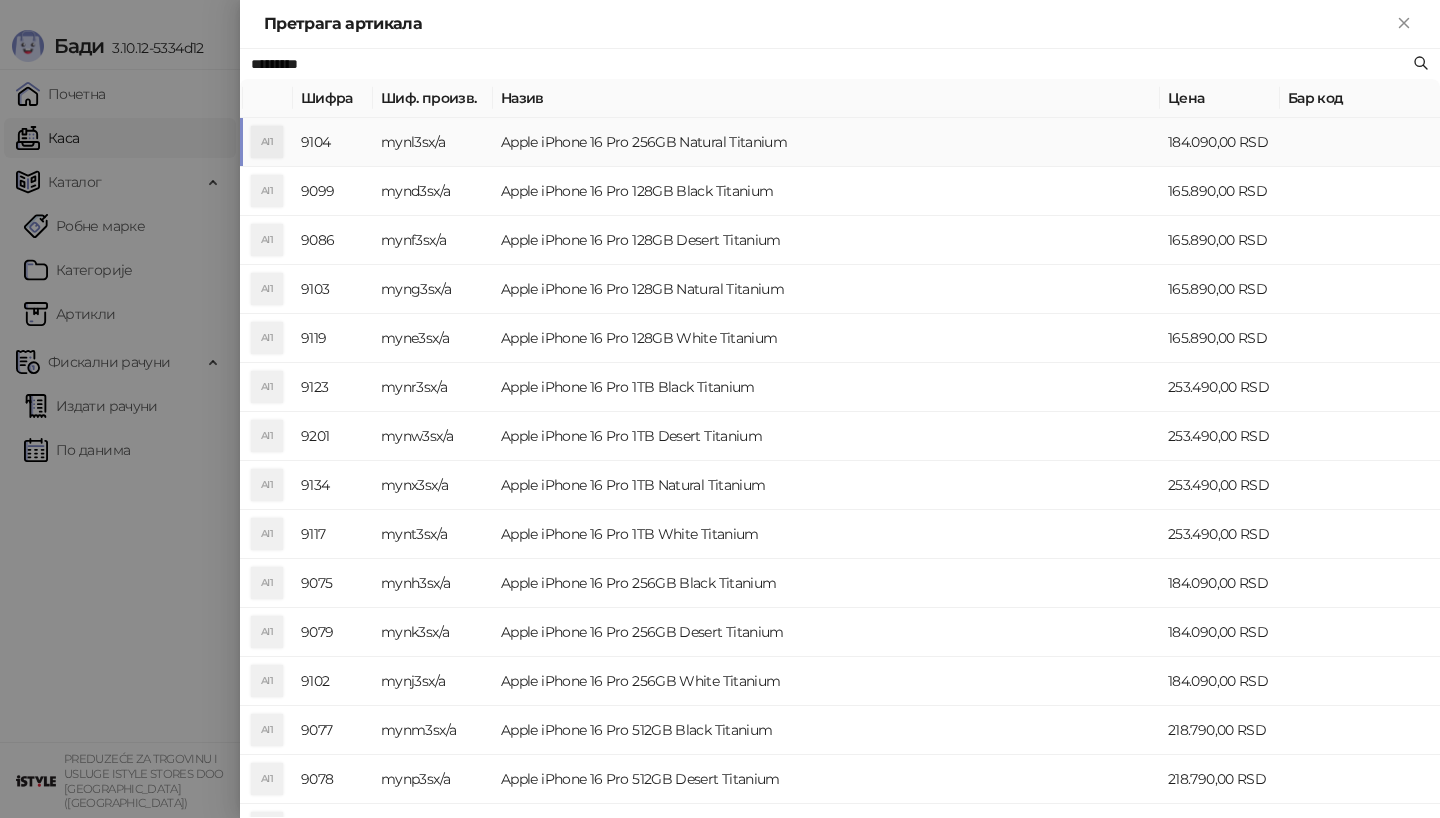 type on "*********" 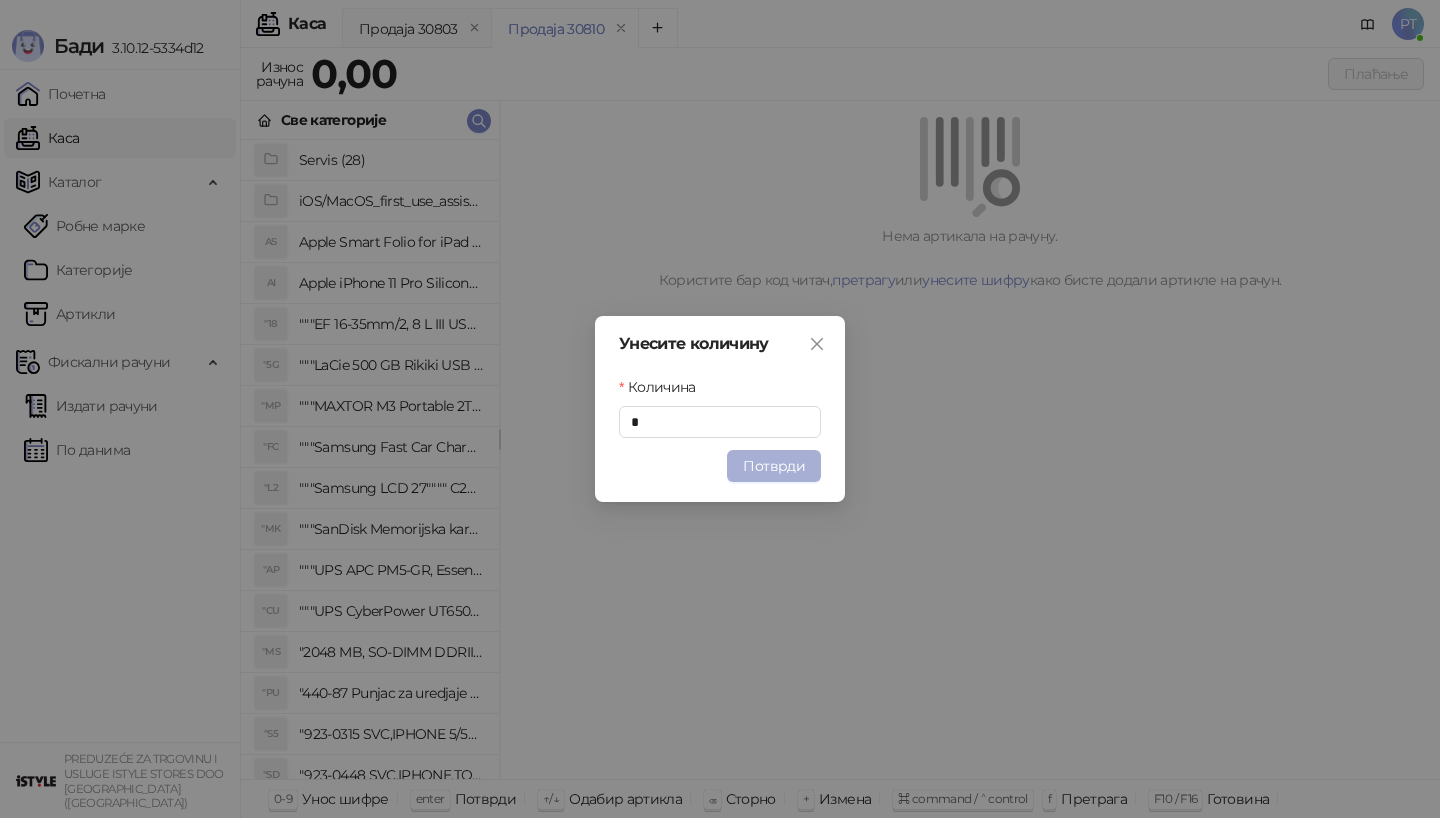 type 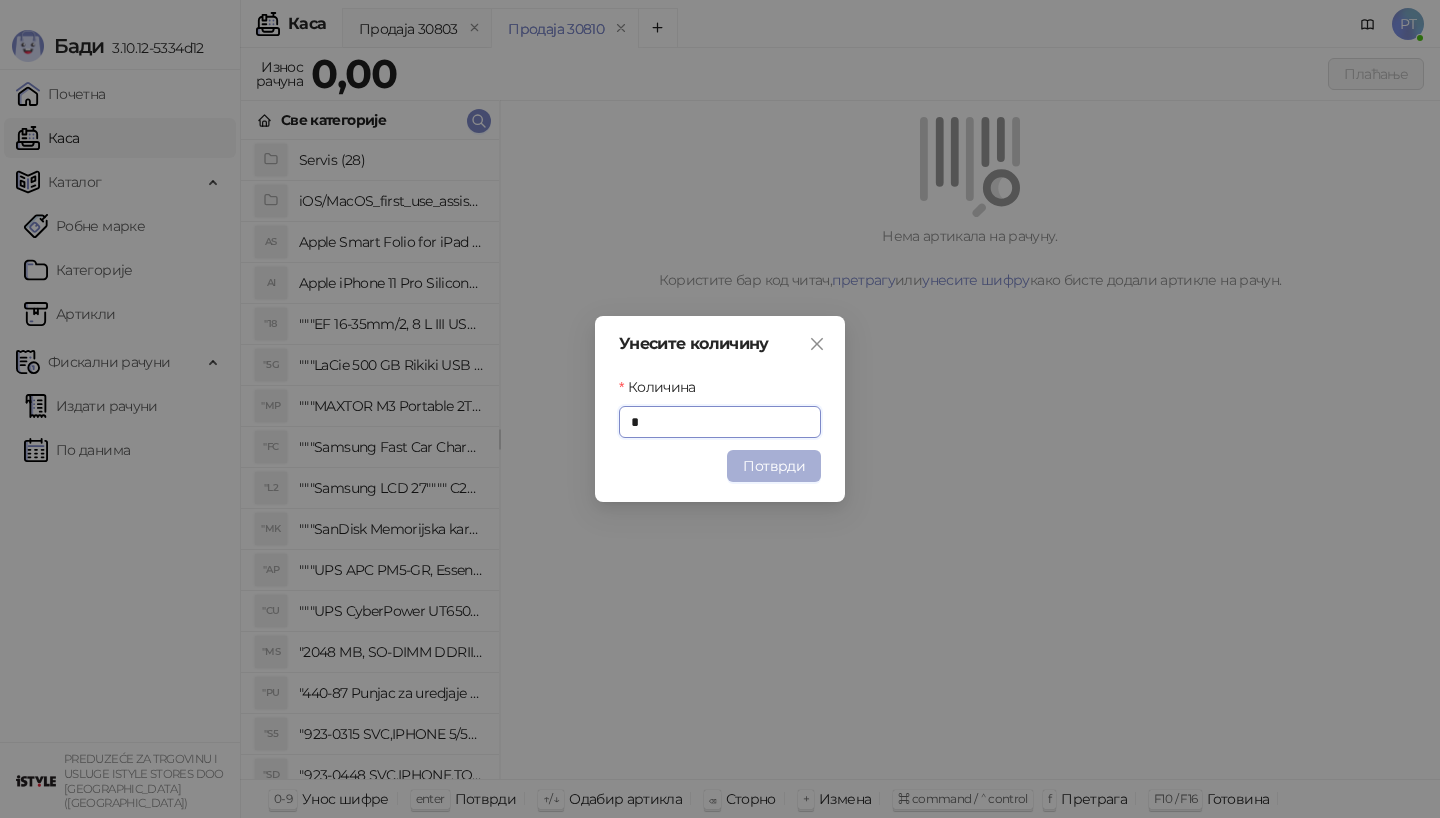 click on "Потврди" at bounding box center (774, 466) 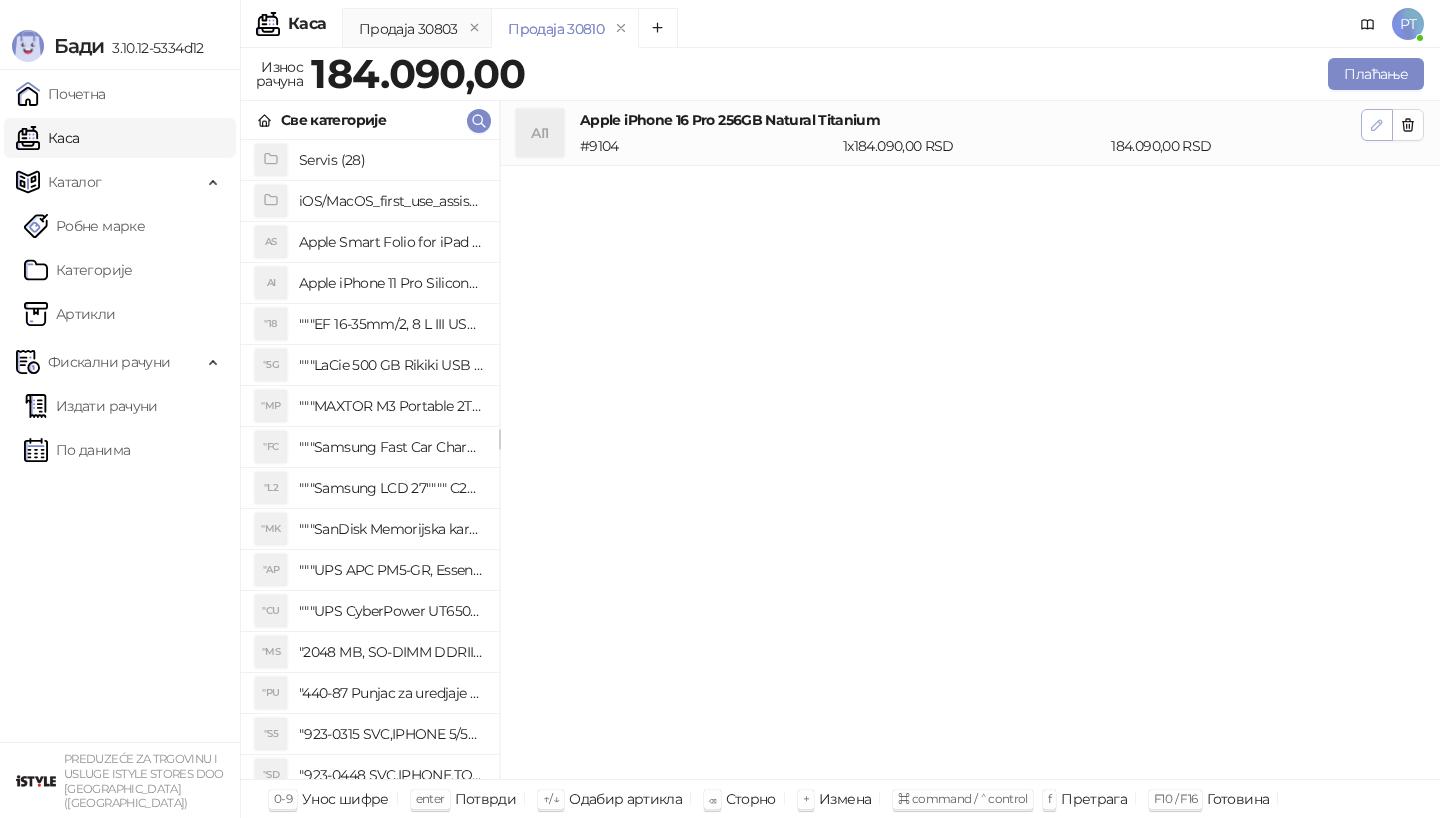 click 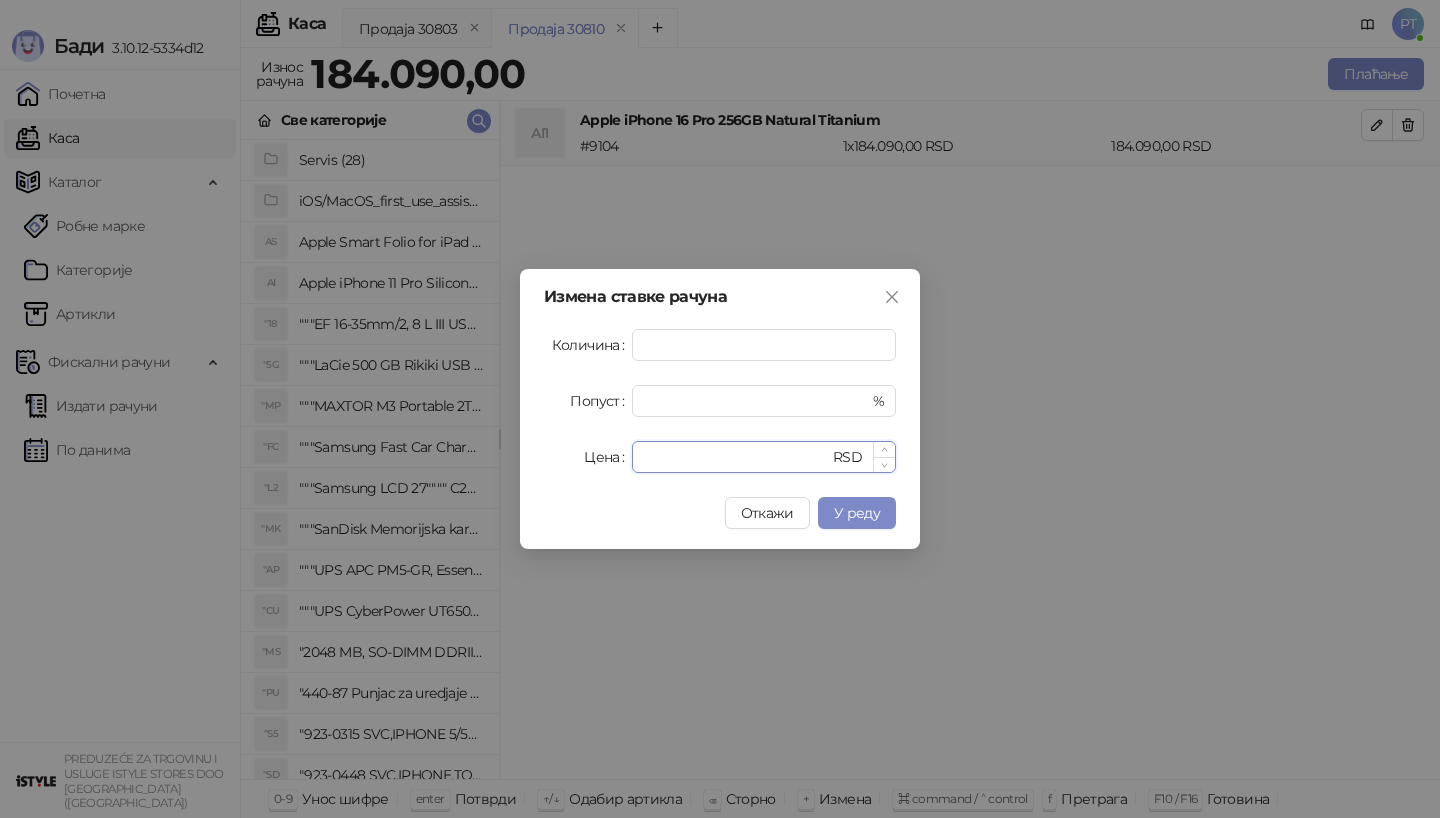 click on "******" at bounding box center (736, 457) 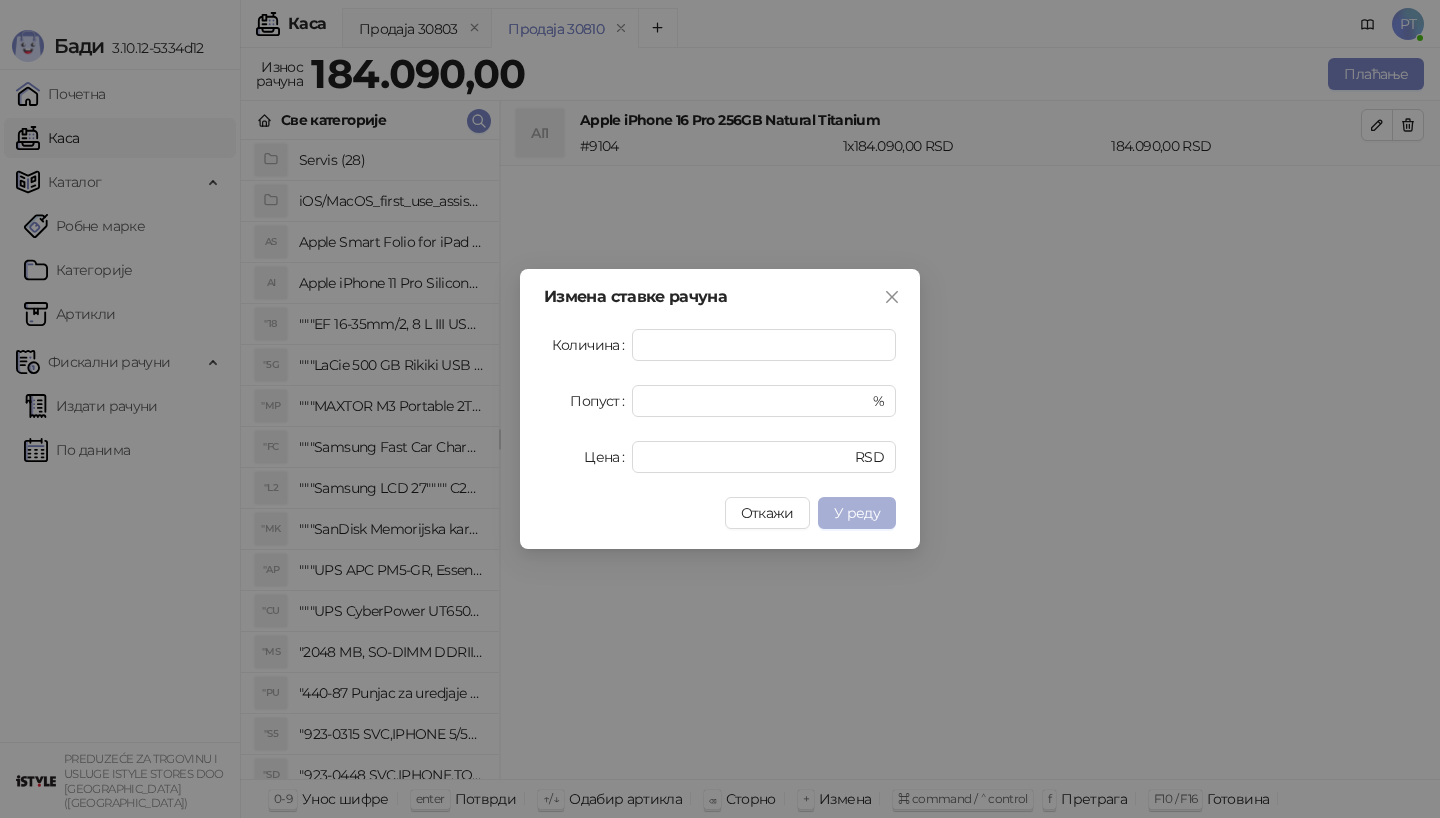 type on "******" 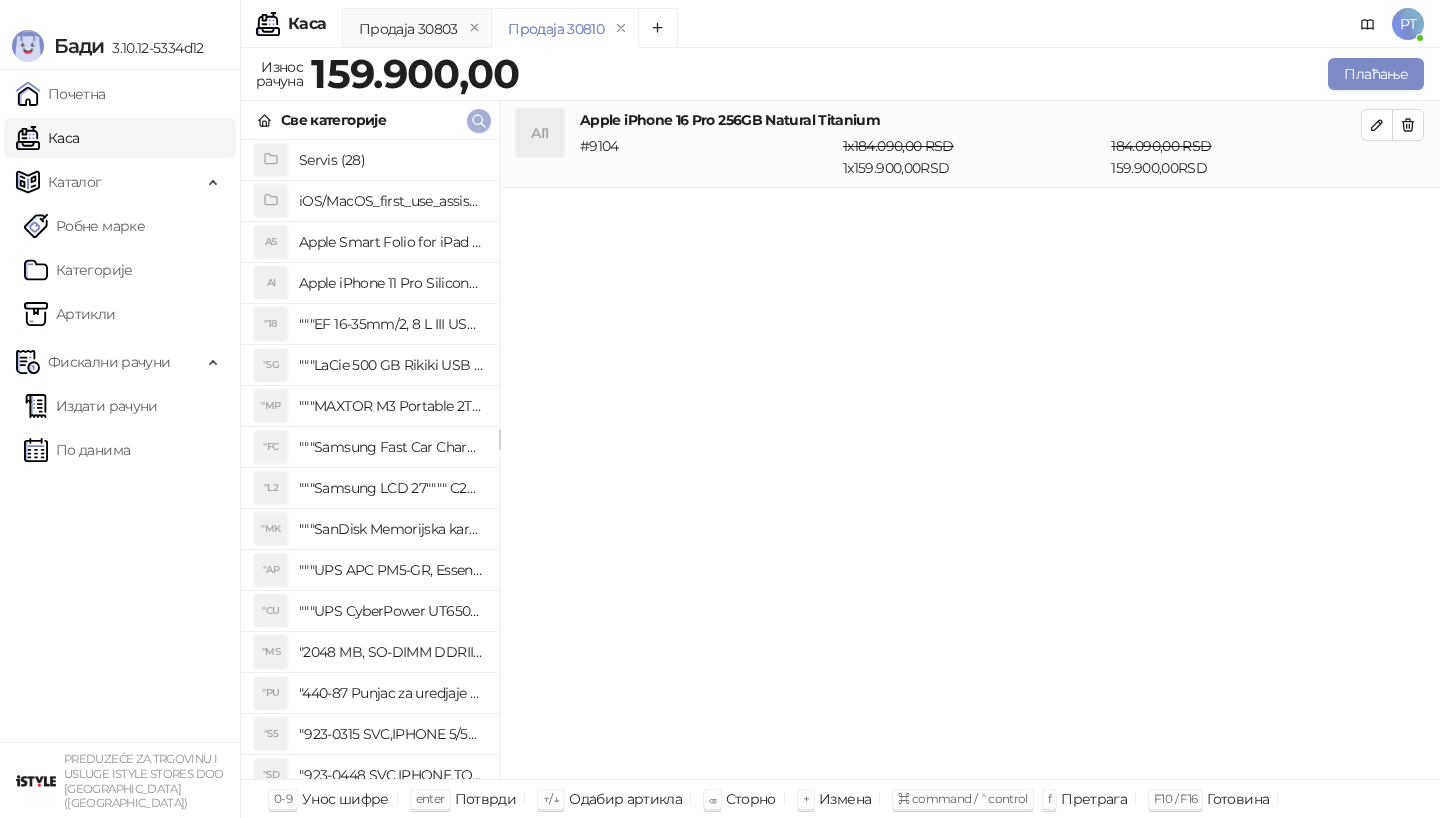click 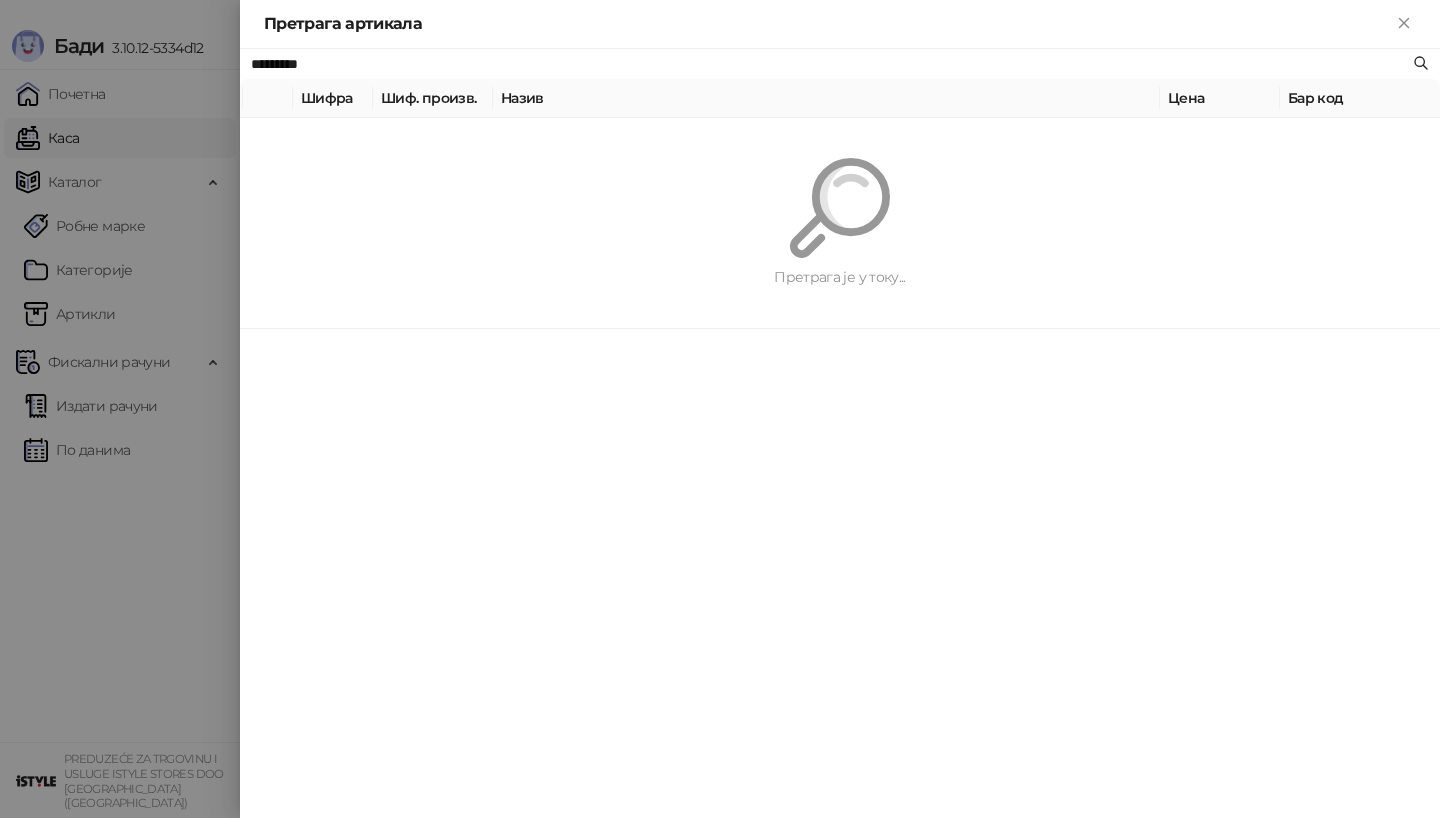 paste 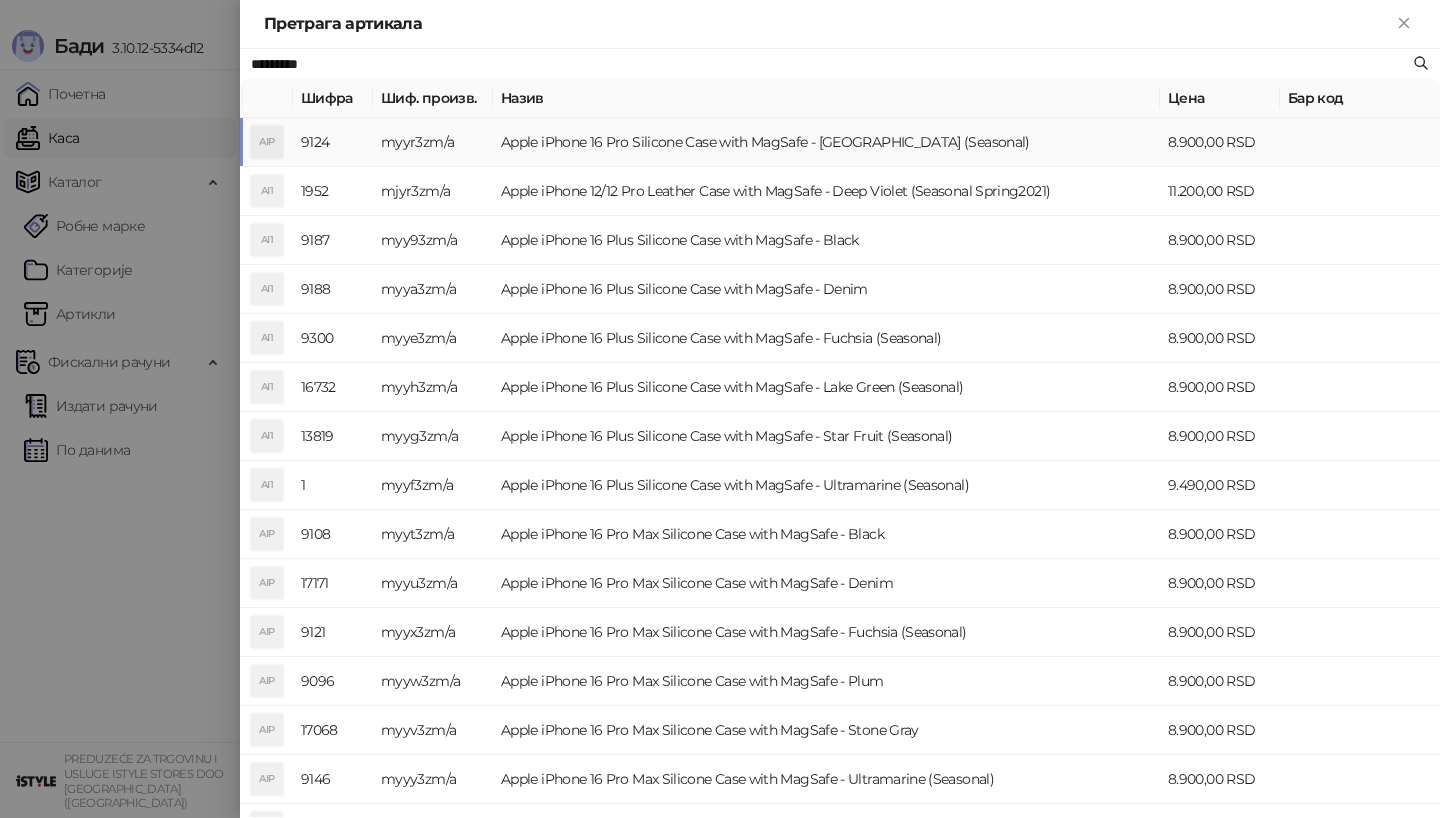 click on "myyr3zm/a" at bounding box center [433, 142] 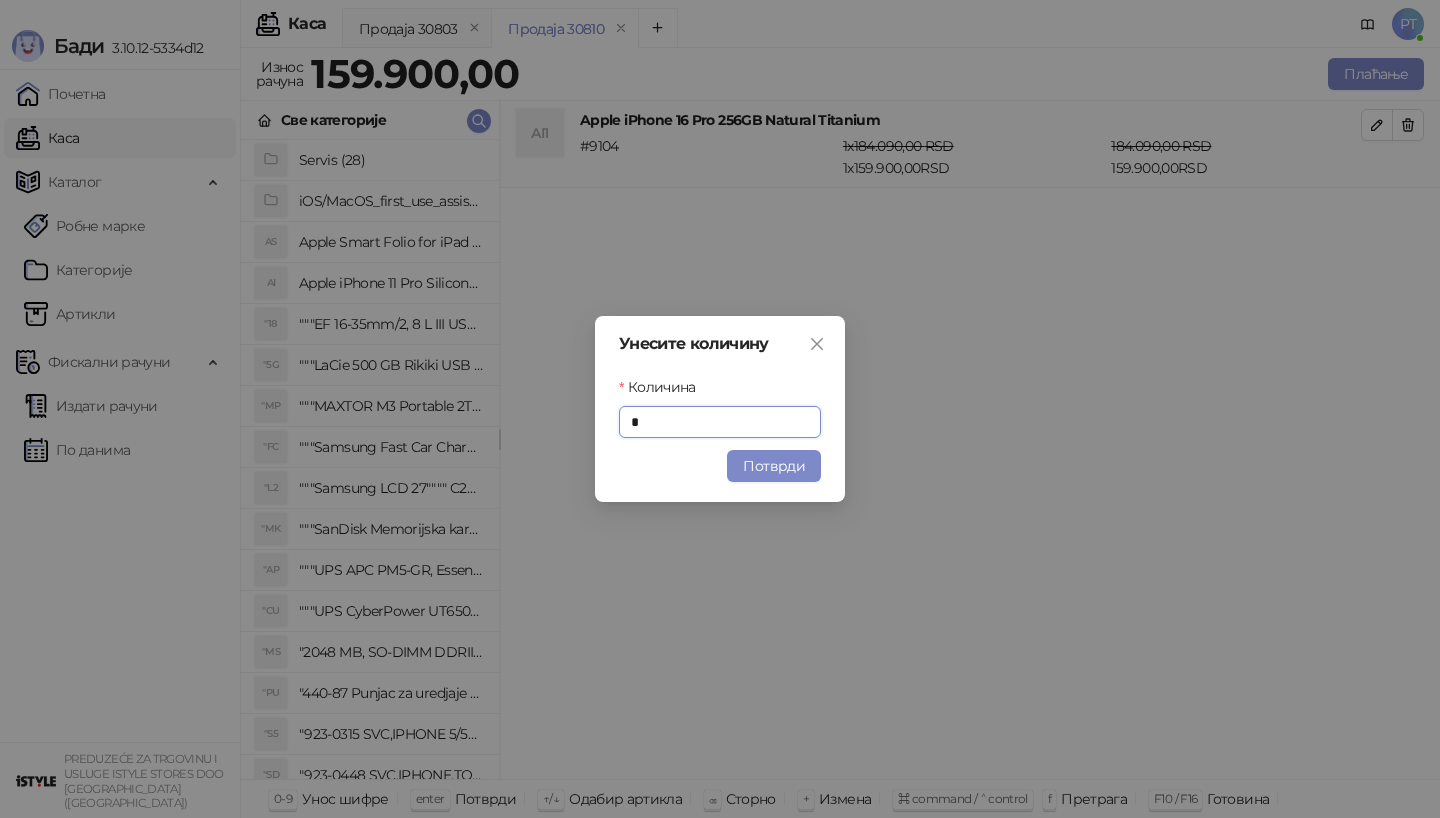 click on "Унесите количину Количина * Потврди" at bounding box center (720, 409) 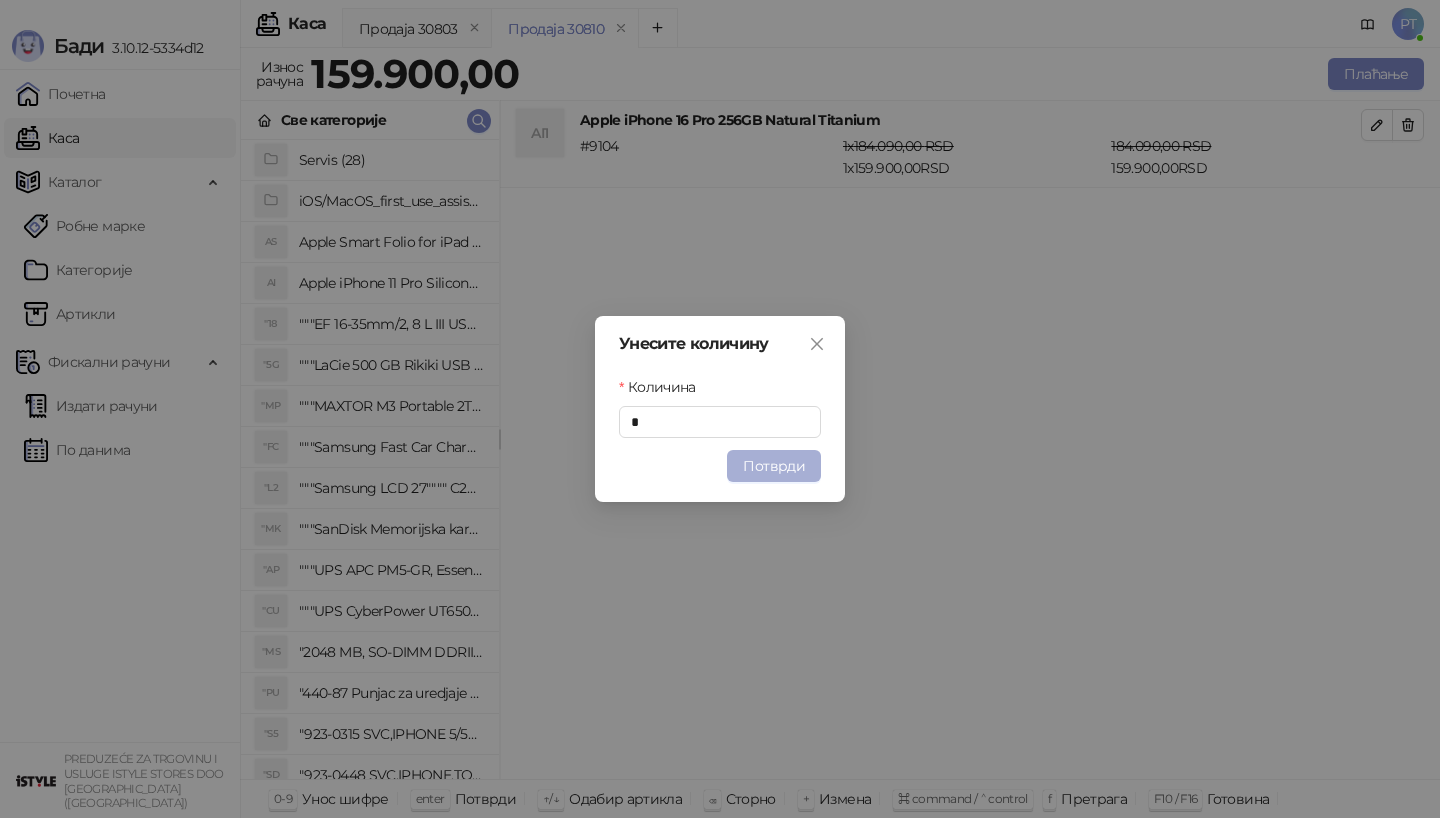 click on "Потврди" at bounding box center [774, 466] 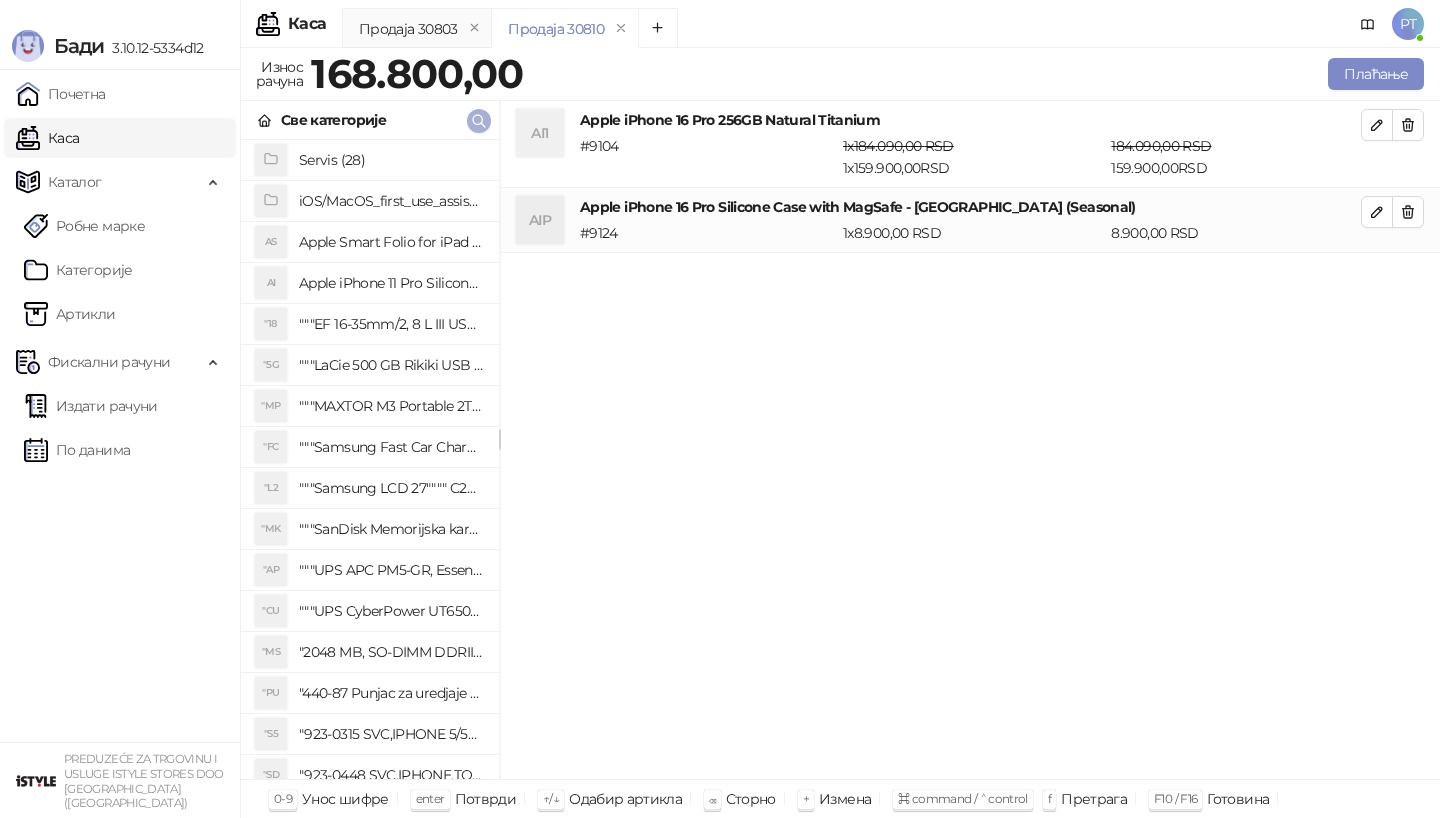 click at bounding box center (479, 120) 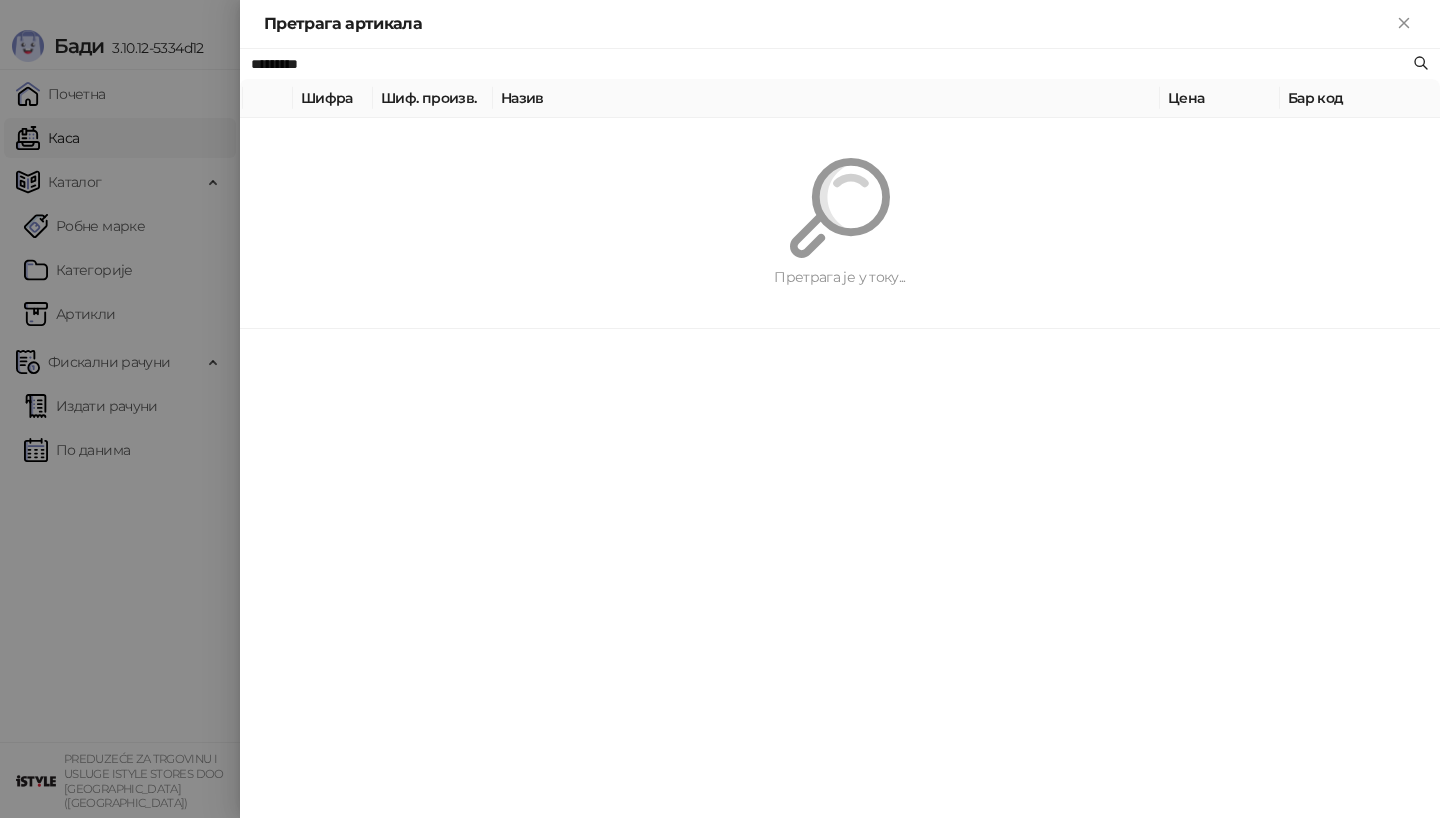 paste on "**********" 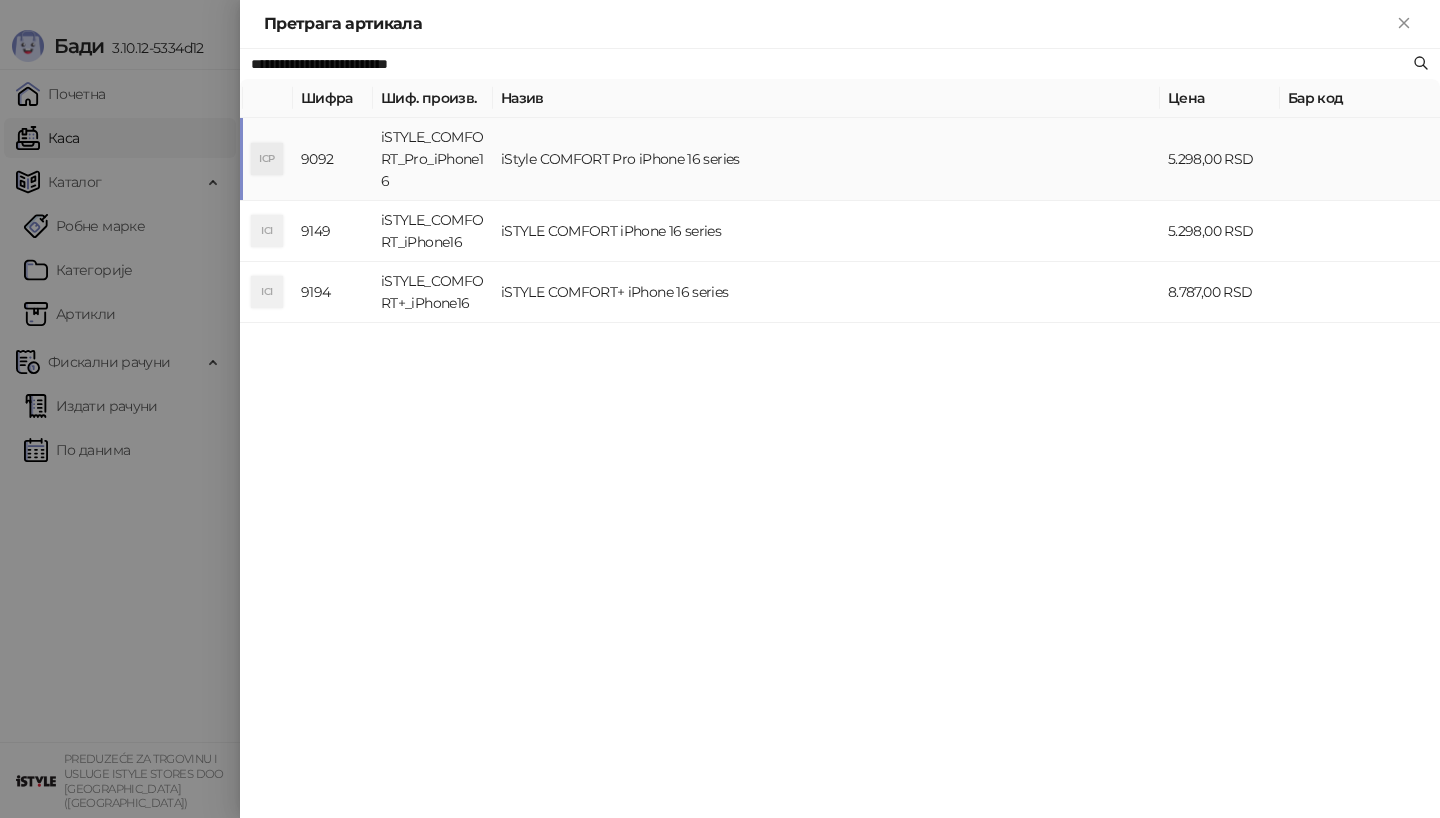 click on "iStyle COMFORT Pro iPhone 16 series" at bounding box center (826, 159) 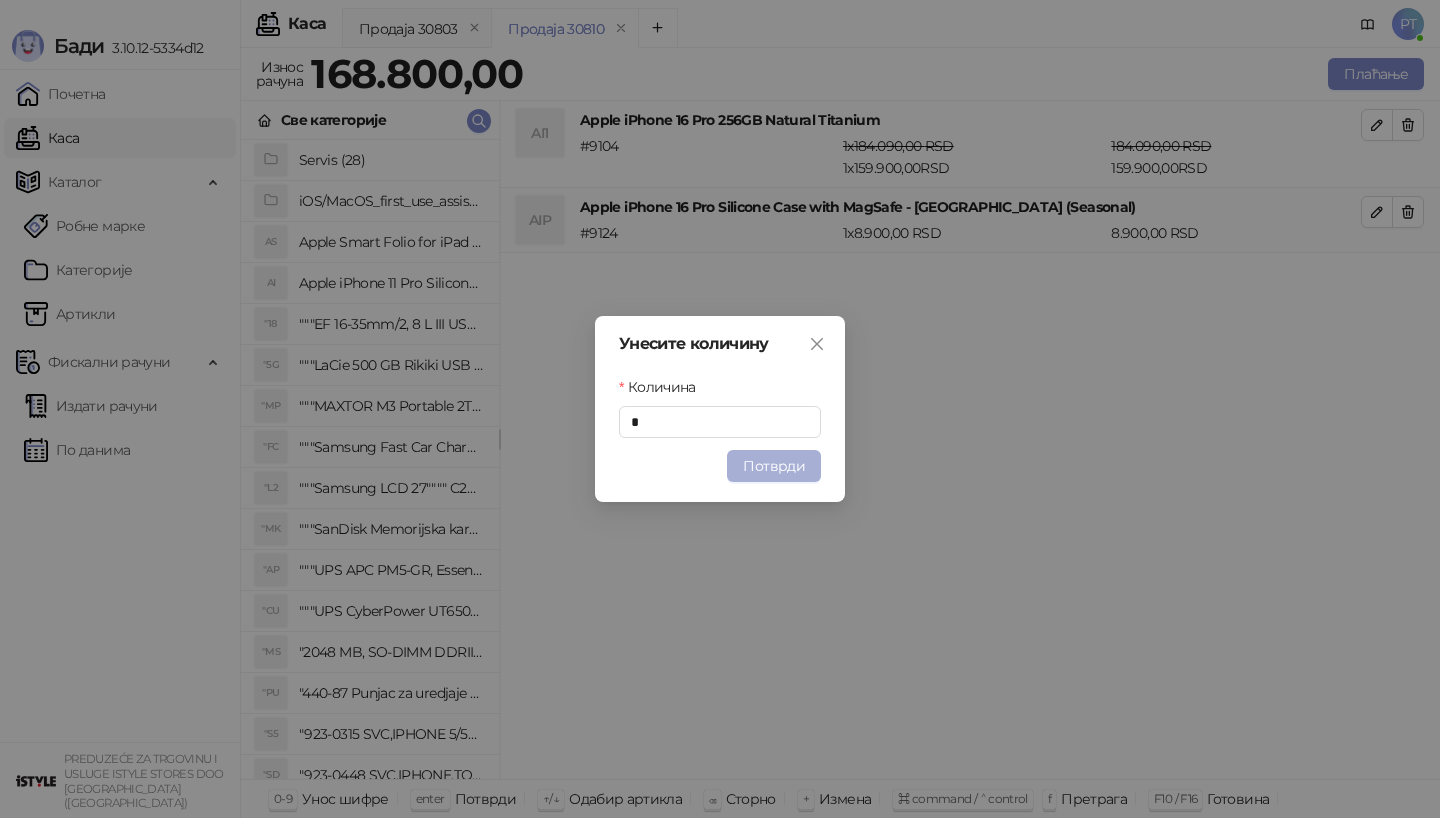 click on "Потврди" at bounding box center (774, 466) 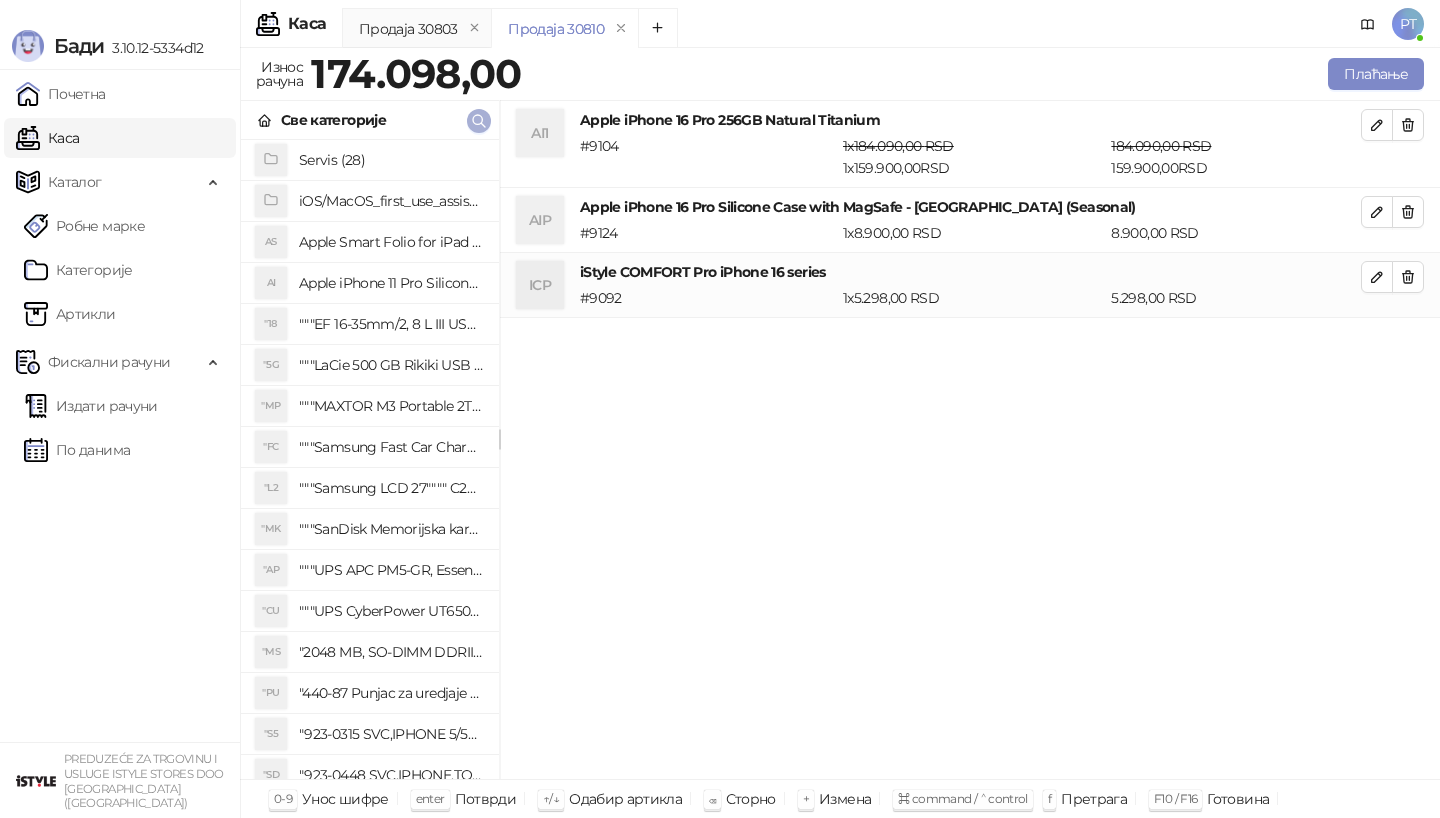 click at bounding box center [479, 121] 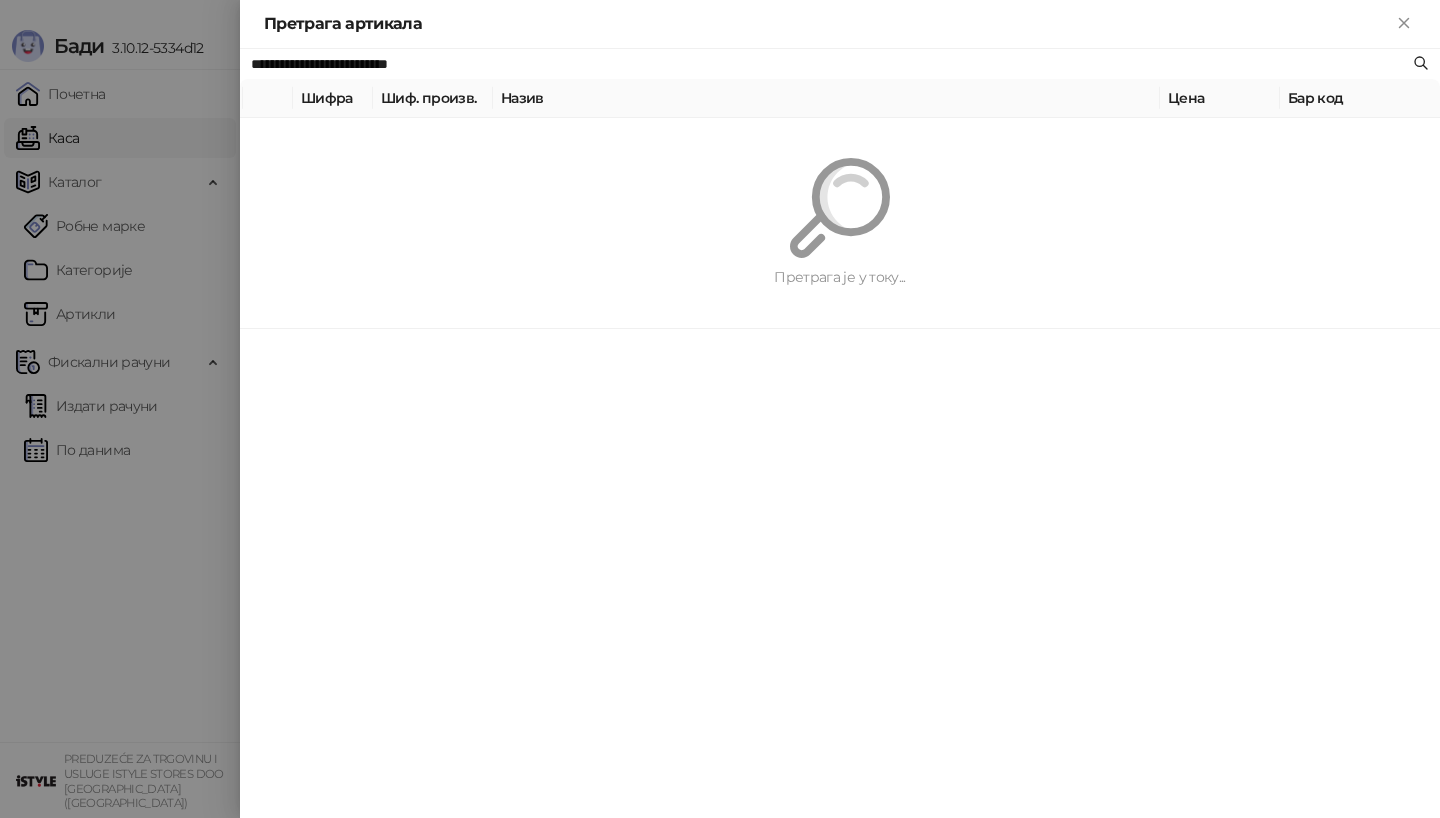 paste 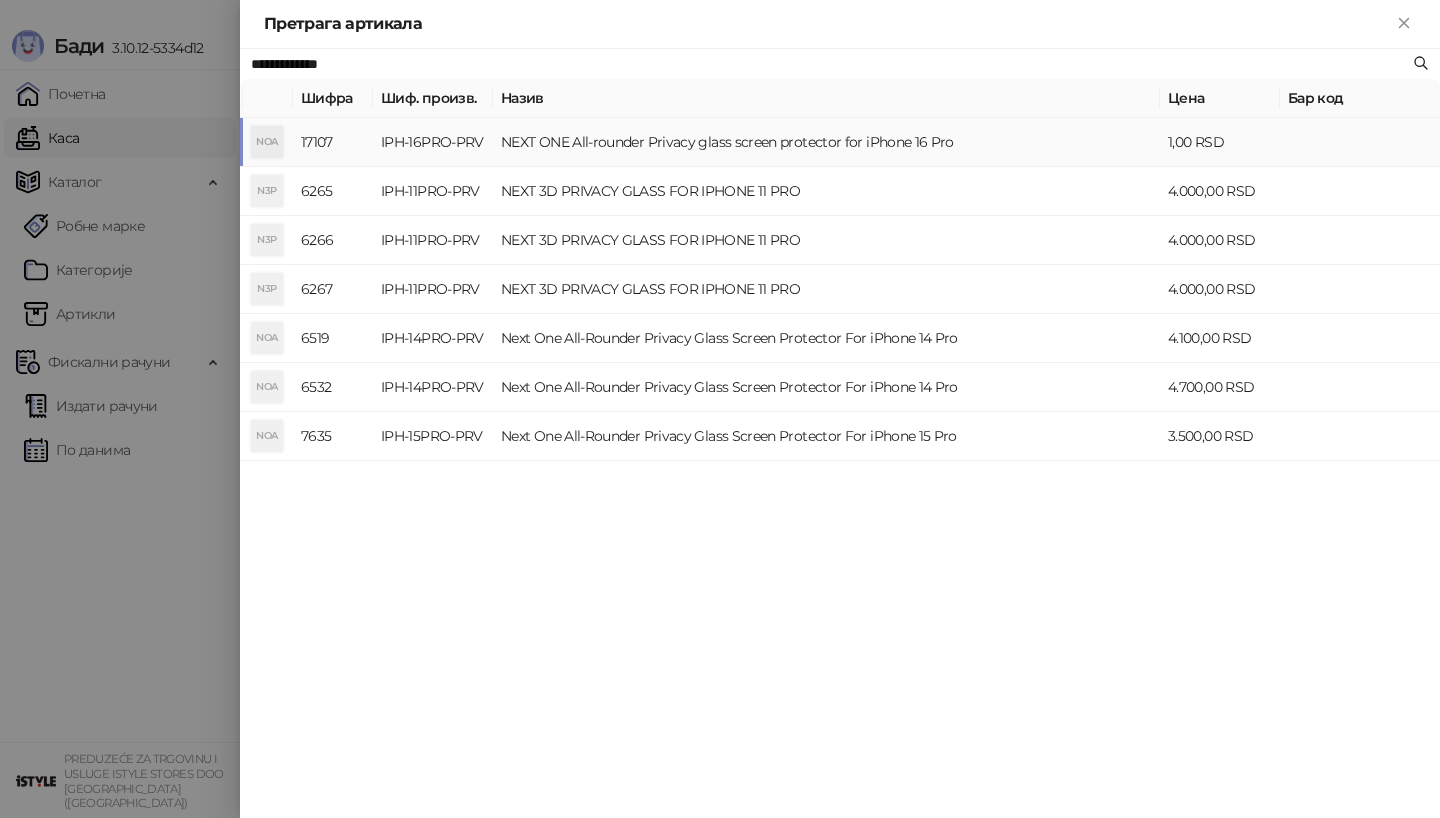 click on "IPH-16PRO-PRV" at bounding box center [433, 142] 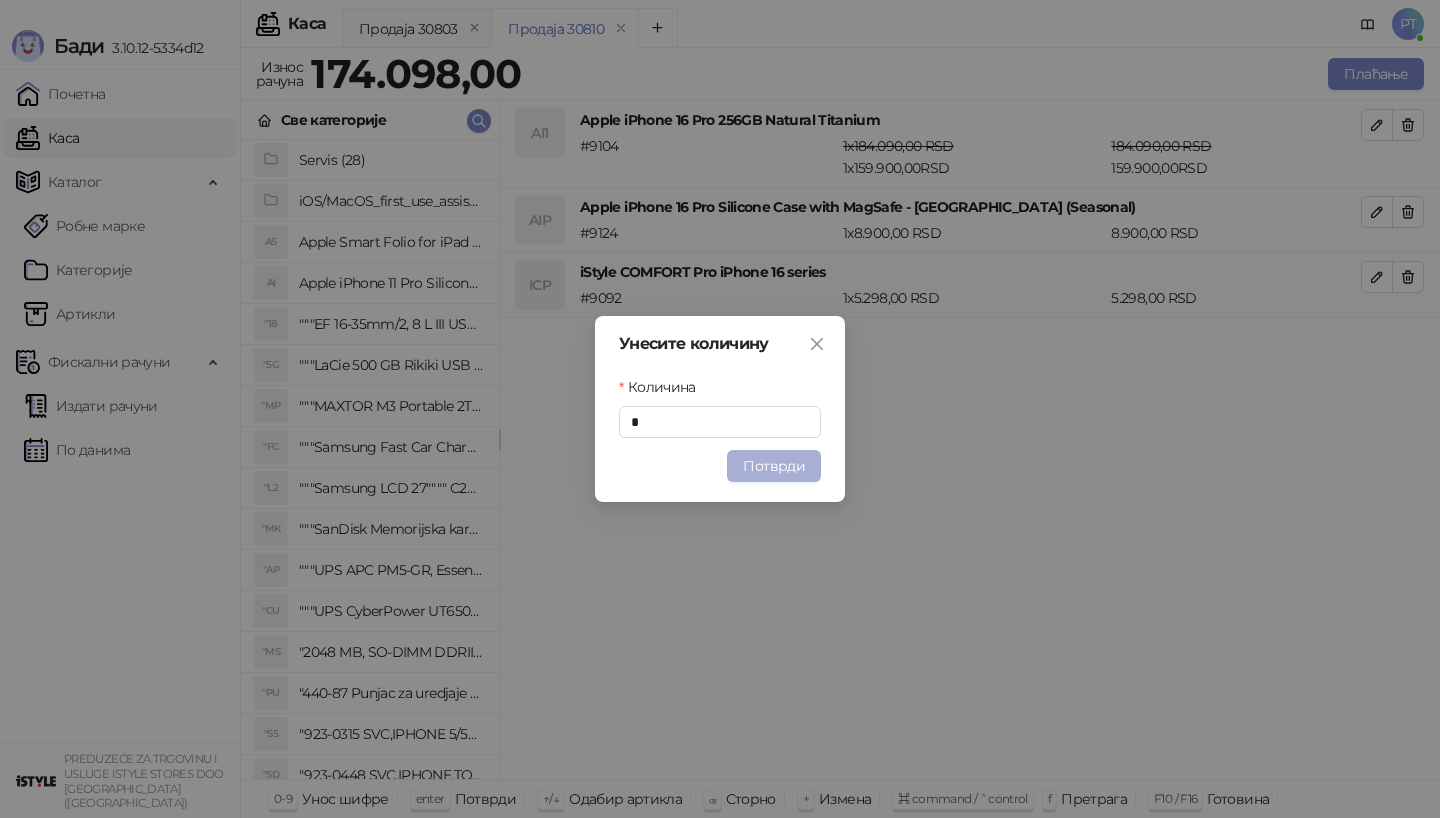 click on "Потврди" at bounding box center [774, 466] 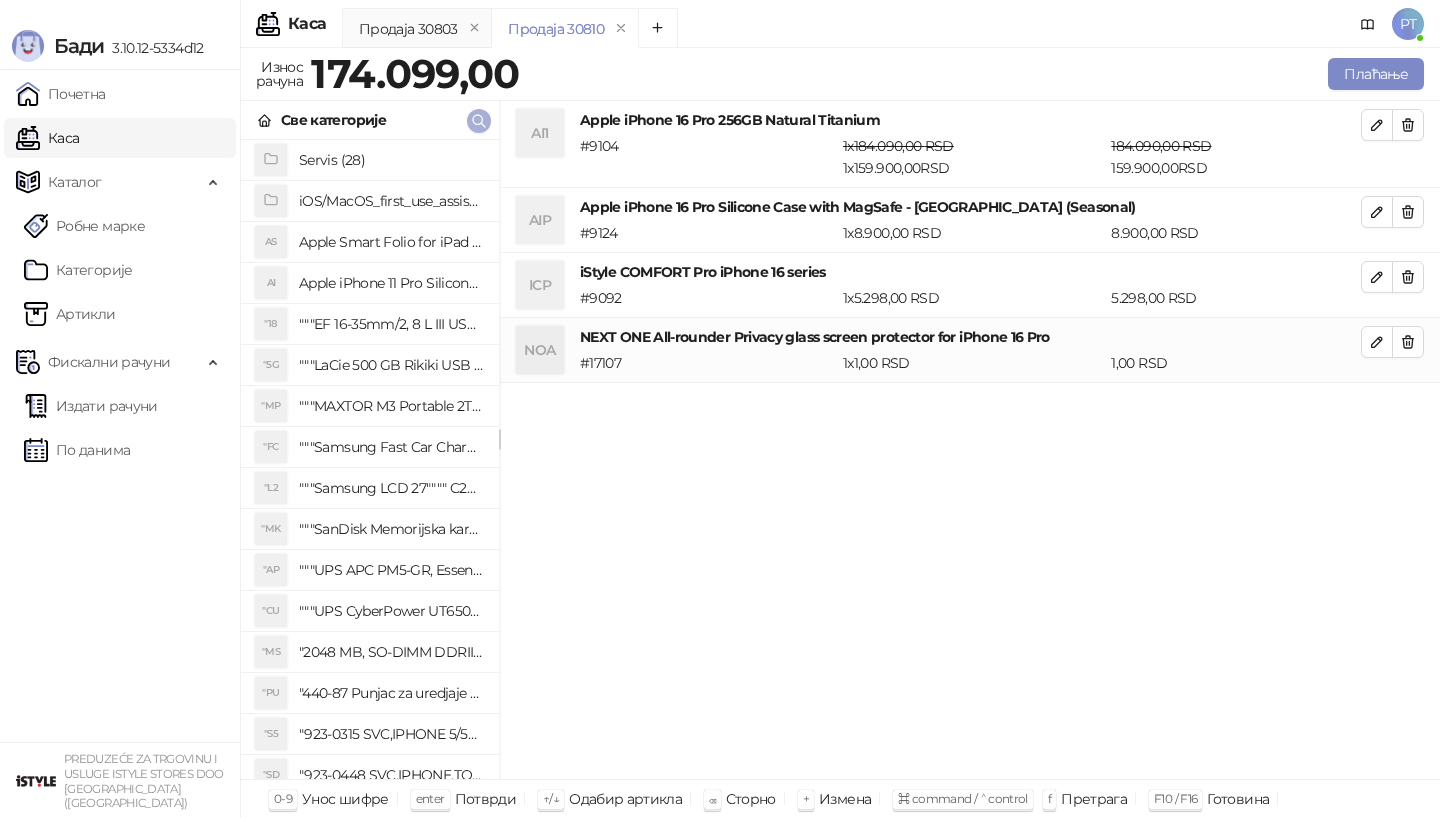 click 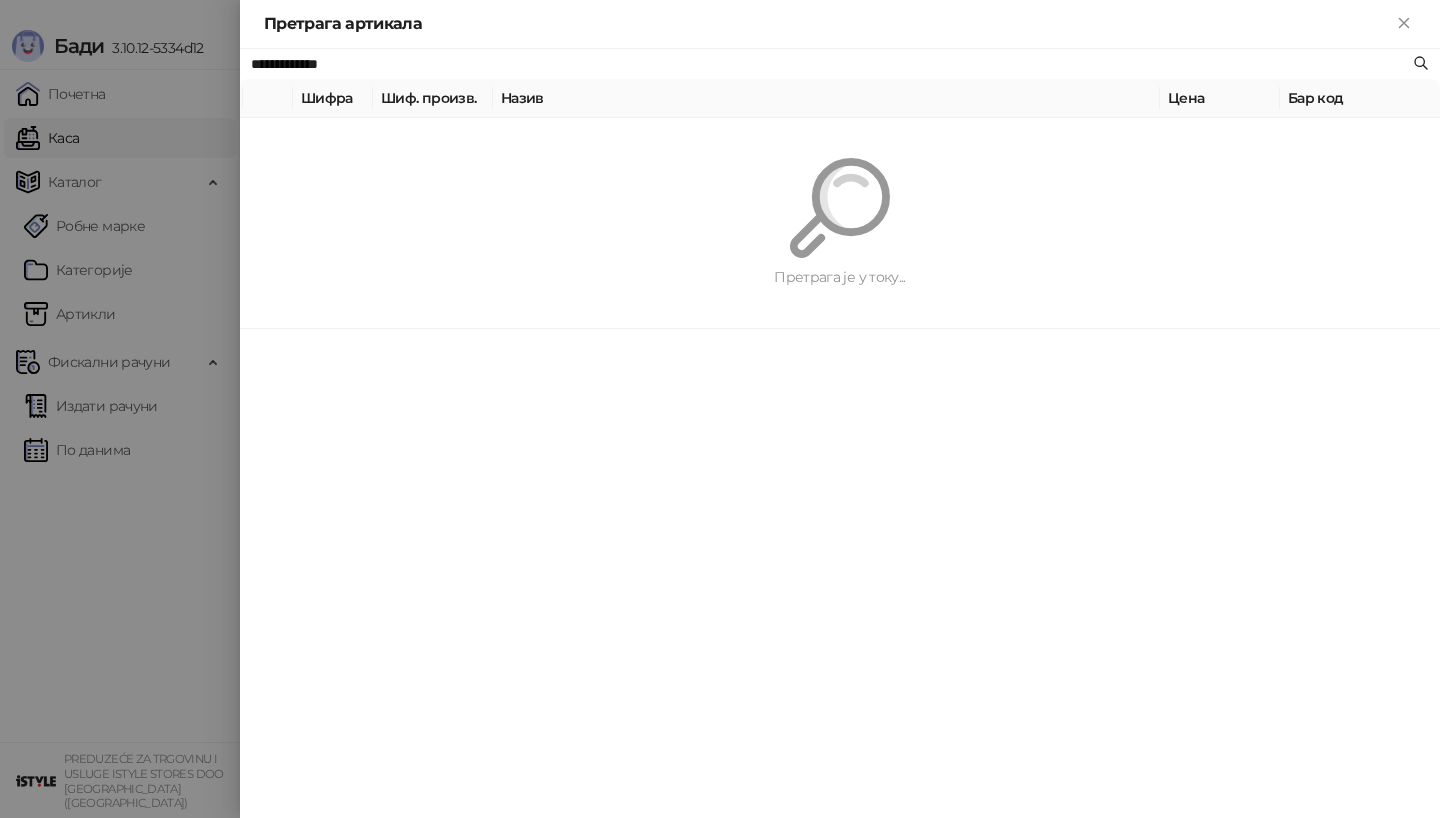 paste 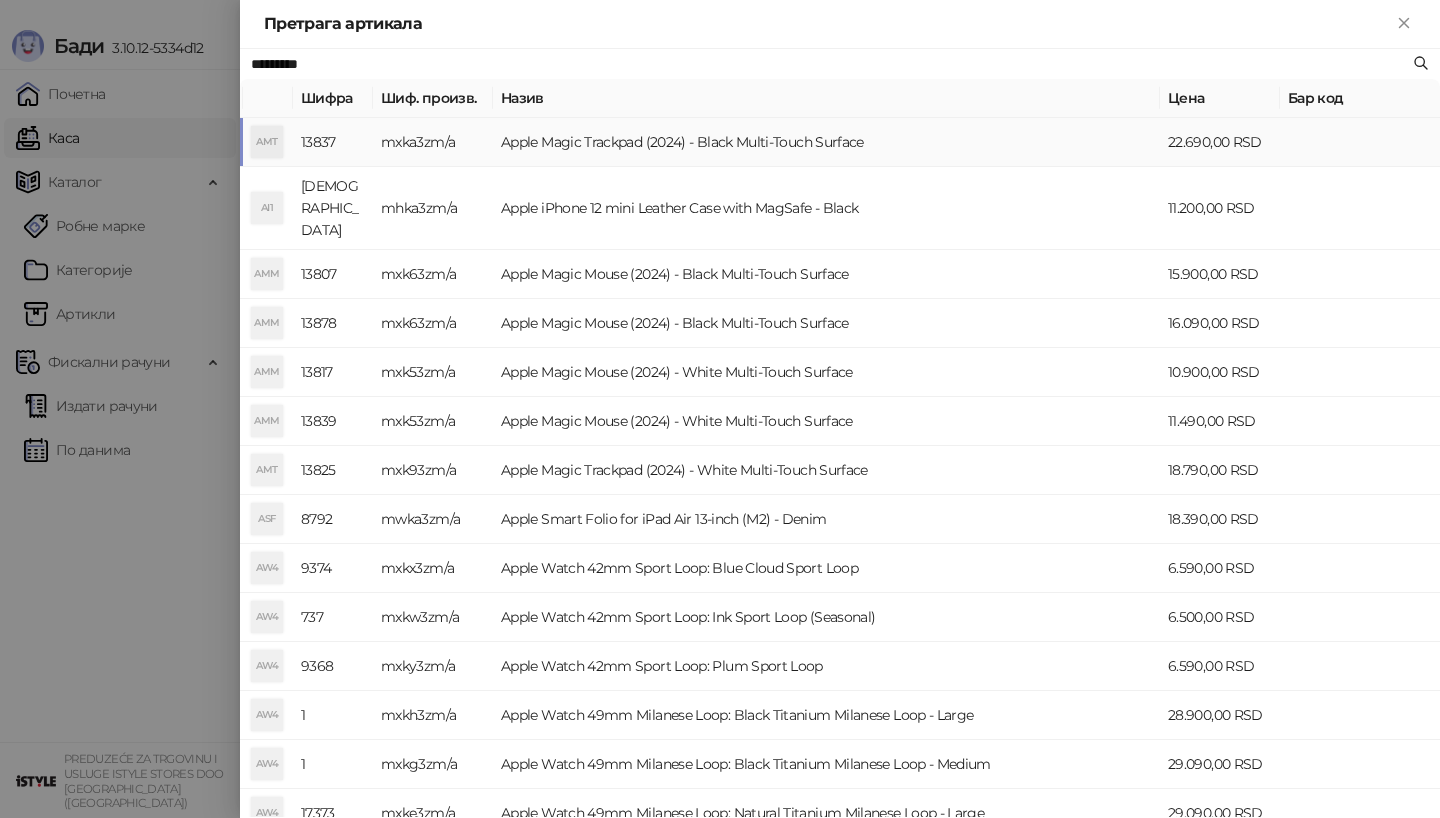 click on "mxka3zm/a" at bounding box center [433, 142] 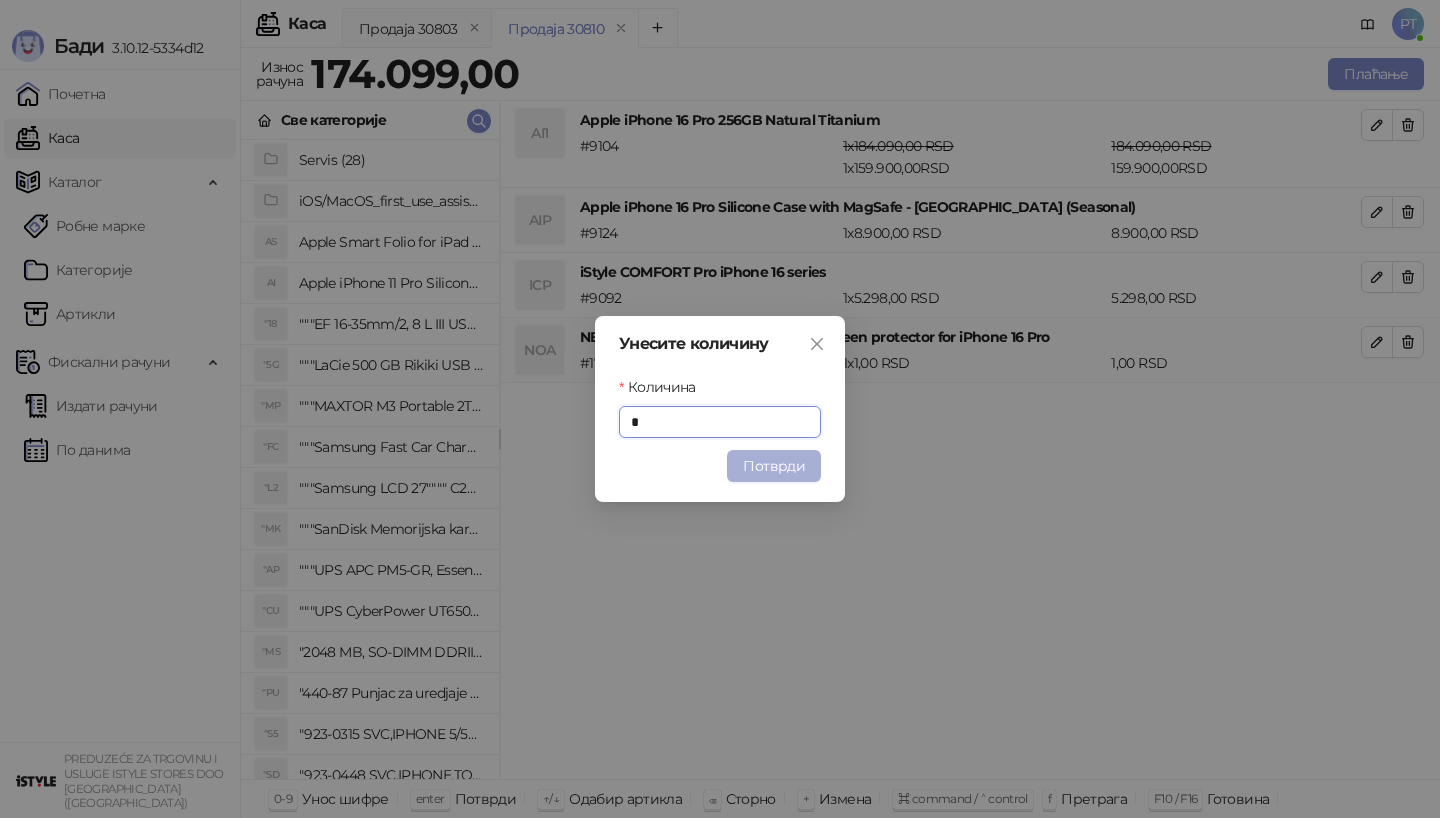 click on "Потврди" at bounding box center (774, 466) 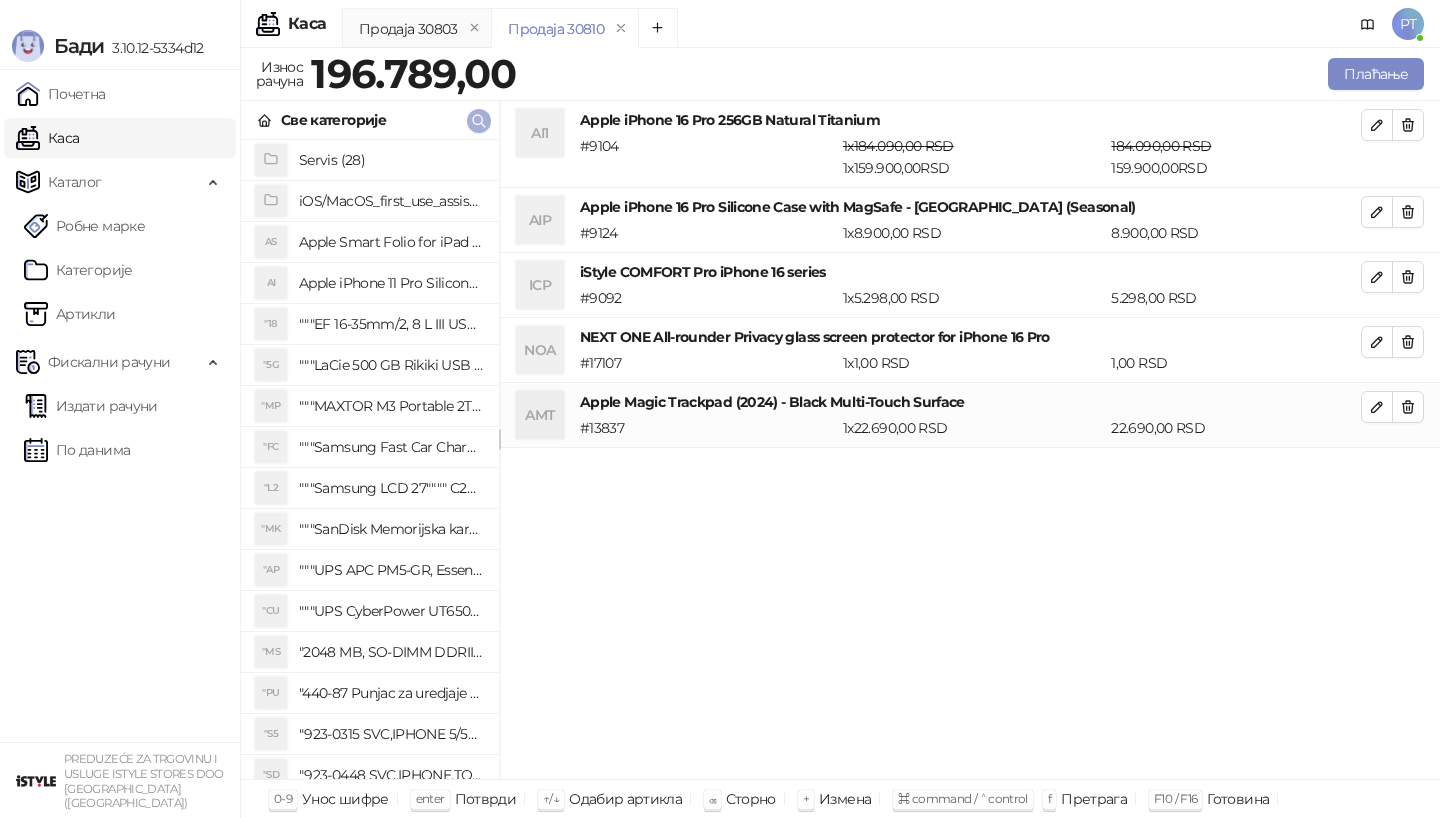 click 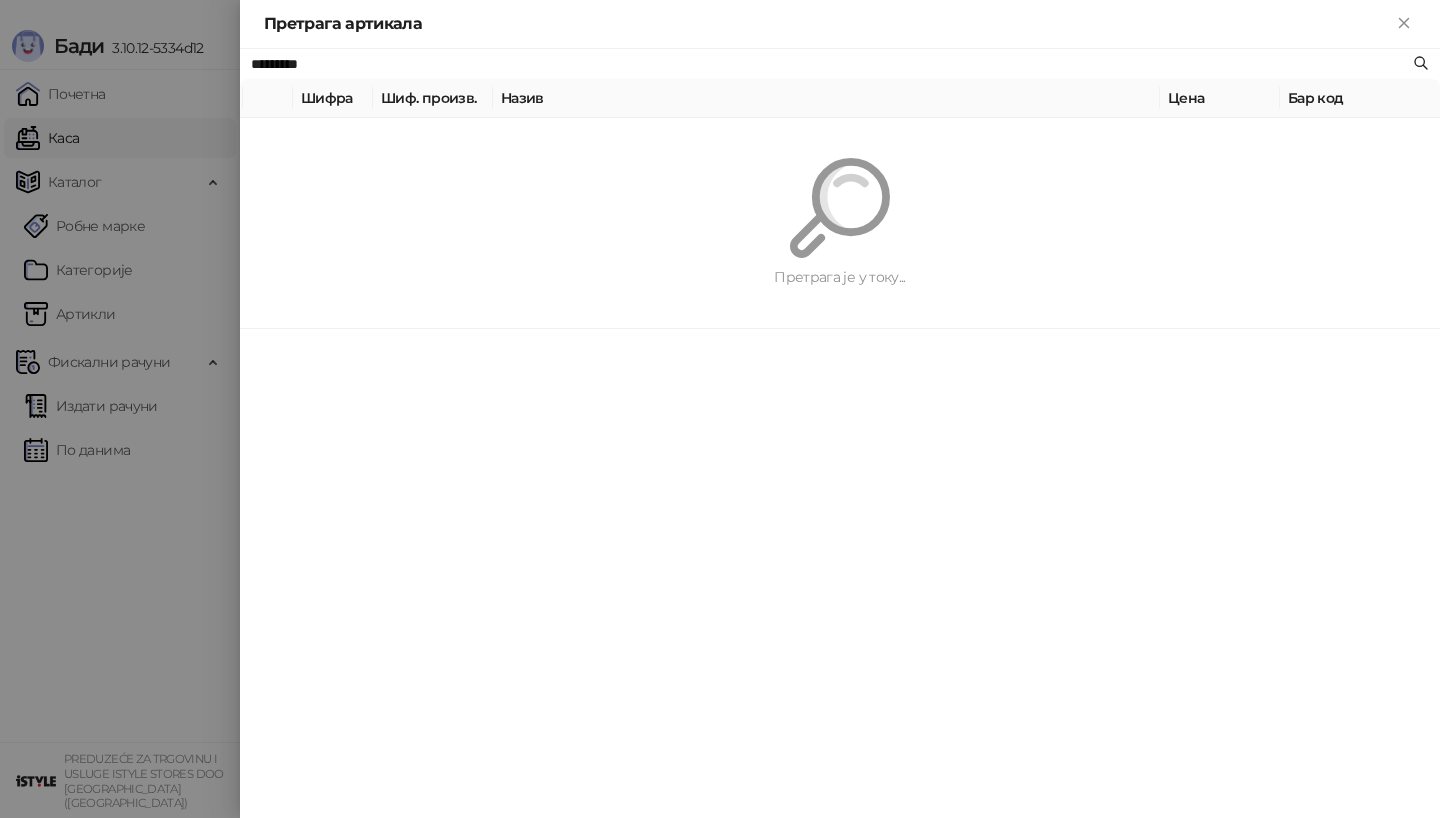 paste 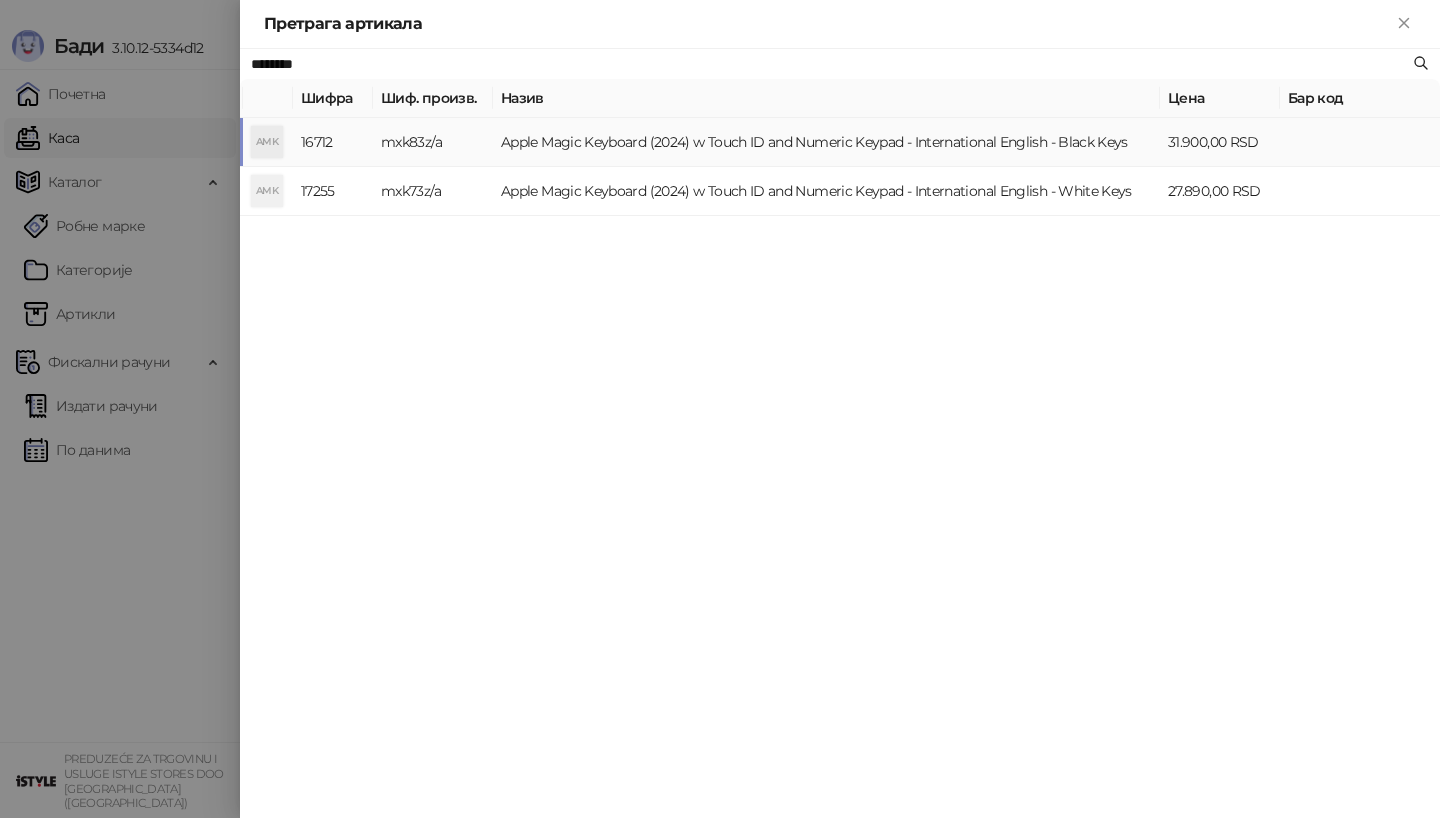 click on "mxk83z/a" at bounding box center (433, 142) 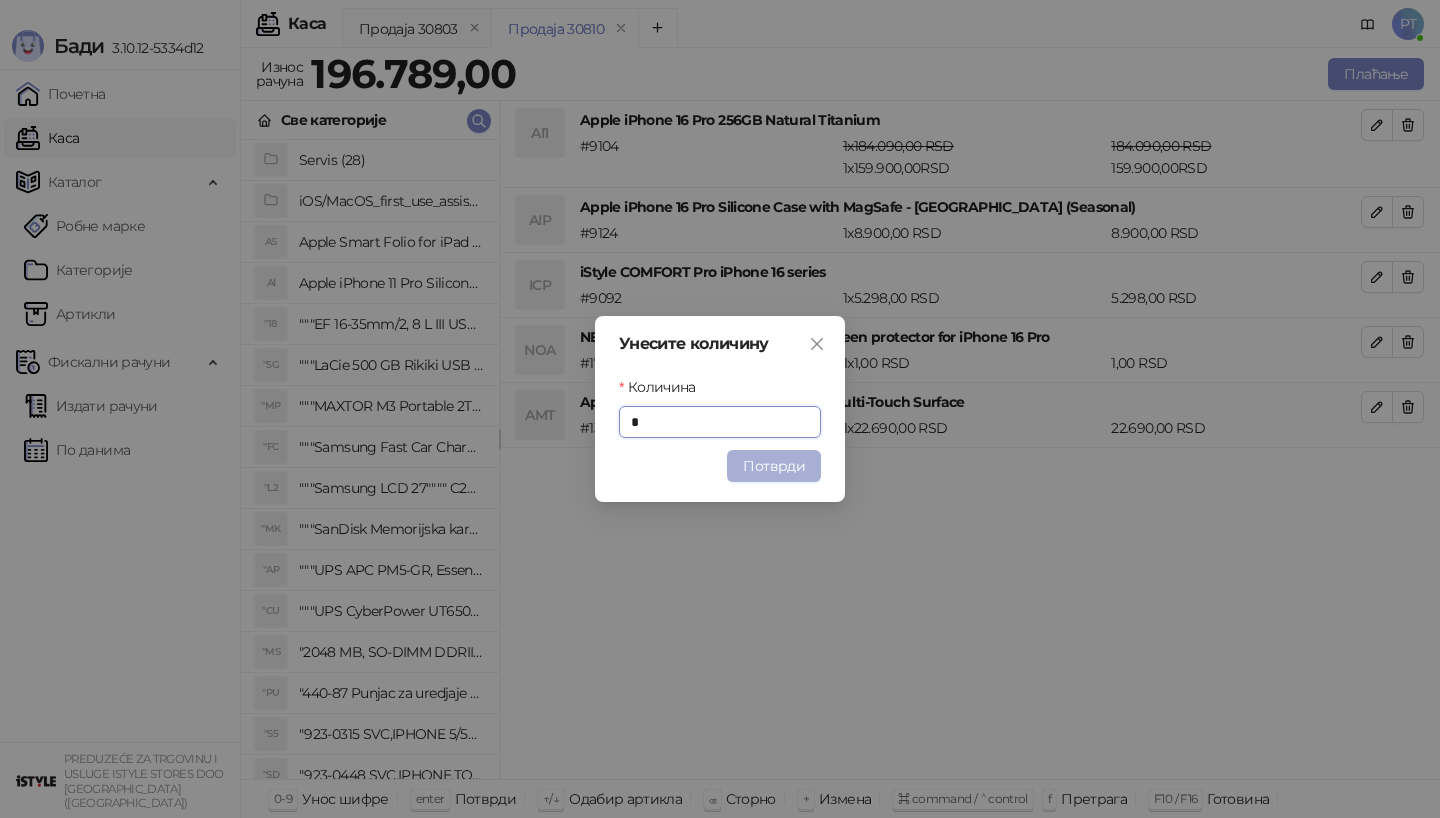 click on "Потврди" at bounding box center [774, 466] 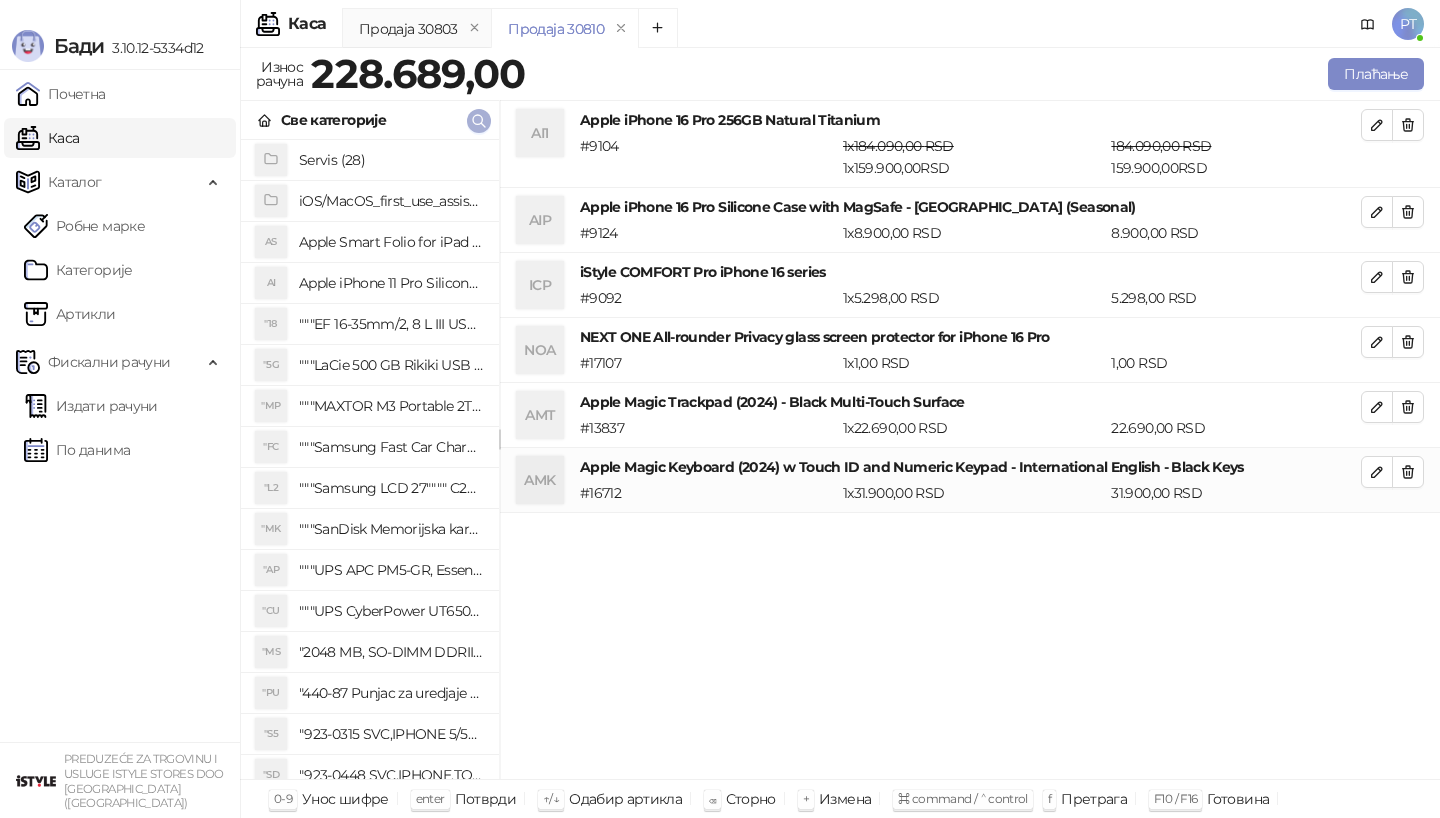 click 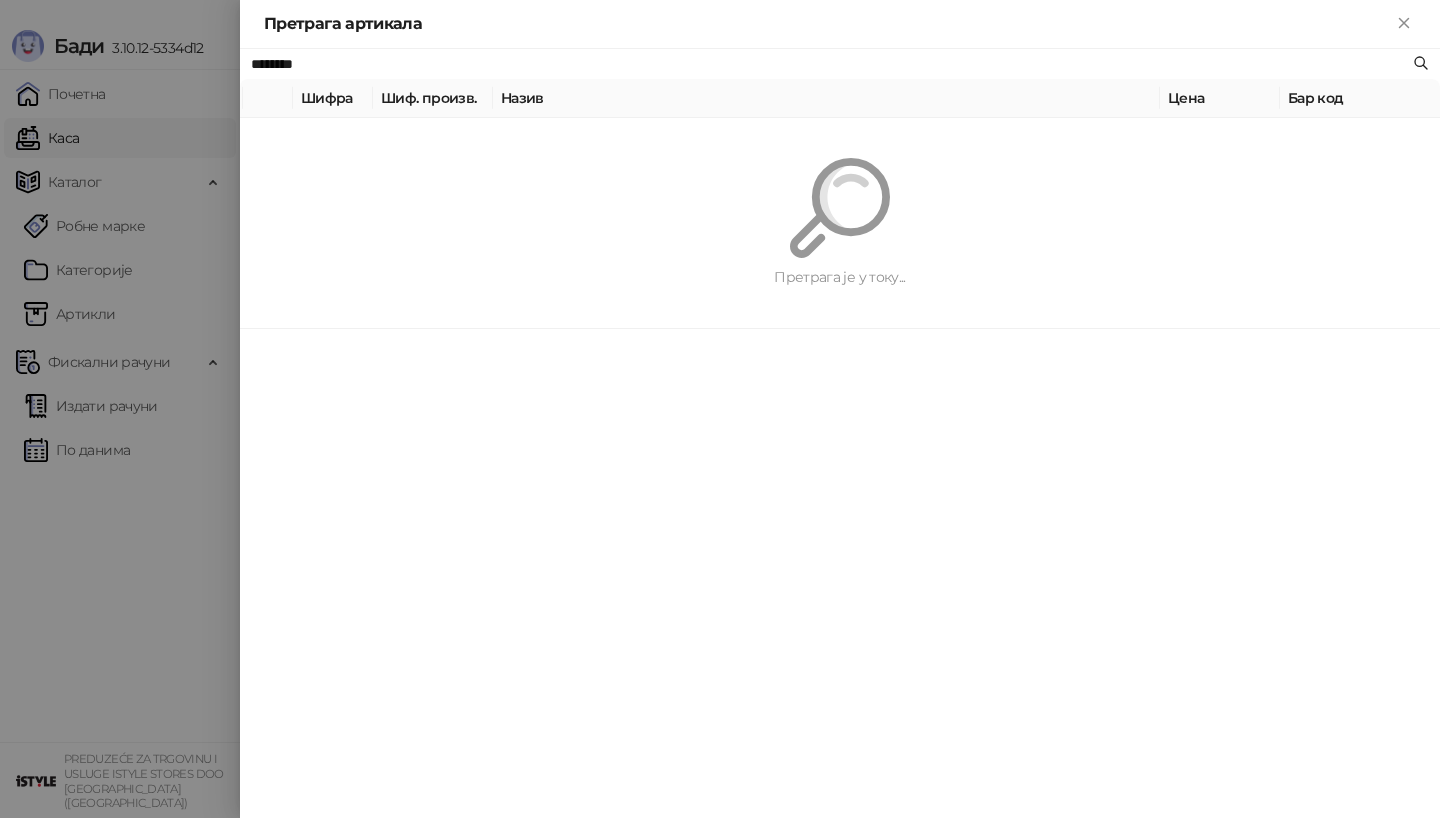 paste on "**********" 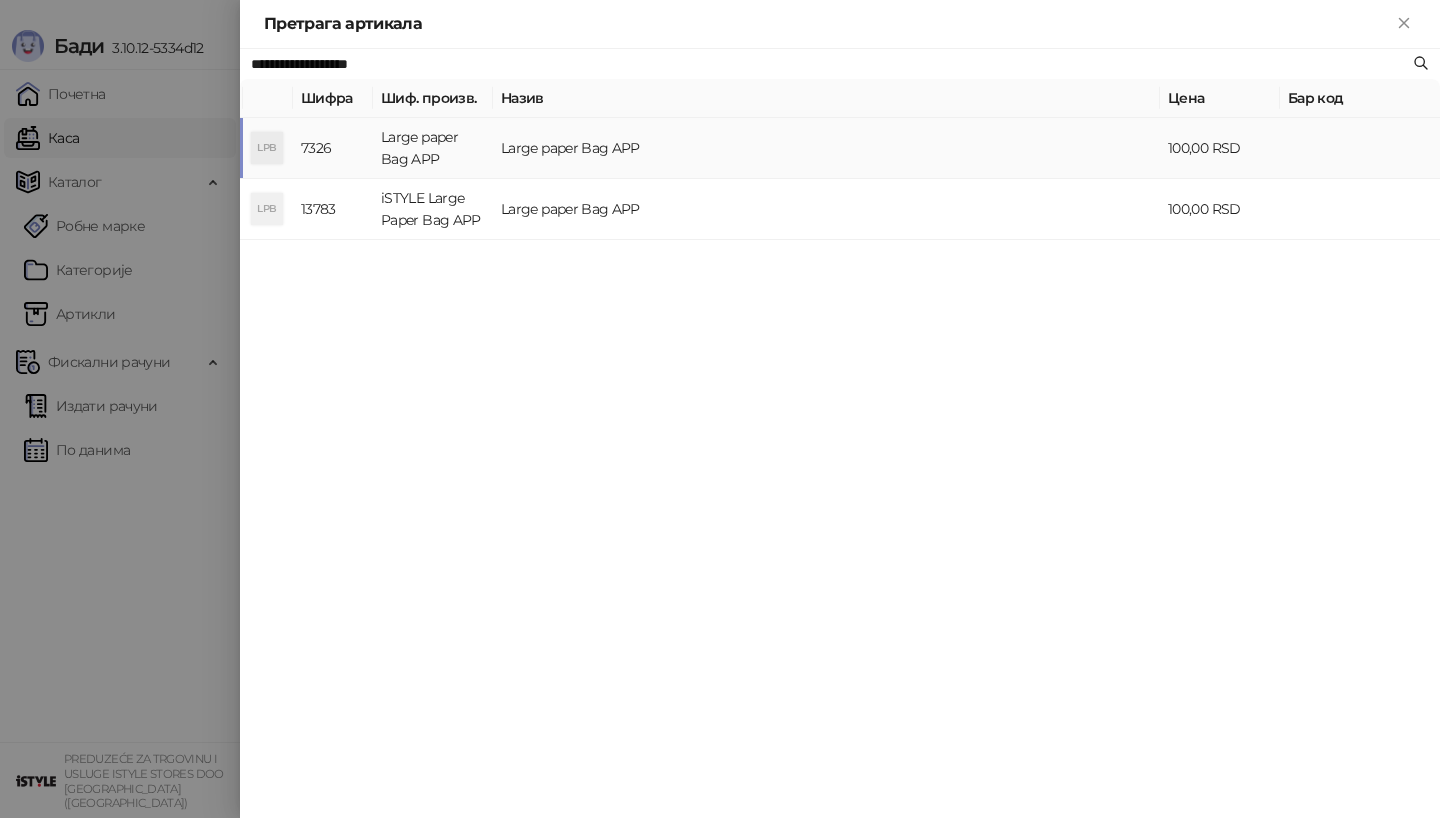 type on "**********" 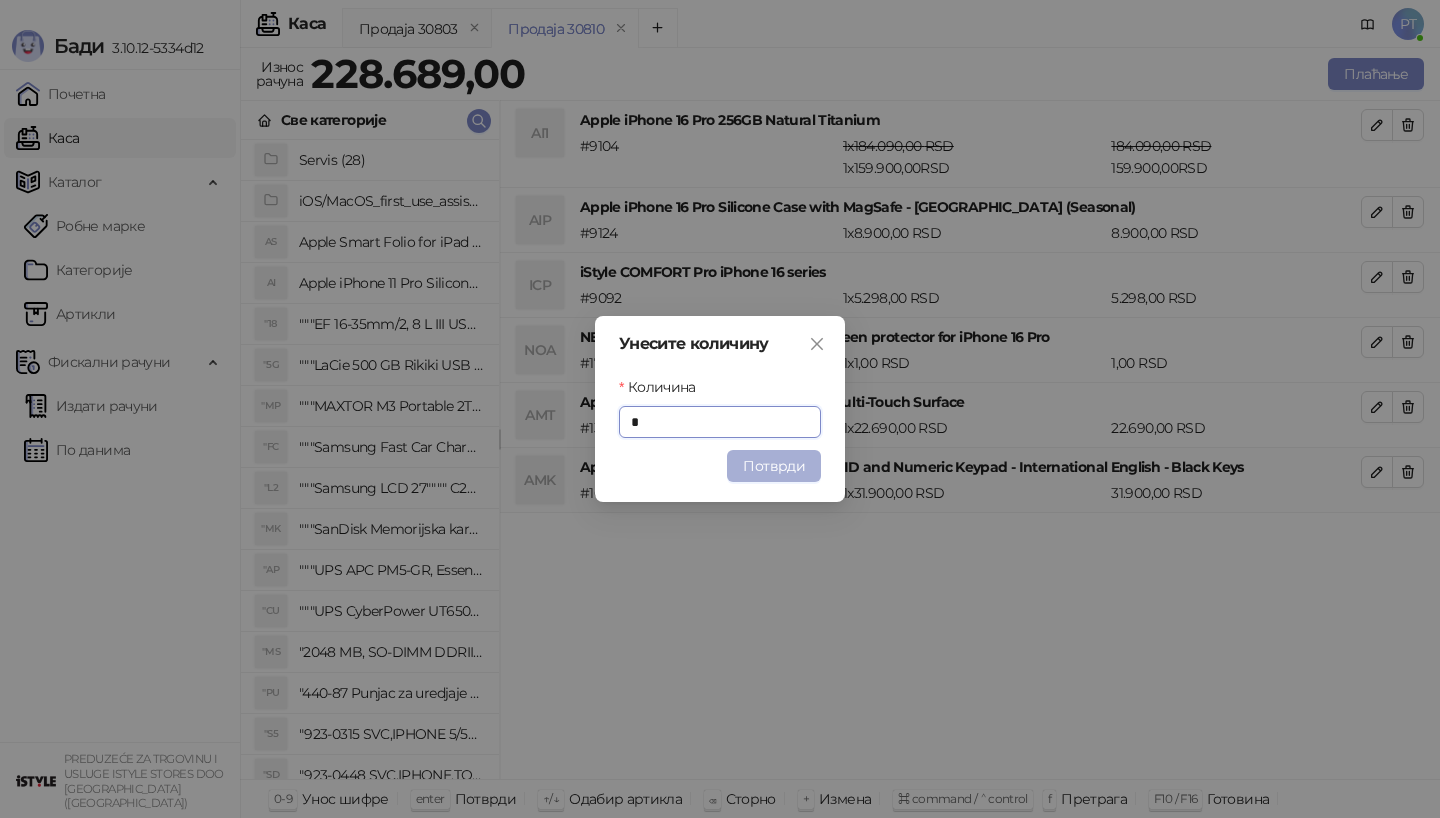 click on "Потврди" at bounding box center [774, 466] 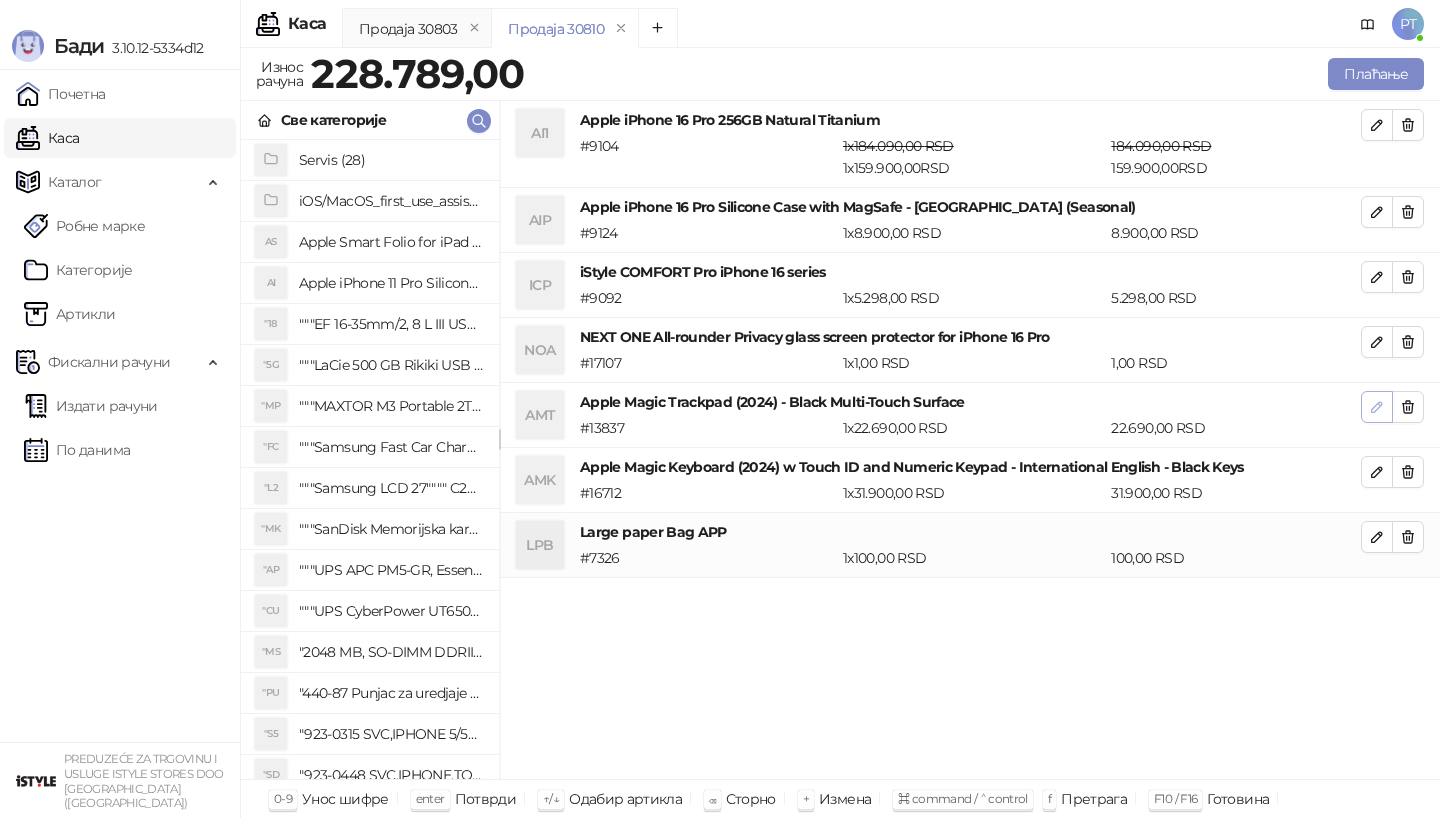 click 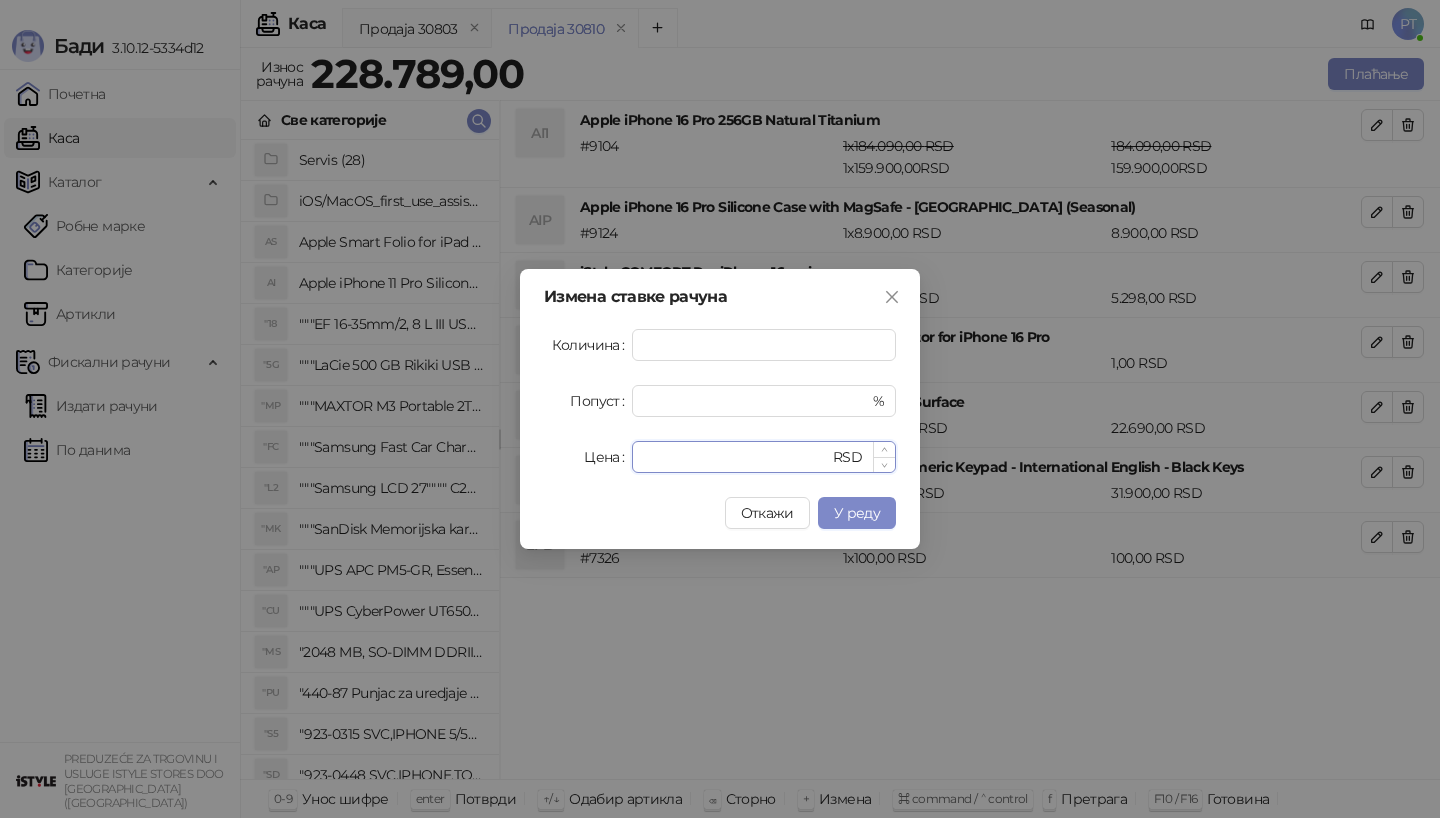 click on "*****" at bounding box center [736, 457] 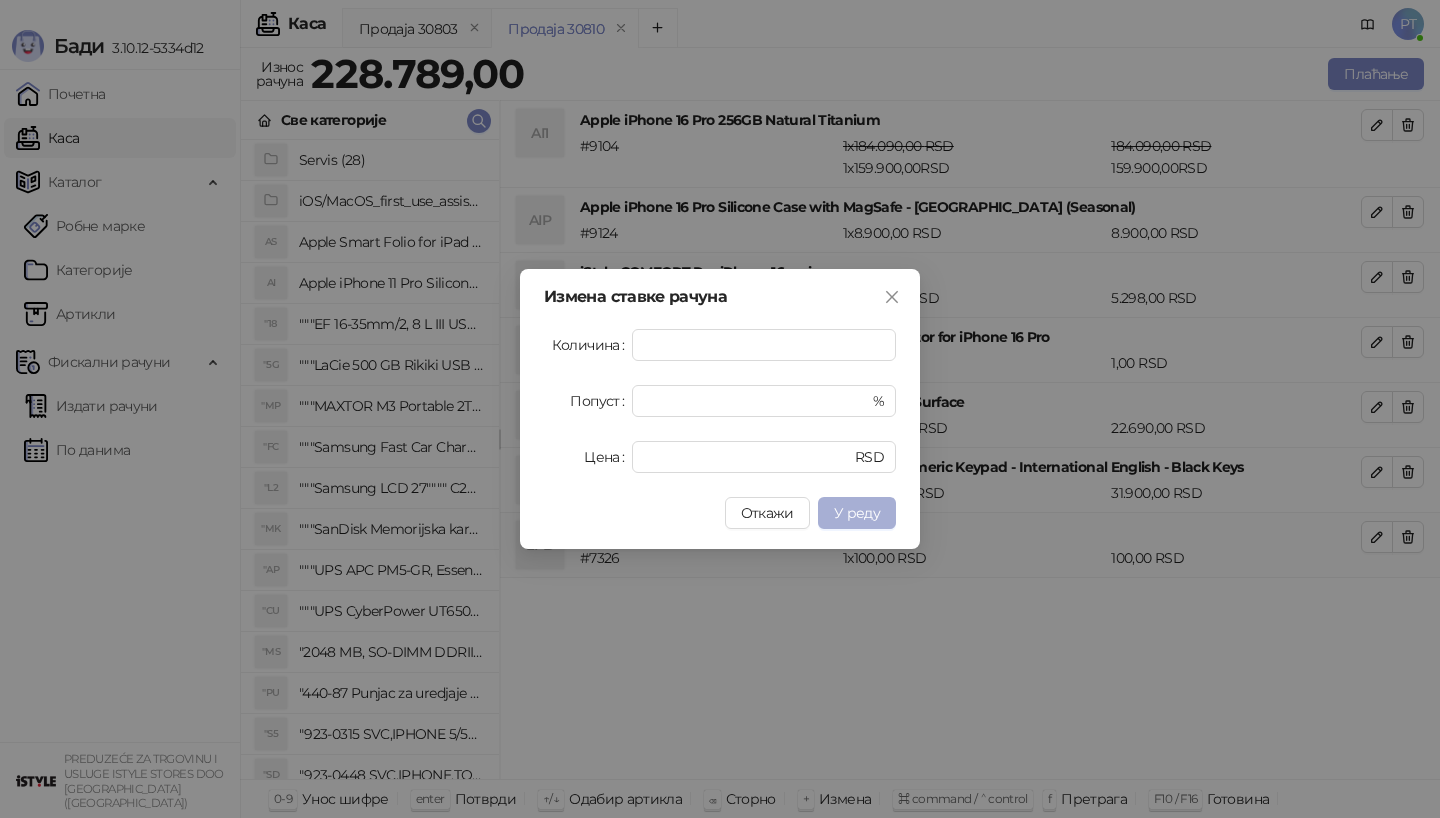 type on "*****" 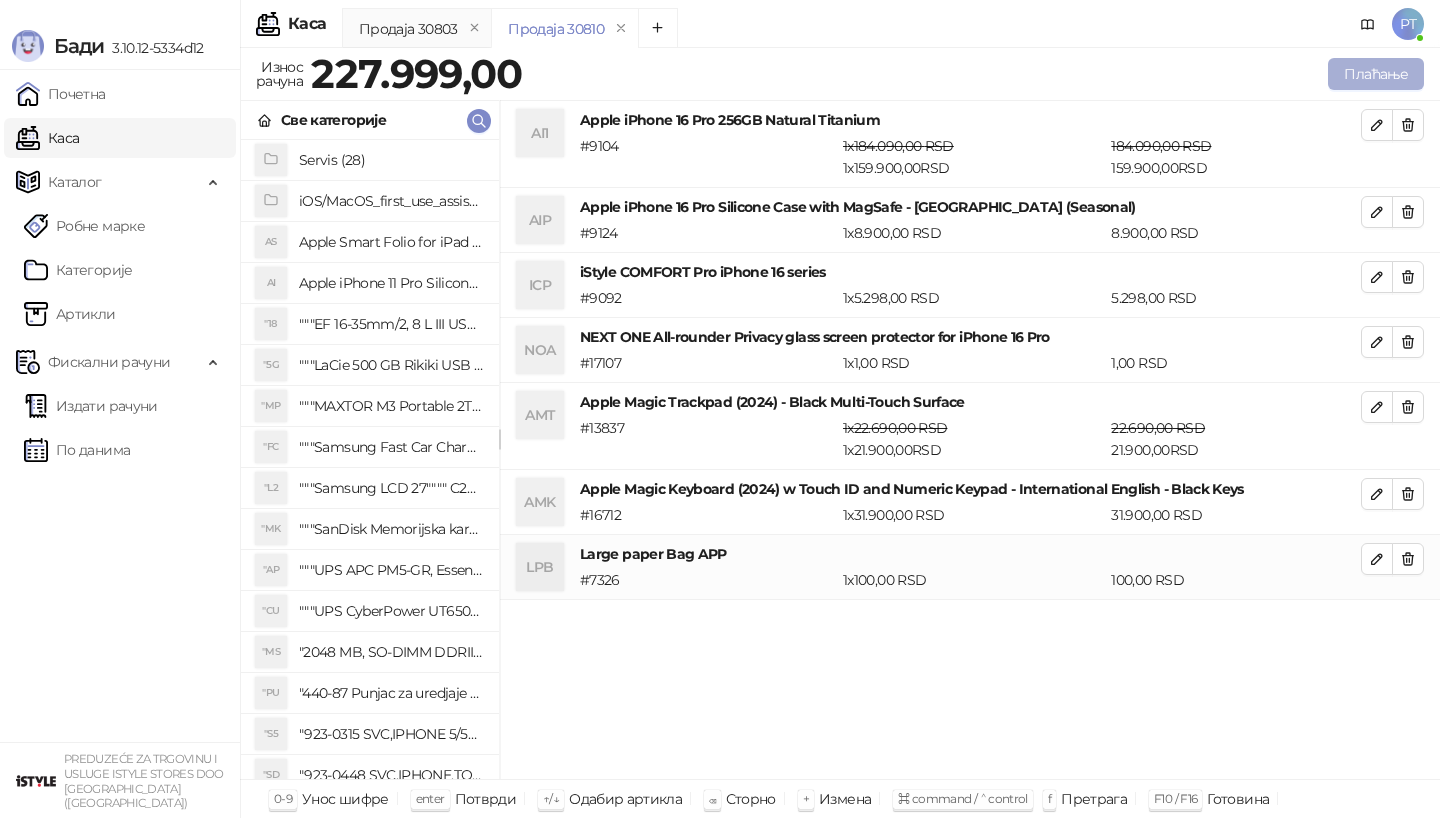 click on "Плаћање" at bounding box center (1376, 74) 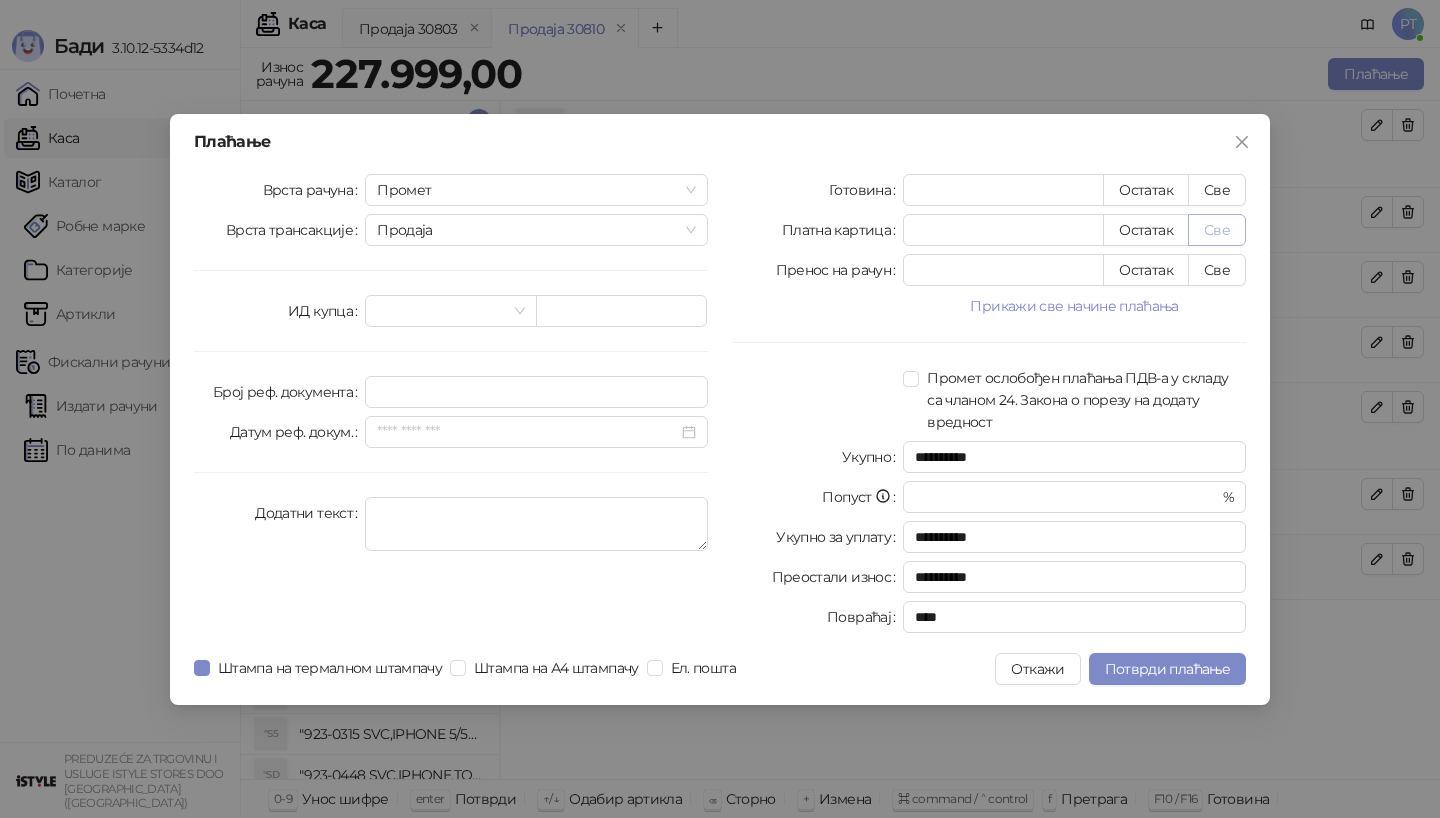 click on "Све" at bounding box center [1217, 230] 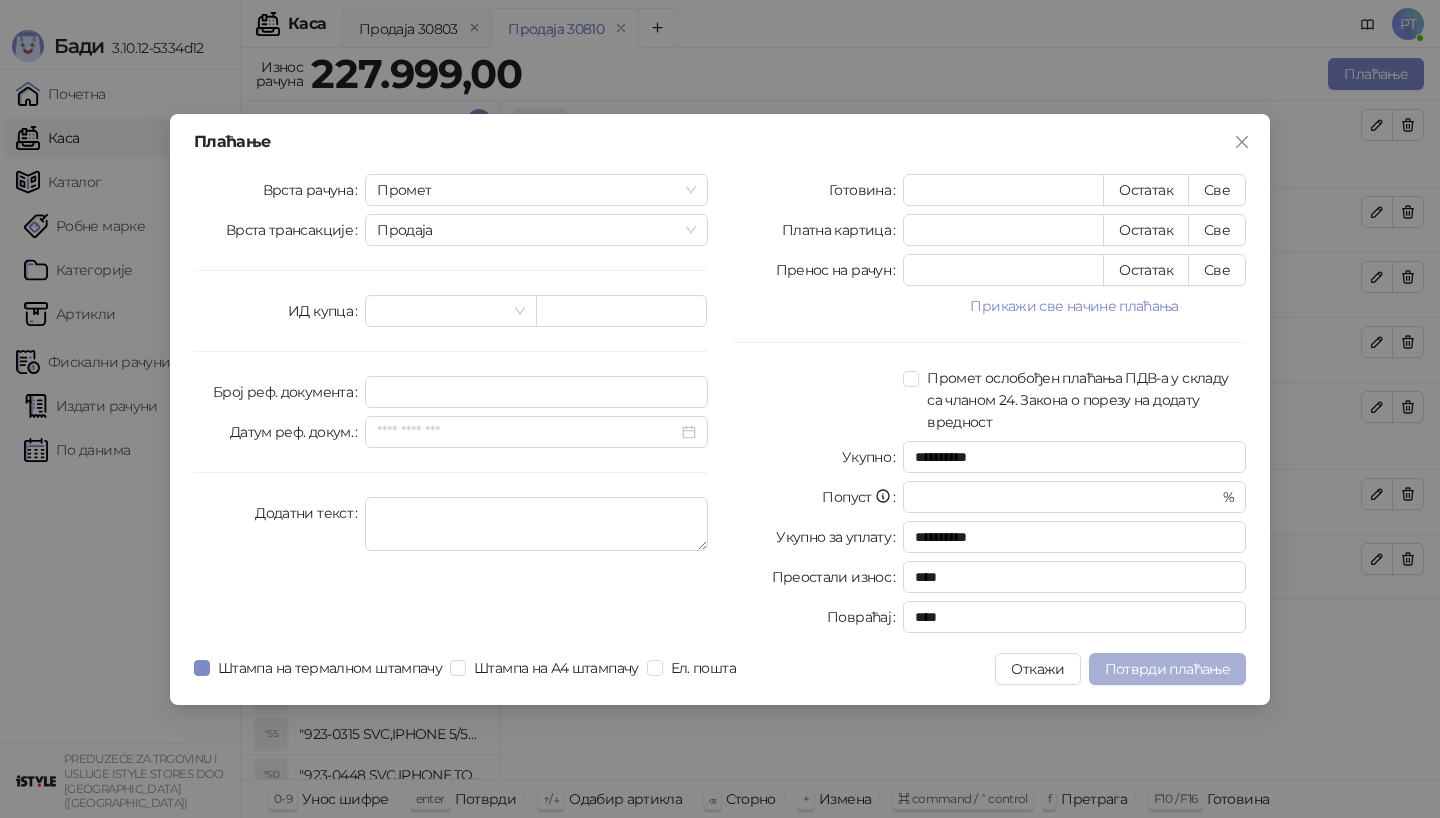 click on "Потврди плаћање" at bounding box center (1167, 669) 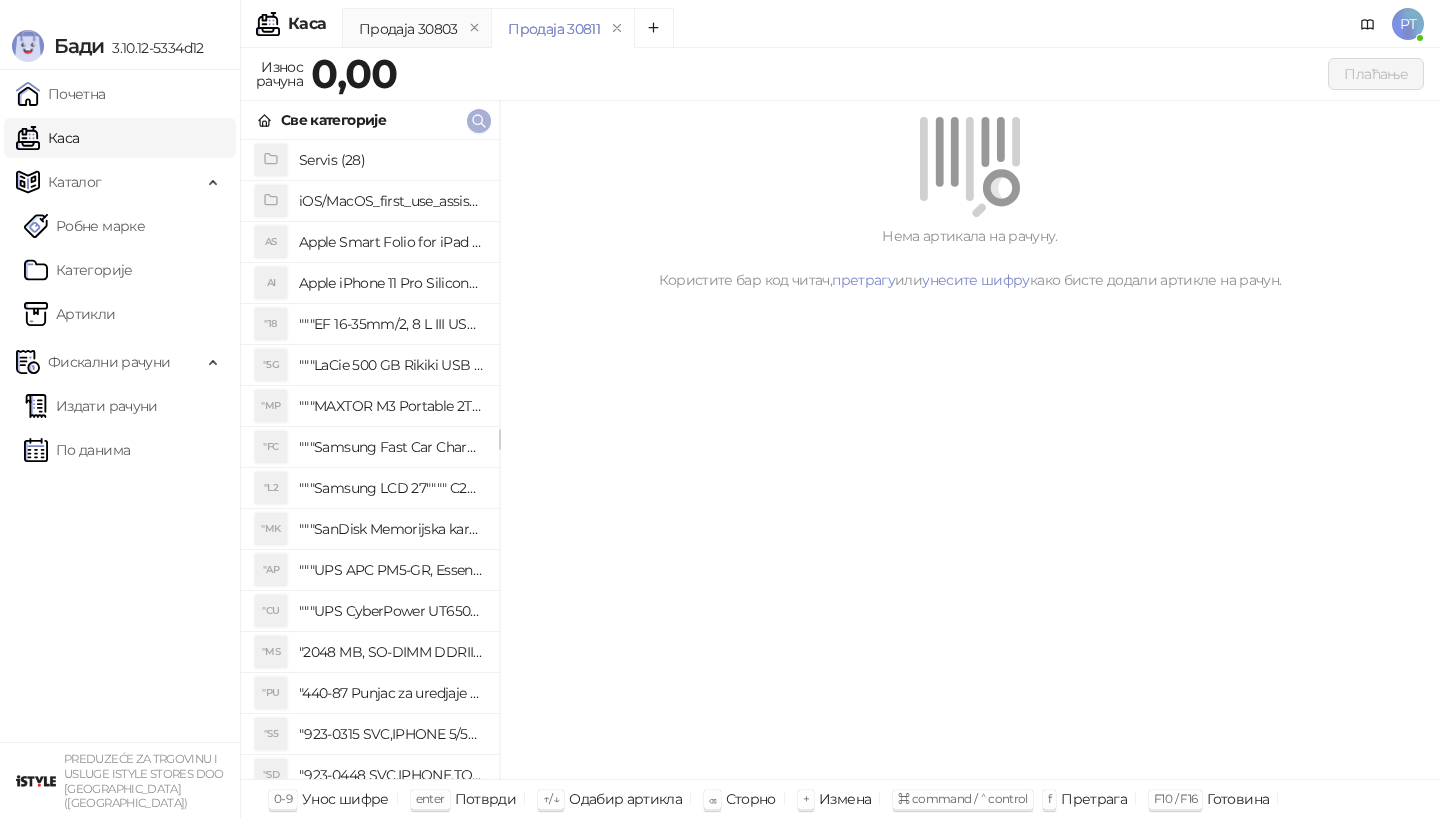 type 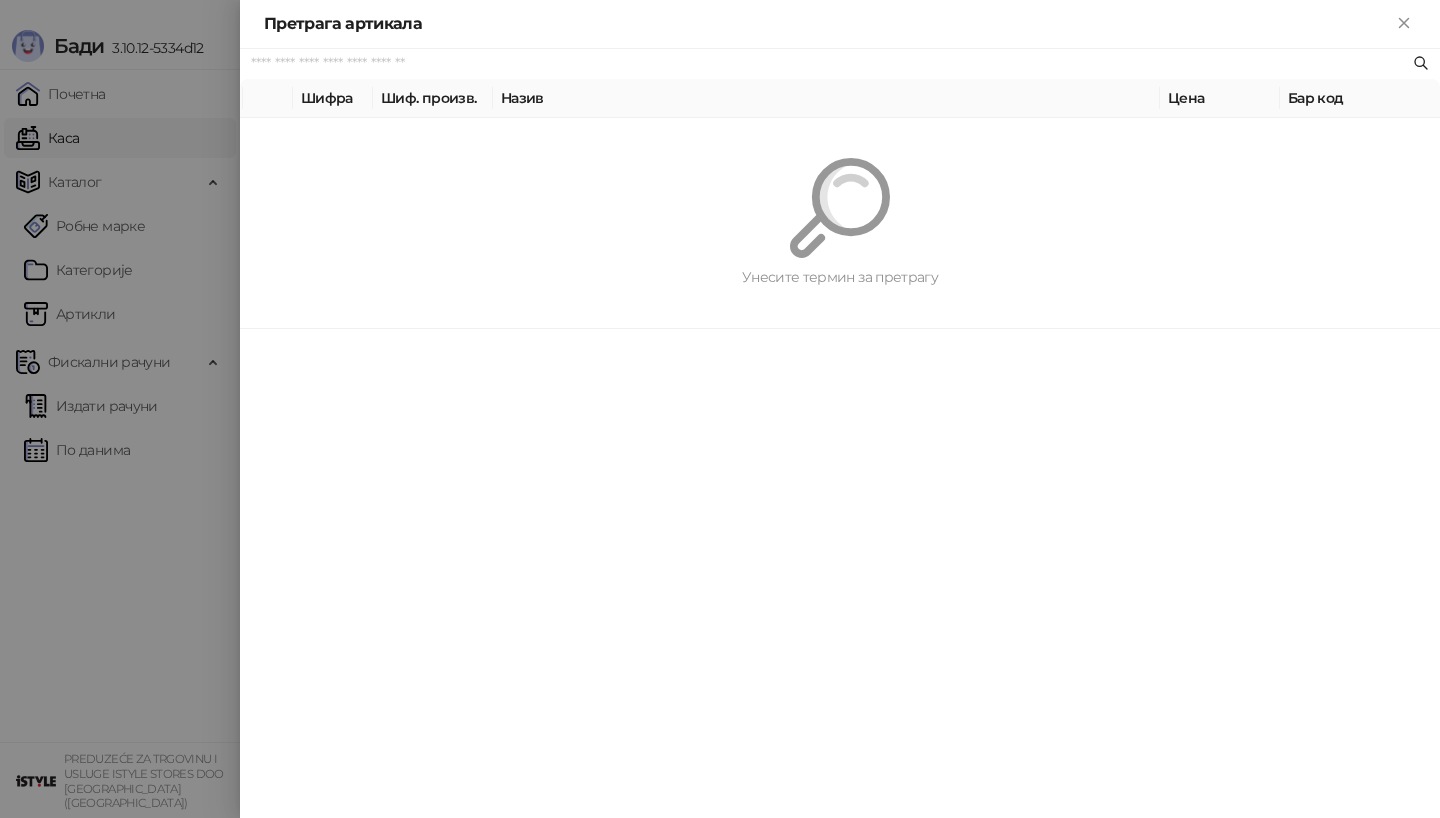 paste on "********" 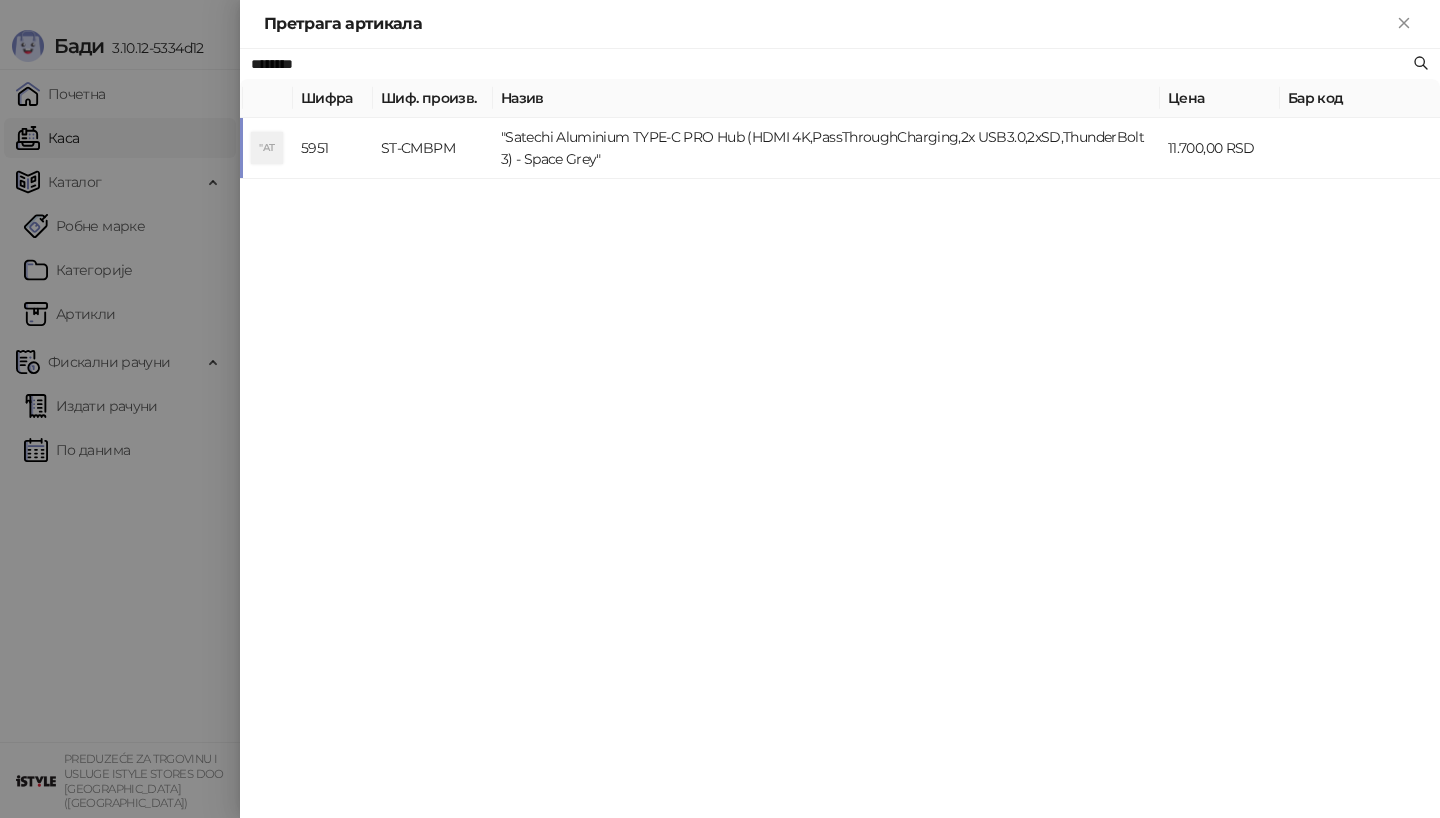 type on "********" 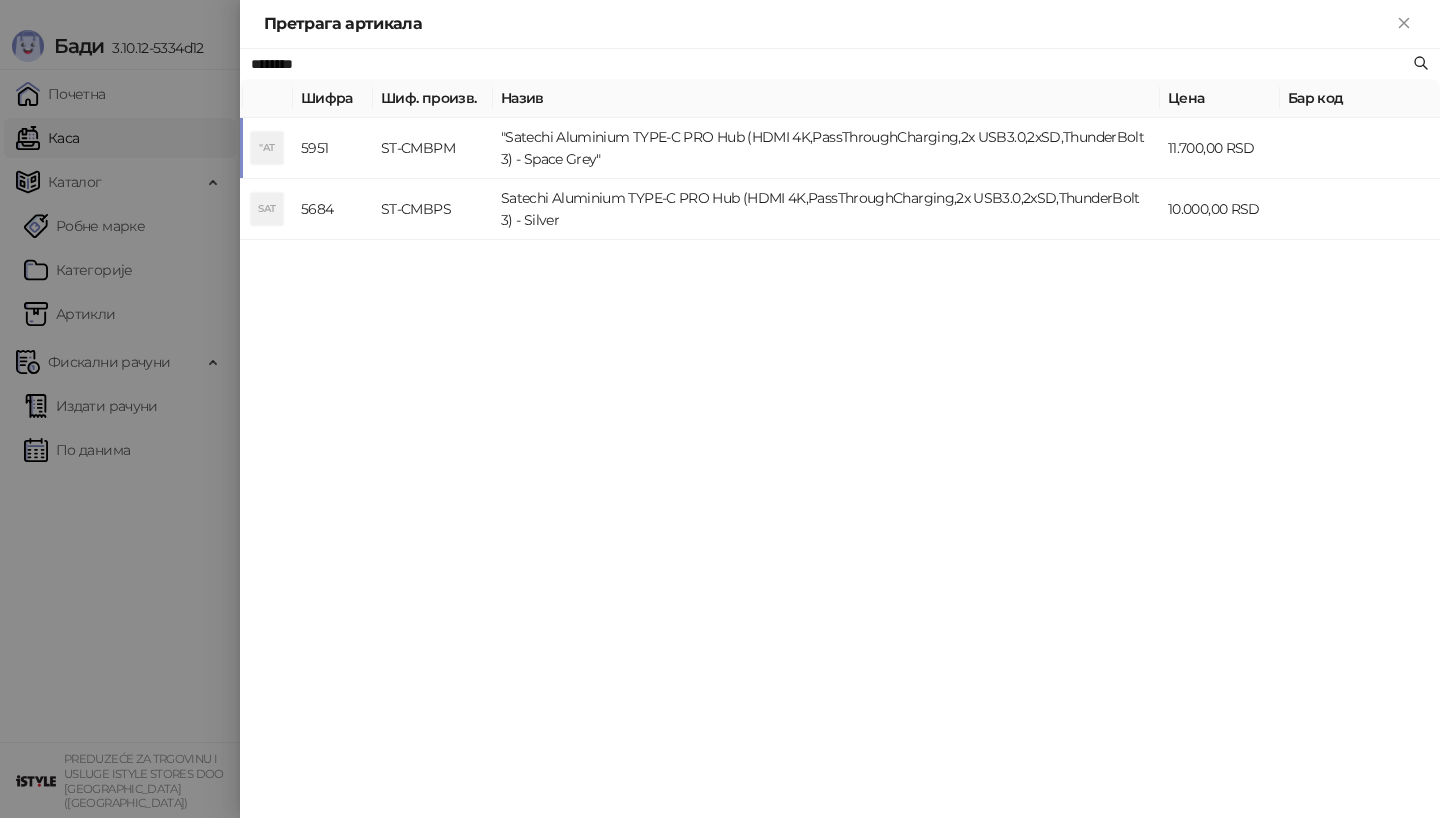 click on ""Satechi Aluminium TYPE-C PRO Hub (HDMI 4K,PassThroughCharging,2x USB3.0,2xSD,ThunderBolt 3) - Space Grey"" at bounding box center (826, 148) 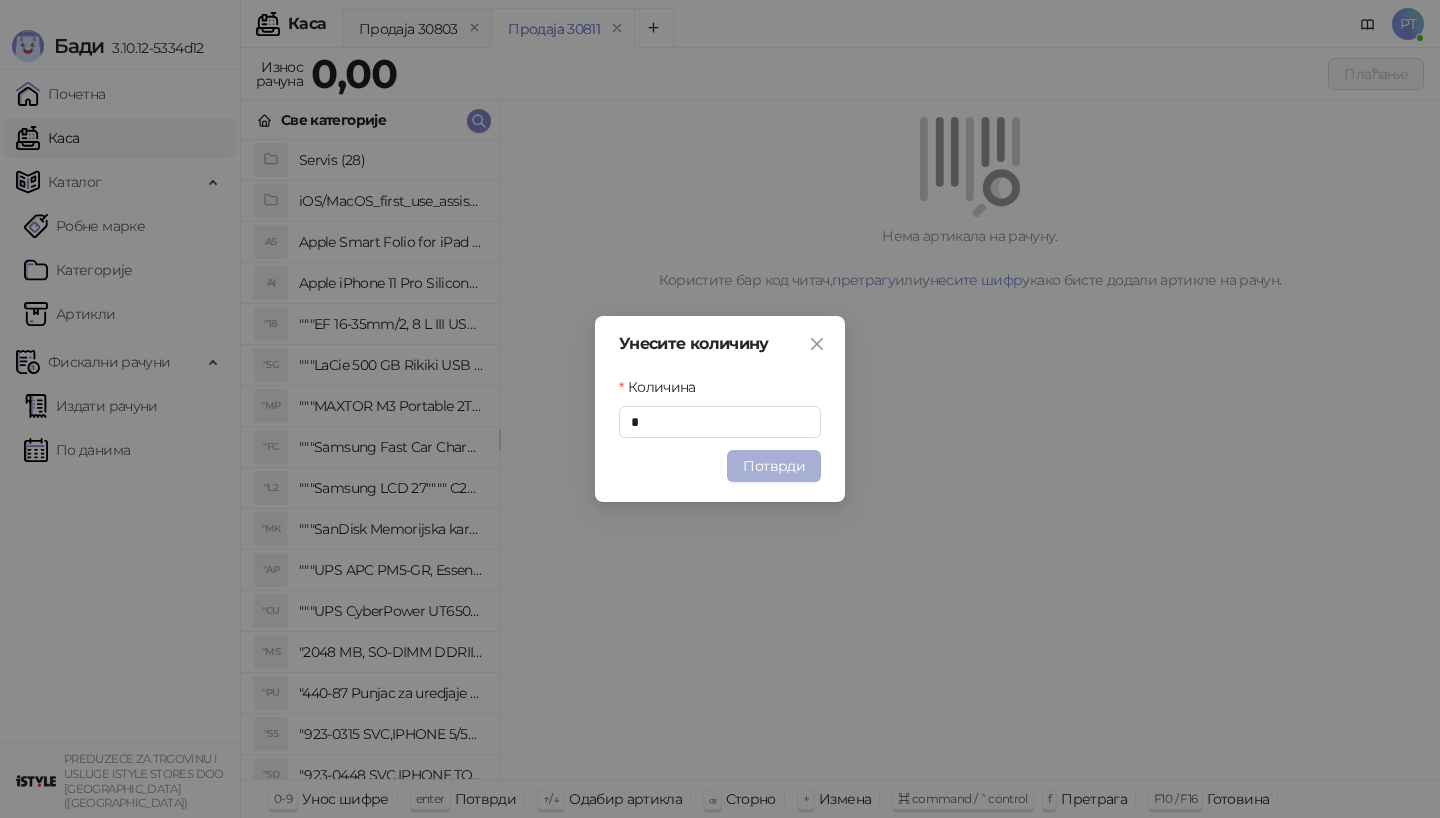 click on "Потврди" at bounding box center (774, 466) 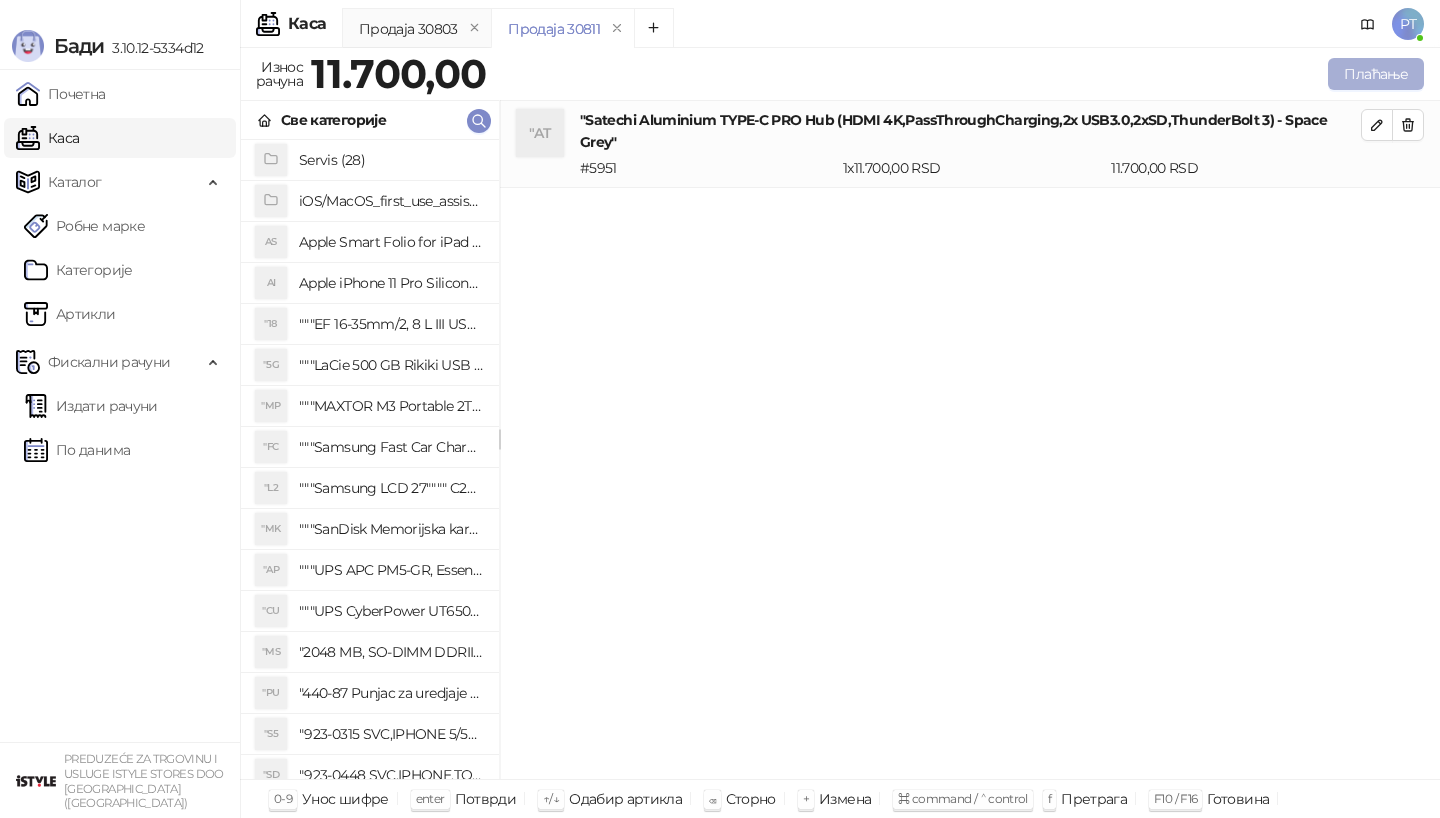 click on "Плаћање" at bounding box center [1376, 74] 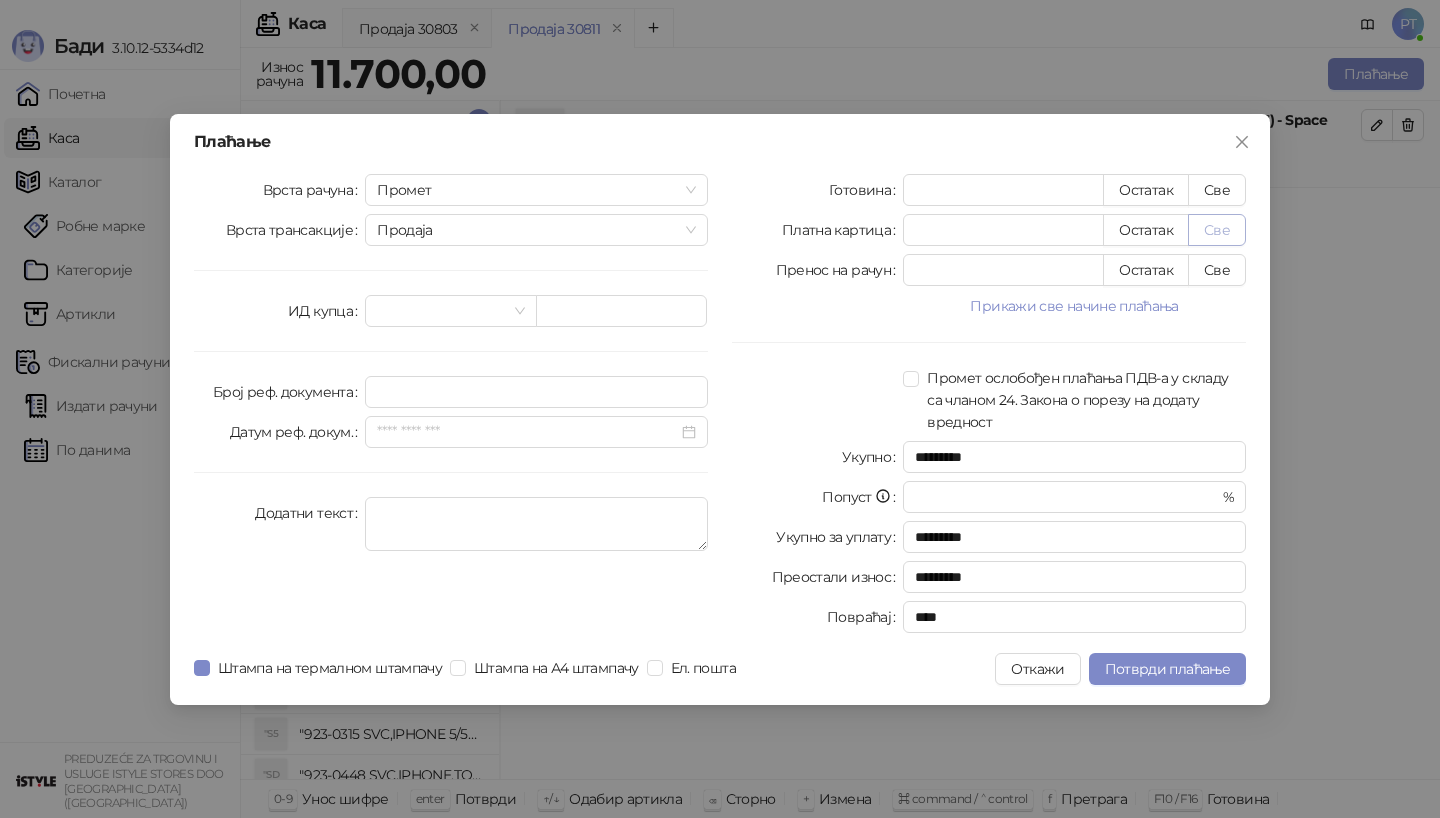 click on "Све" at bounding box center (1217, 230) 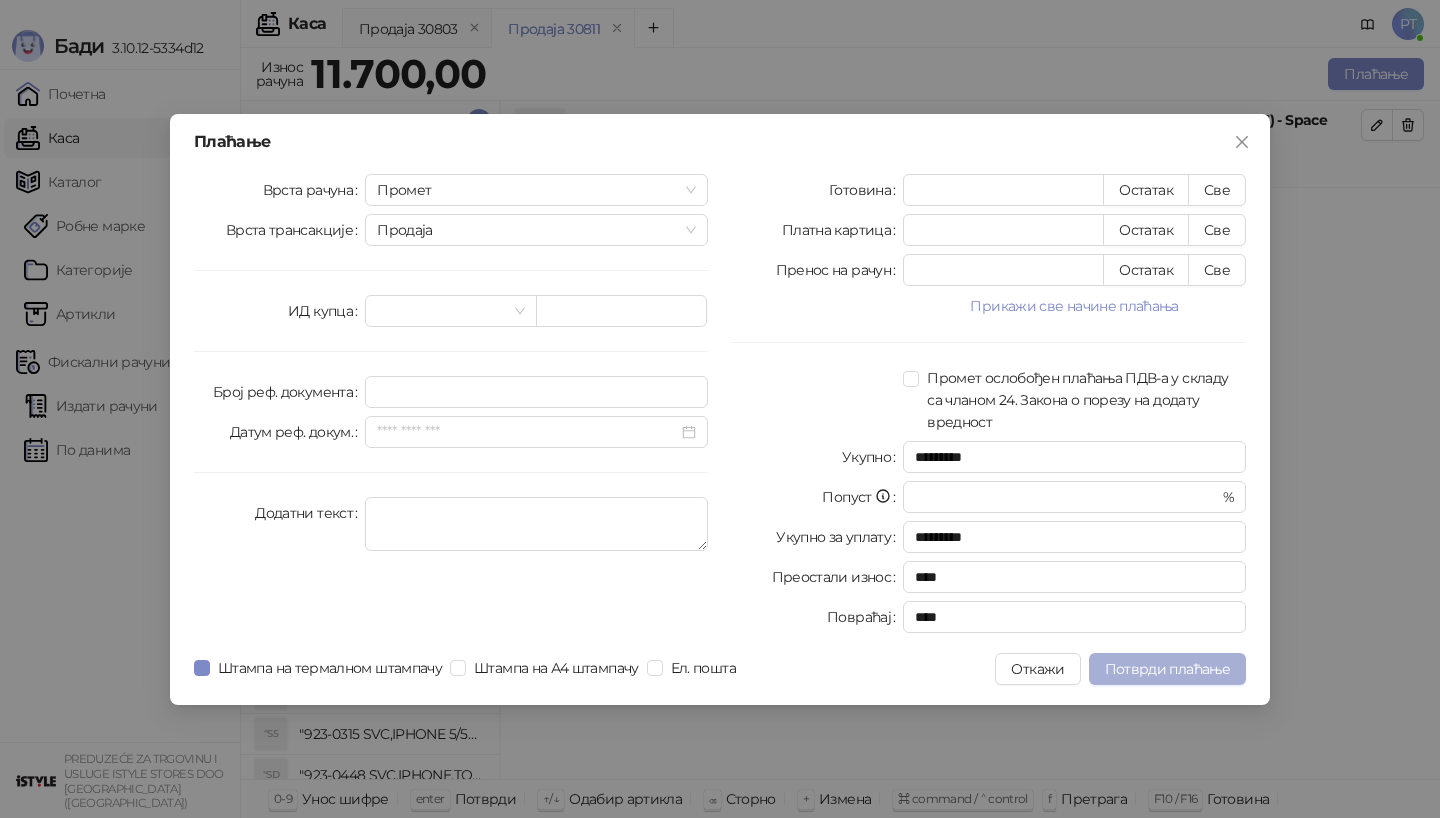 click on "Потврди плаћање" at bounding box center [1167, 669] 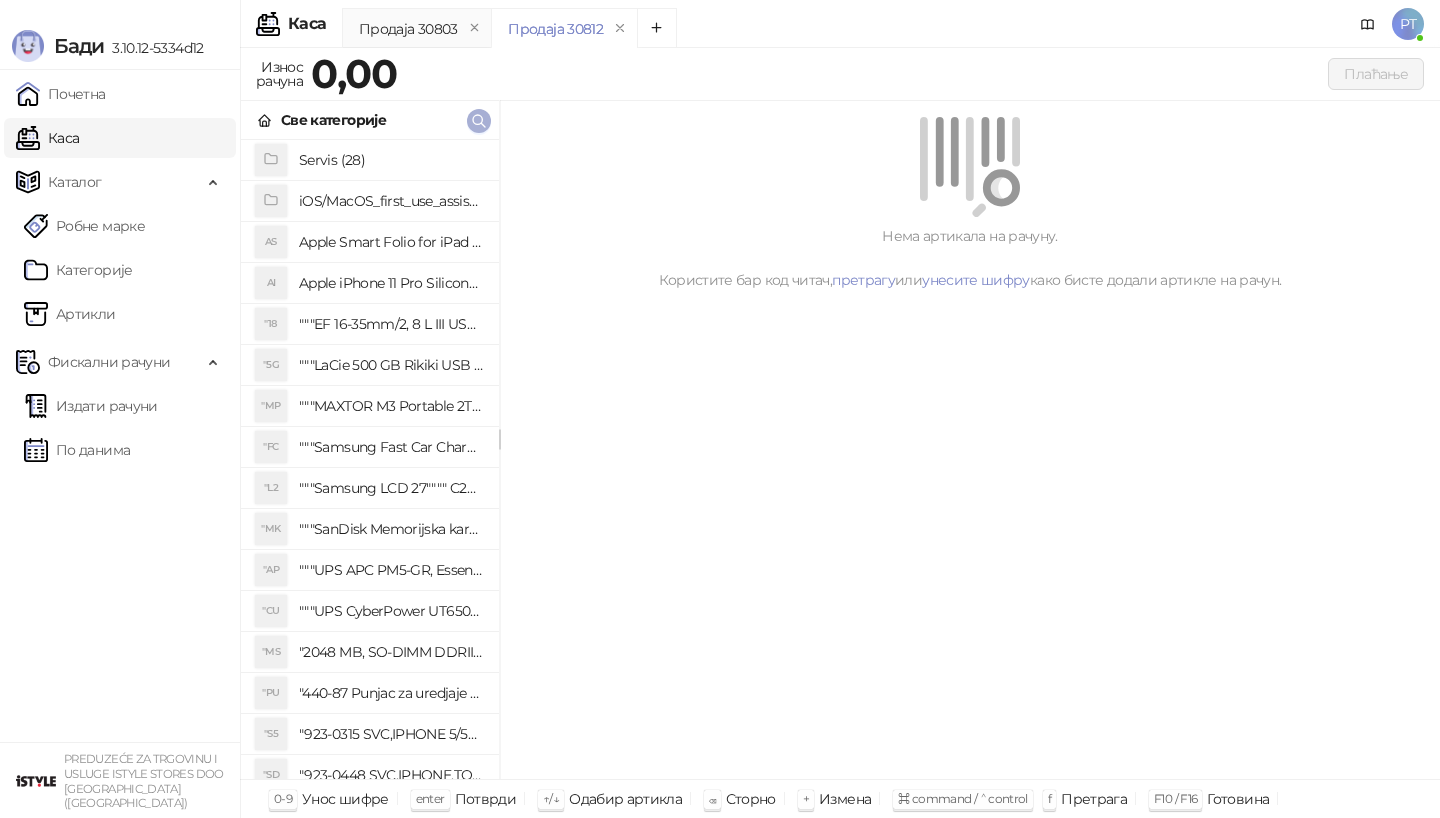 click 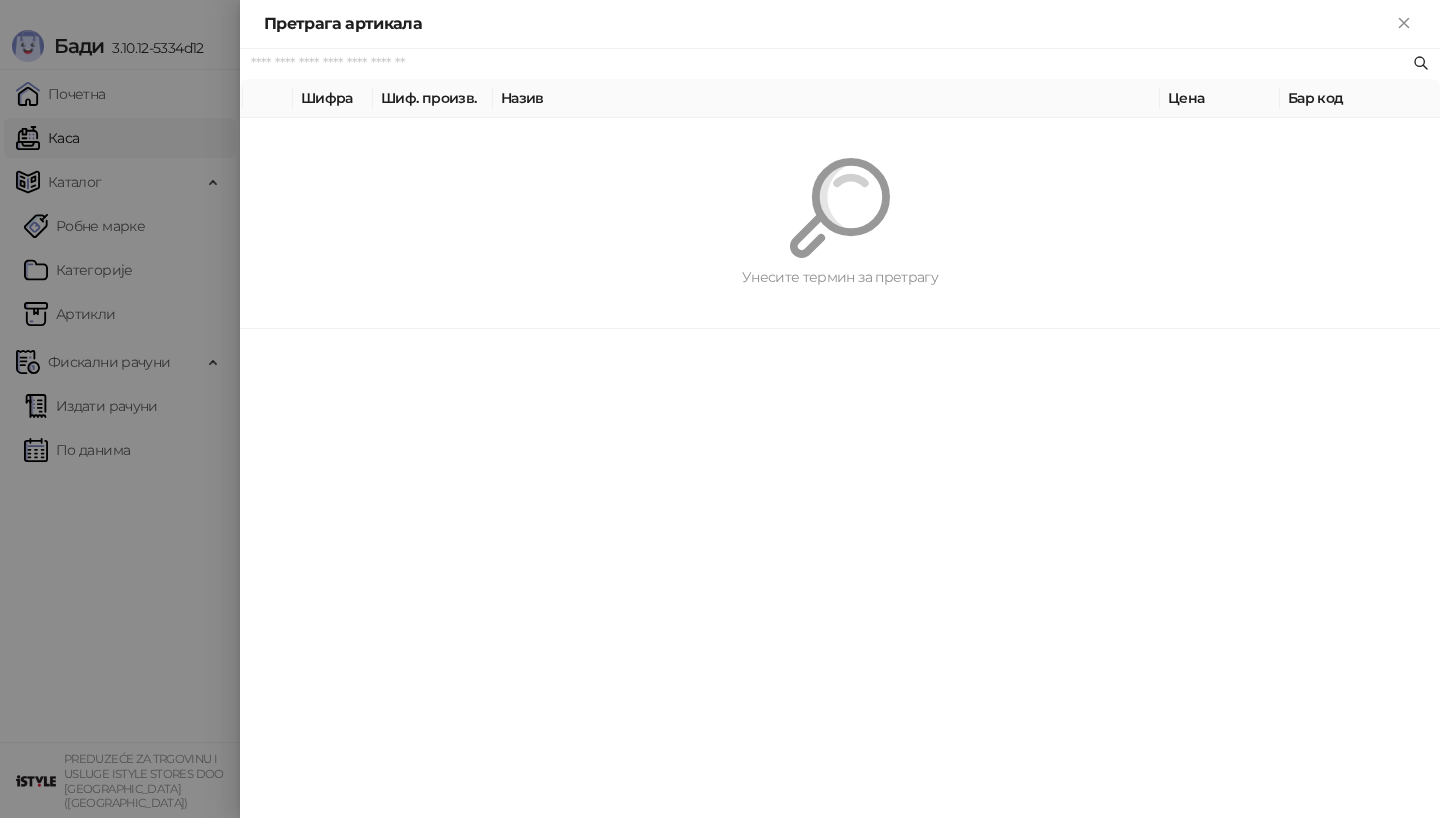 paste on "*********" 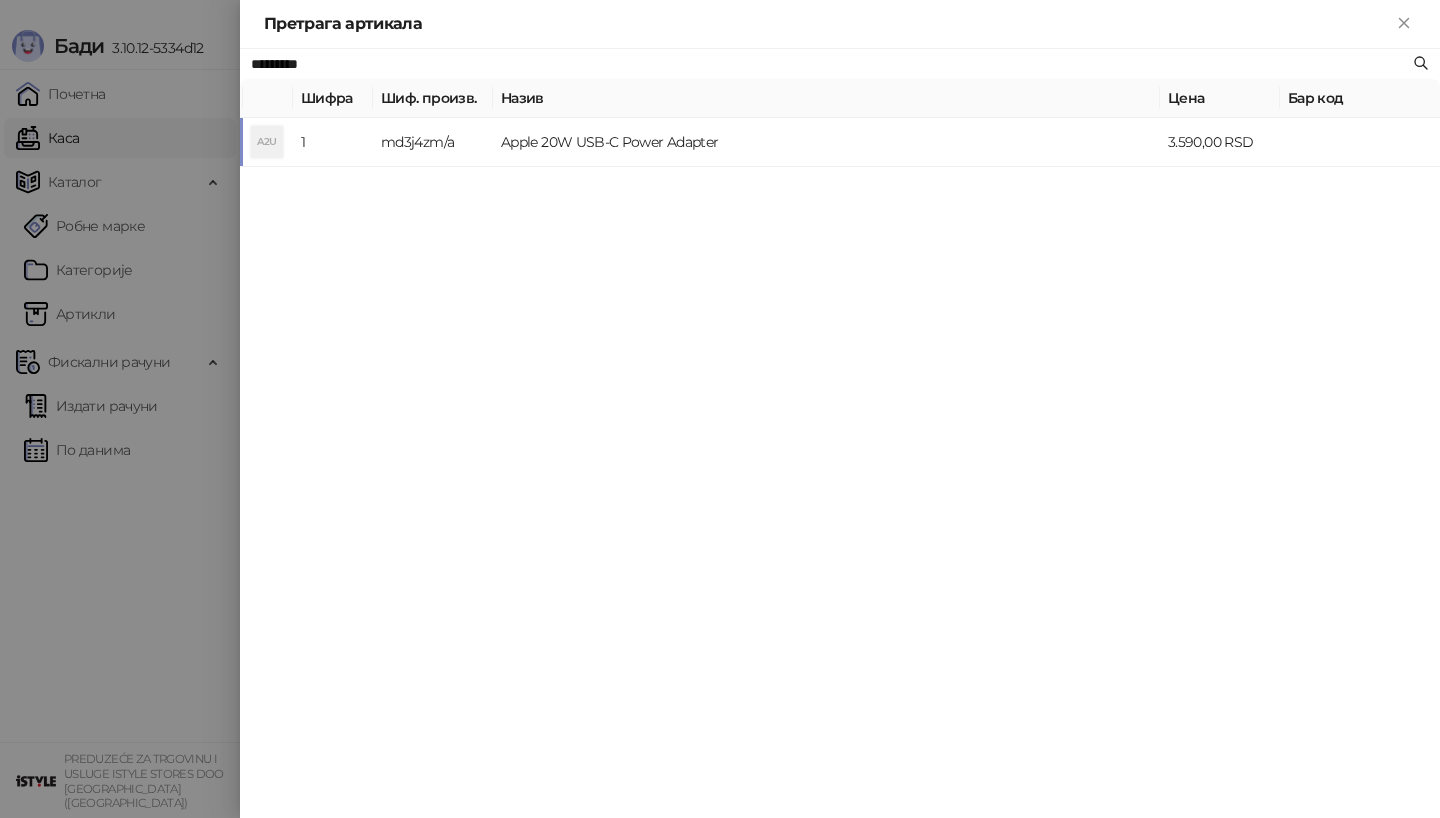 type on "*********" 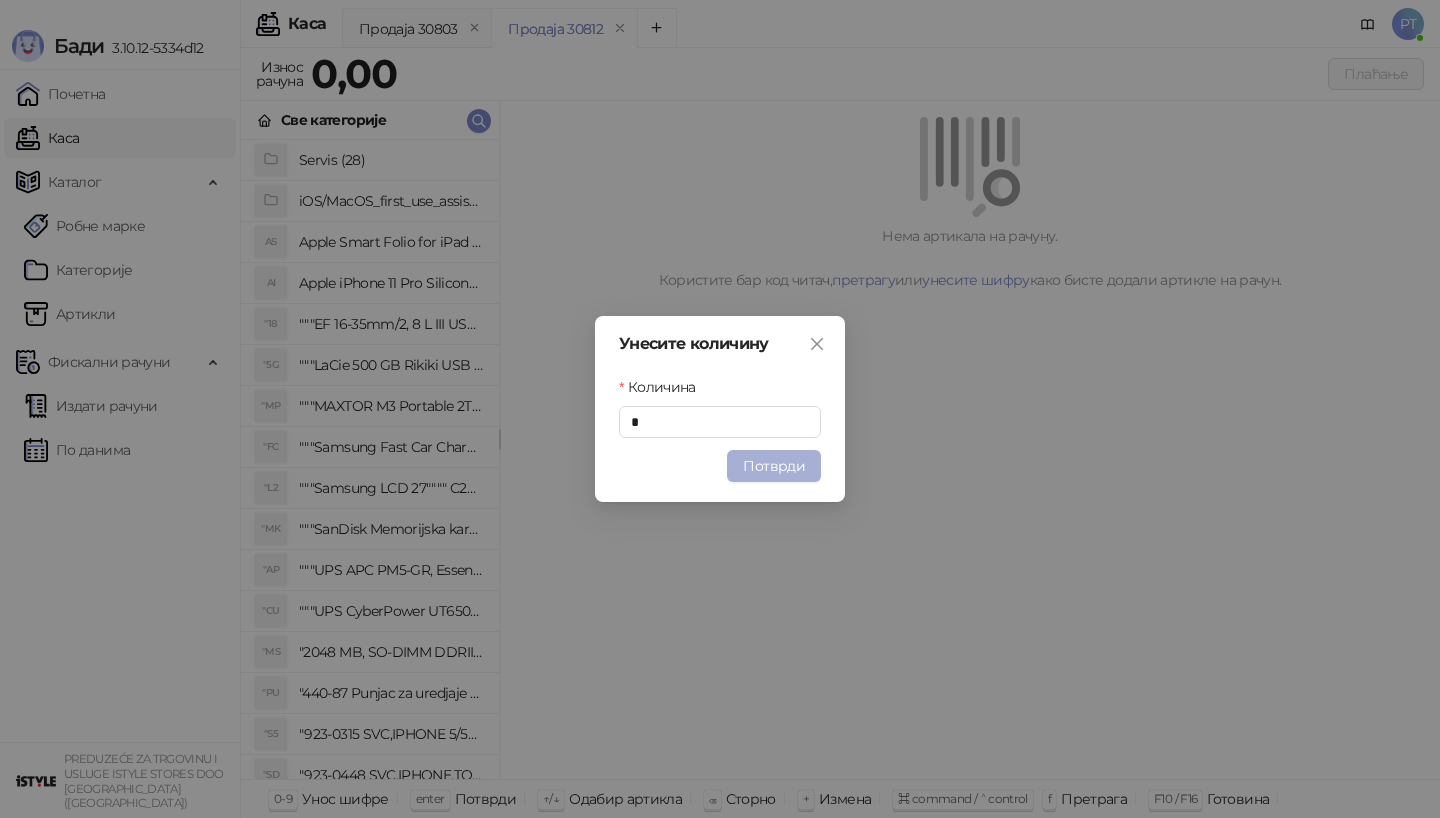 type 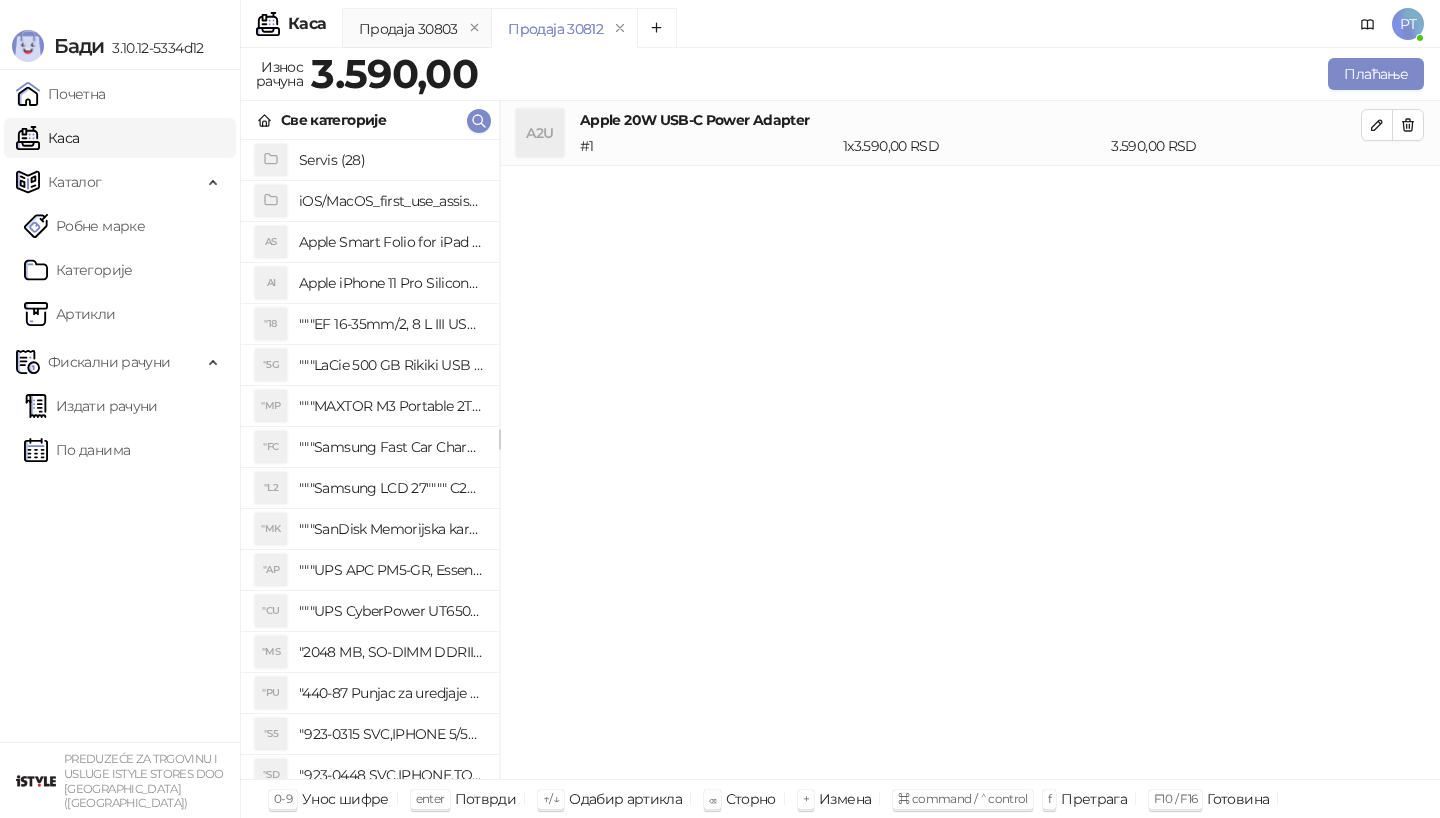 click on "Све категорије" at bounding box center [370, 120] 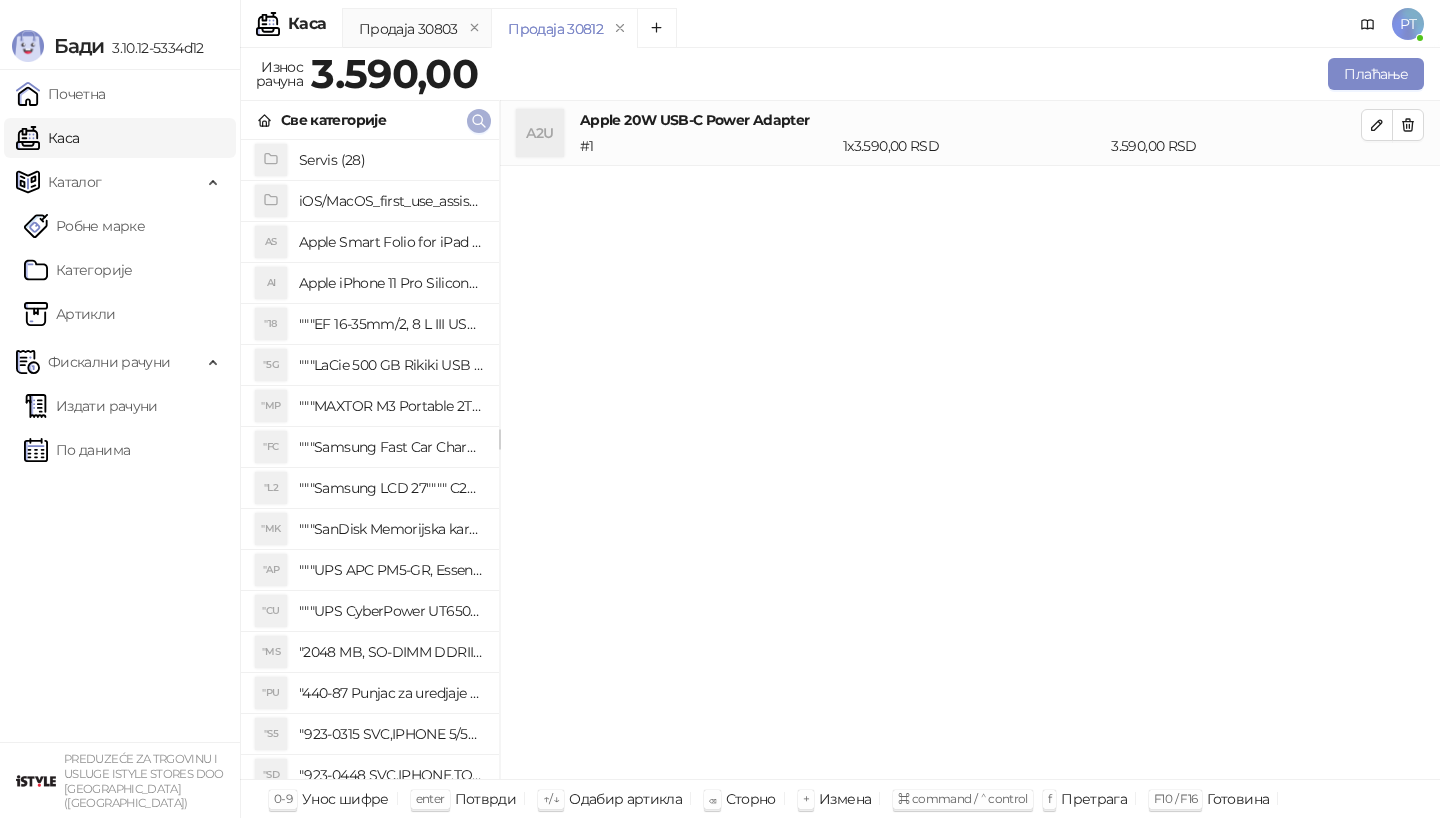 click at bounding box center (479, 121) 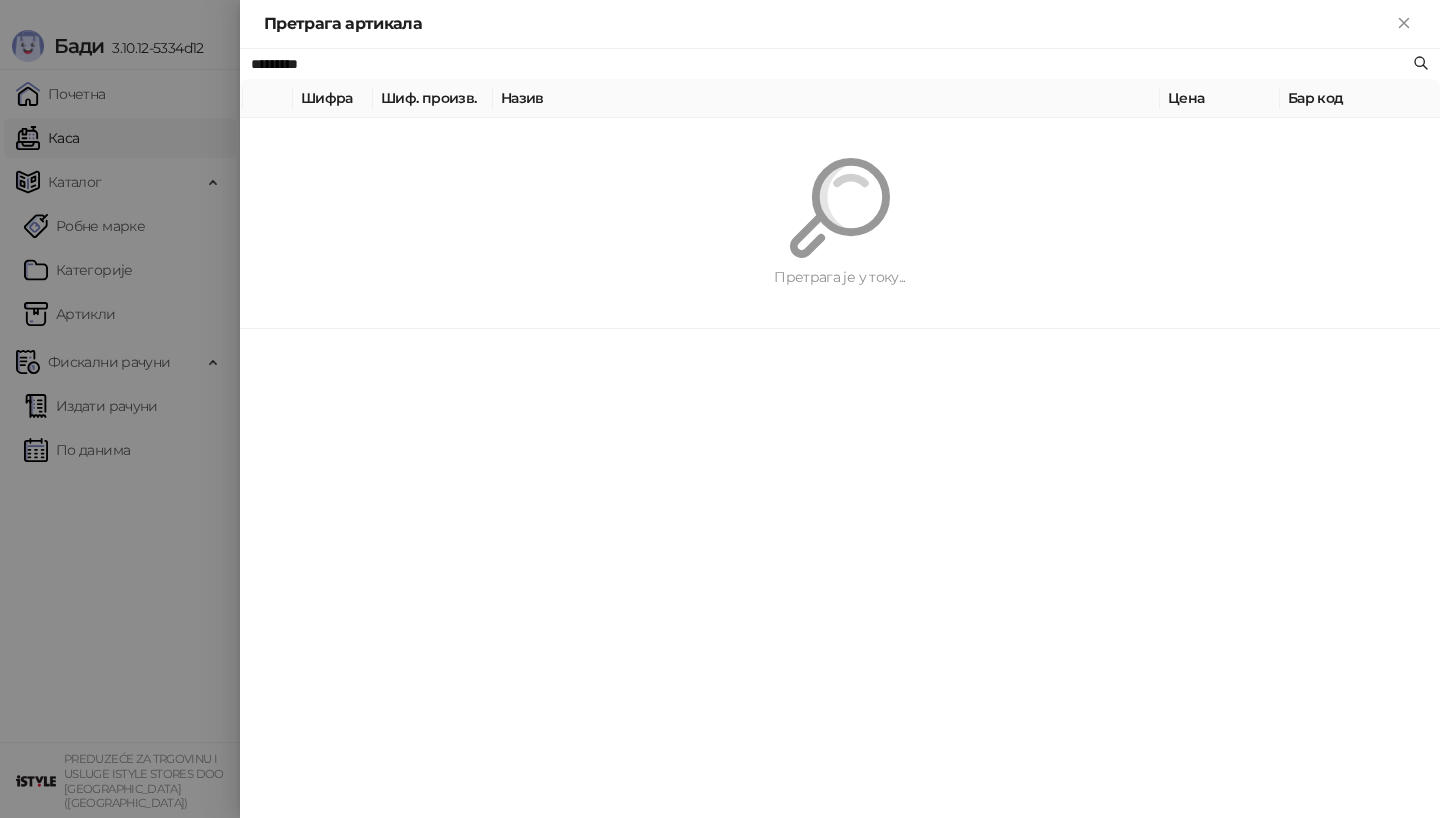 paste on "**********" 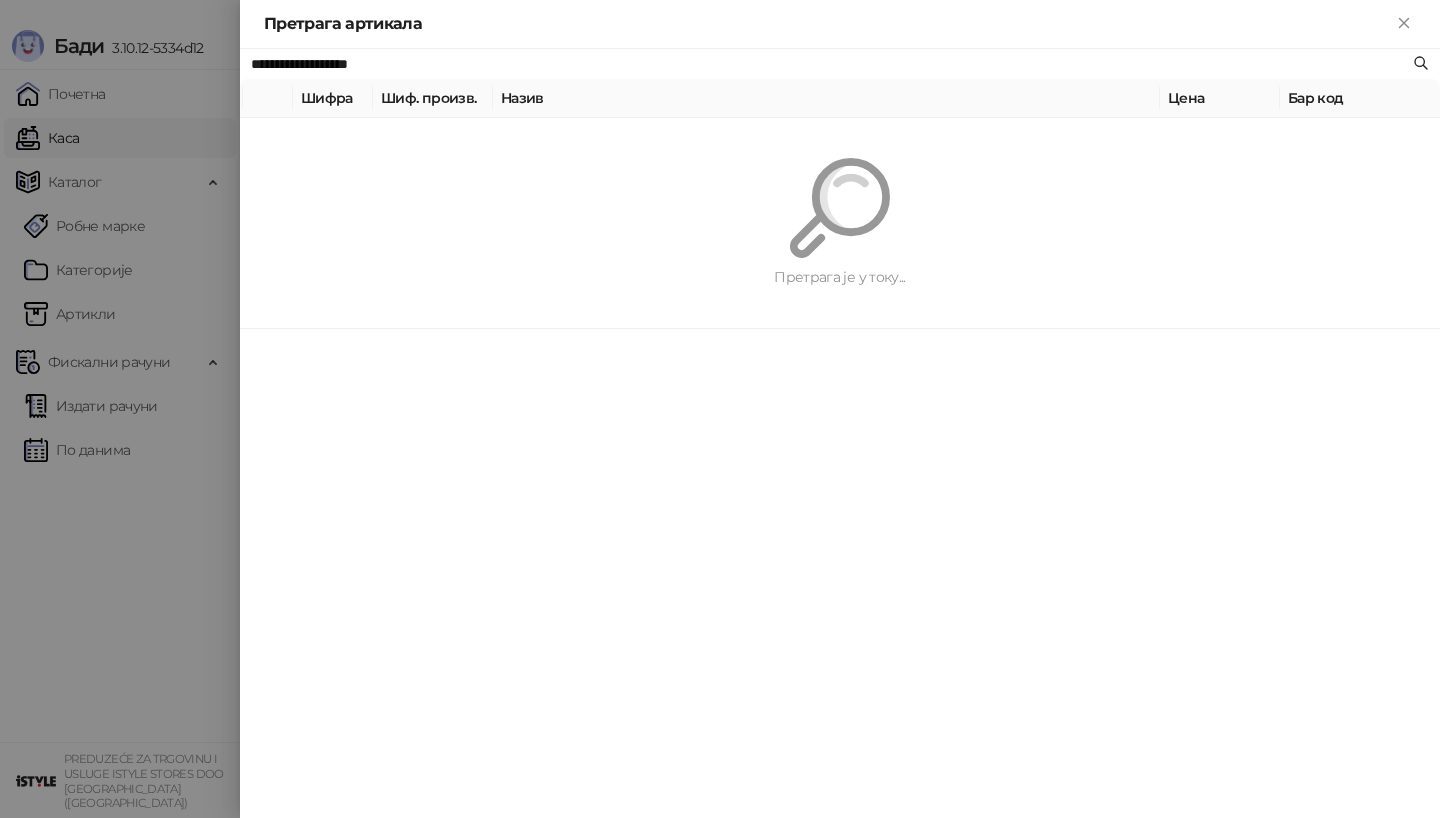 type on "**********" 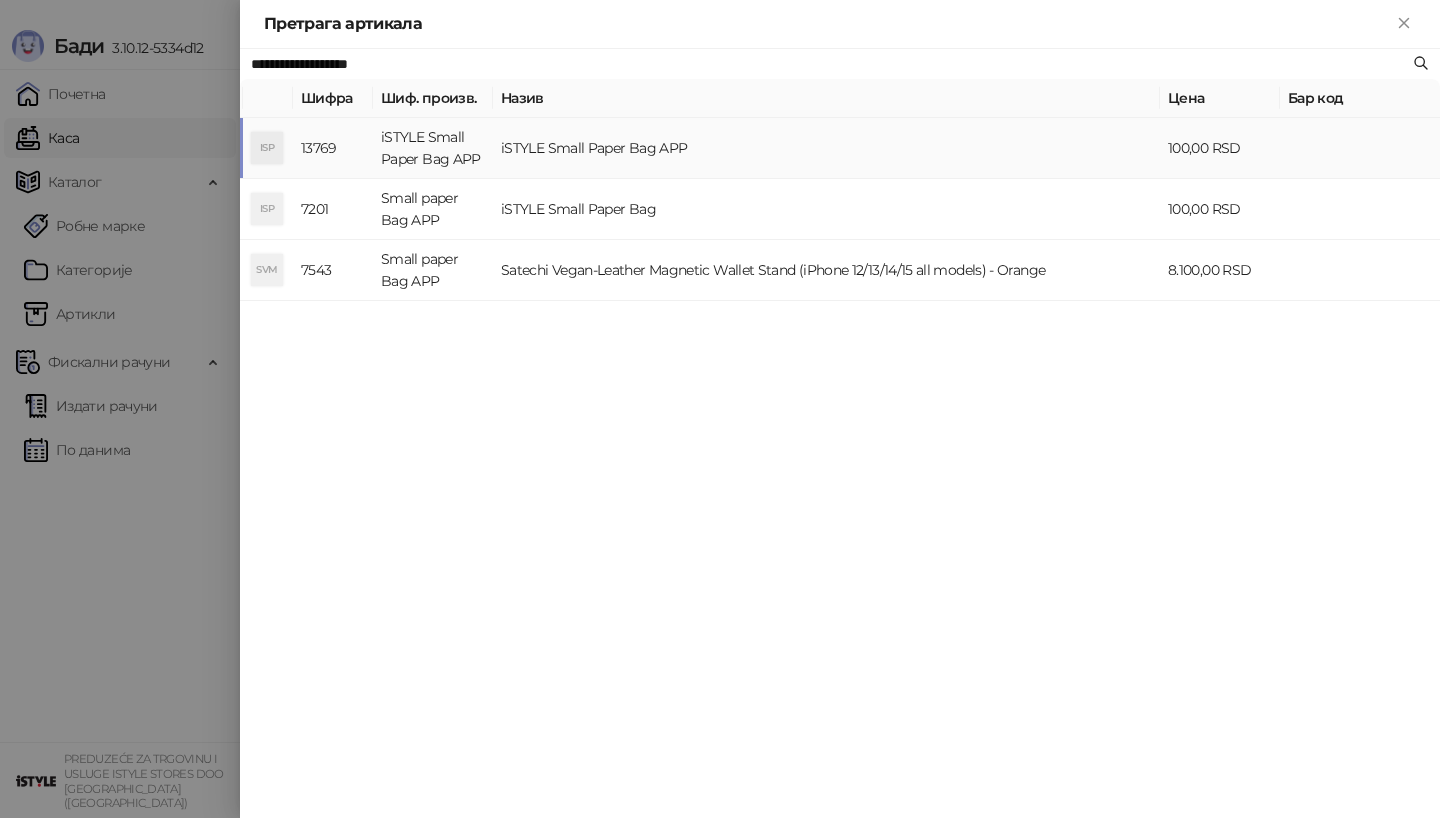 click on "iSTYLE Small Paper Bag APP" at bounding box center [826, 148] 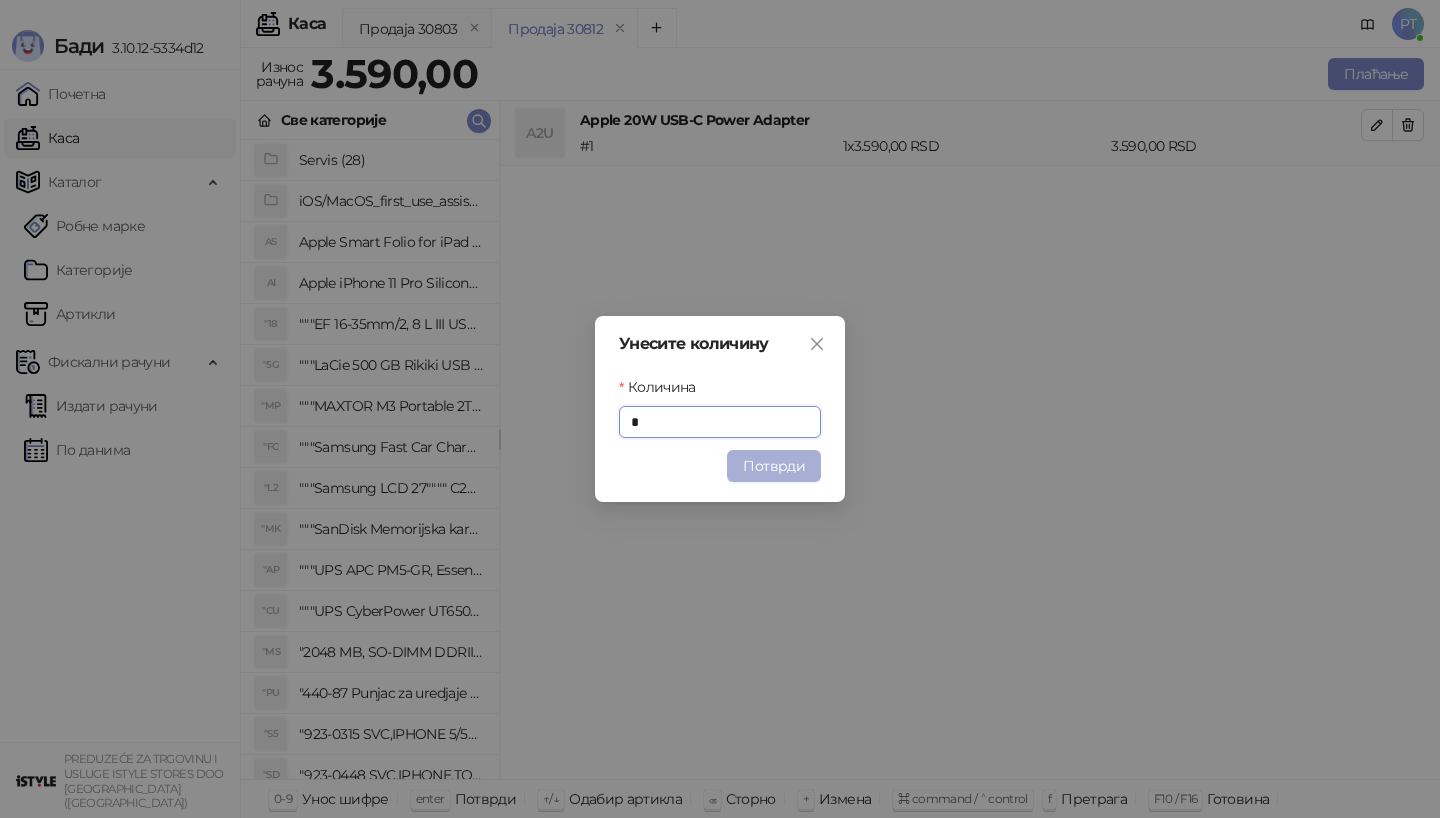 click on "Потврди" at bounding box center [774, 466] 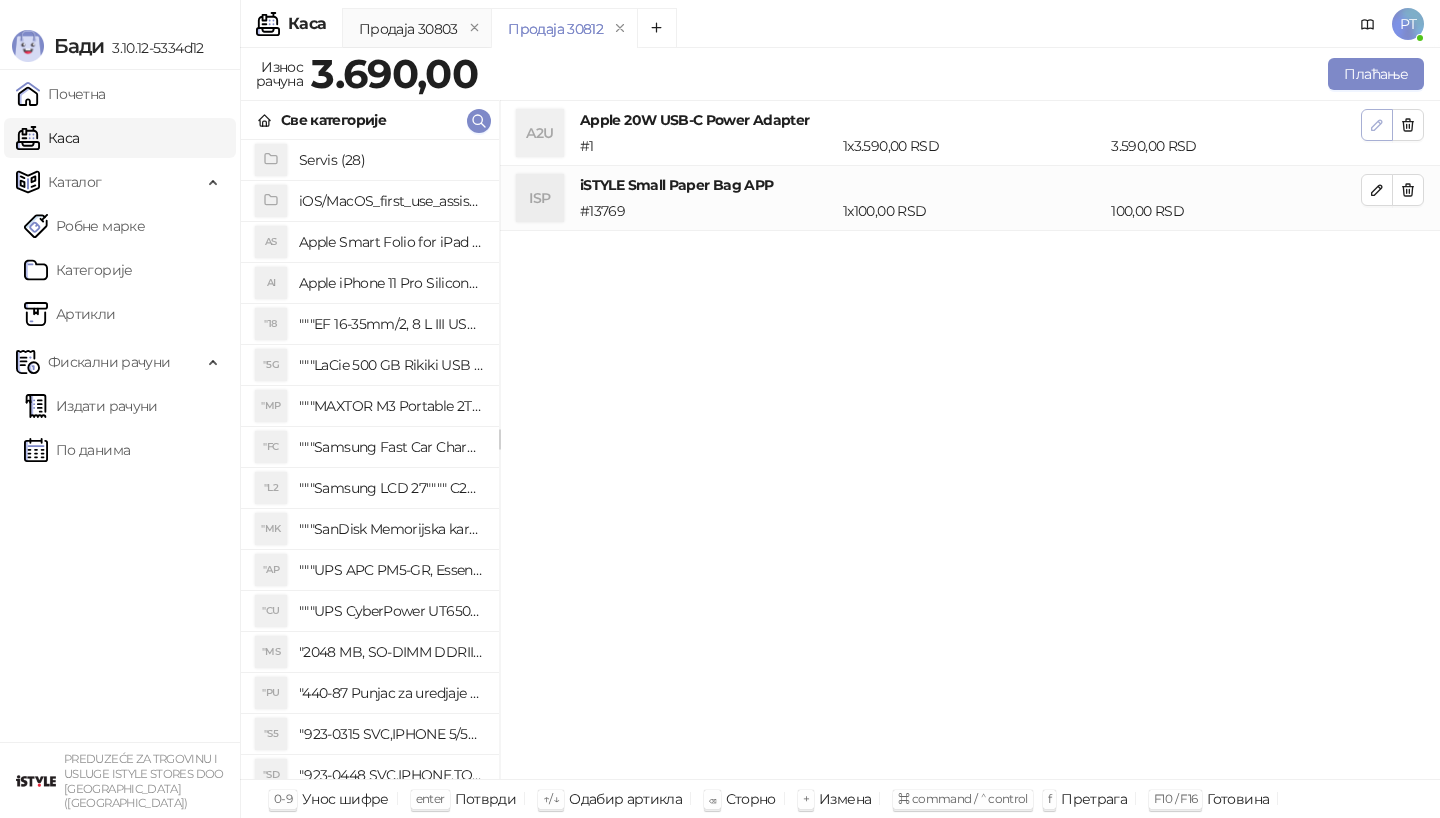 click 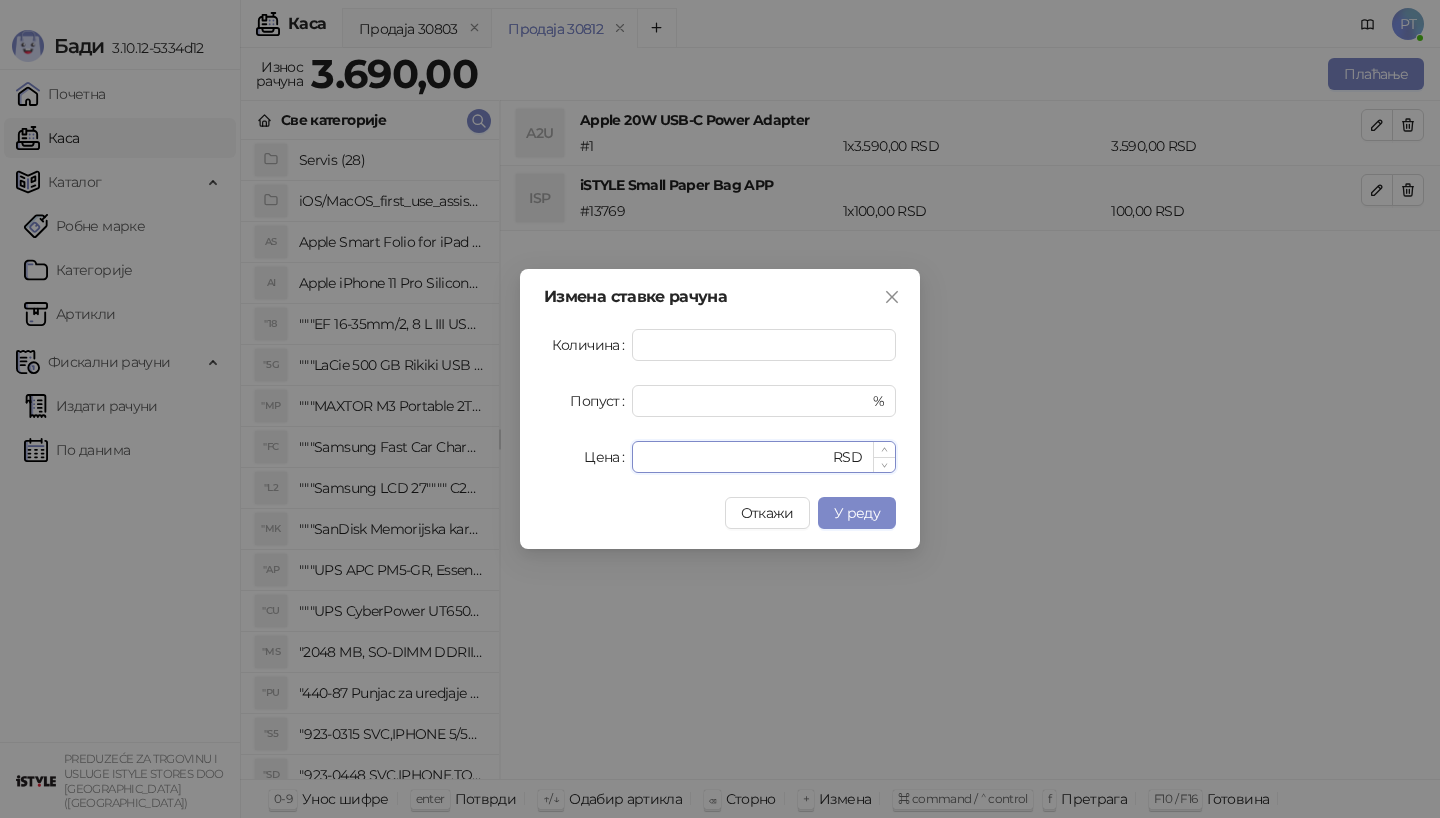 click on "****" at bounding box center [736, 457] 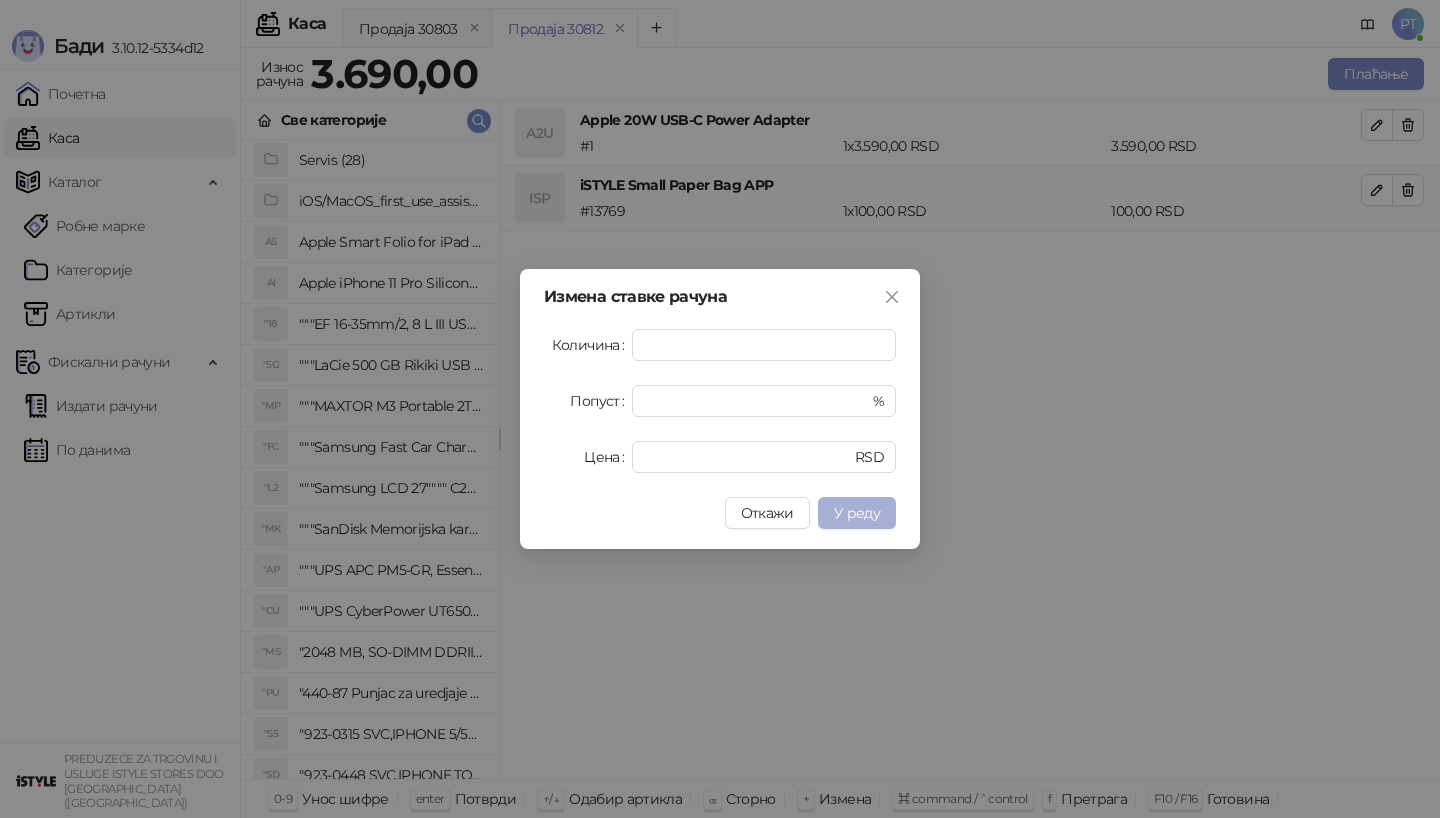 click on "У реду" at bounding box center [857, 513] 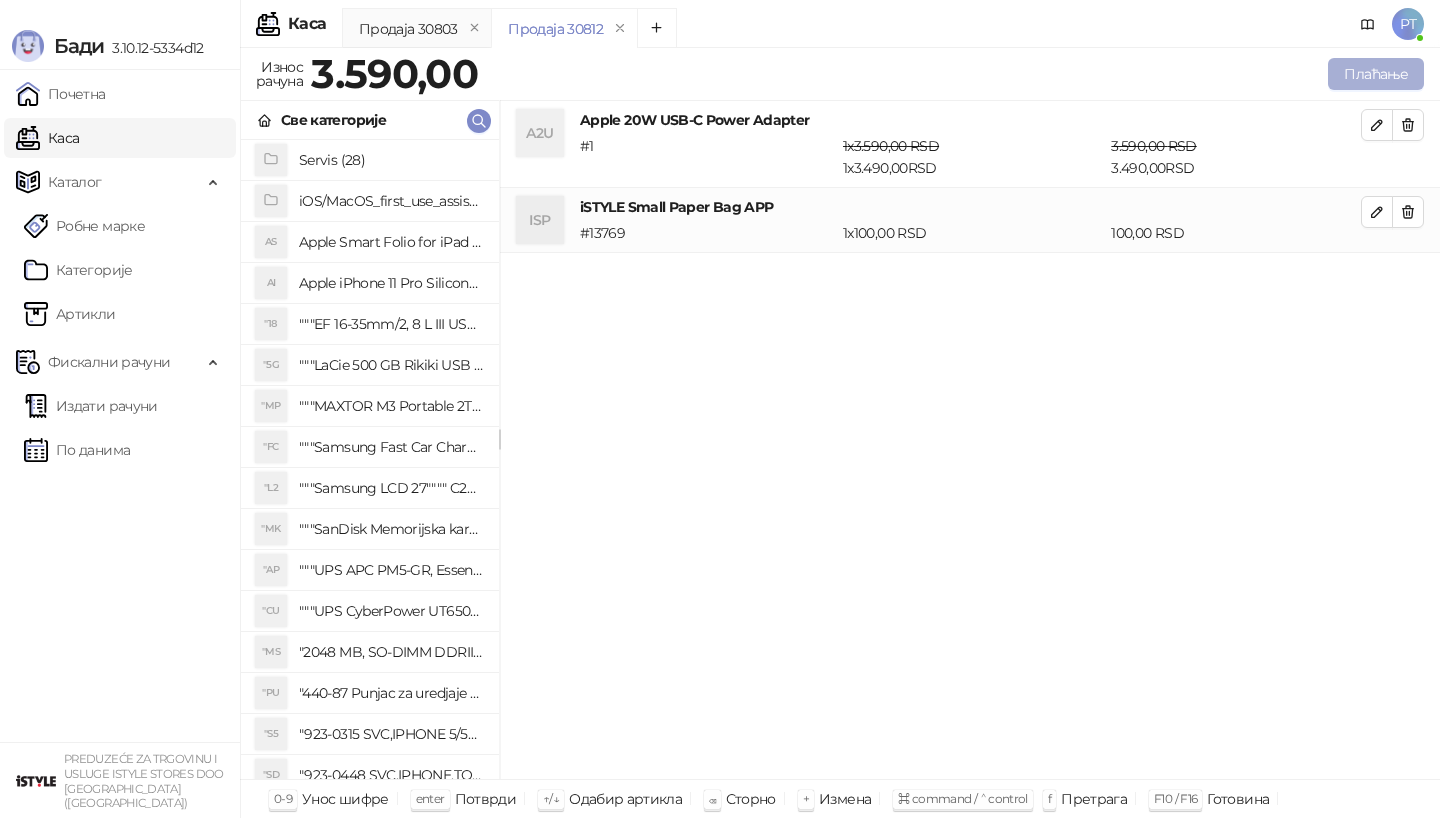 click on "Плаћање" at bounding box center [1376, 74] 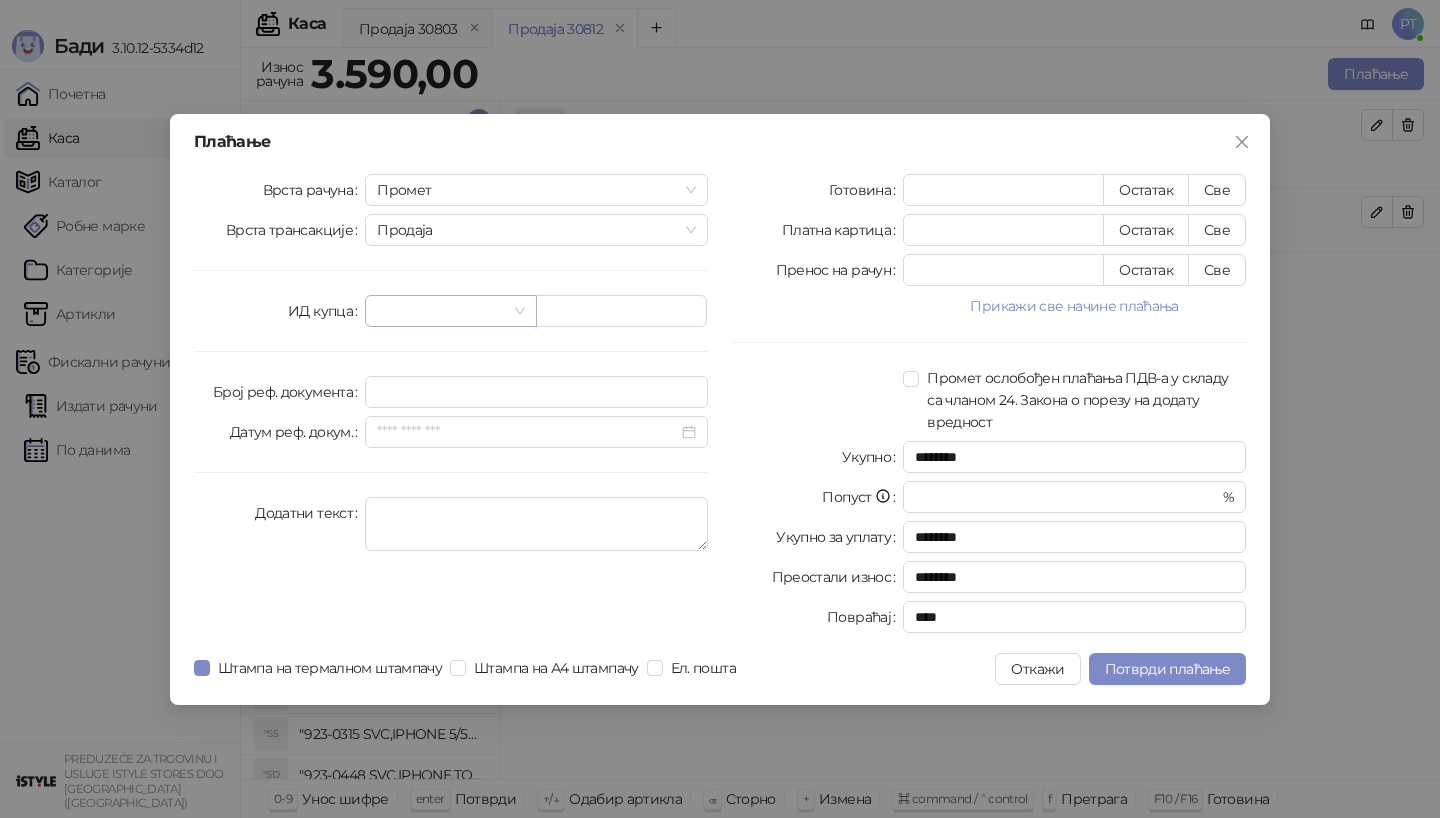click at bounding box center [441, 311] 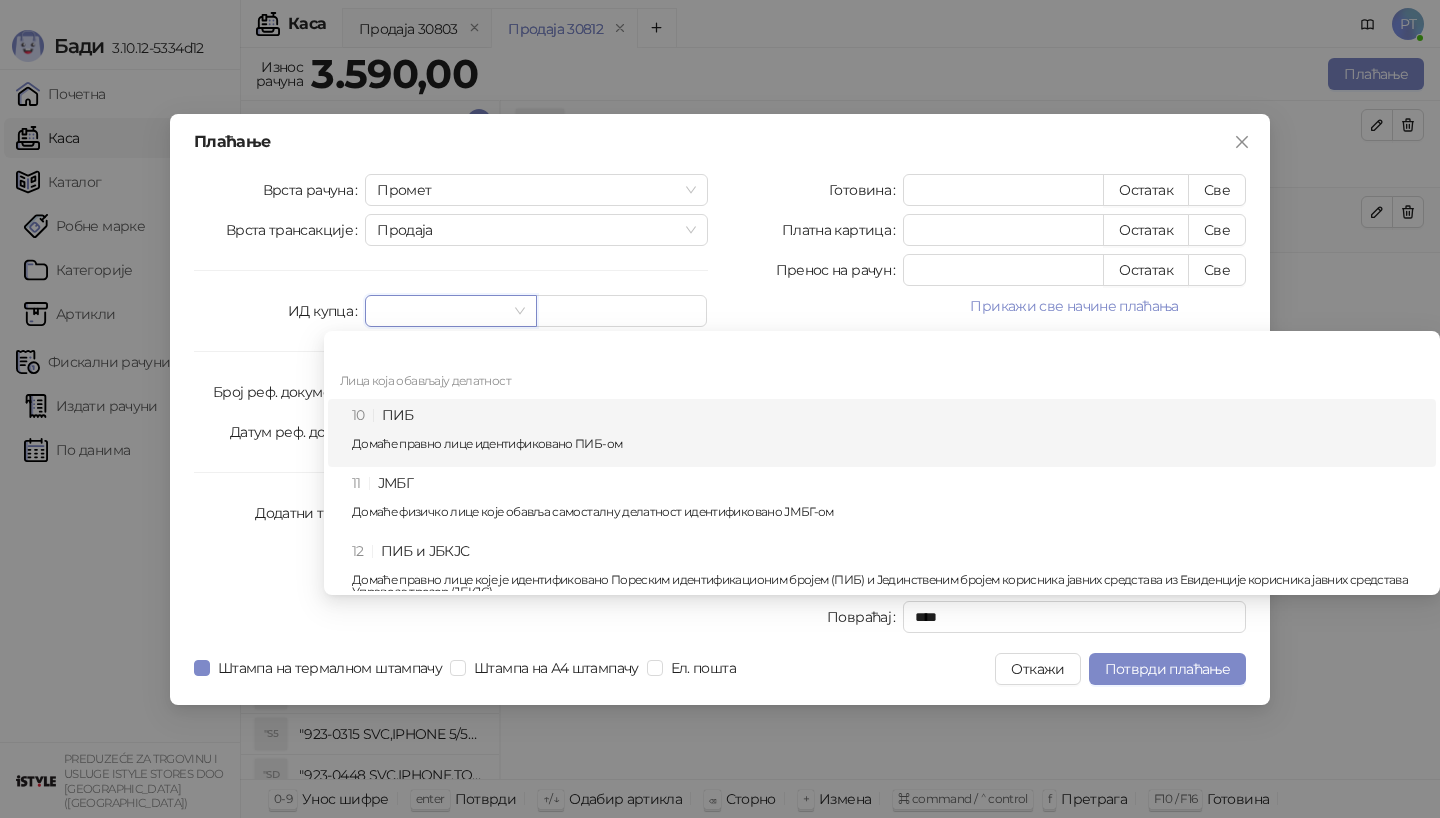 click on "10 ПИБ Домаће правно лице идентификовано ПИБ-ом" at bounding box center (888, 433) 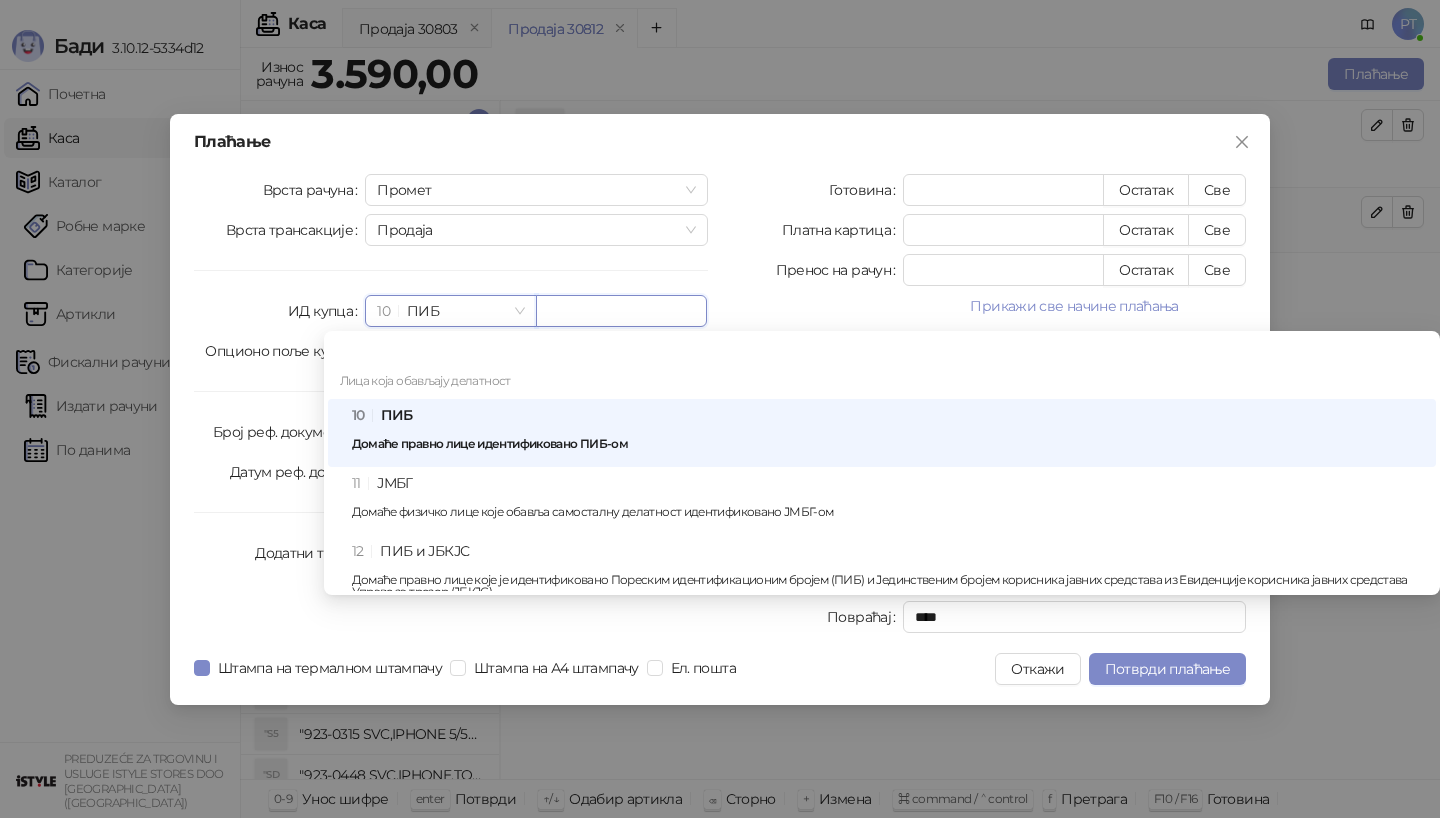 paste on "*********" 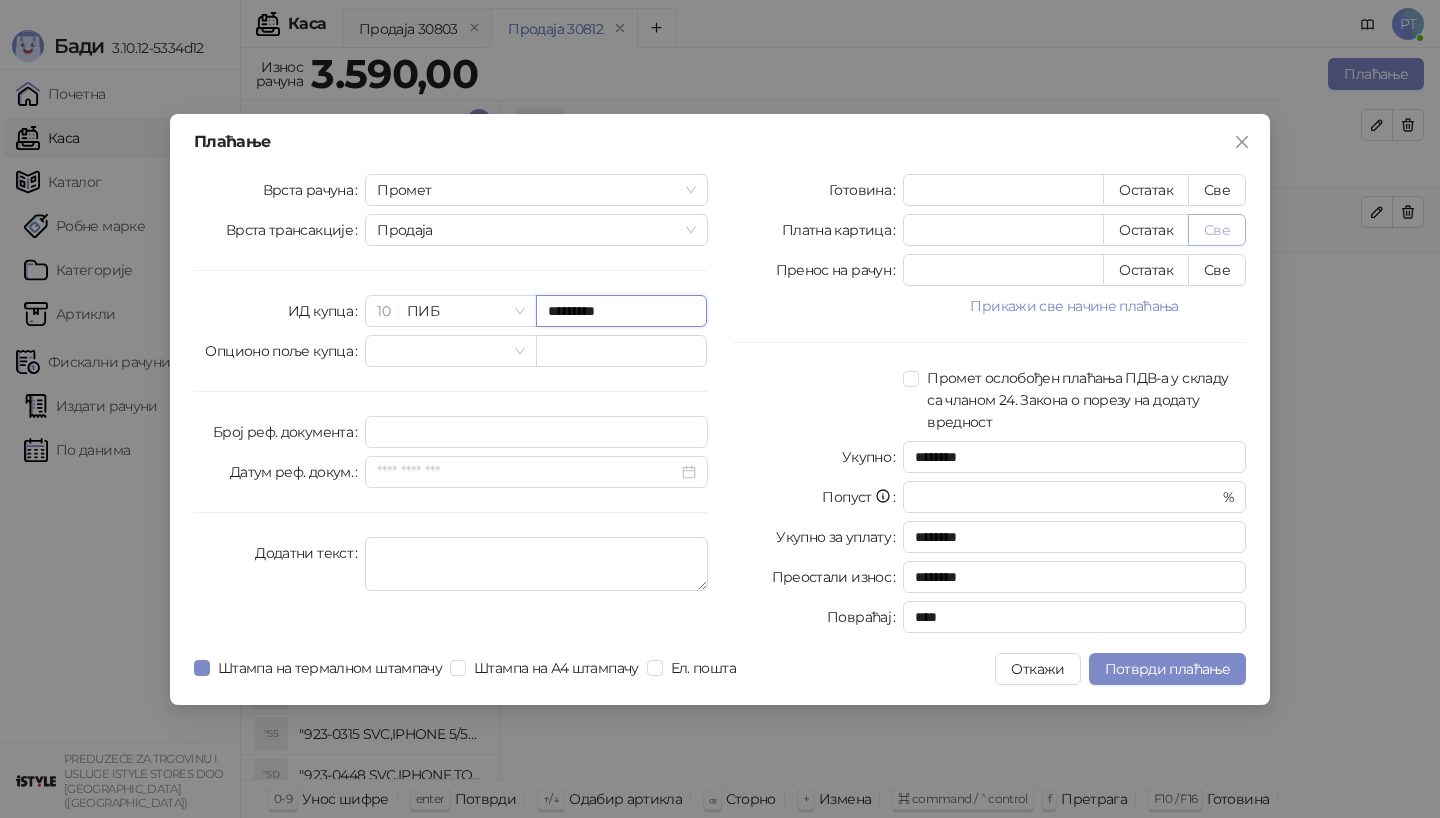 type on "*********" 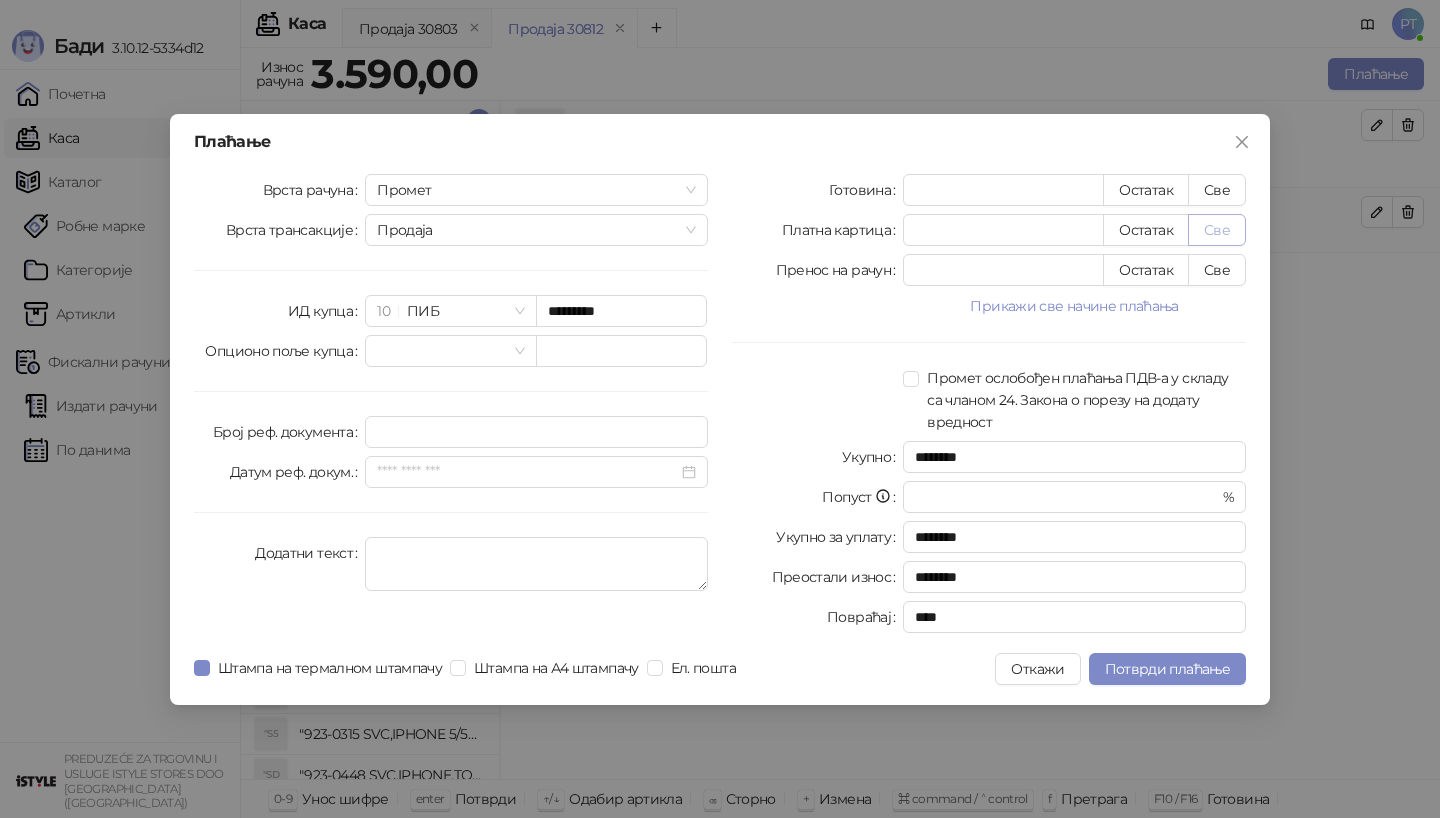 click on "Све" at bounding box center [1217, 230] 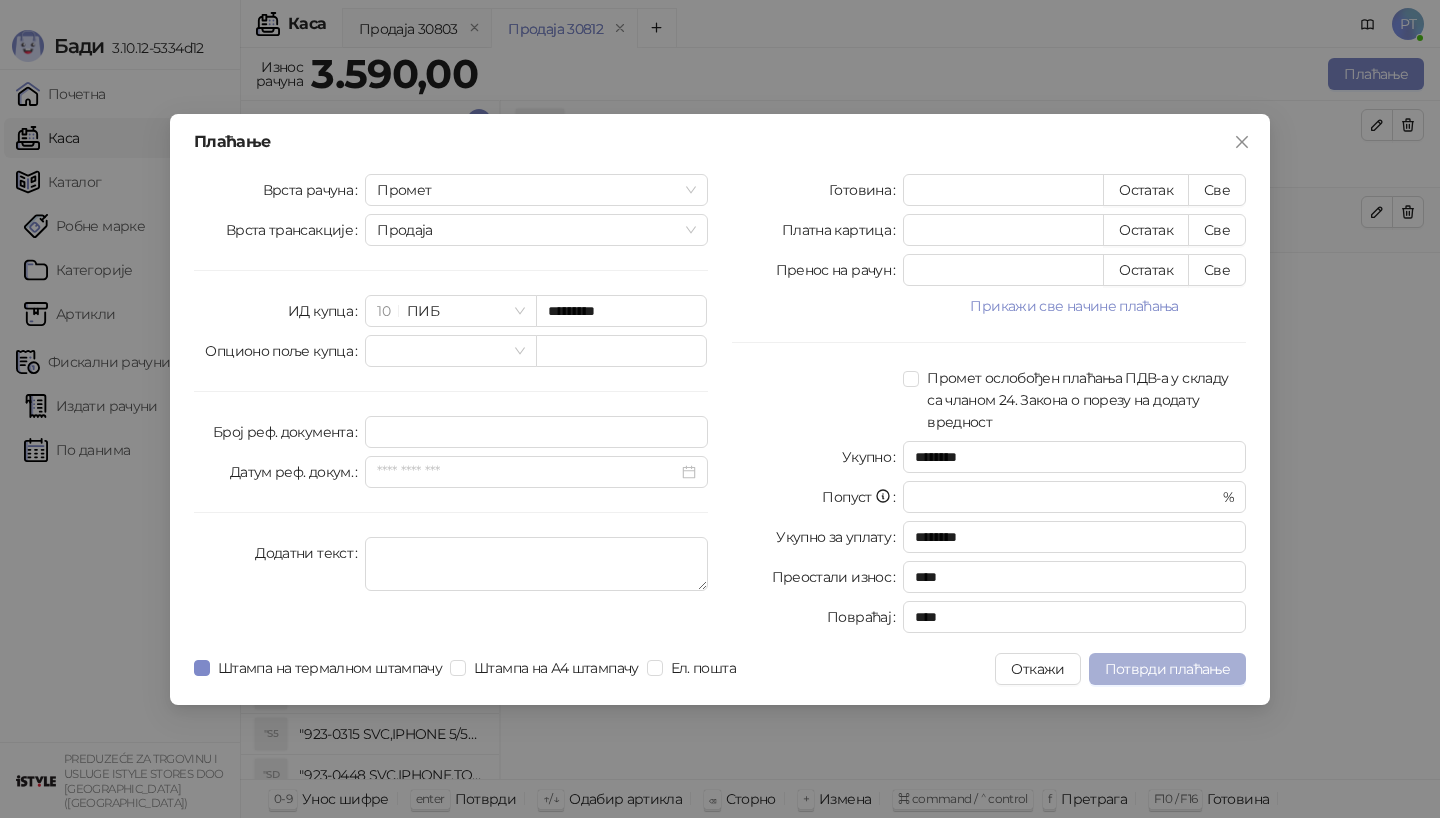 click on "Потврди плаћање" at bounding box center [1167, 669] 